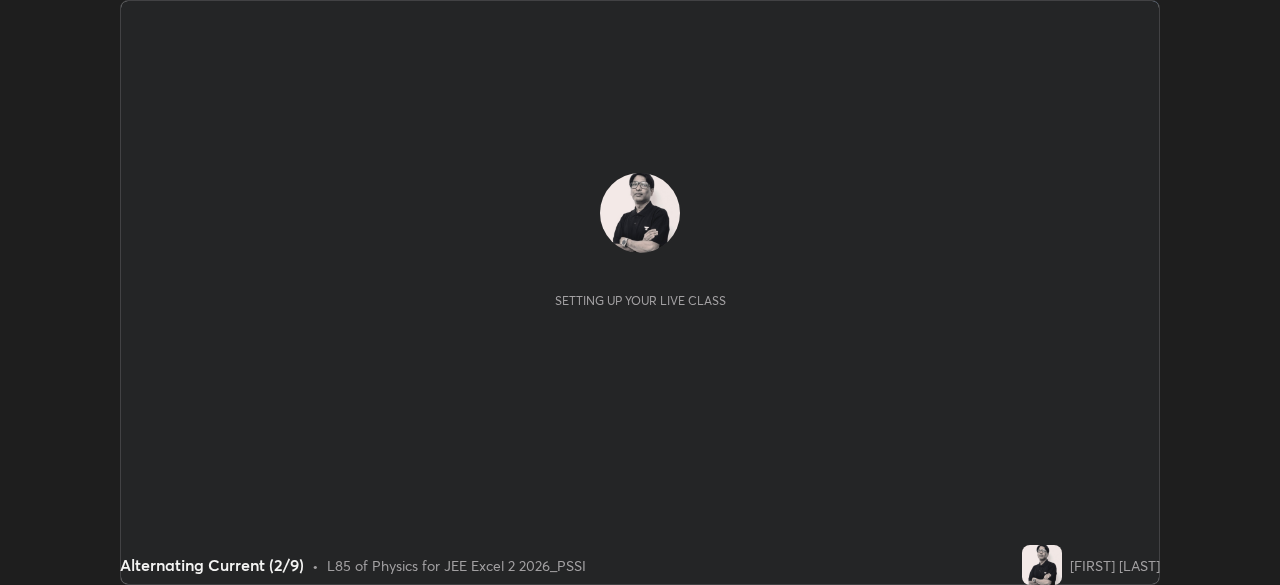scroll, scrollTop: 0, scrollLeft: 0, axis: both 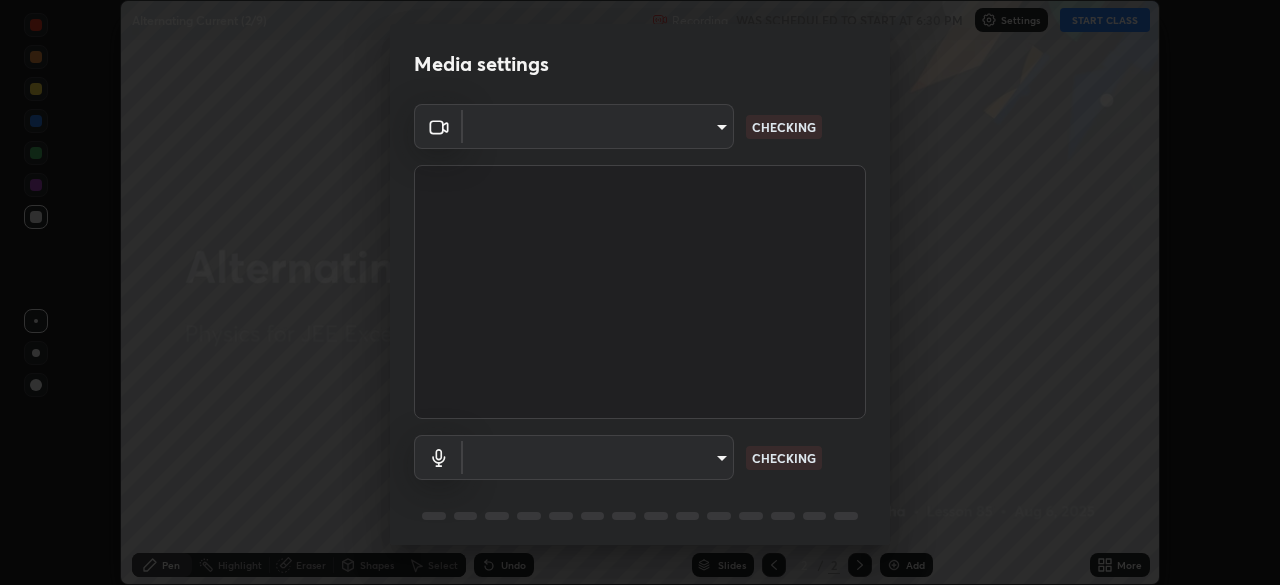 type on "119f56cd3221aa741ff86ef3c15b45e11b875c70691a8bbf6b5e475350e28a87" 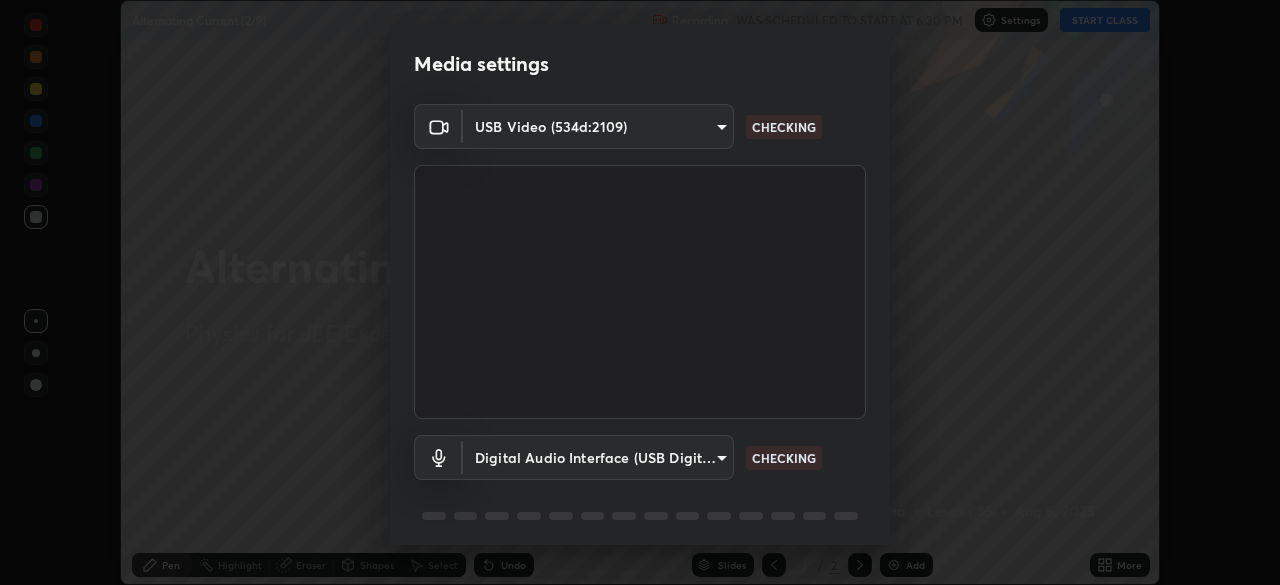 scroll, scrollTop: 71, scrollLeft: 0, axis: vertical 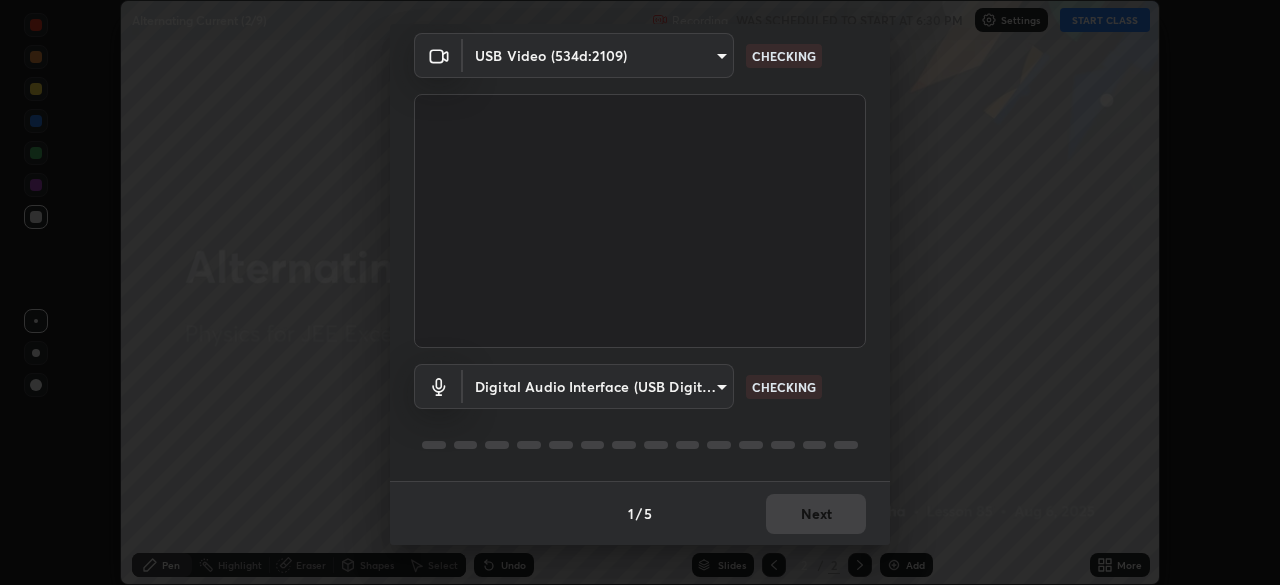 click on "Erase all Alternating Current (2/9) Recording WAS SCHEDULED TO START AT  6:30 PM Settings START CLASS Setting up your live class Alternating Current (2/9) • L85 of Physics for JEE Excel 2 2026_PSSI [FIRST] [LAST] Pen Highlight Eraser Shapes Select Undo Slides 2 / 2 Add More No doubts shared Encourage your learners to ask a doubt for better clarity Report an issue Reason for reporting Buffering Chat not working Audio - Video sync issue Educator video quality low ​ Attach an image Report Media settings USB Video (534d:2109) 119f56cd3221aa741ff86ef3c15b45e11b875c70691a8bbf6b5e475350e28a87 CHECKING Digital Audio Interface (USB Digital Audio) 45a9c77d48fdde6e6cd03441b68dd99a2e6cd2d3e6fd1e76814a193bea44ce11 CHECKING 1 / 5 Next" at bounding box center [640, 292] 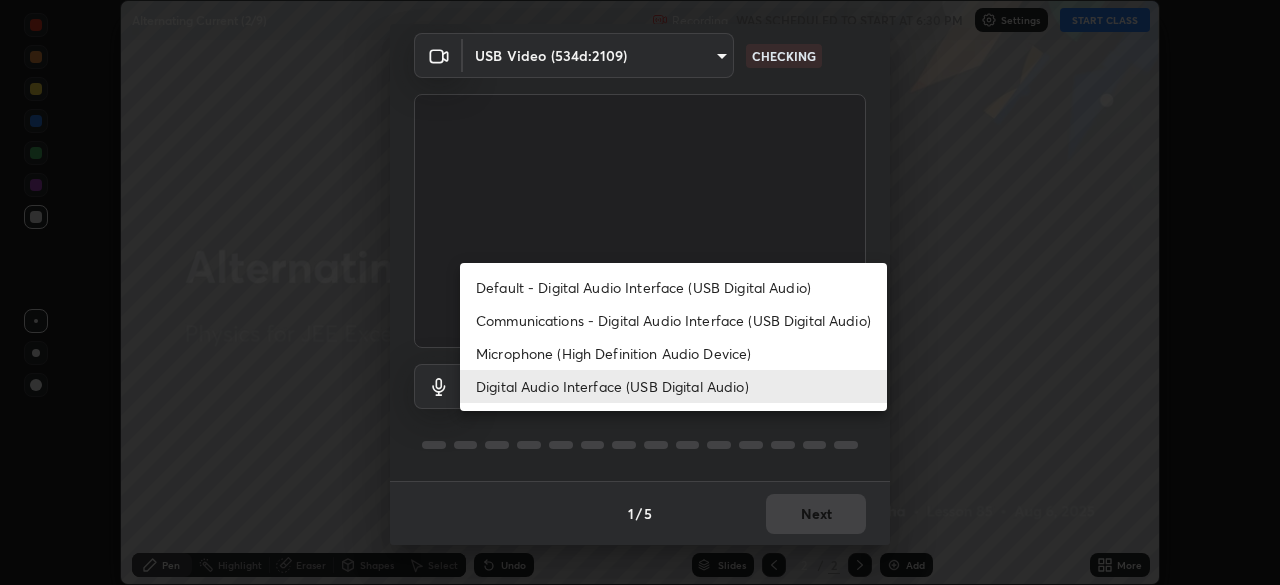 click on "Default - Digital Audio Interface (USB Digital Audio)" at bounding box center [673, 287] 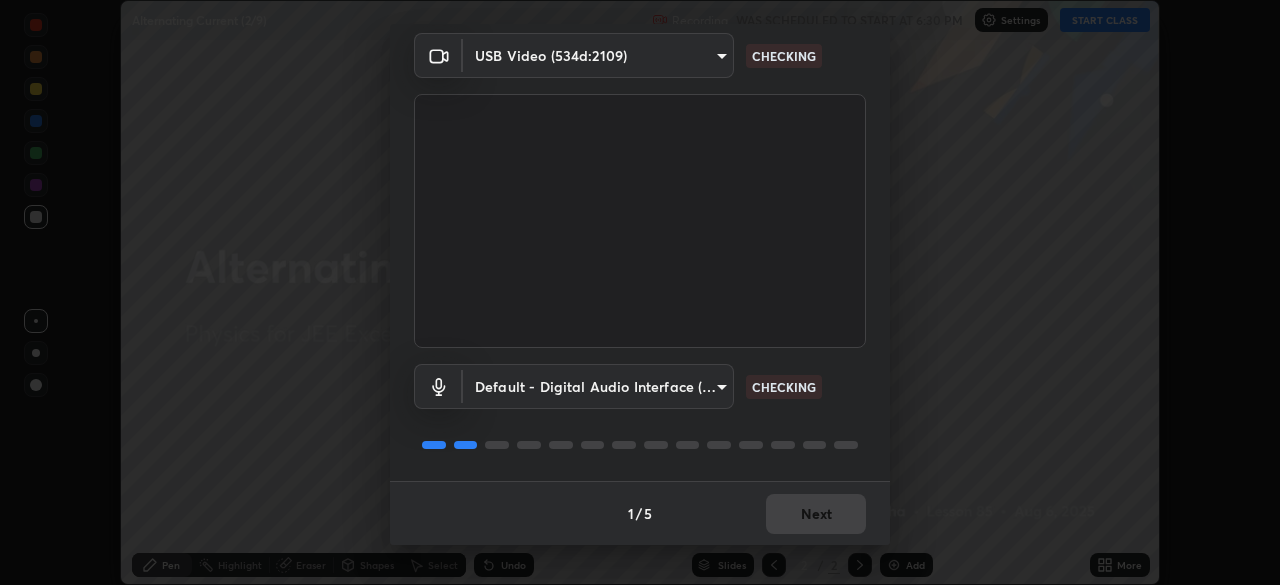 click on "Erase all Alternating Current (2/9) Recording WAS SCHEDULED TO START AT  6:30 PM Settings START CLASS Setting up your live class Alternating Current (2/9) • L85 of Physics for JEE Excel 2 2026_PSSI [FIRST] [LAST] Pen Highlight Eraser Shapes Select Undo Slides 2 / 2 Add More No doubts shared Encourage your learners to ask a doubt for better clarity Report an issue Reason for reporting Buffering Chat not working Audio - Video sync issue Educator video quality low ​ Attach an image Report Media settings USB Video (534d:2109) 119f56cd3221aa741ff86ef3c15b45e11b875c70691a8bbf6b5e475350e28a87 CHECKING Default - Digital Audio Interface (USB Digital Audio) default CHECKING 1 / 5 Next" at bounding box center [640, 292] 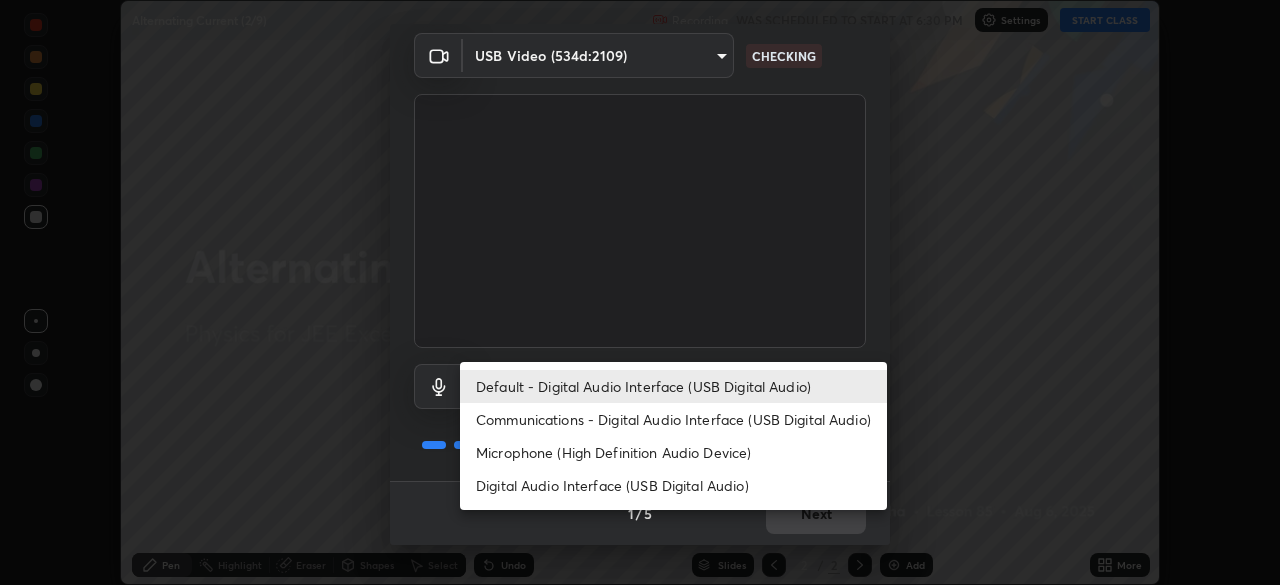 click on "Digital Audio Interface (USB Digital Audio)" at bounding box center [673, 485] 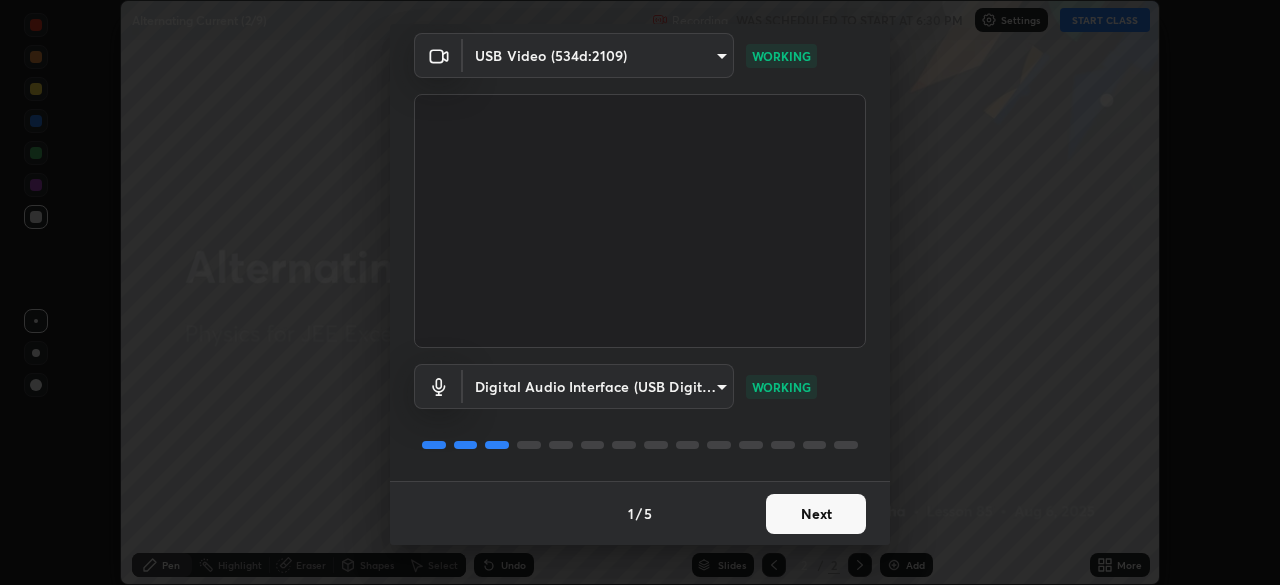 click on "Next" at bounding box center [816, 514] 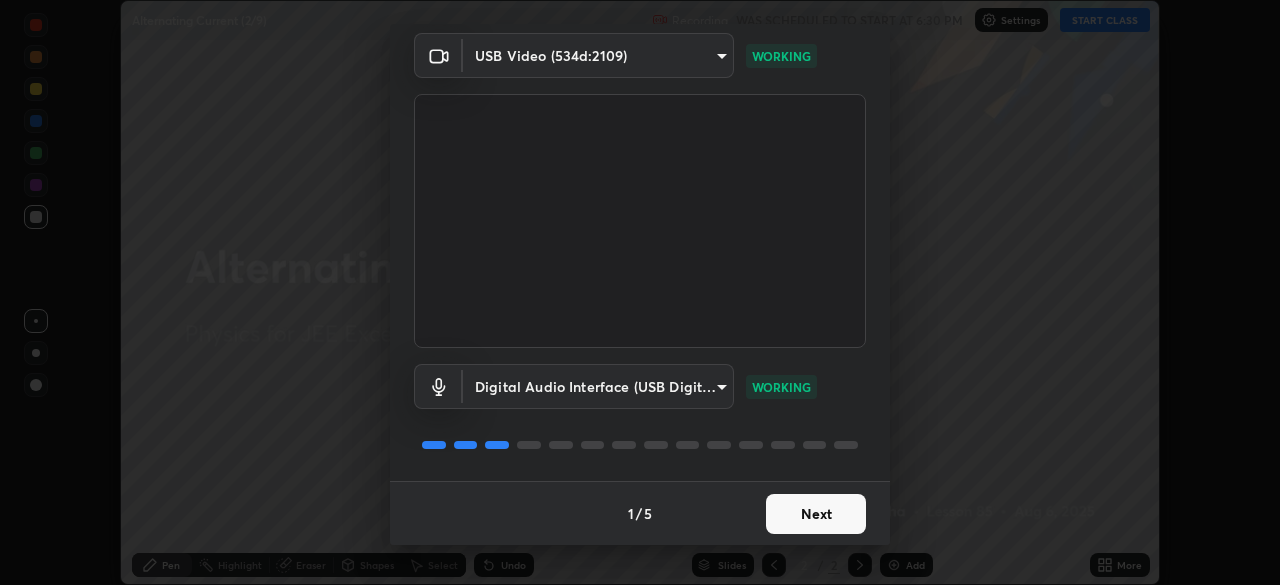scroll, scrollTop: 0, scrollLeft: 0, axis: both 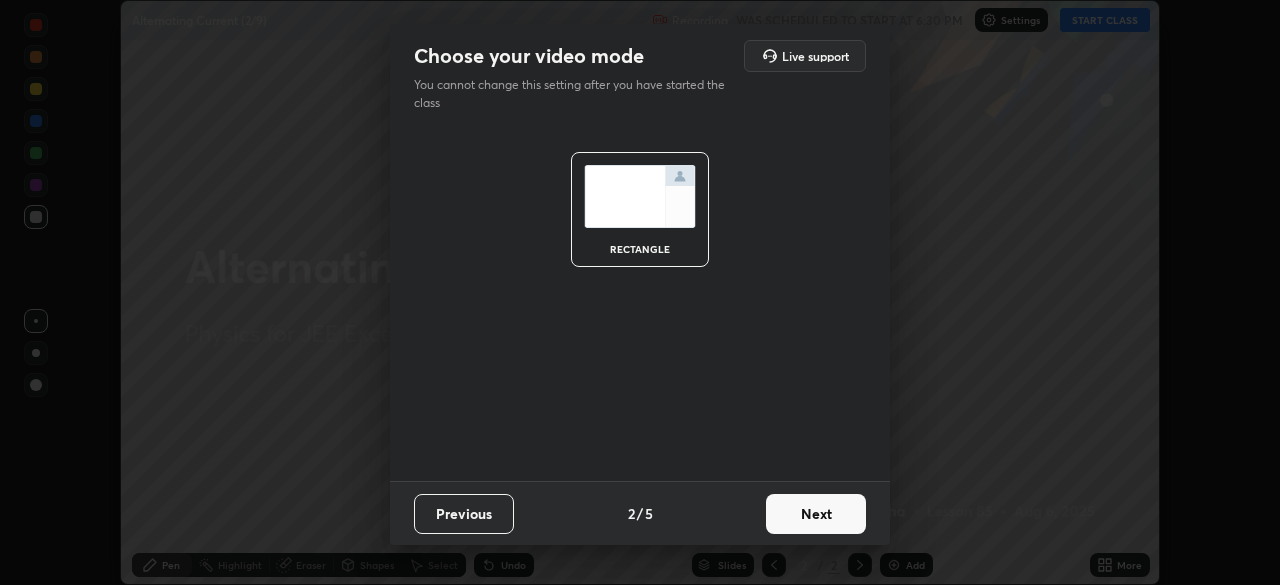 click on "Next" at bounding box center [816, 514] 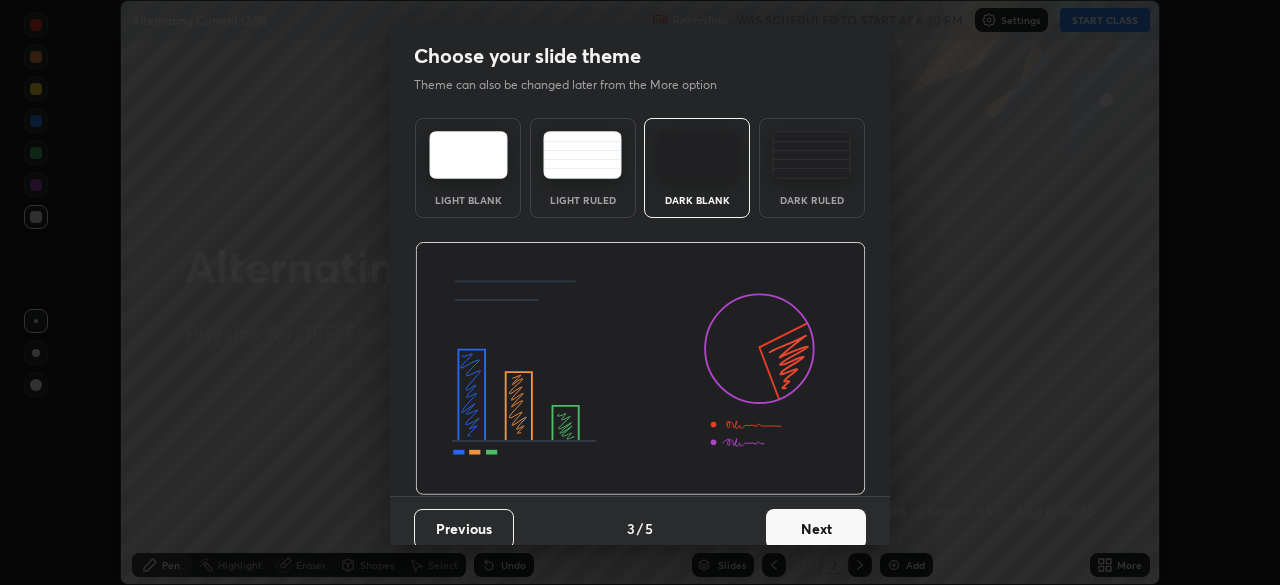 click on "Next" at bounding box center [816, 529] 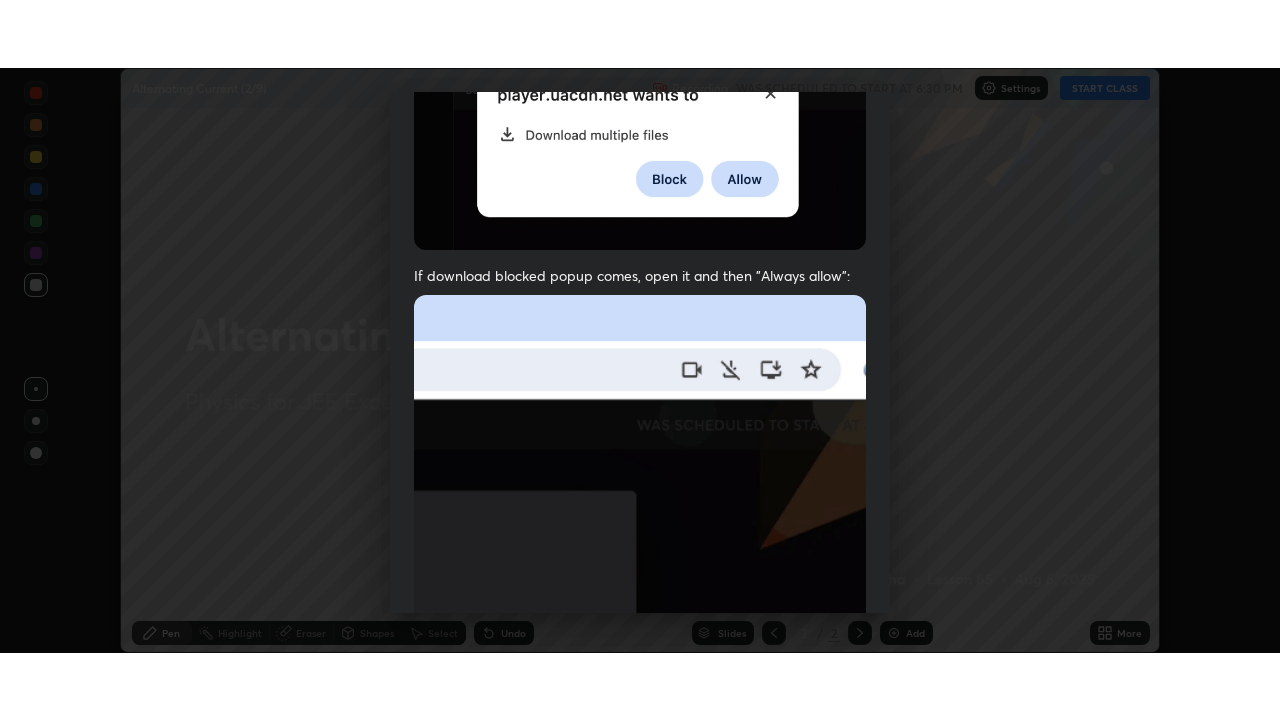 scroll, scrollTop: 479, scrollLeft: 0, axis: vertical 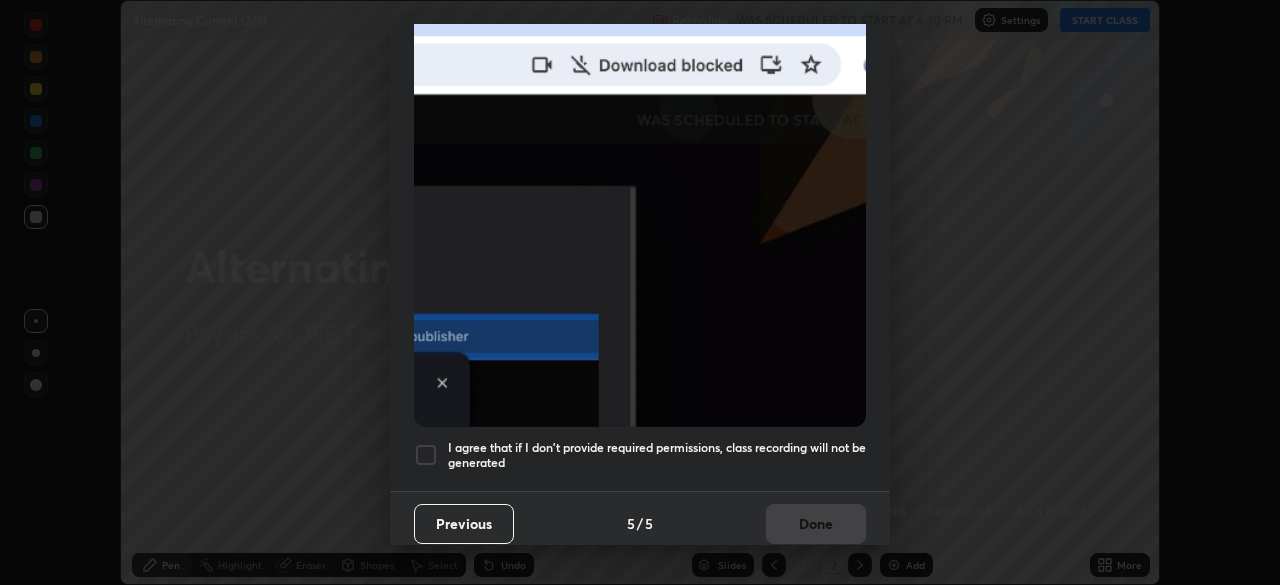 click at bounding box center (426, 455) 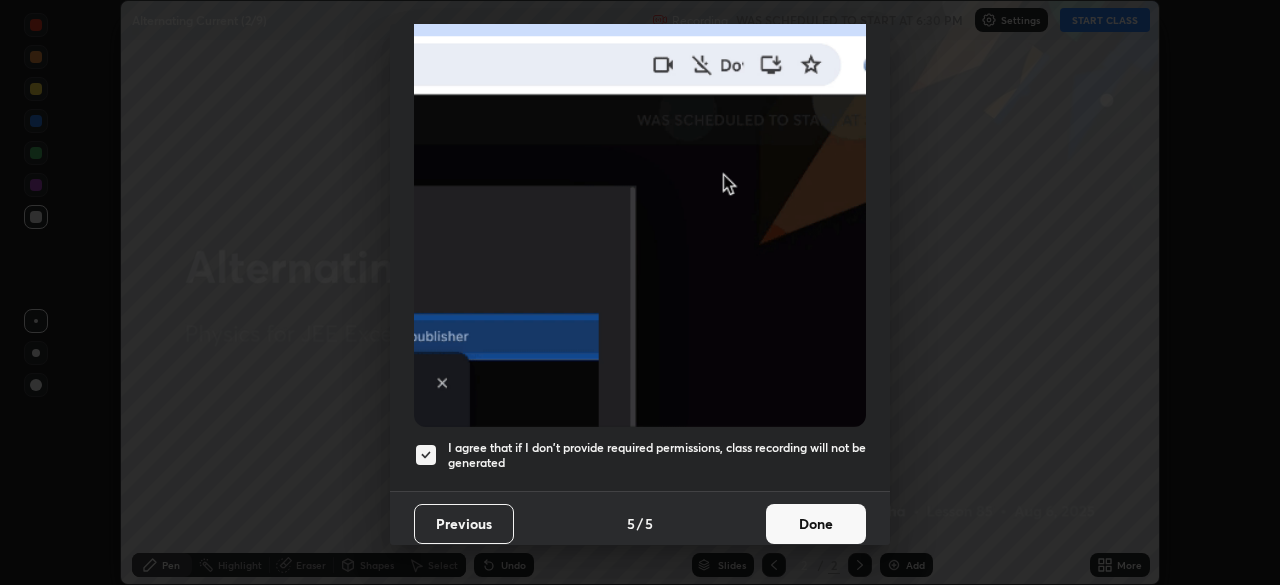click on "Done" at bounding box center (816, 524) 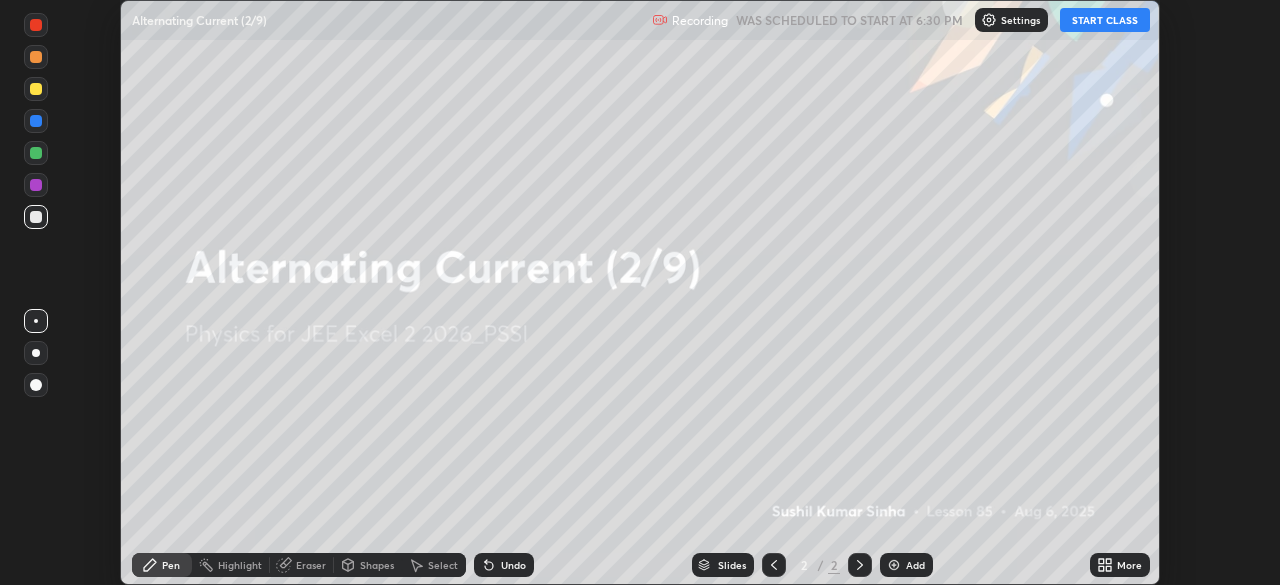 click on "START CLASS" at bounding box center (1105, 20) 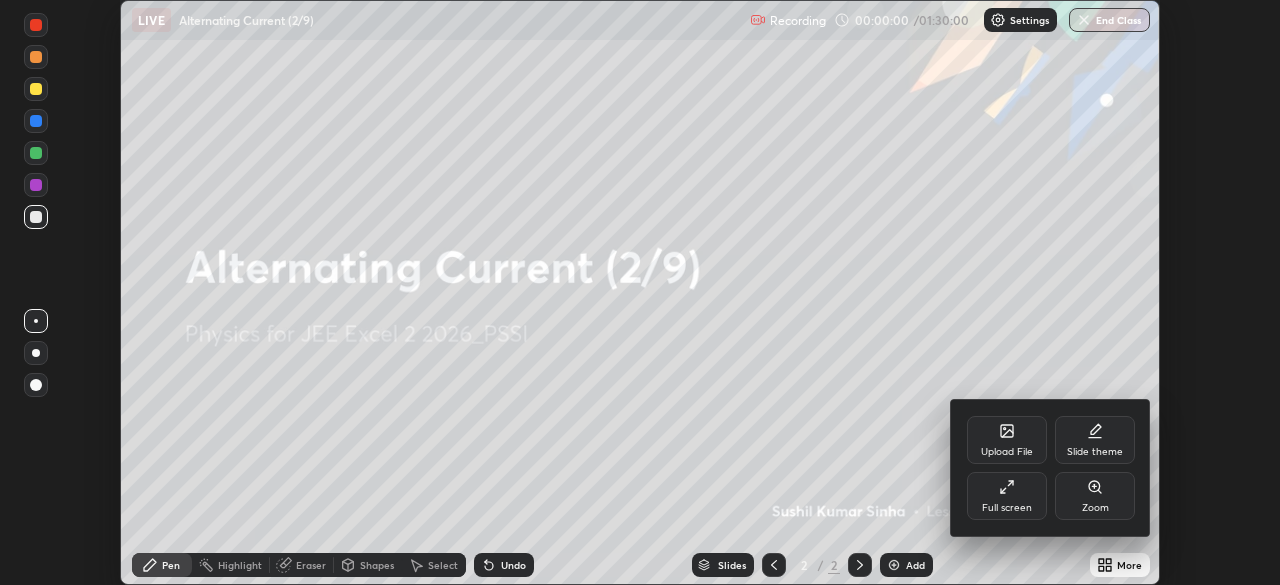 click 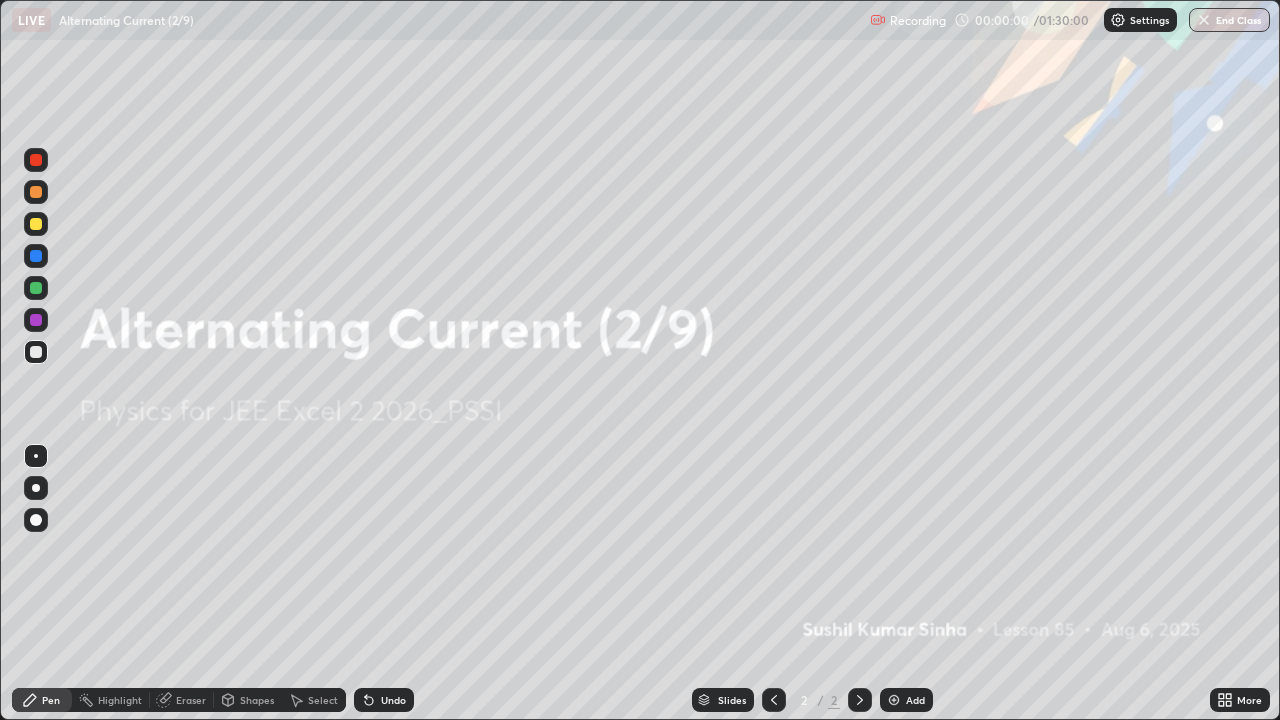scroll, scrollTop: 99280, scrollLeft: 98720, axis: both 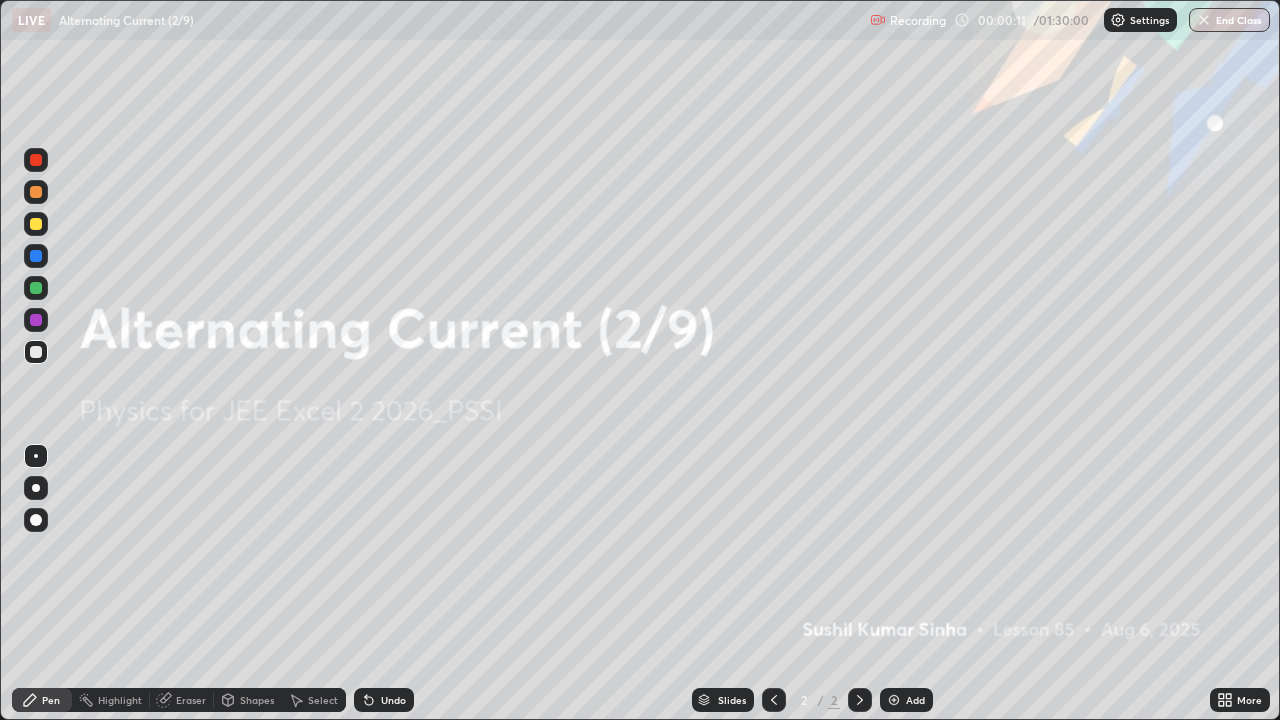 click 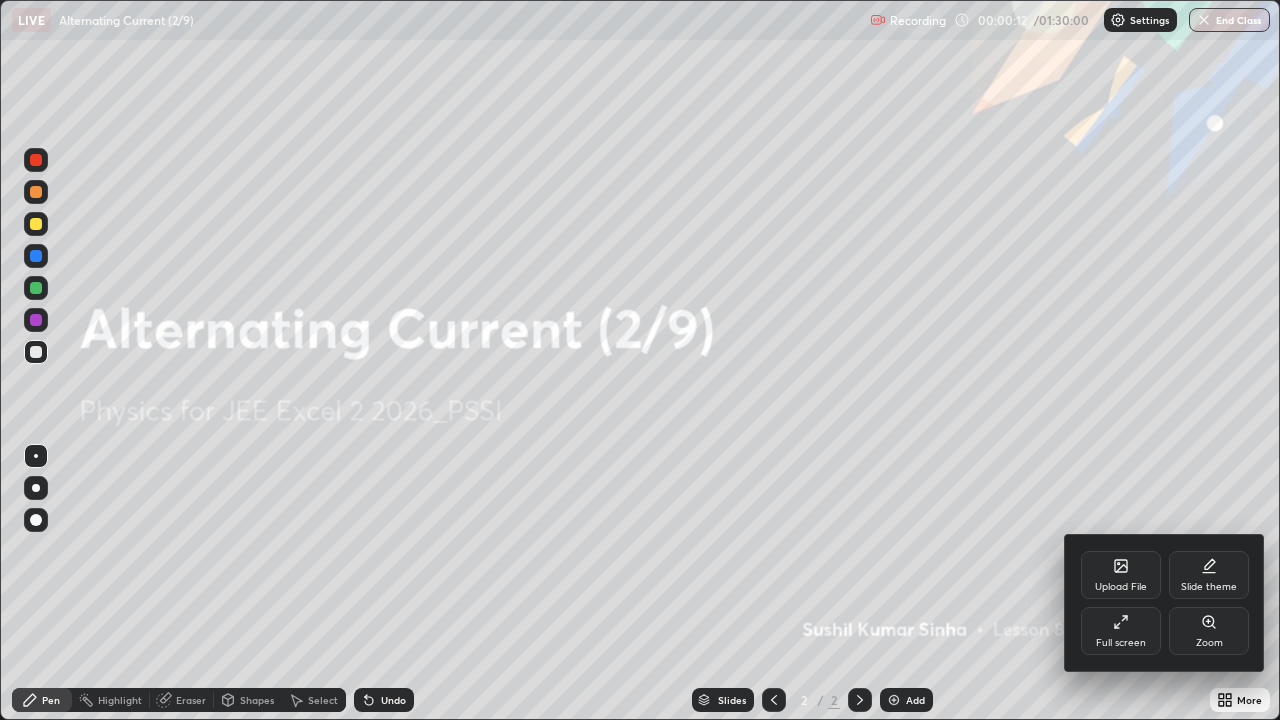 click on "Upload File" at bounding box center [1121, 575] 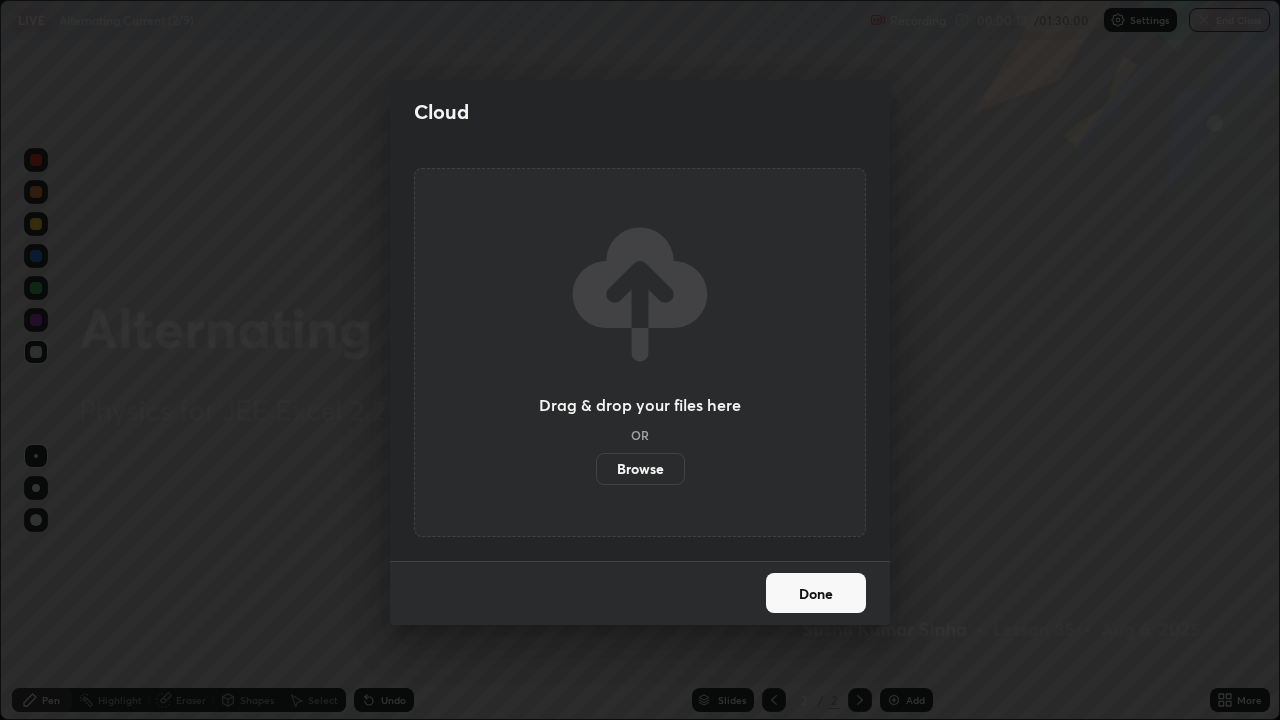 click on "Browse" at bounding box center (640, 469) 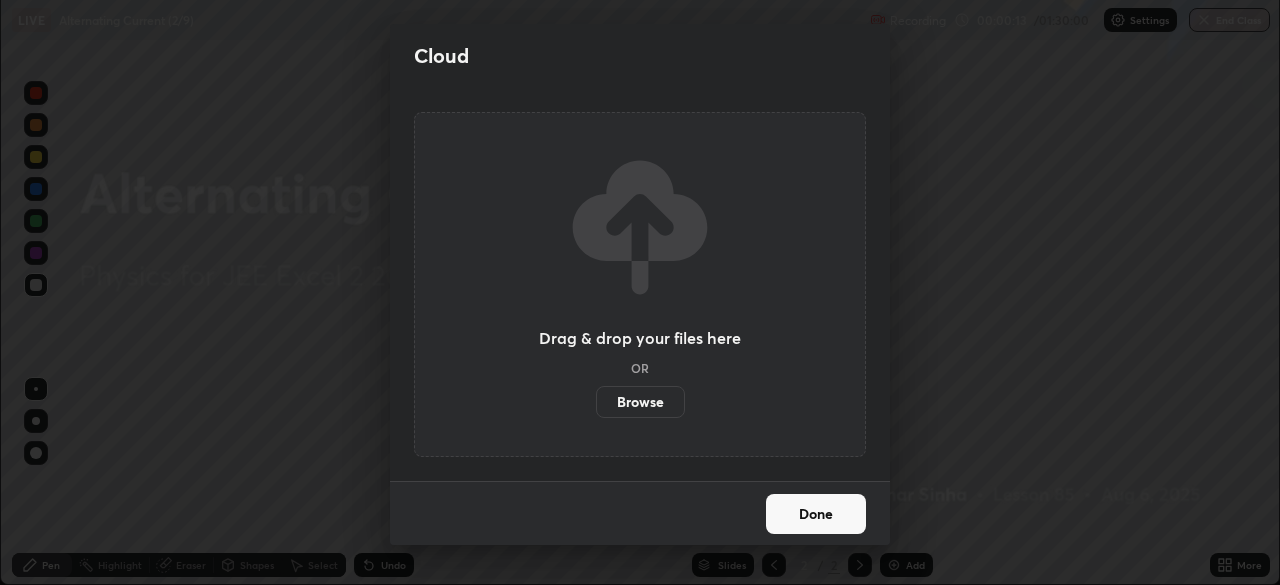 scroll, scrollTop: 585, scrollLeft: 1280, axis: both 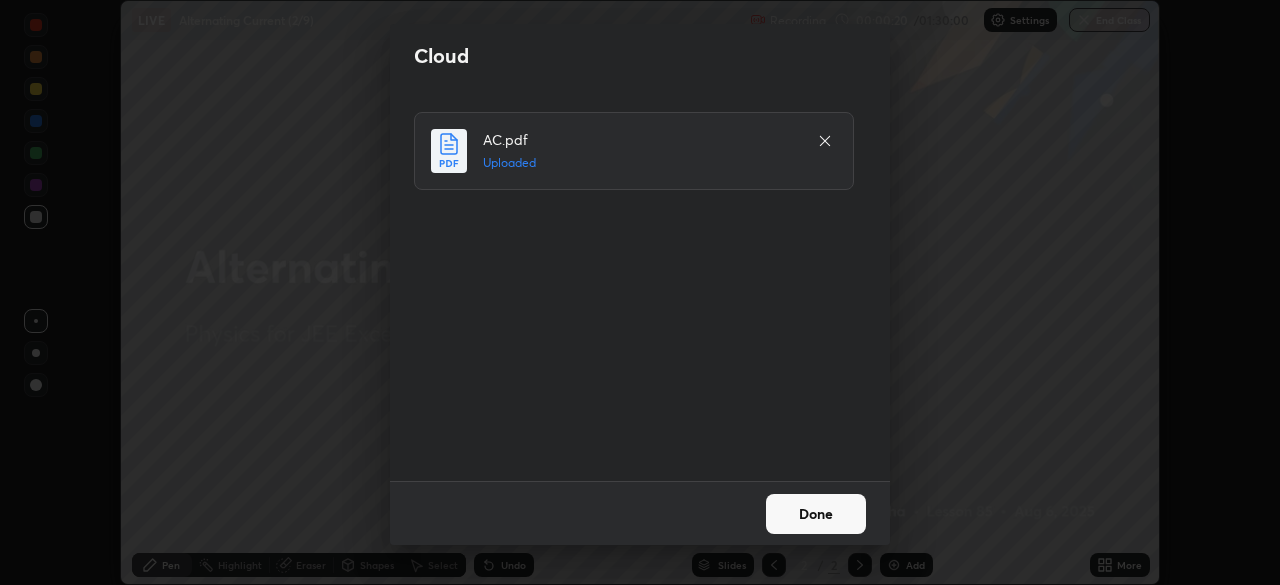 click on "Done" at bounding box center [816, 514] 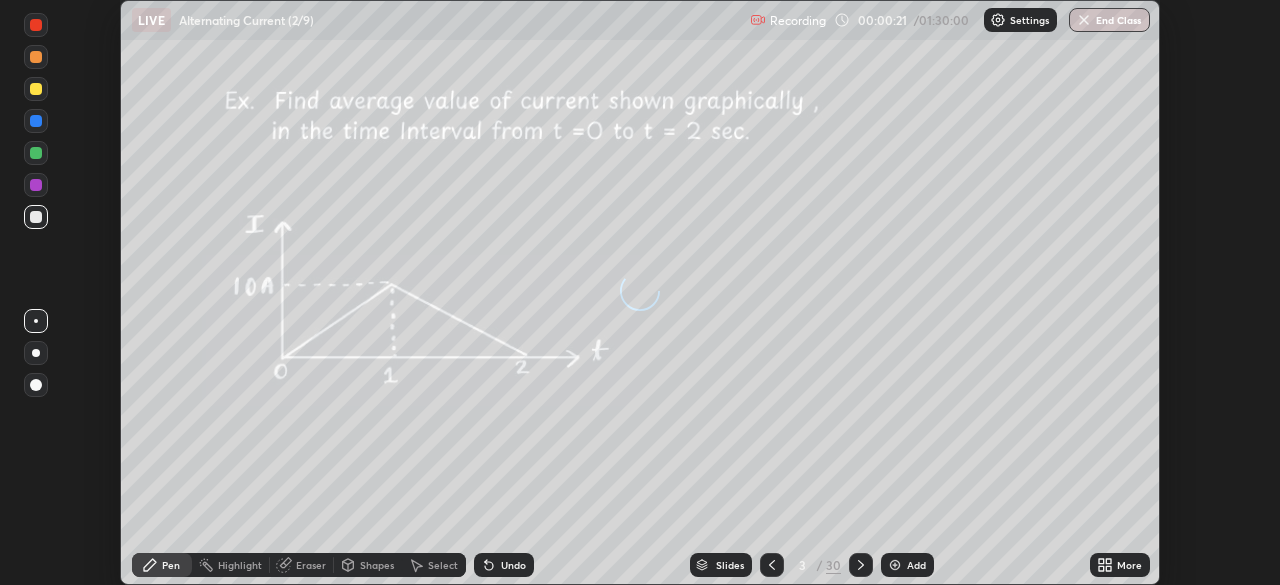 click 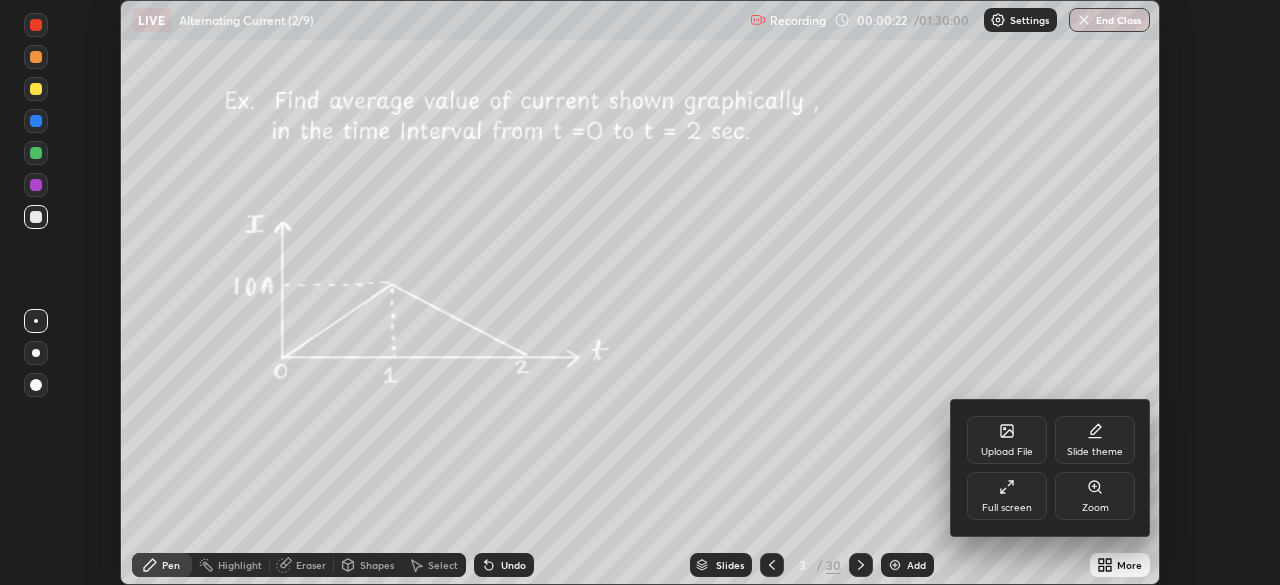 click on "Full screen" at bounding box center [1007, 496] 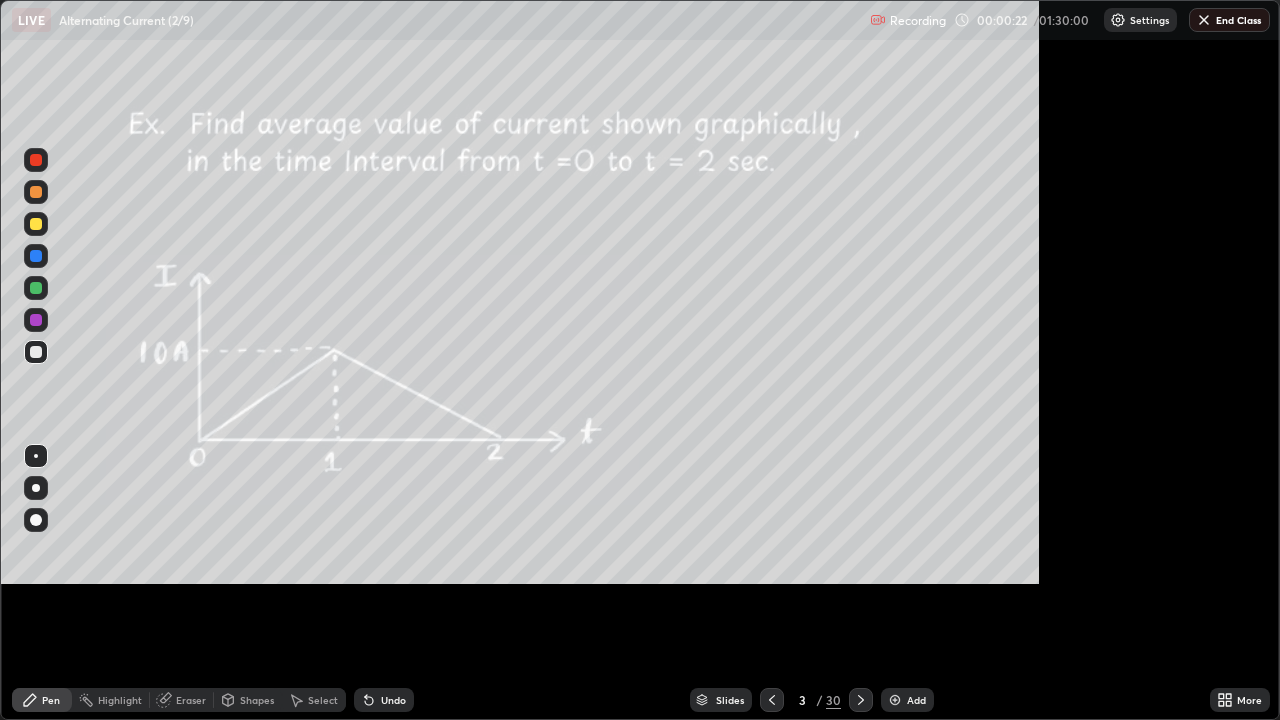 scroll, scrollTop: 99280, scrollLeft: 98720, axis: both 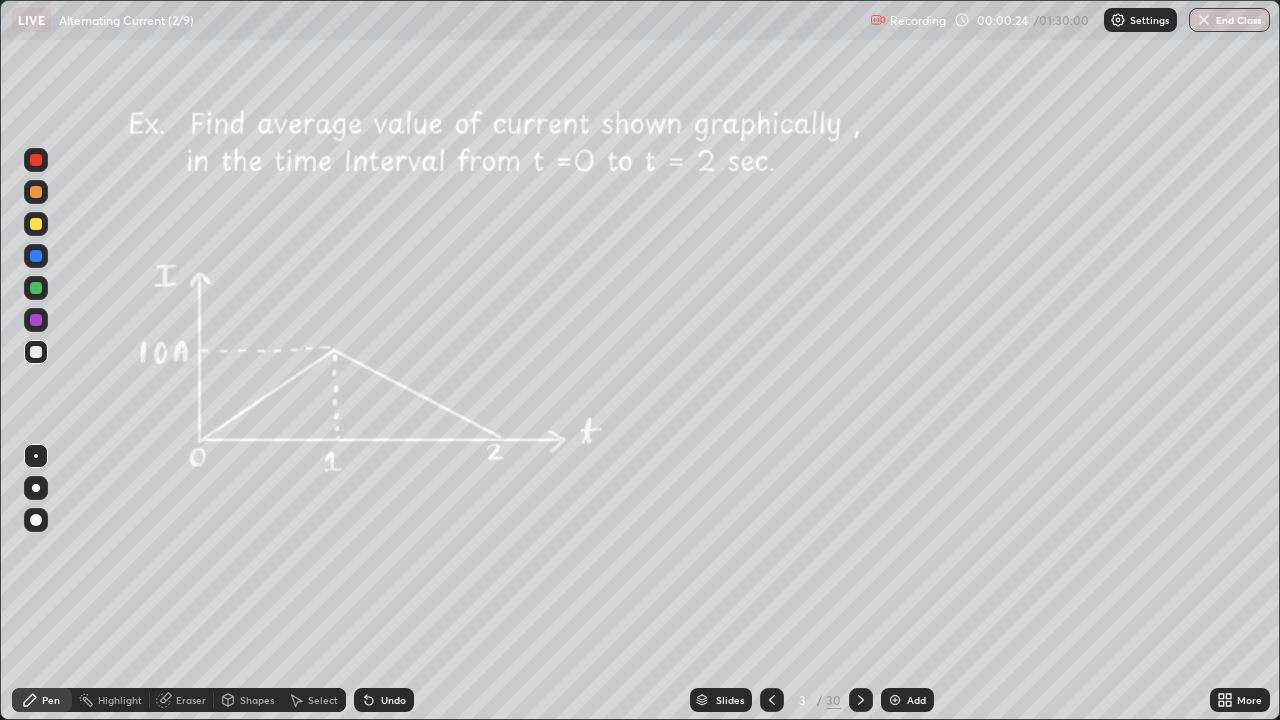 click 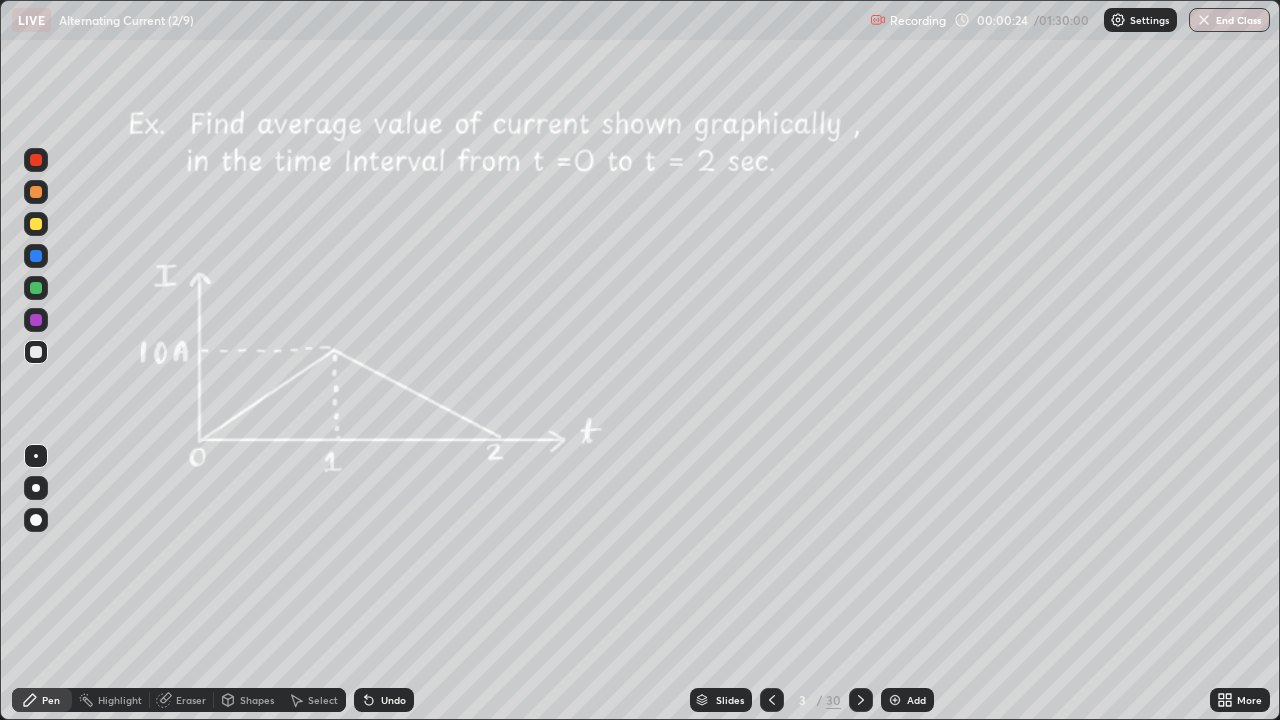 click 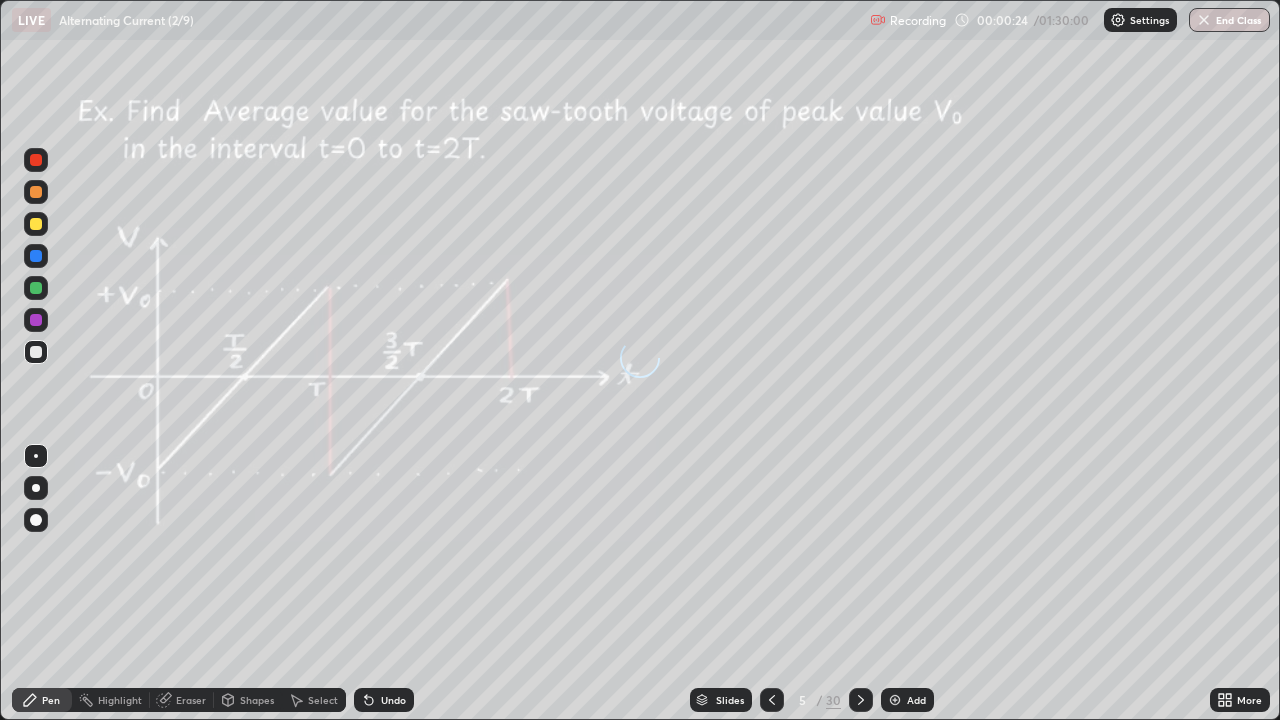 click 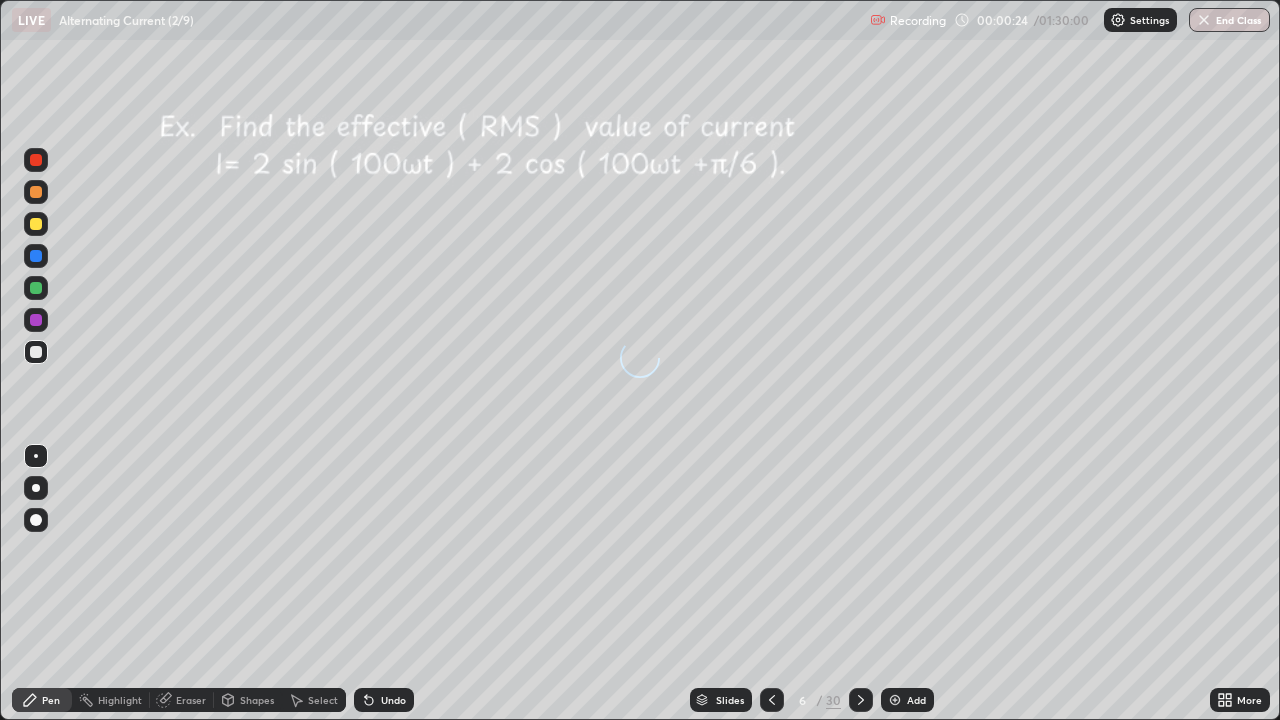 click 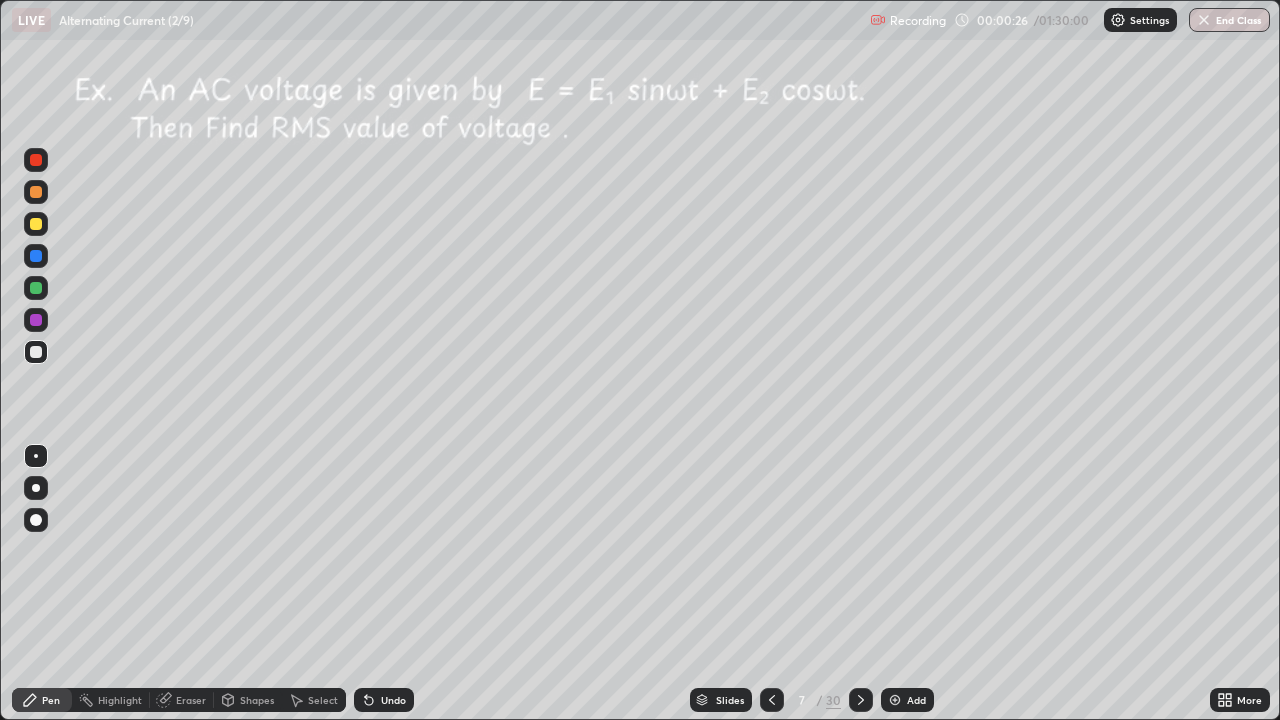click 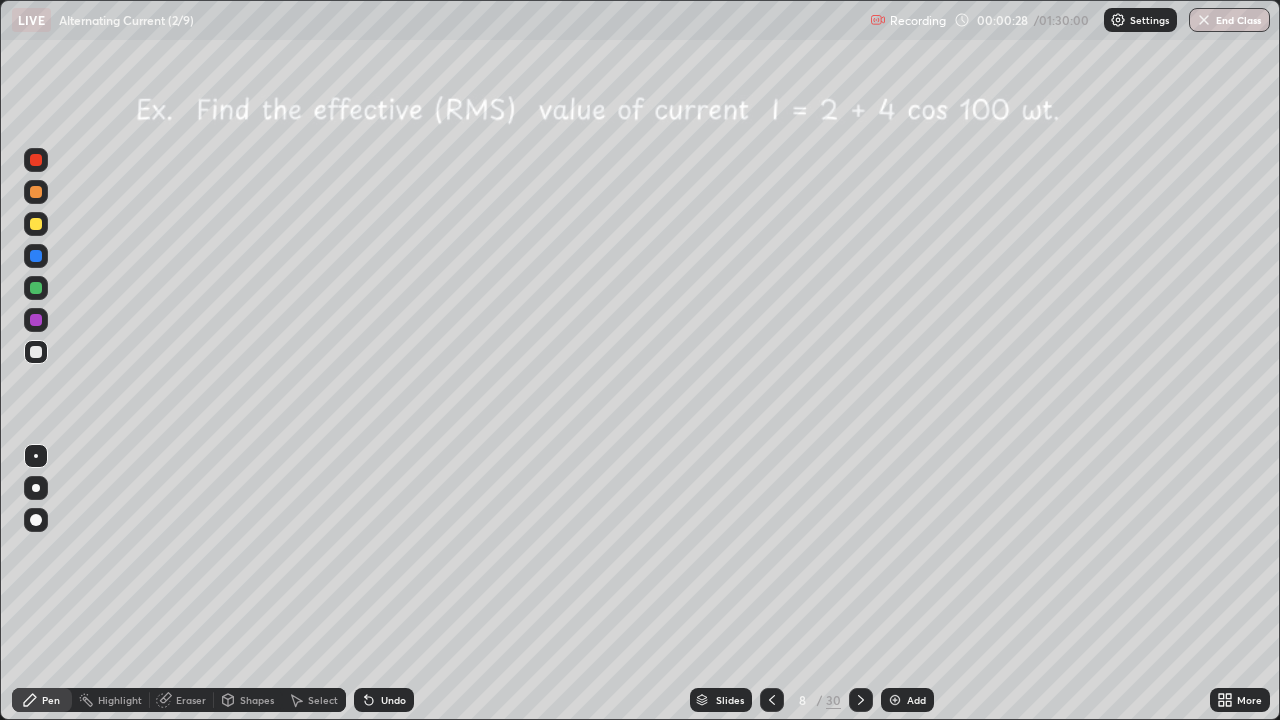 click 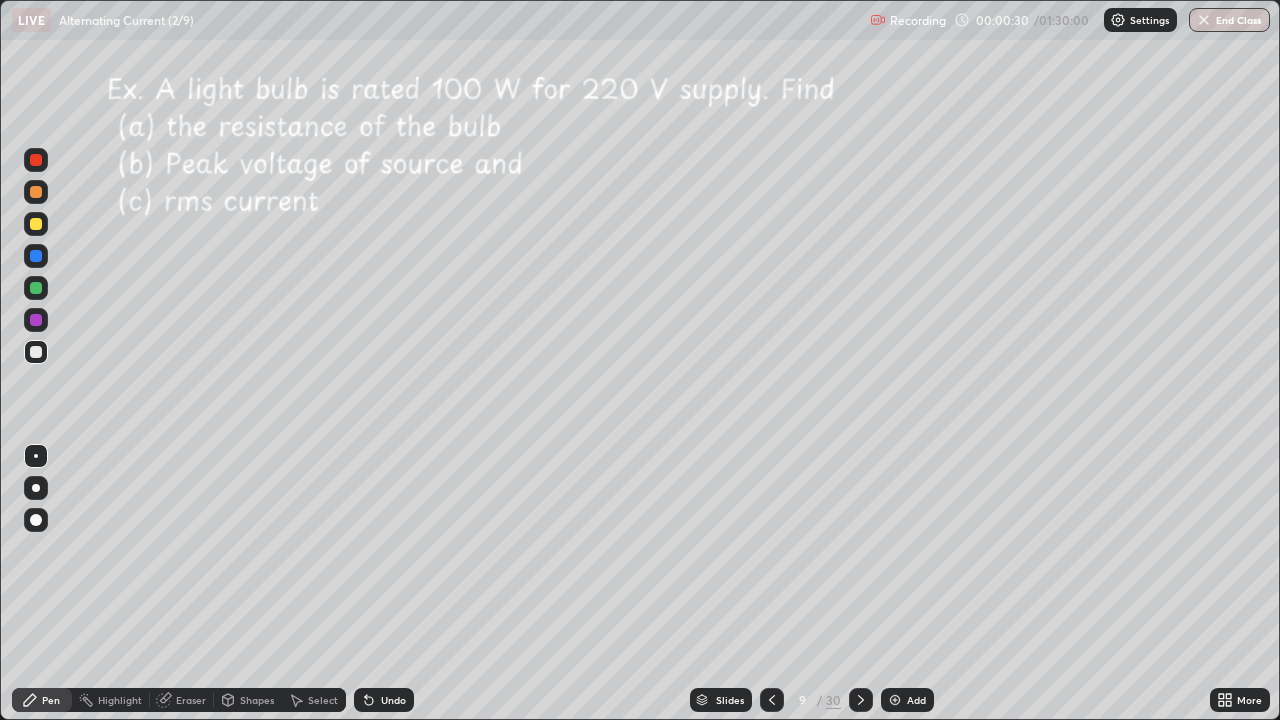 click 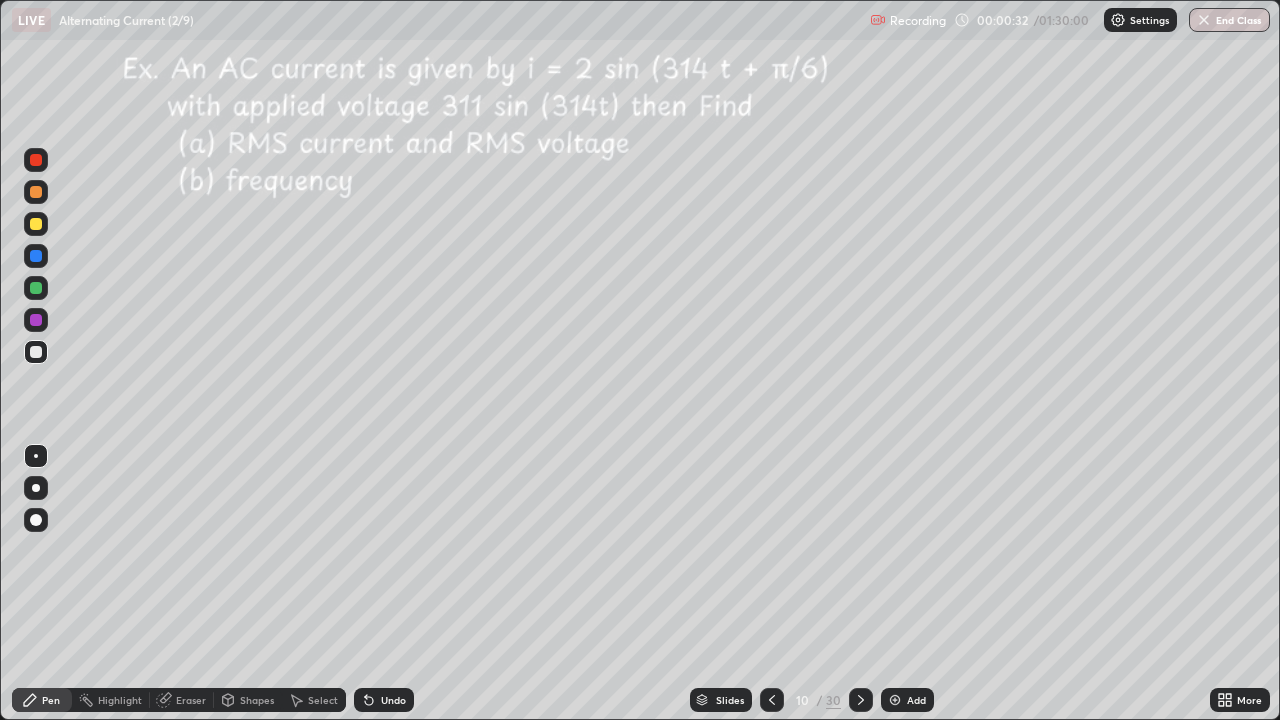 click 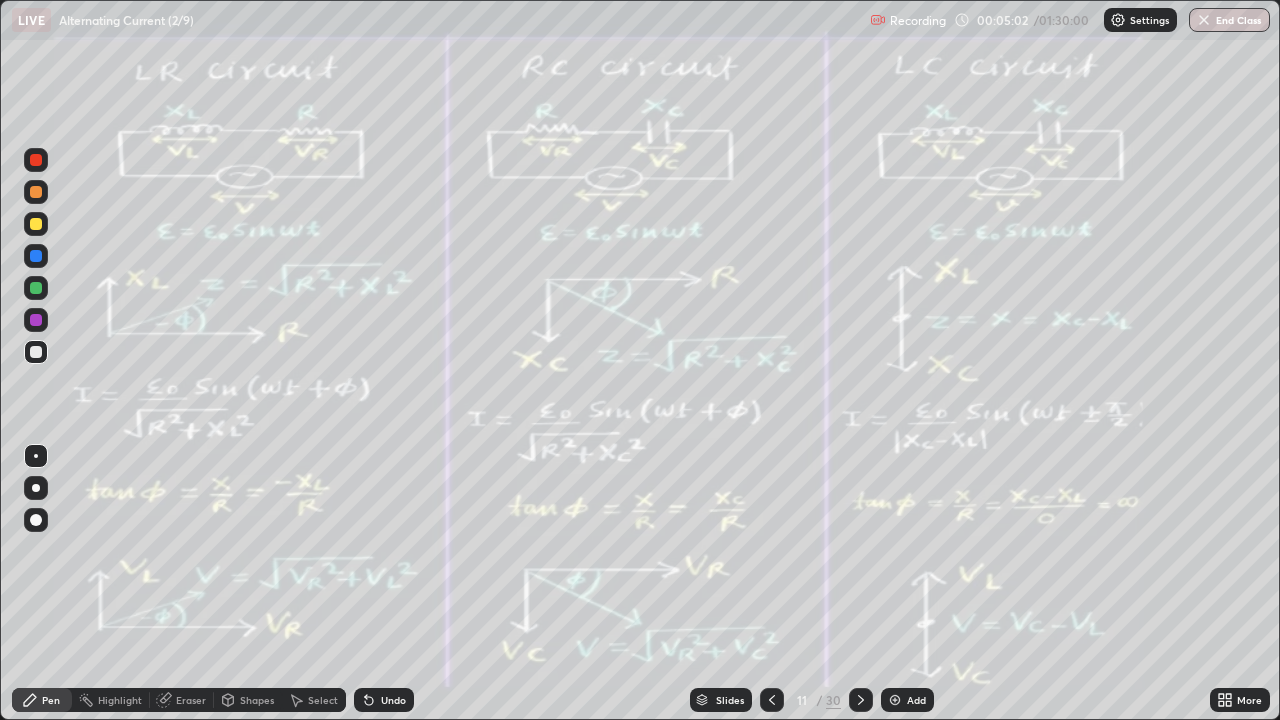 click on "Select" at bounding box center [323, 700] 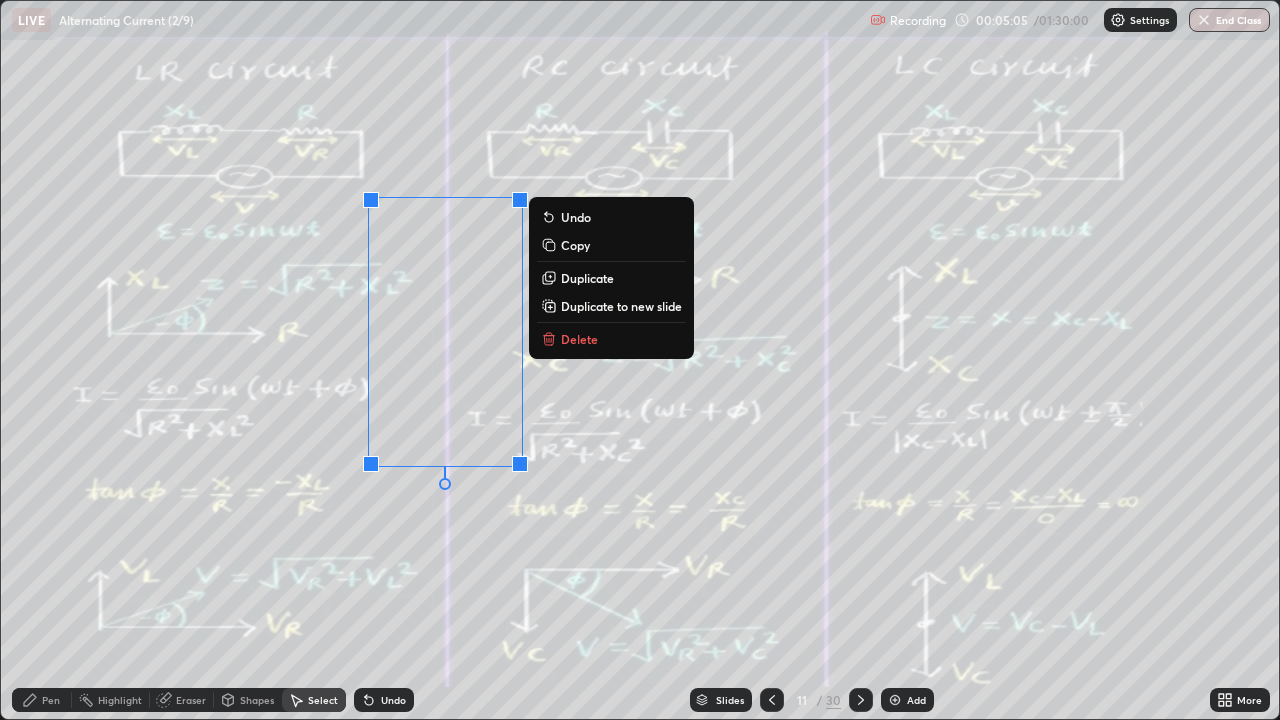click on "Delete" at bounding box center (579, 339) 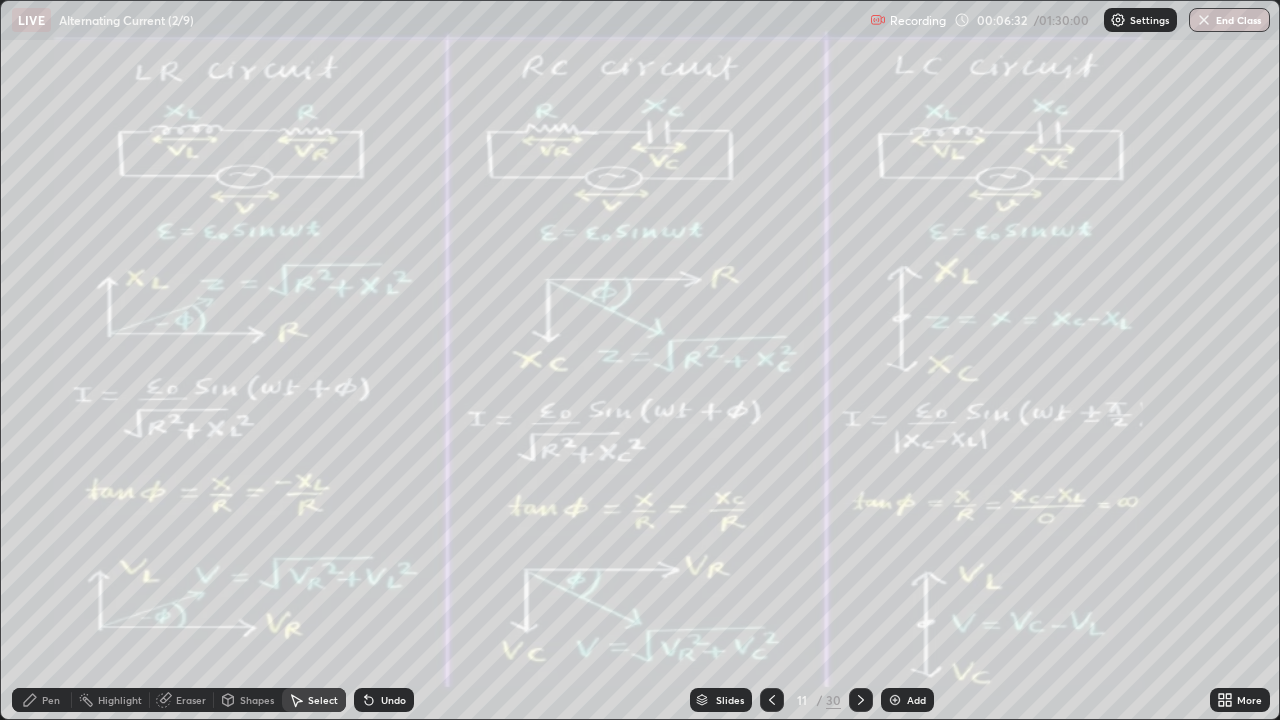 click on "Pen" at bounding box center [42, 700] 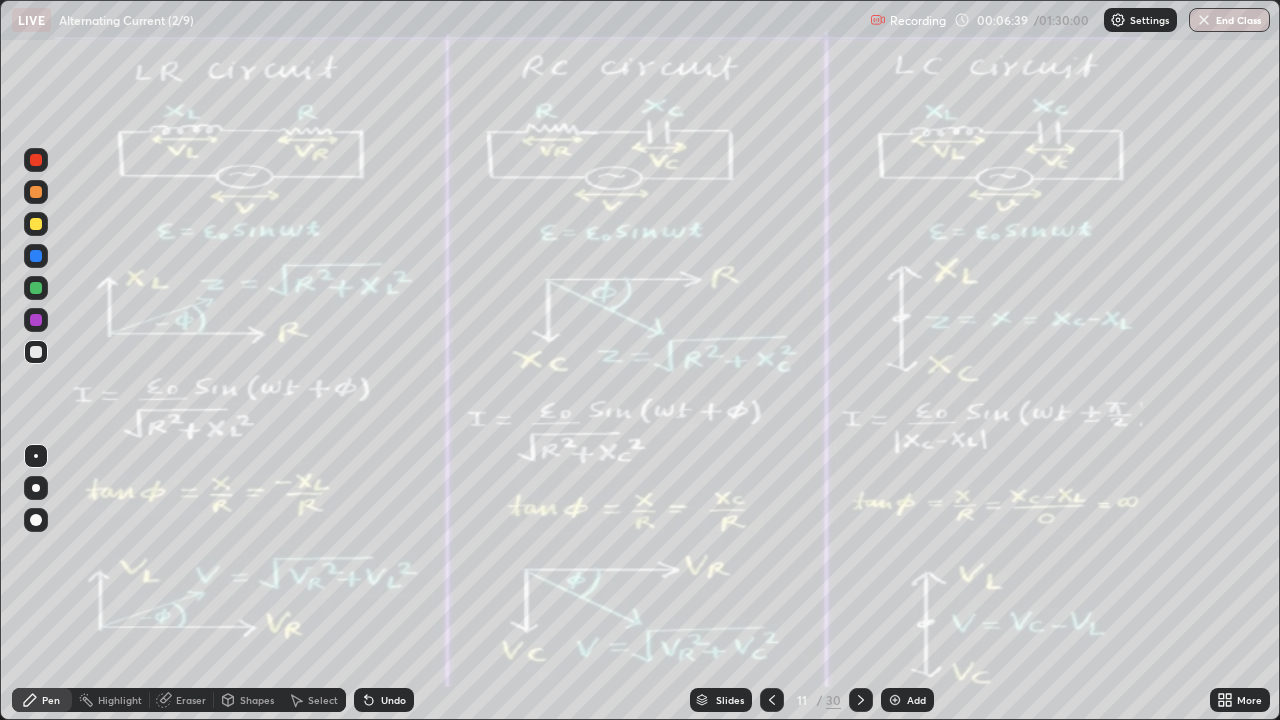 click 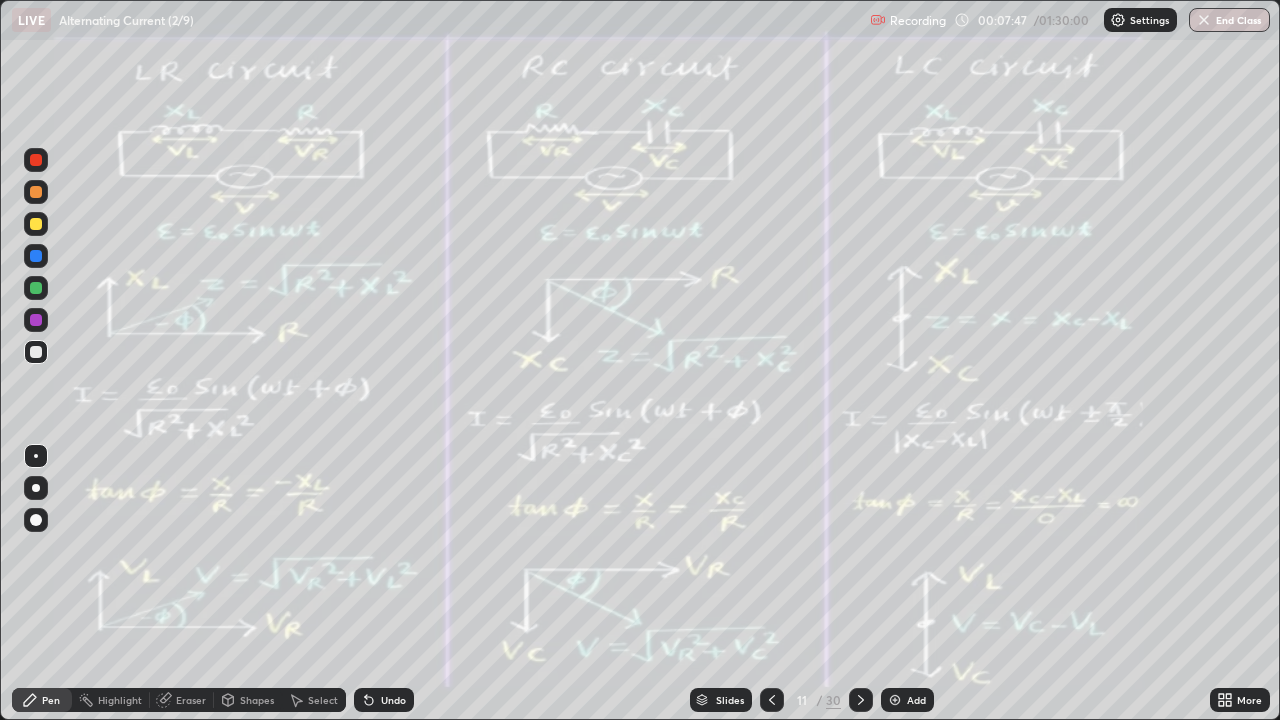 click on "Select" at bounding box center [323, 700] 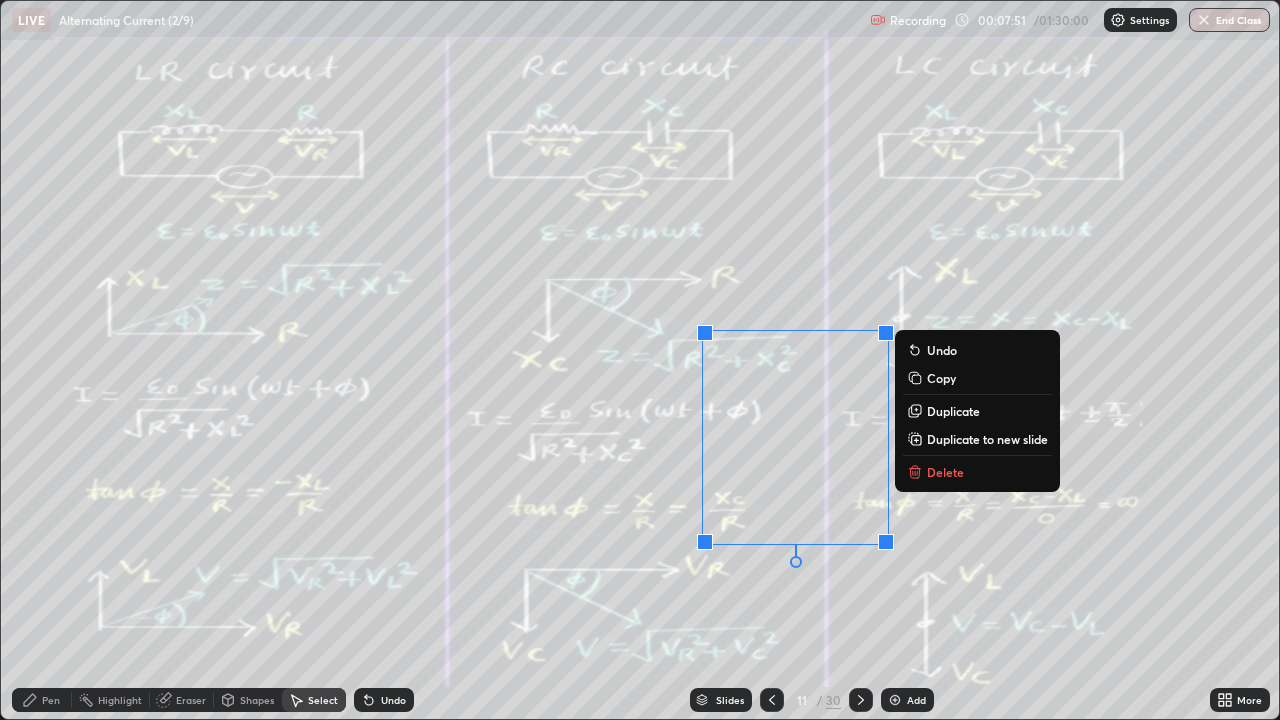 click on "Delete" at bounding box center [945, 472] 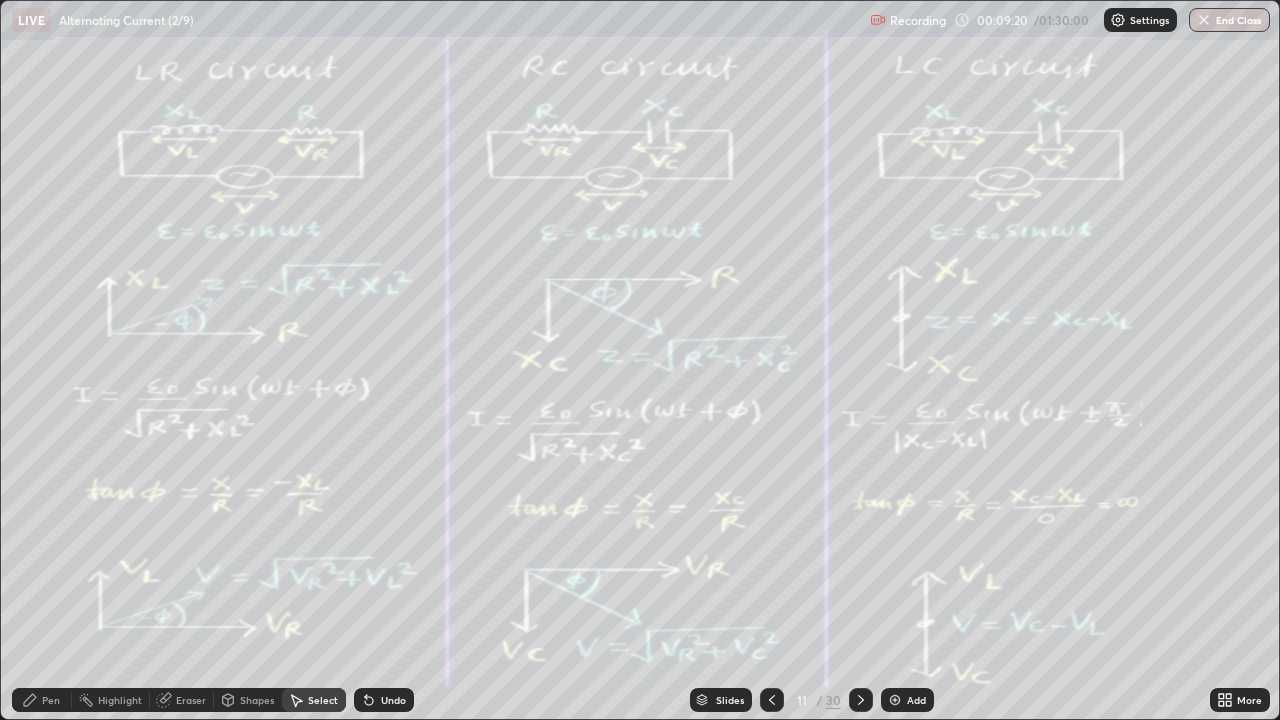 click on "Pen" at bounding box center [51, 700] 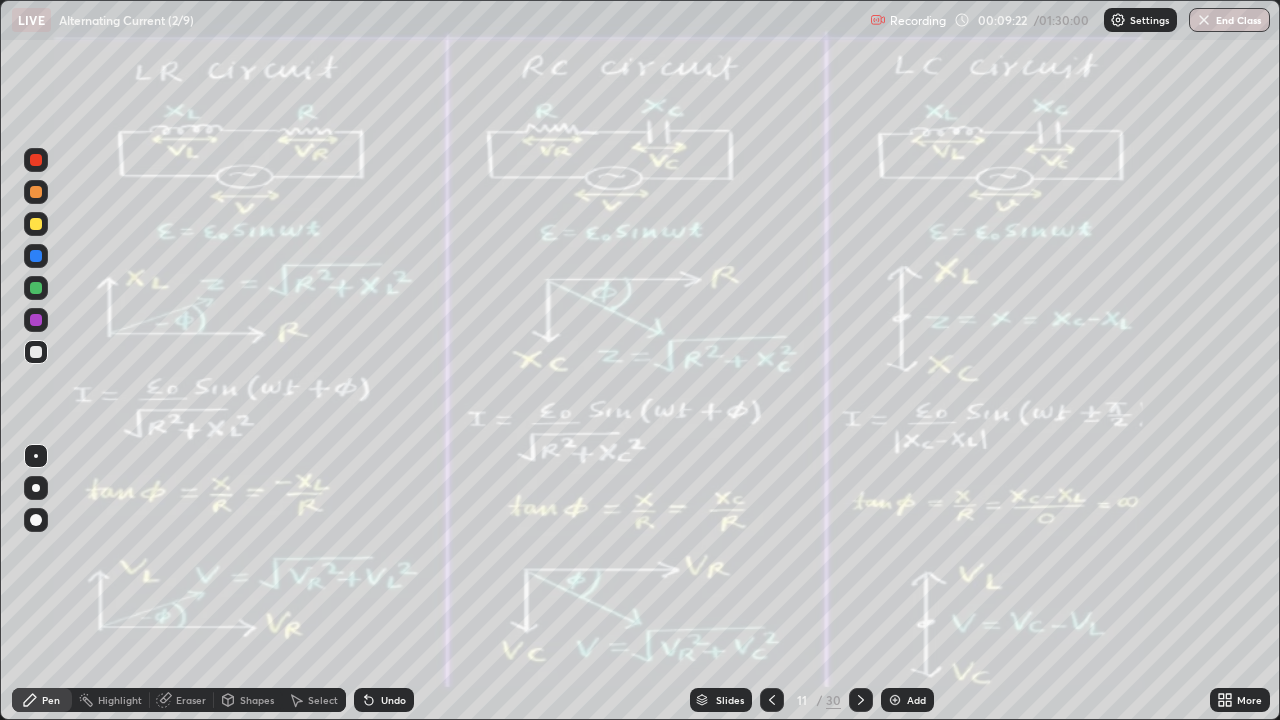 click at bounding box center (36, 160) 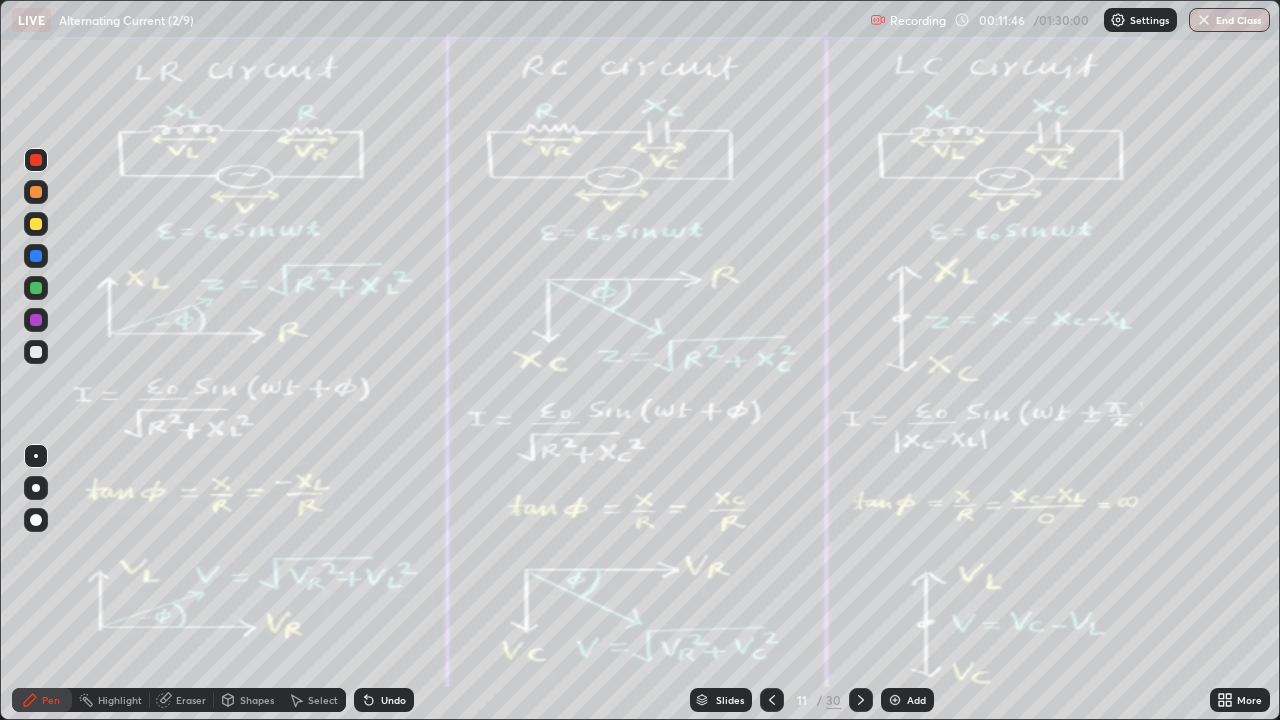 click on "Undo" at bounding box center (393, 700) 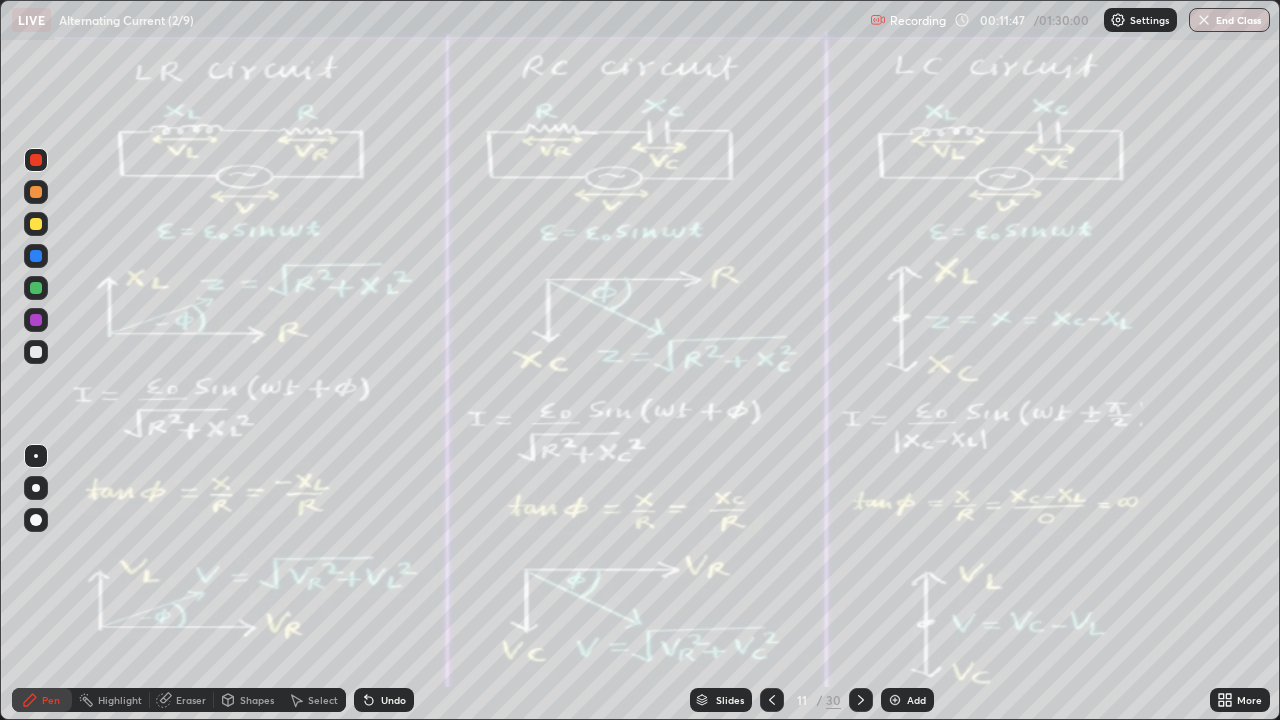 click on "Undo" at bounding box center [384, 700] 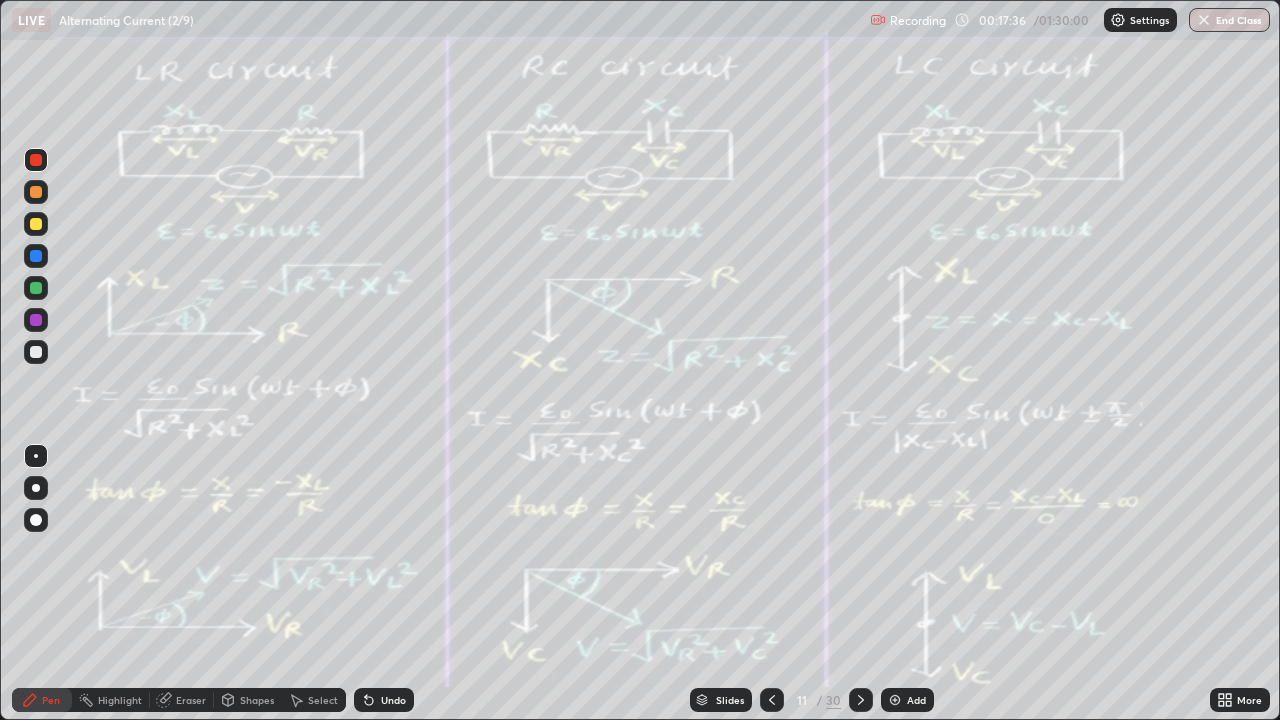 click at bounding box center [36, 288] 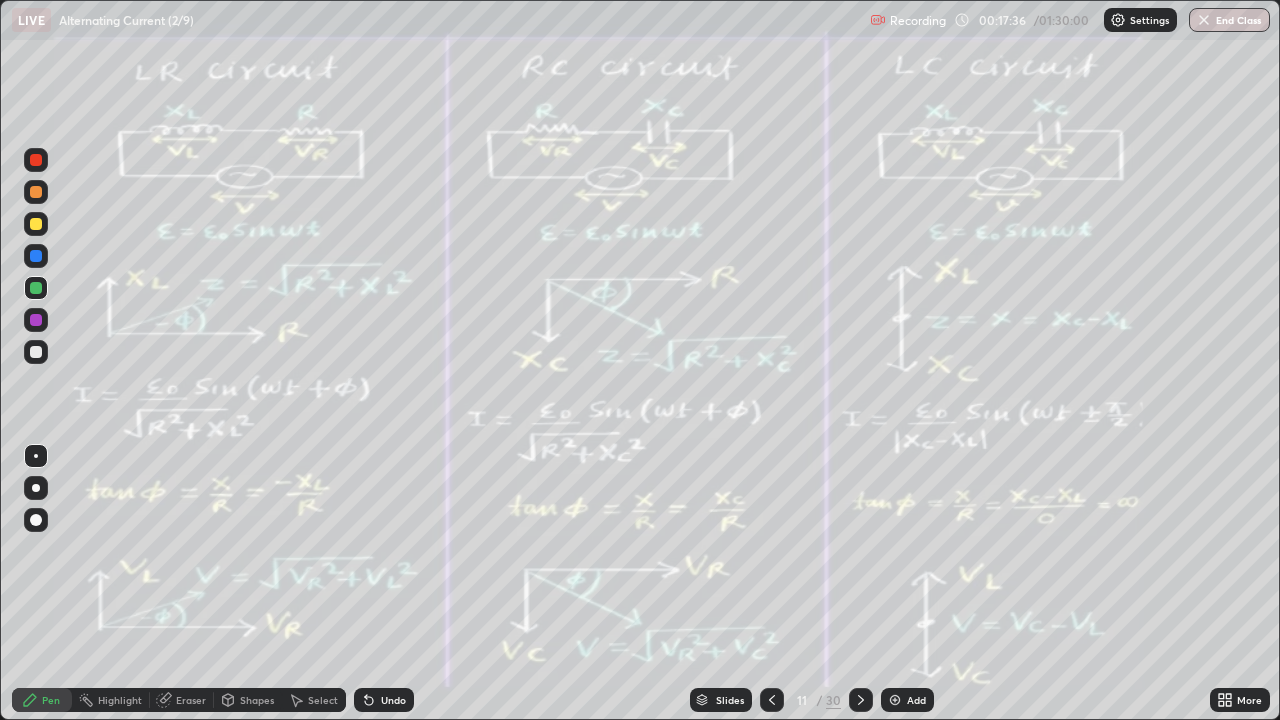 click at bounding box center (36, 224) 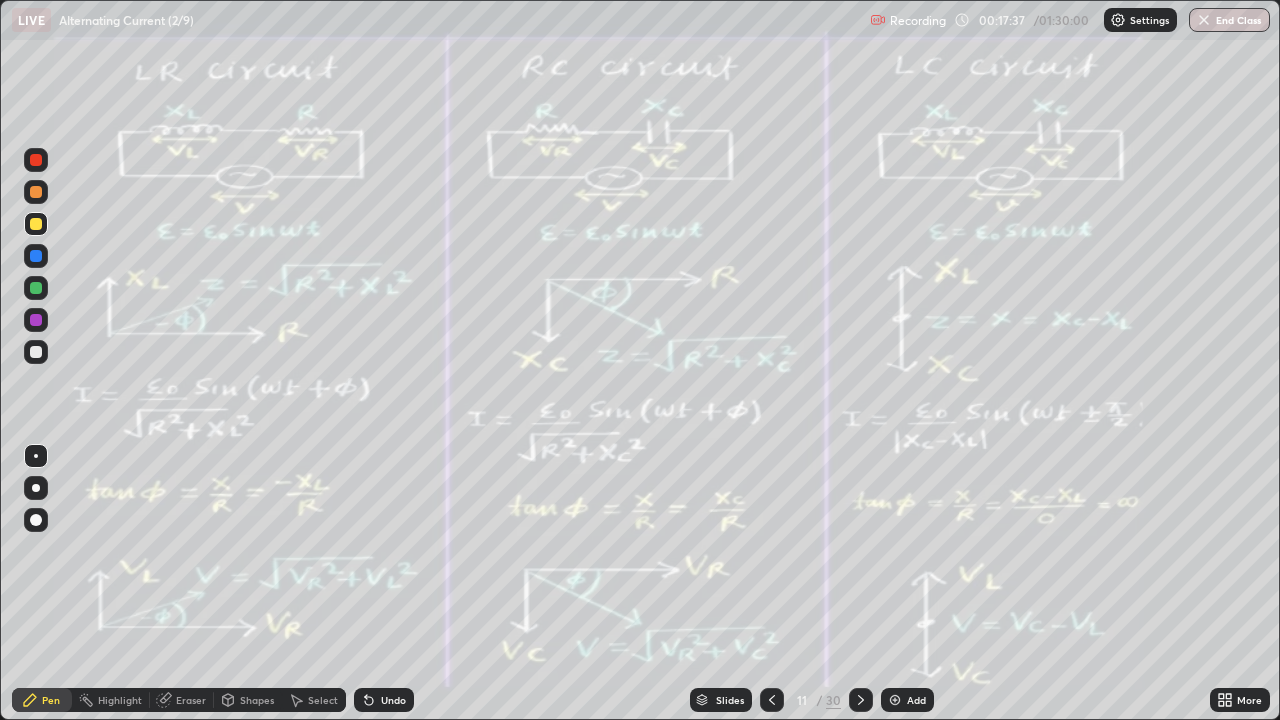 click at bounding box center (36, 160) 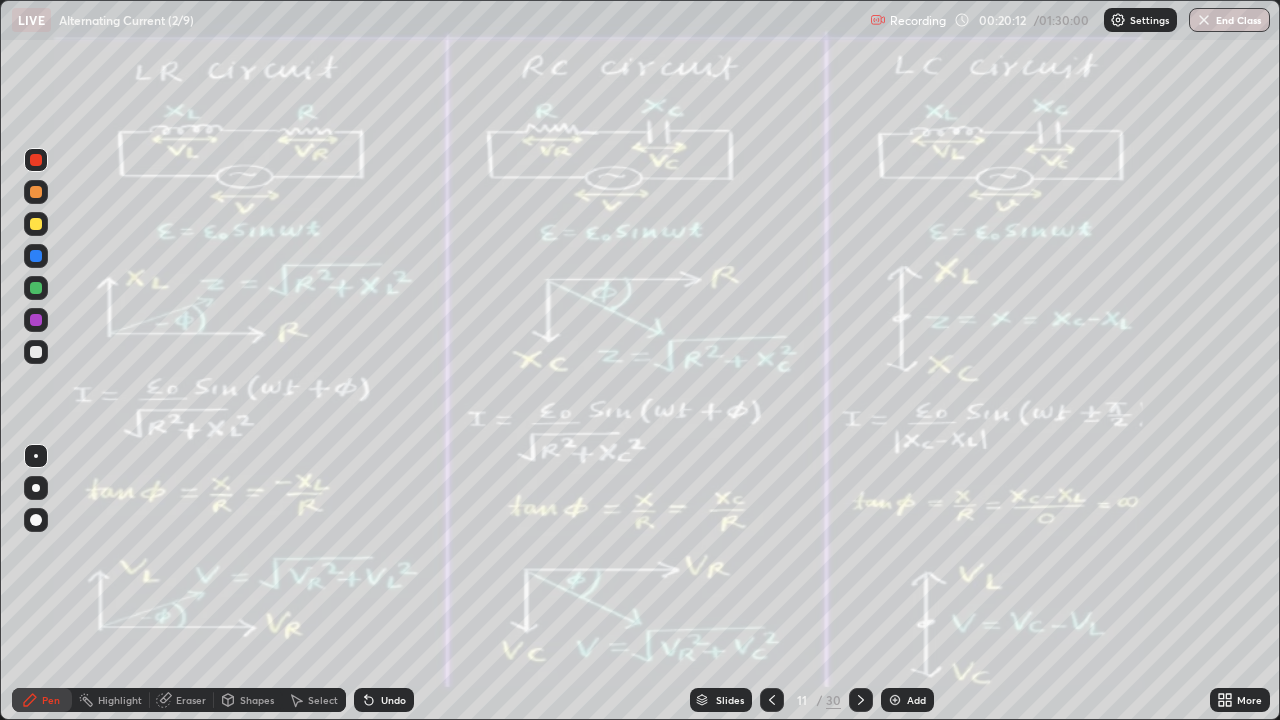 click at bounding box center [895, 700] 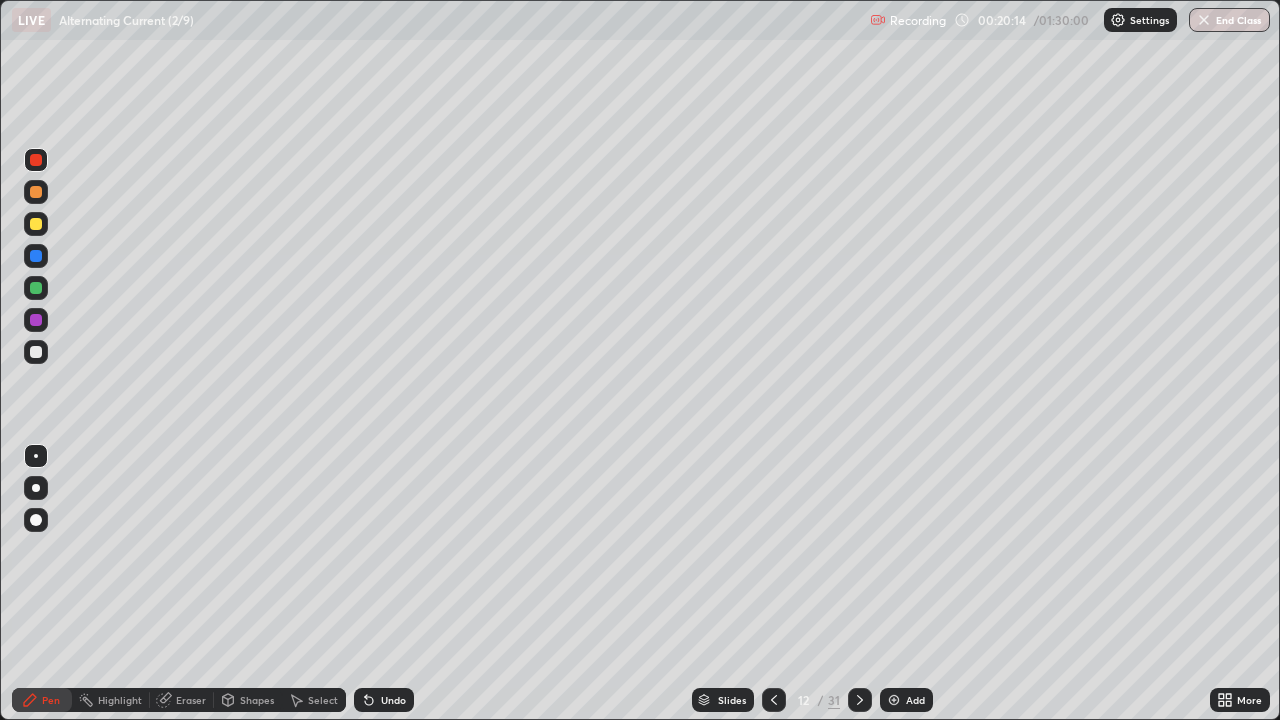 click at bounding box center [36, 224] 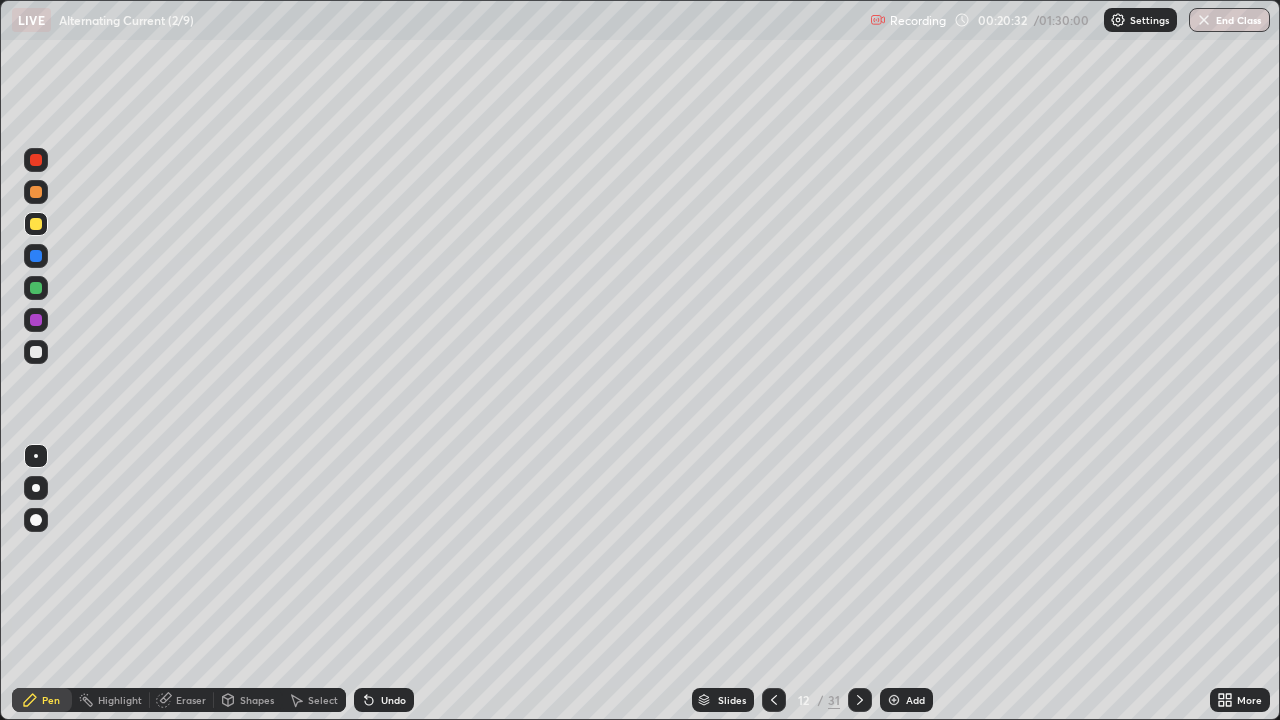 click at bounding box center (36, 352) 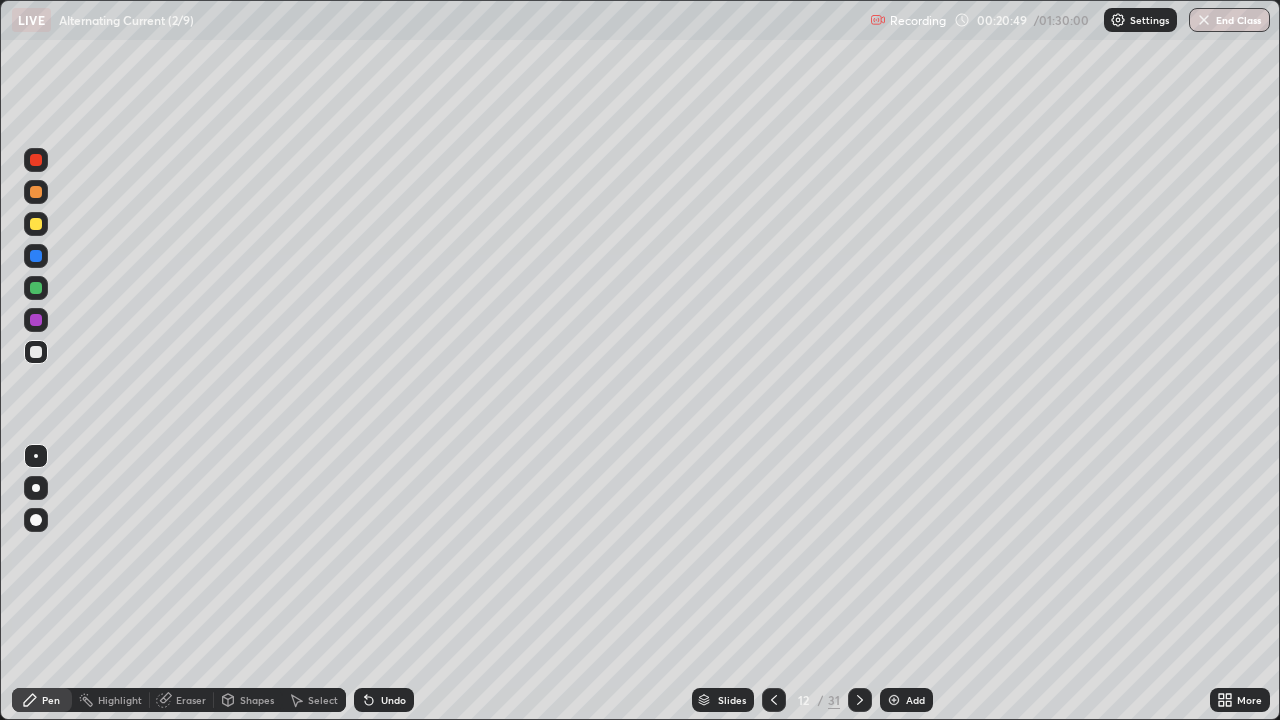 click at bounding box center [36, 320] 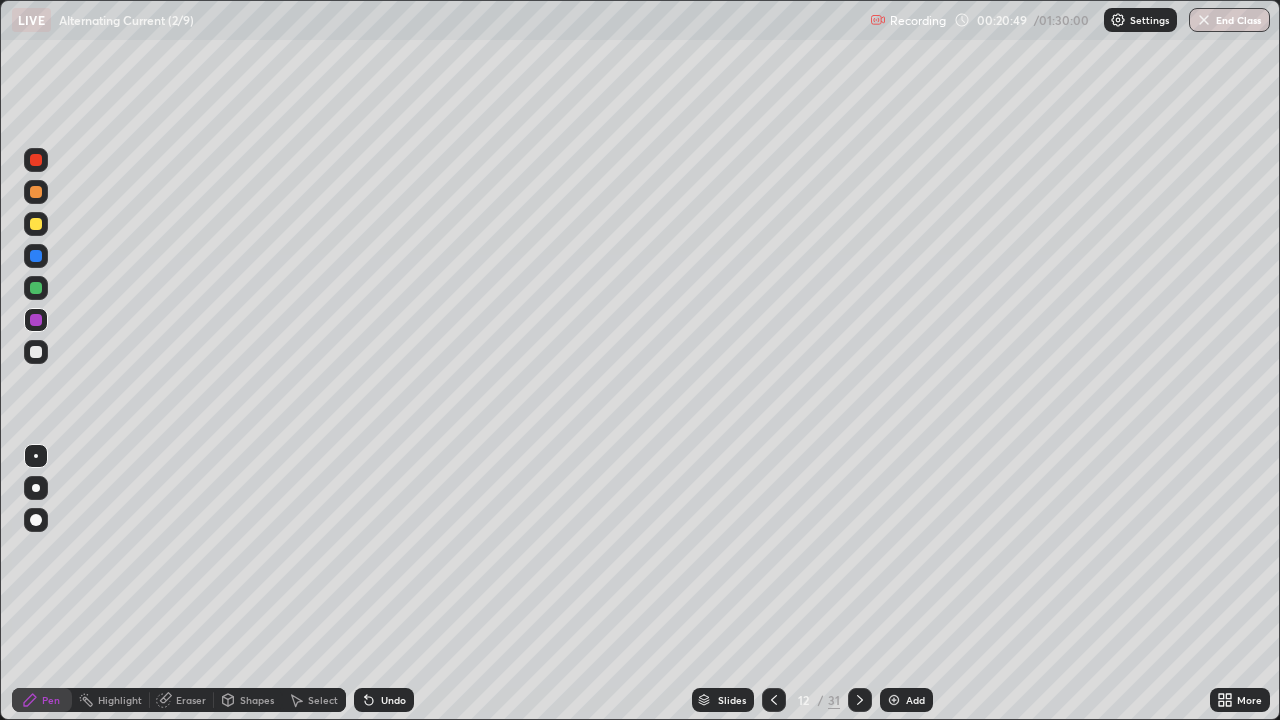click at bounding box center (36, 320) 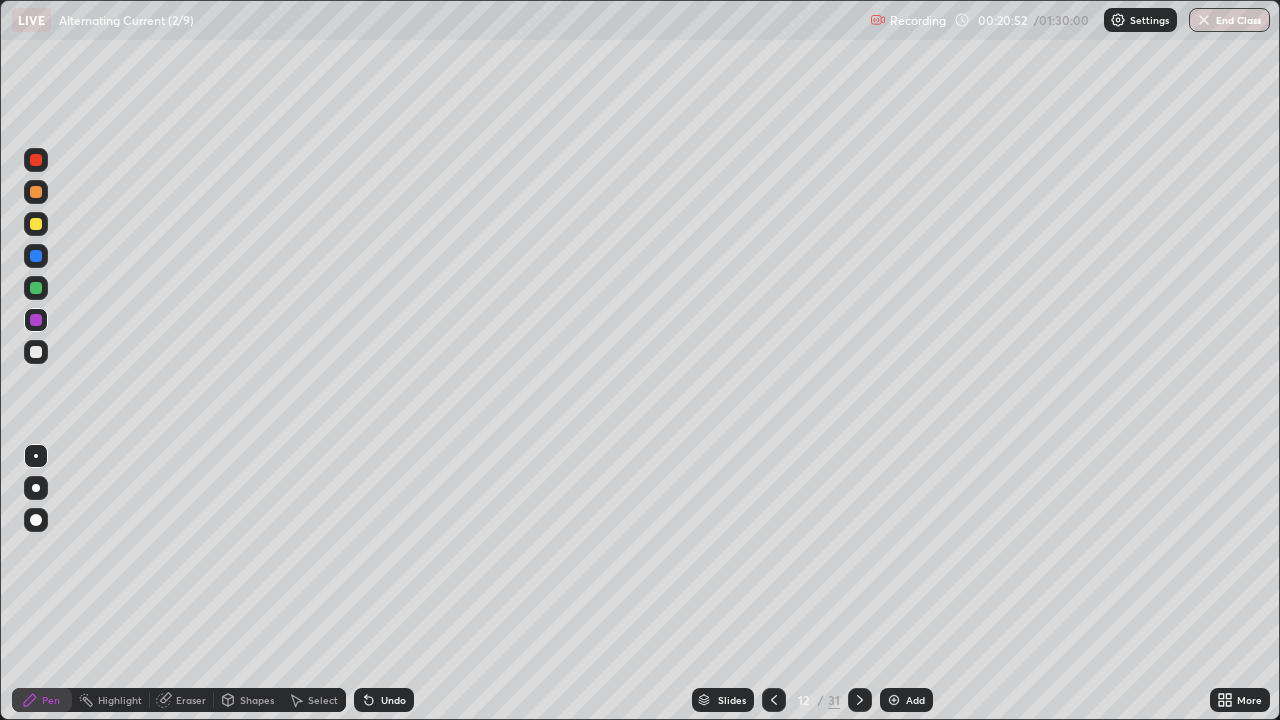 click at bounding box center (36, 224) 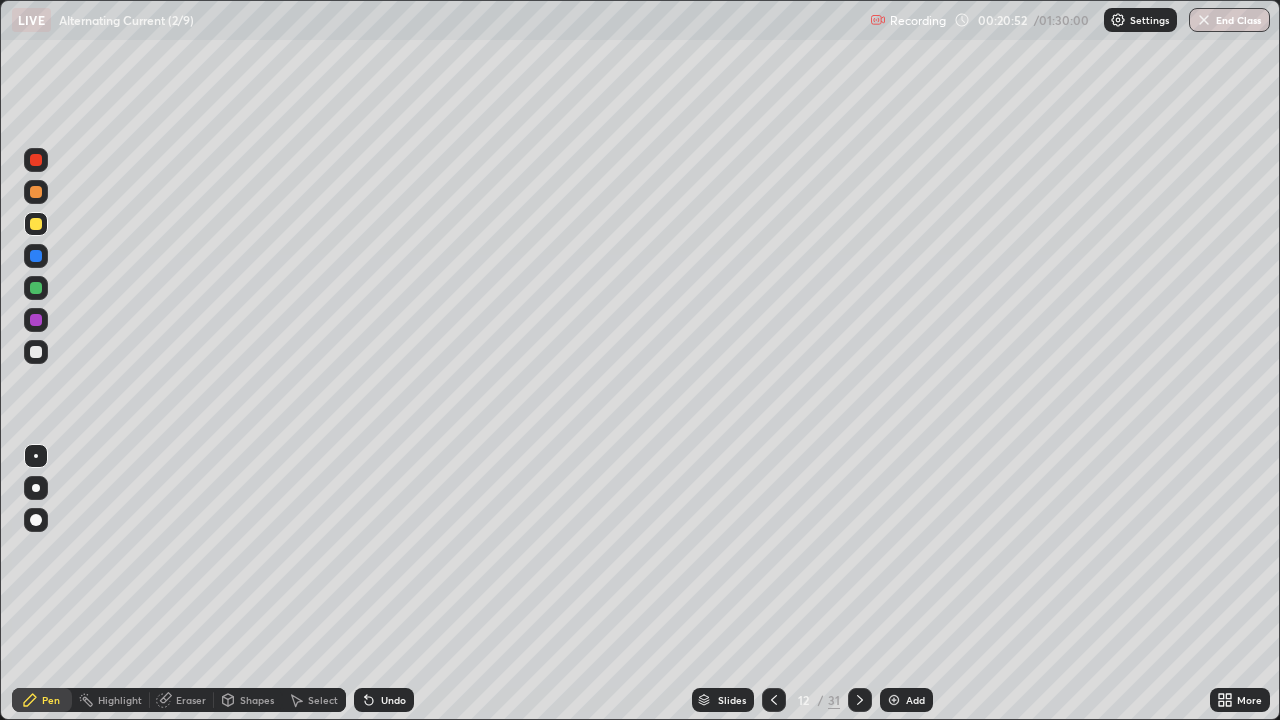 click at bounding box center (36, 224) 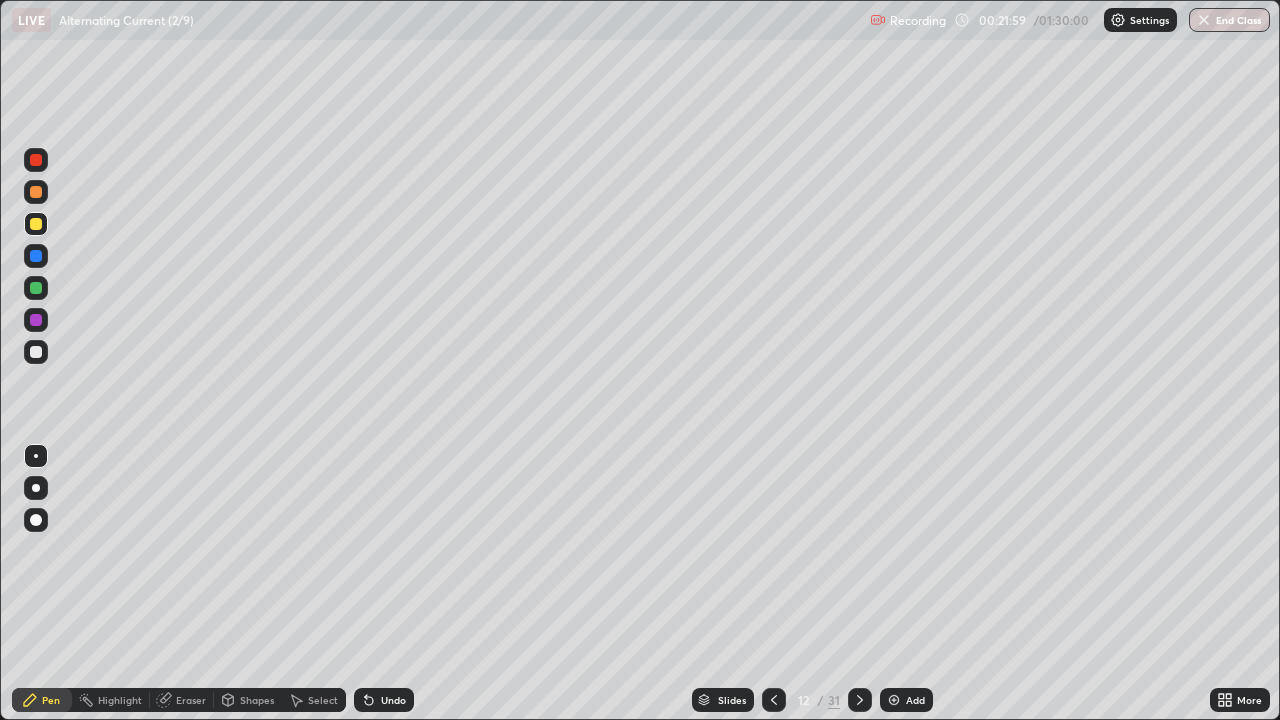click on "Undo" at bounding box center [393, 700] 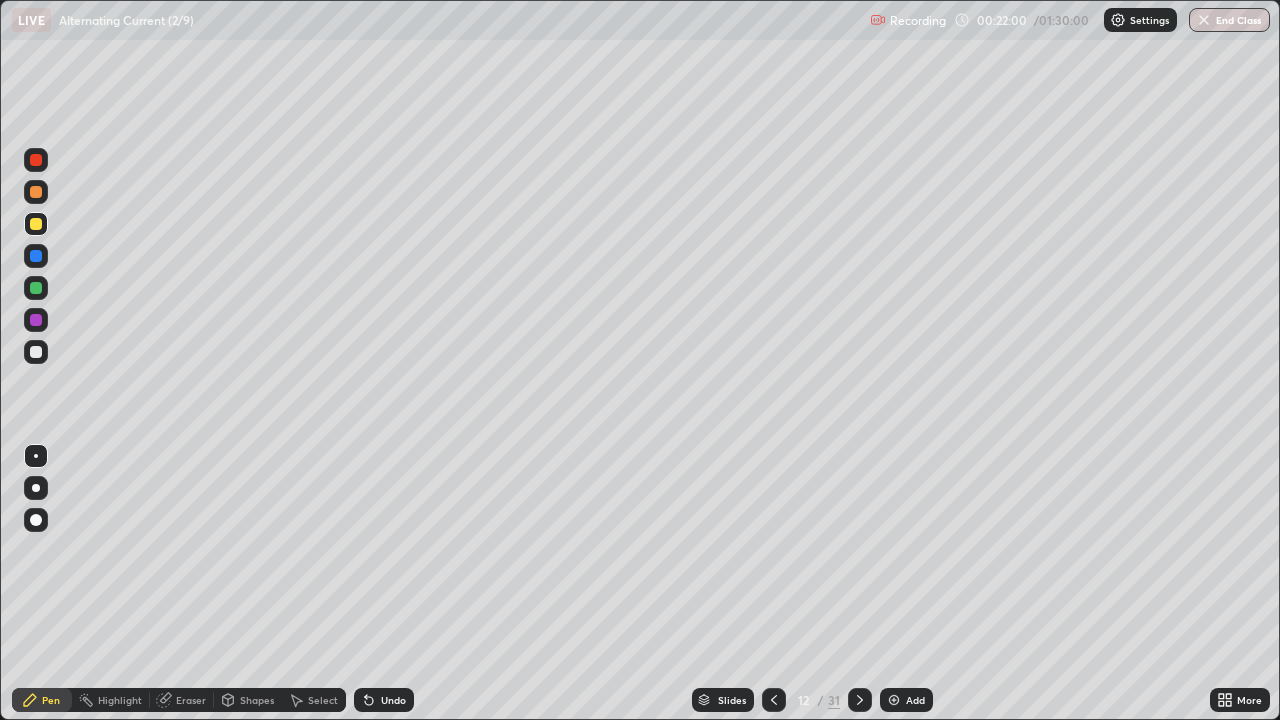 click on "Undo" at bounding box center (393, 700) 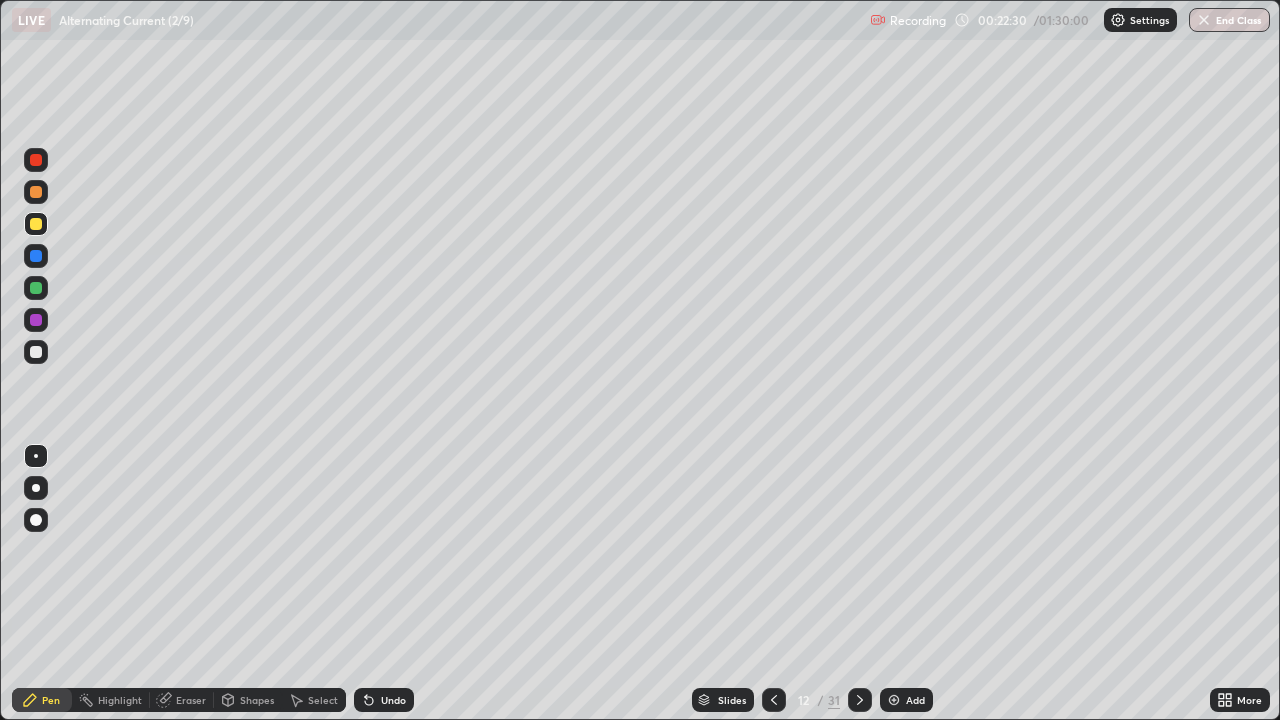 click at bounding box center [36, 288] 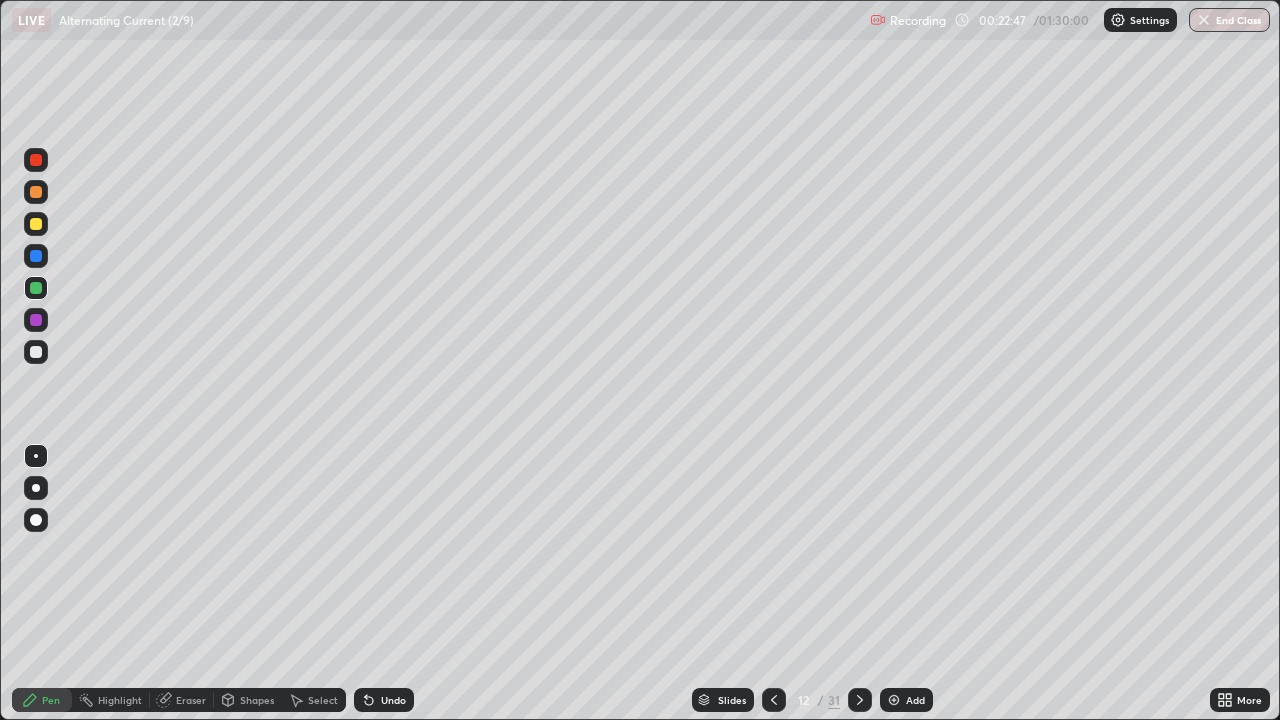 click at bounding box center (36, 320) 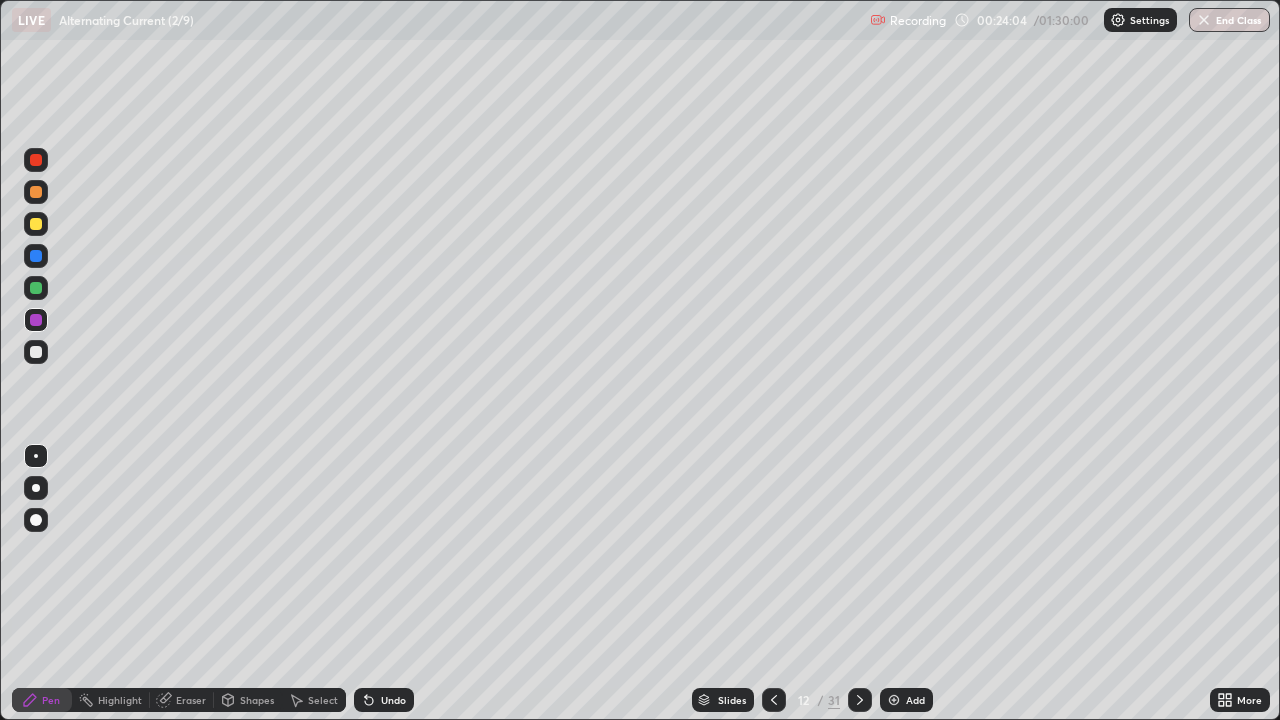 click at bounding box center (36, 288) 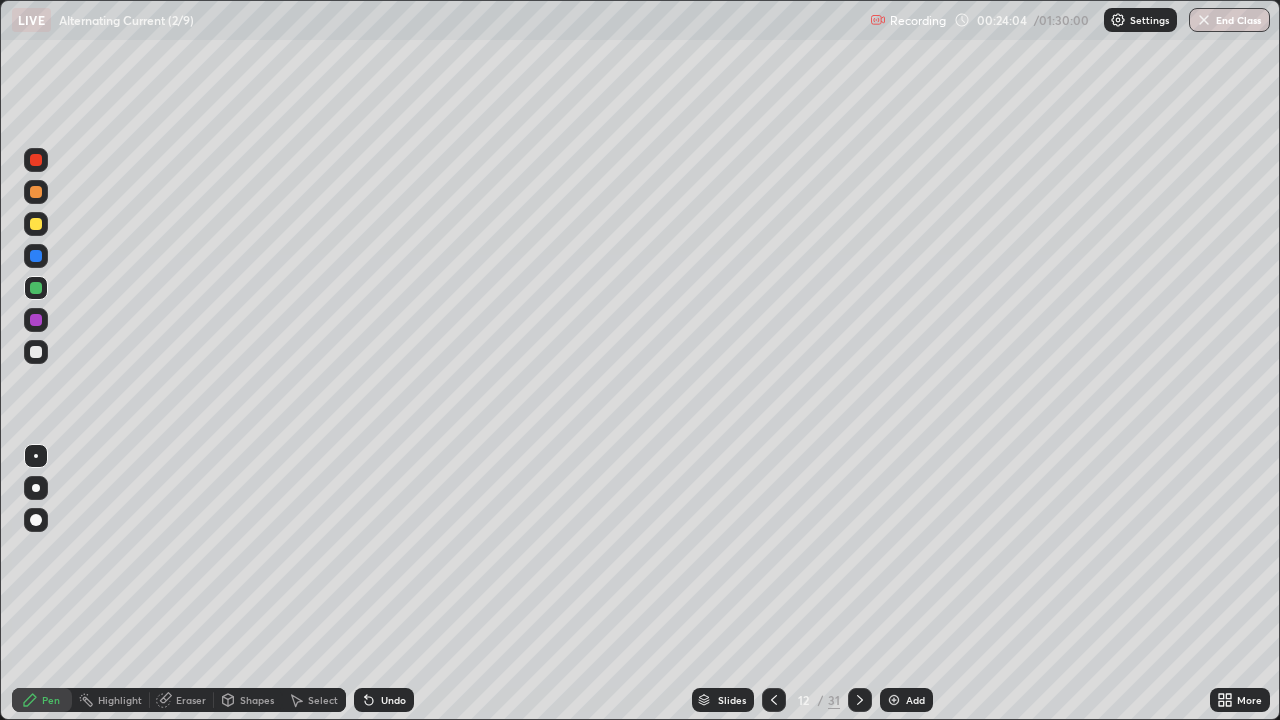 click at bounding box center (36, 288) 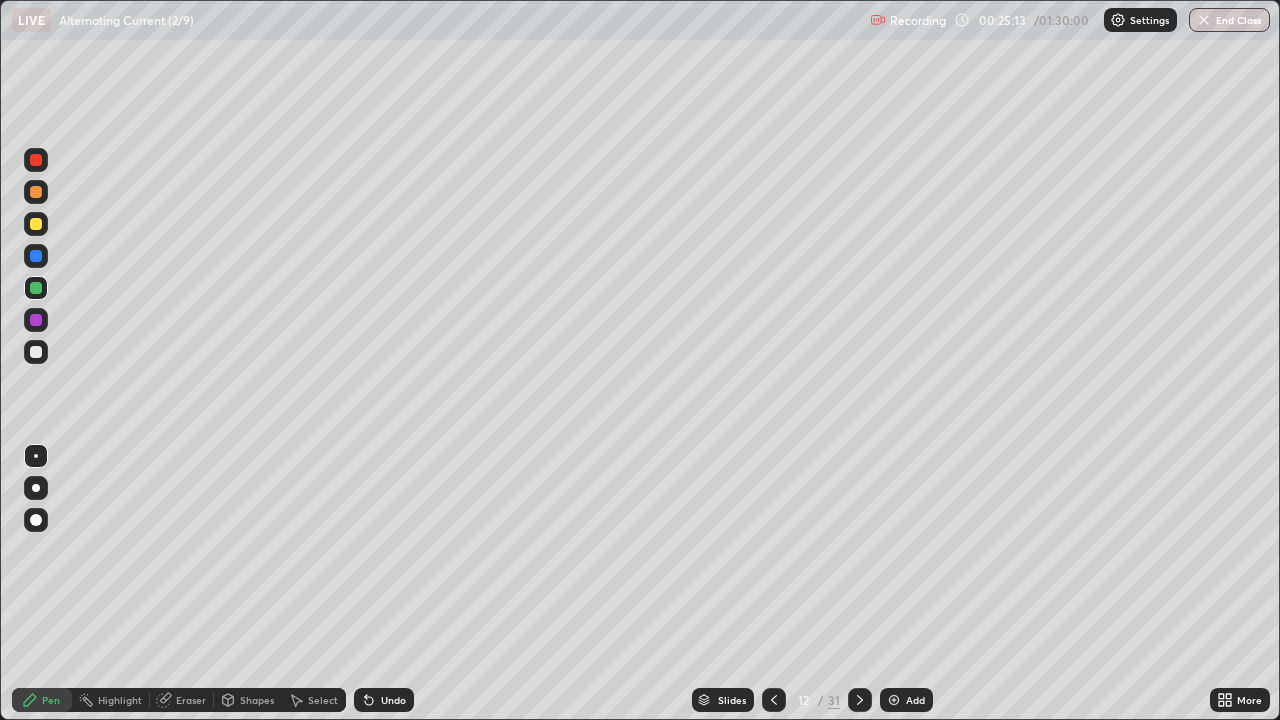 click at bounding box center (36, 320) 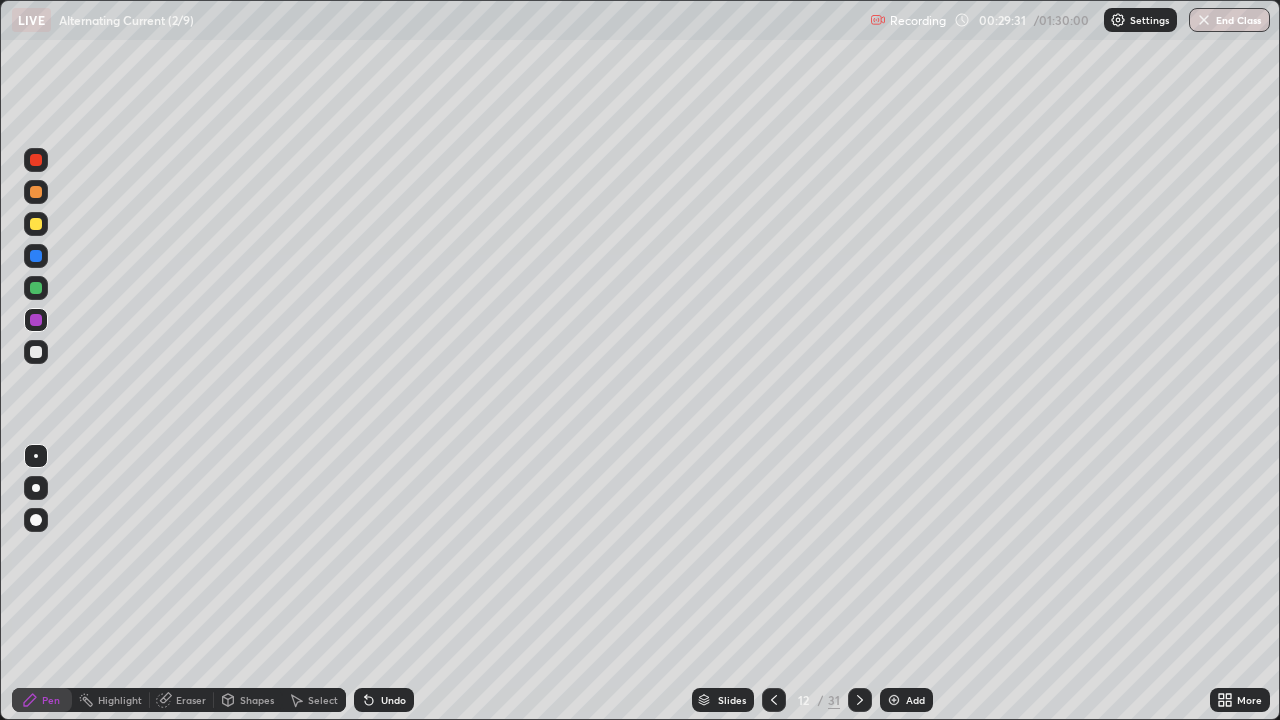 click at bounding box center (894, 700) 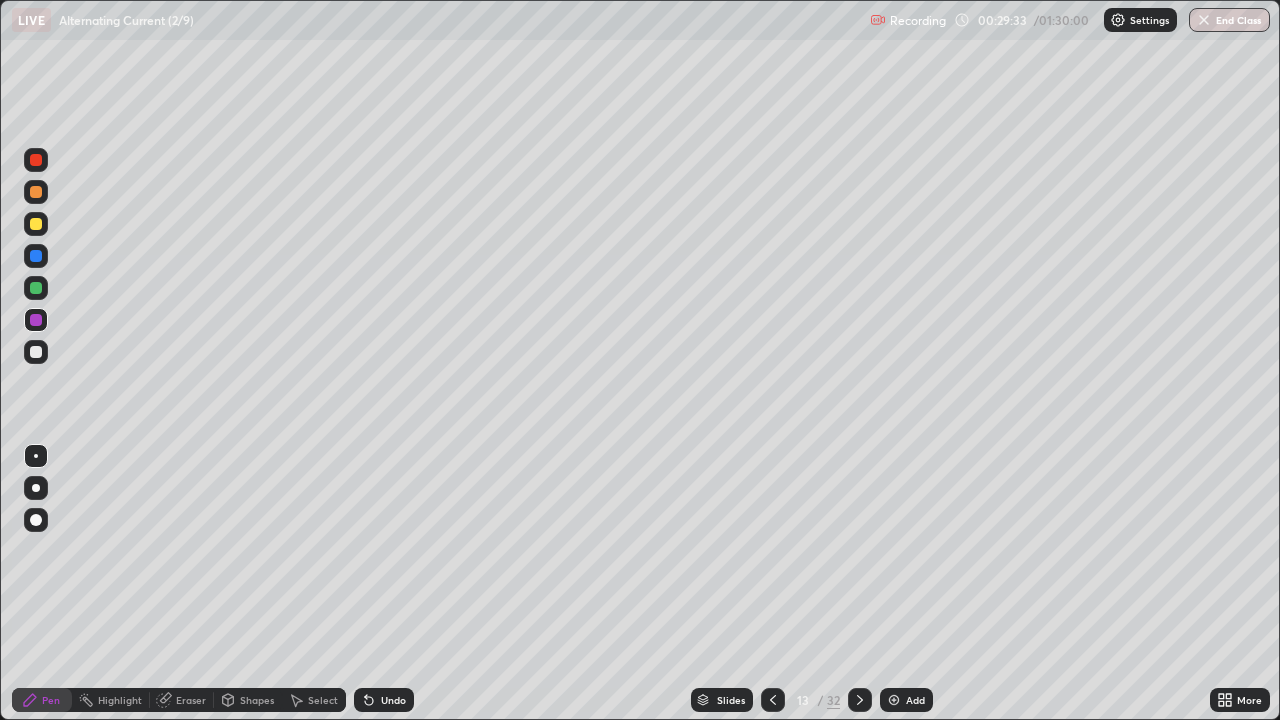 click at bounding box center (36, 224) 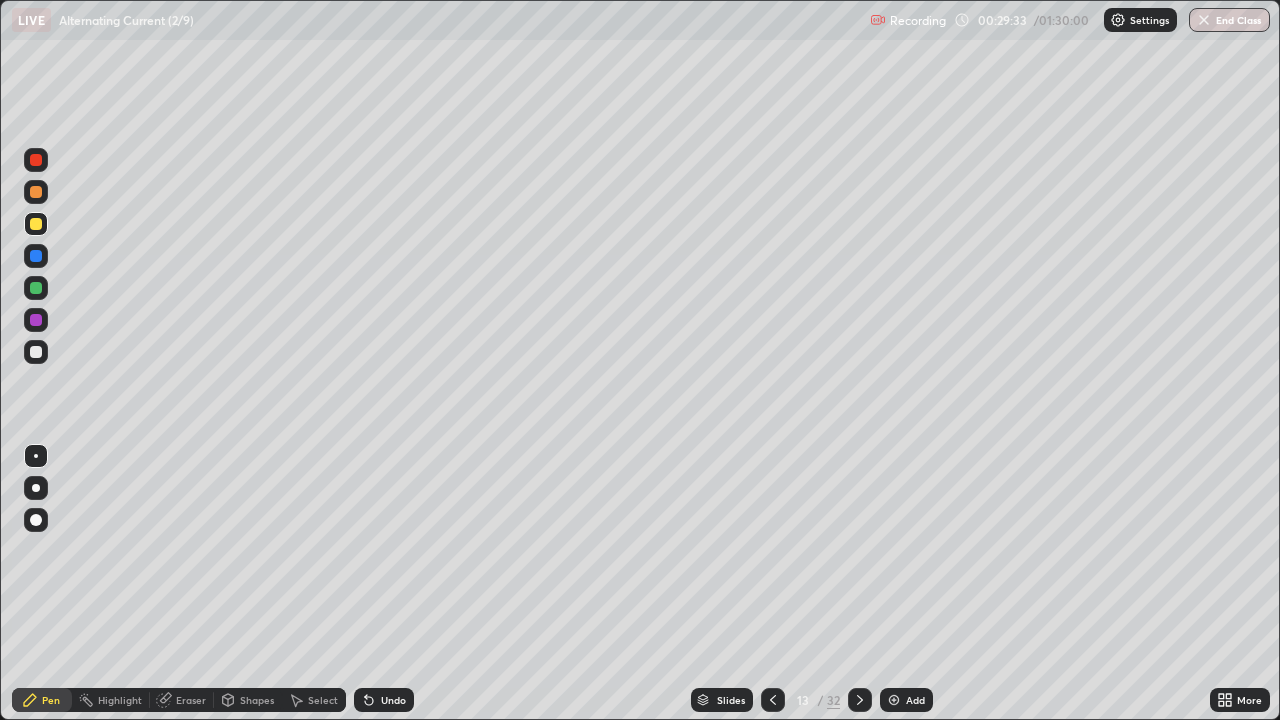 click at bounding box center [36, 224] 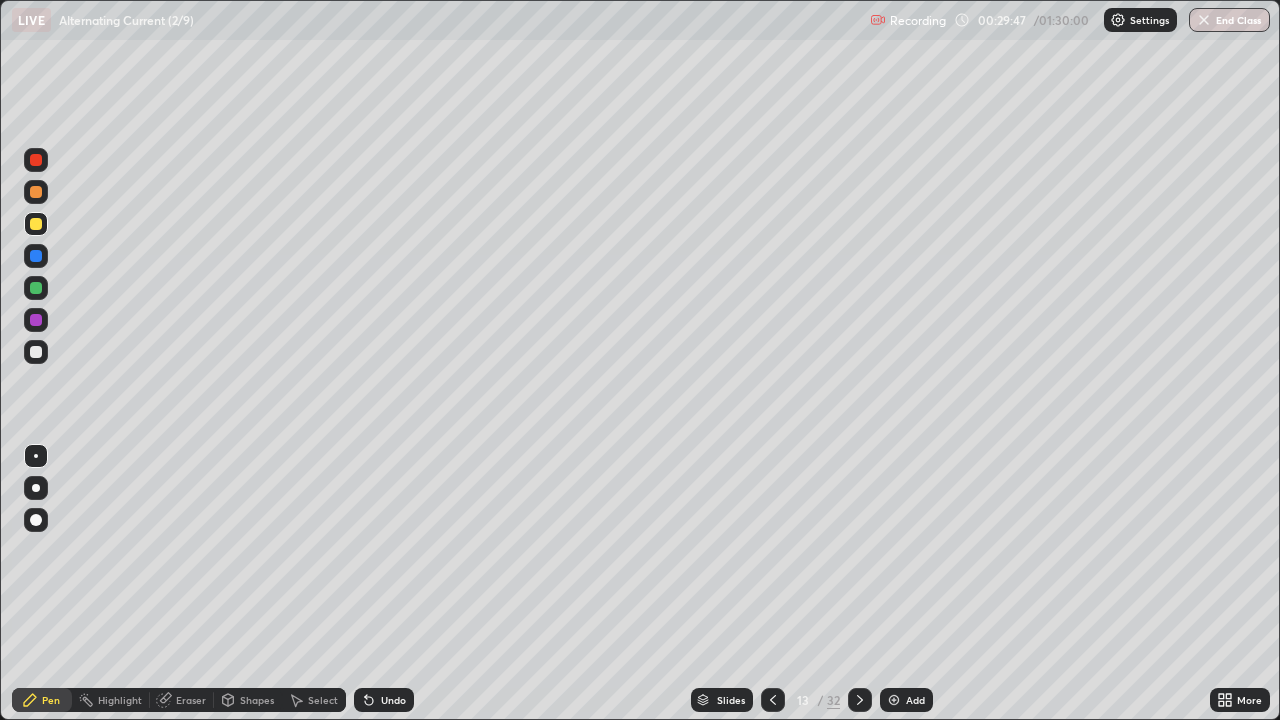 click on "Undo" at bounding box center [384, 700] 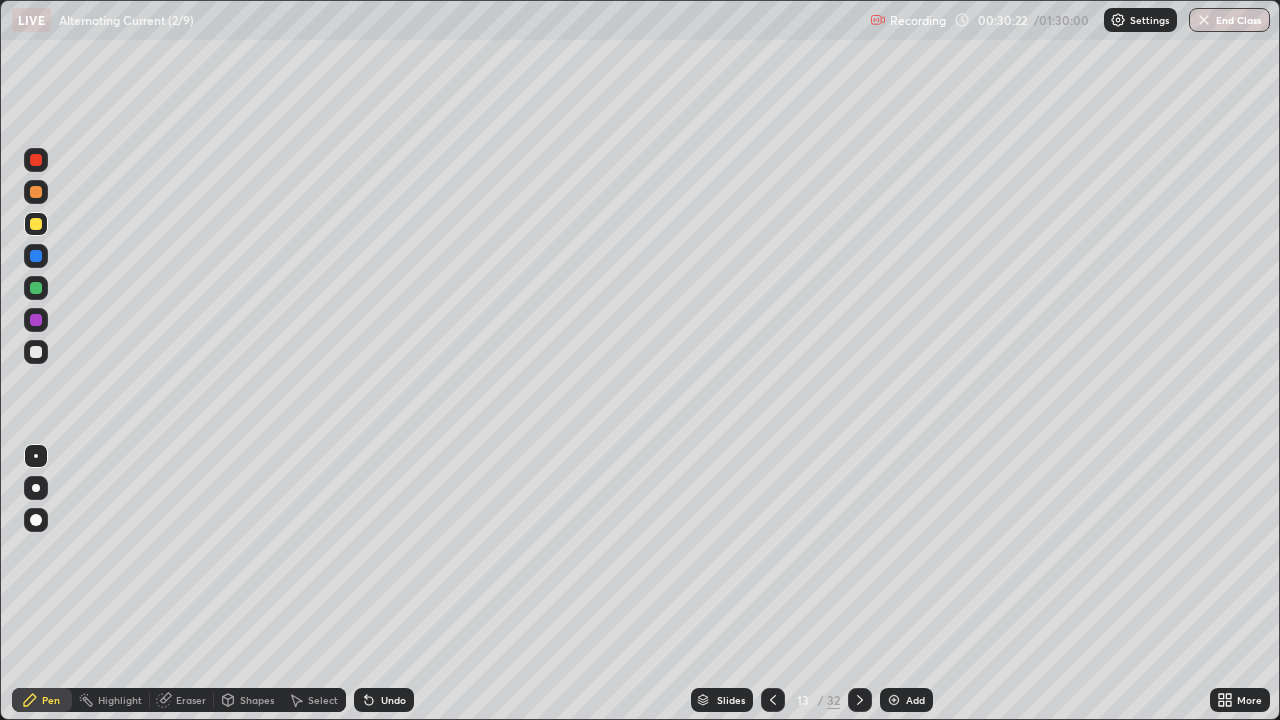 click on "Select" at bounding box center [323, 700] 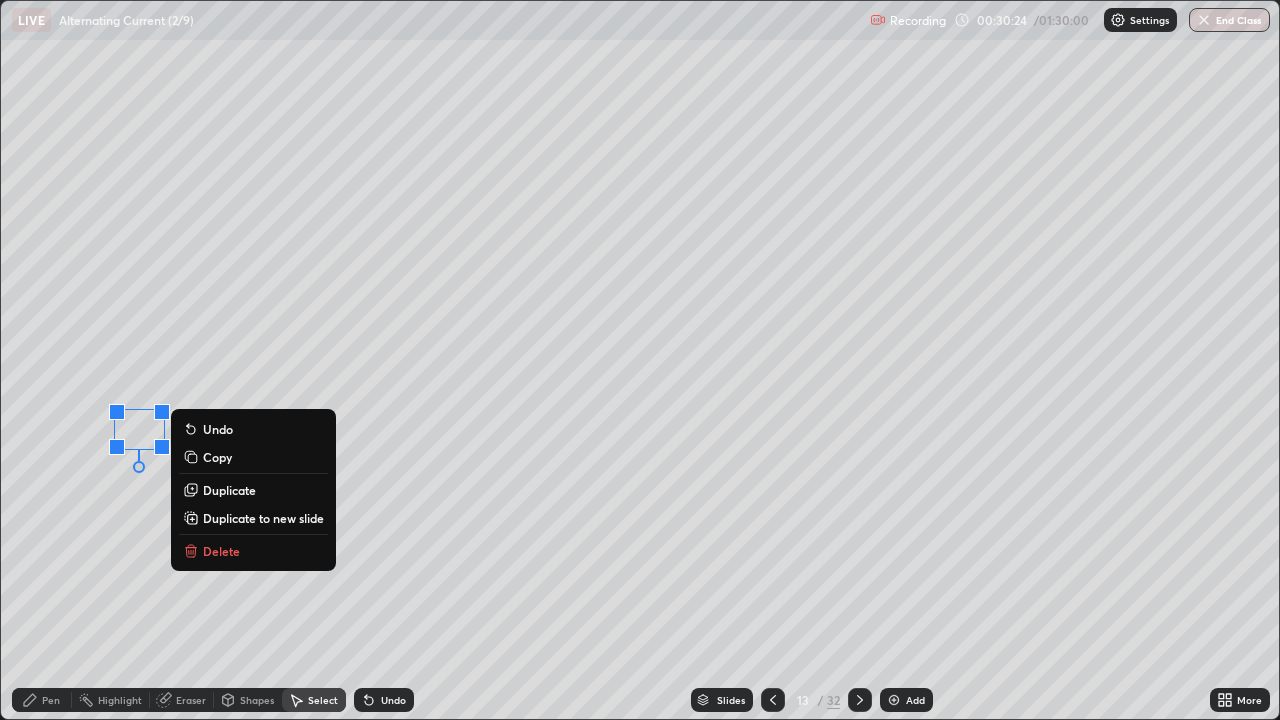 click on "0 ° Undo Copy Duplicate Duplicate to new slide Delete" at bounding box center [640, 360] 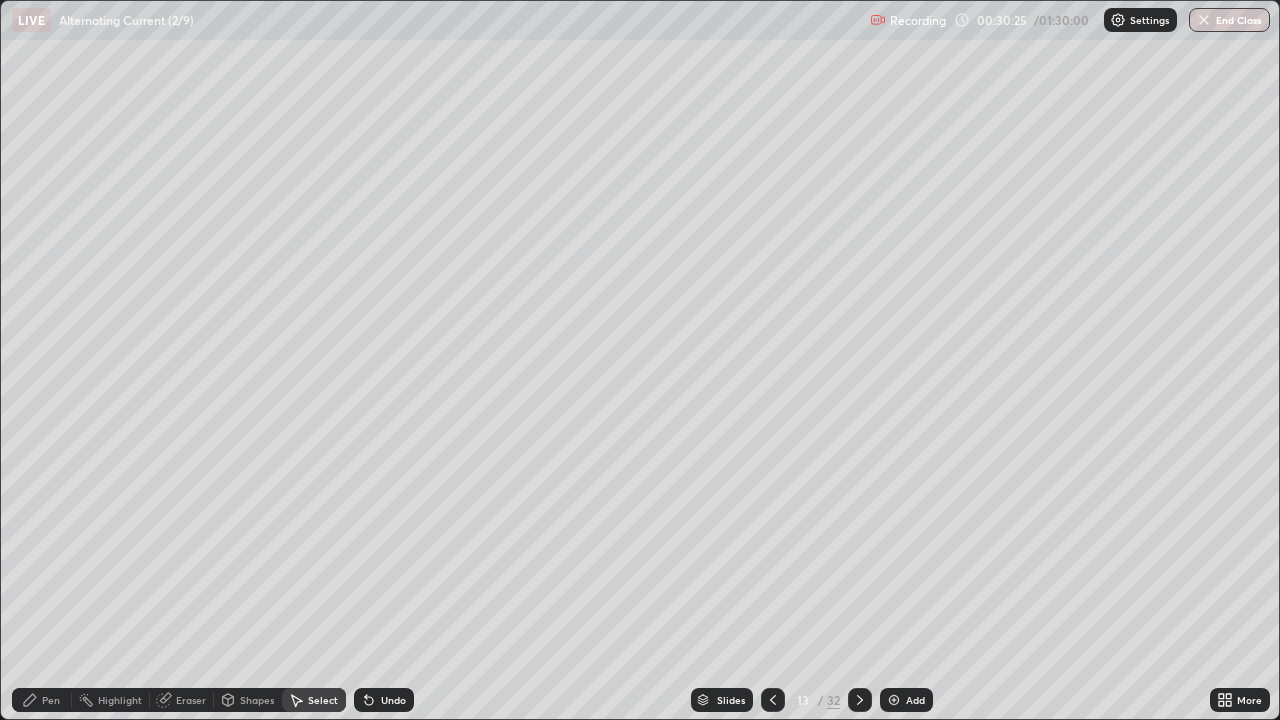 click on "Pen" at bounding box center [51, 700] 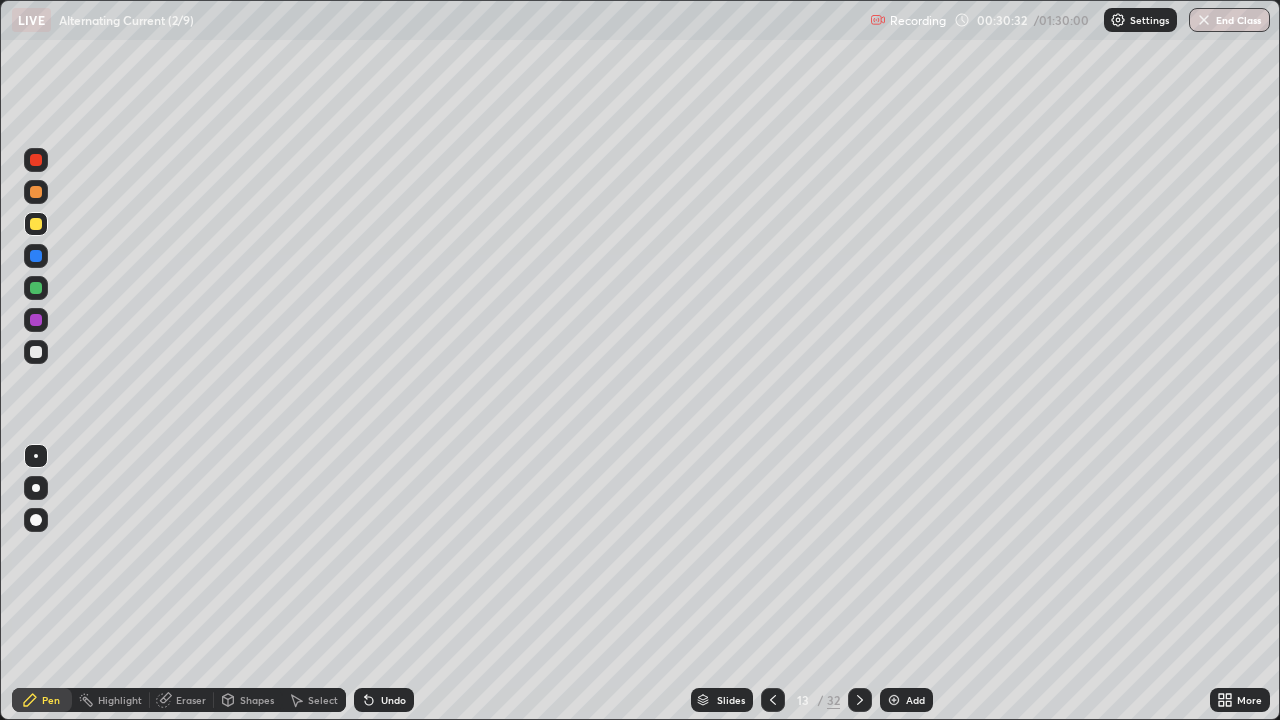 click on "Shapes" at bounding box center (257, 700) 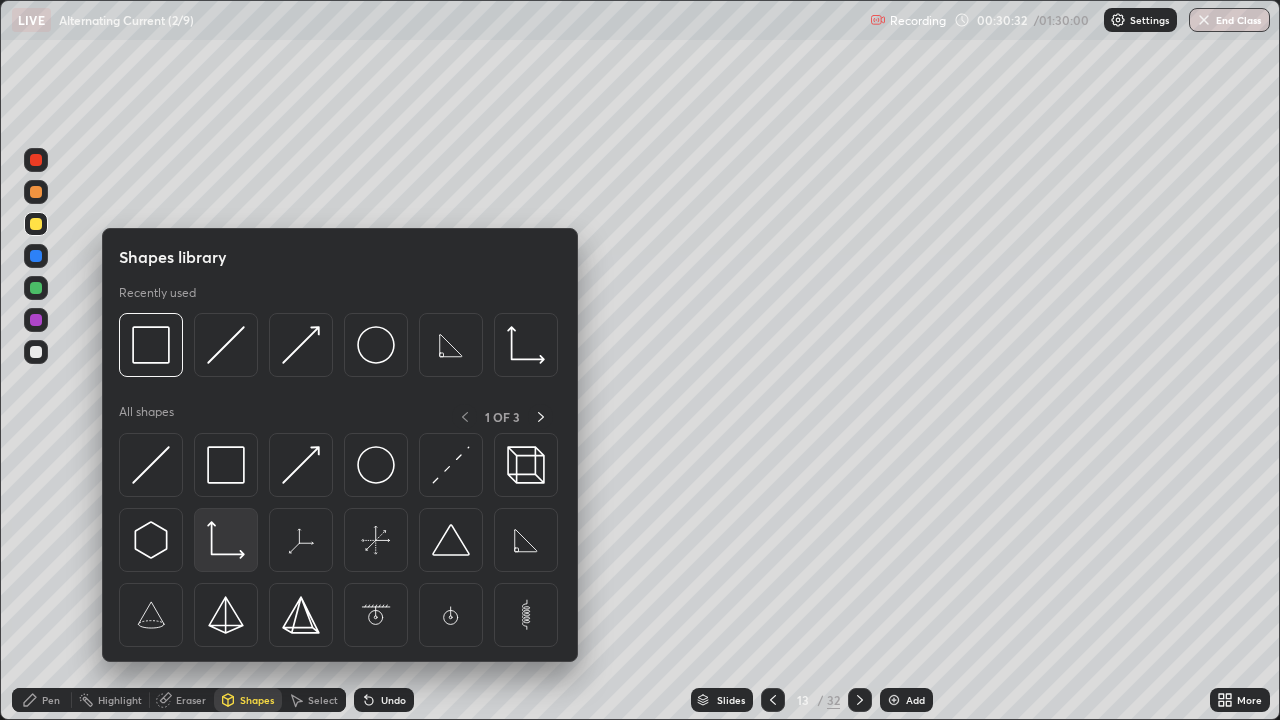 click at bounding box center (226, 540) 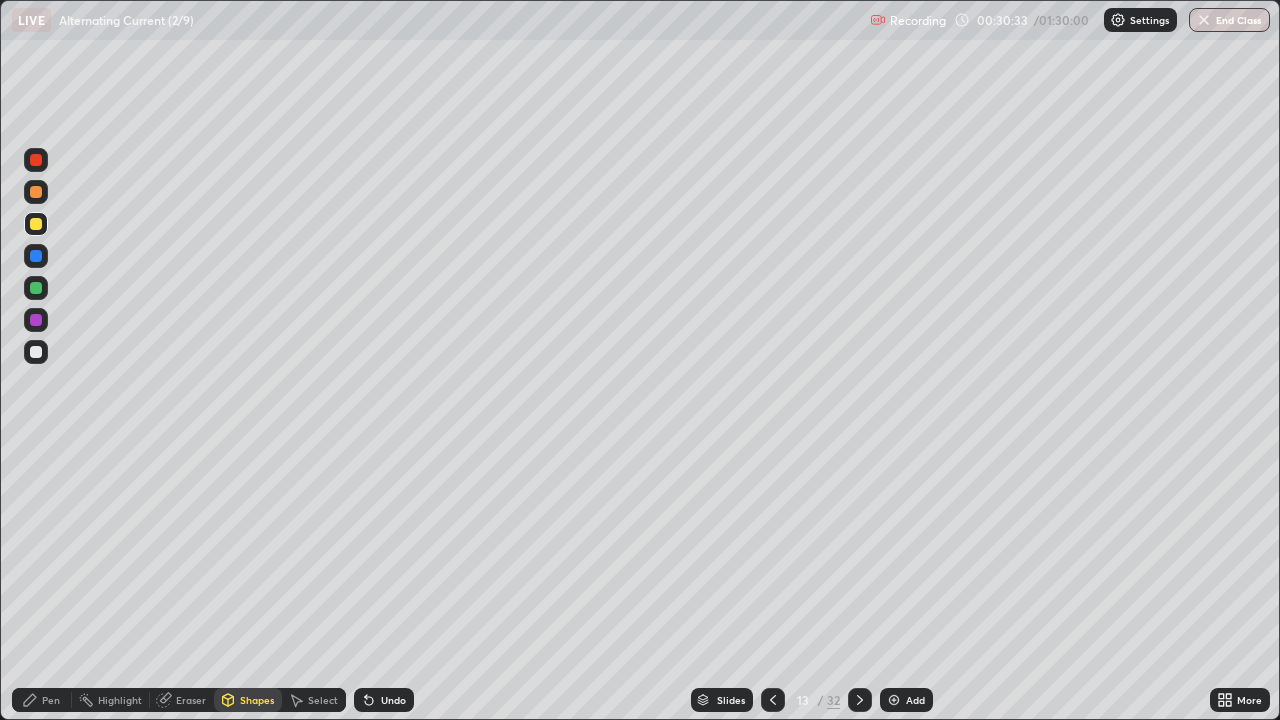 click at bounding box center [36, 352] 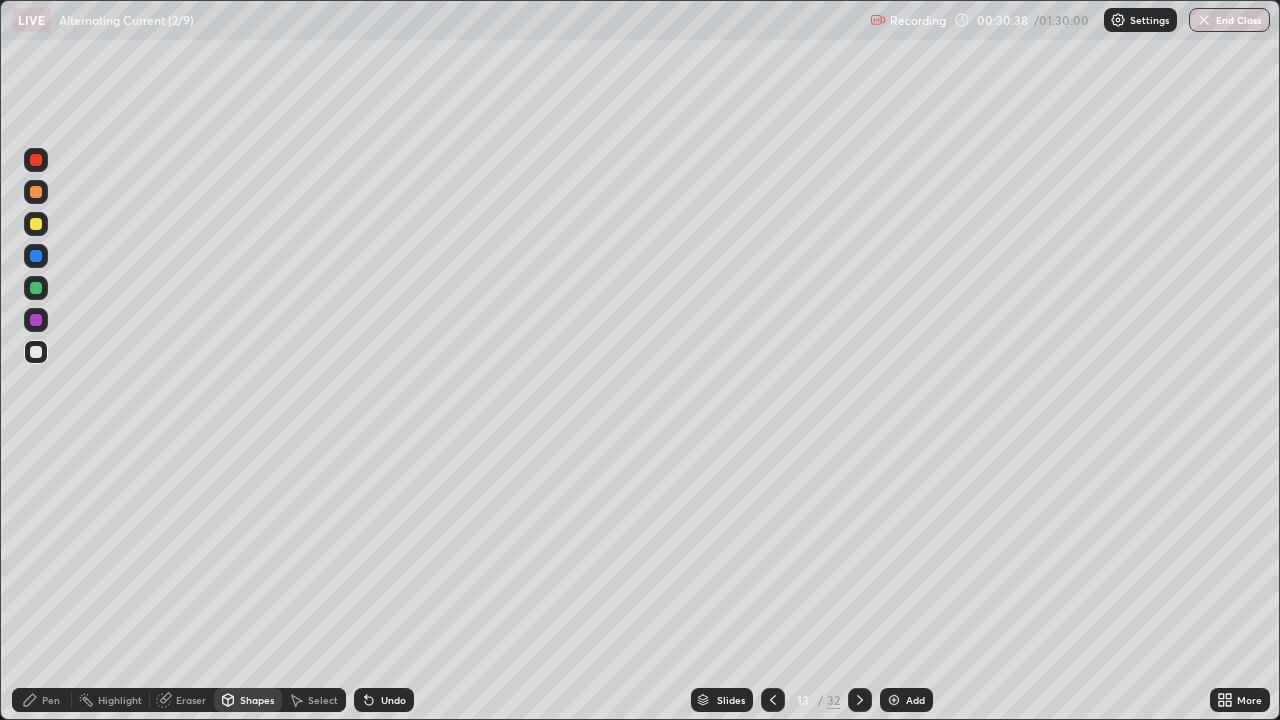 click on "Pen" at bounding box center [51, 700] 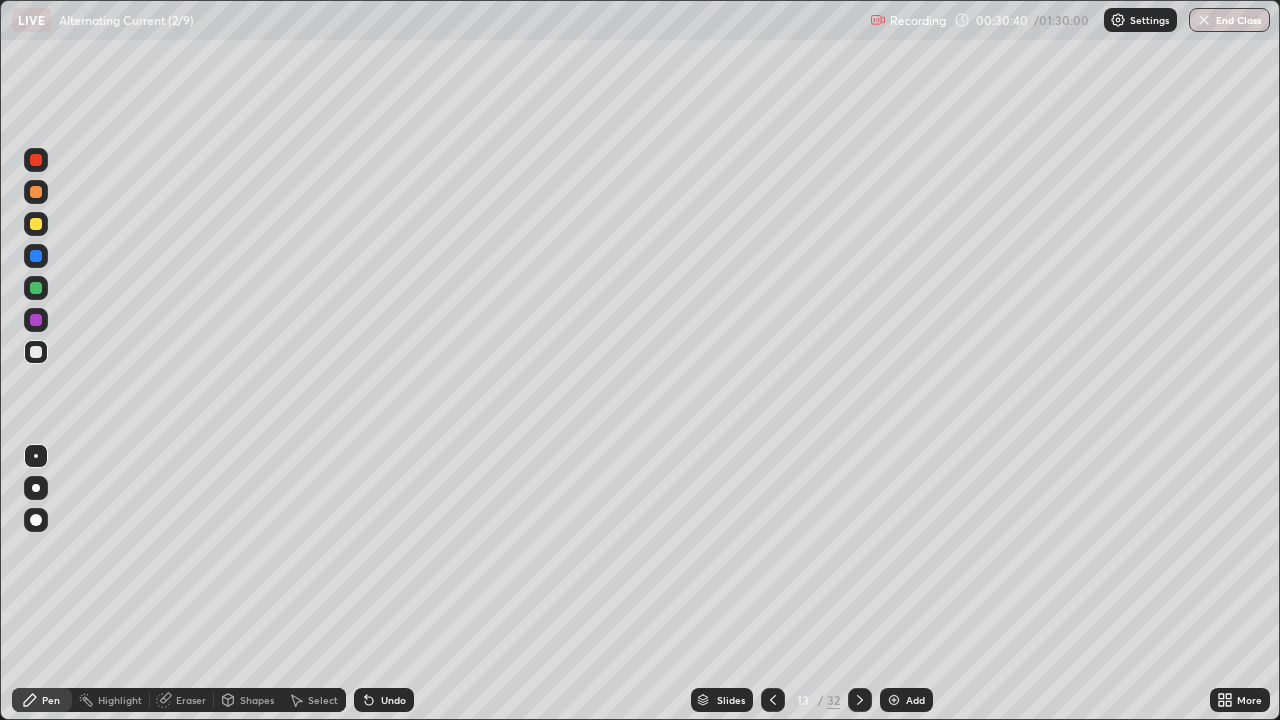 click at bounding box center (36, 288) 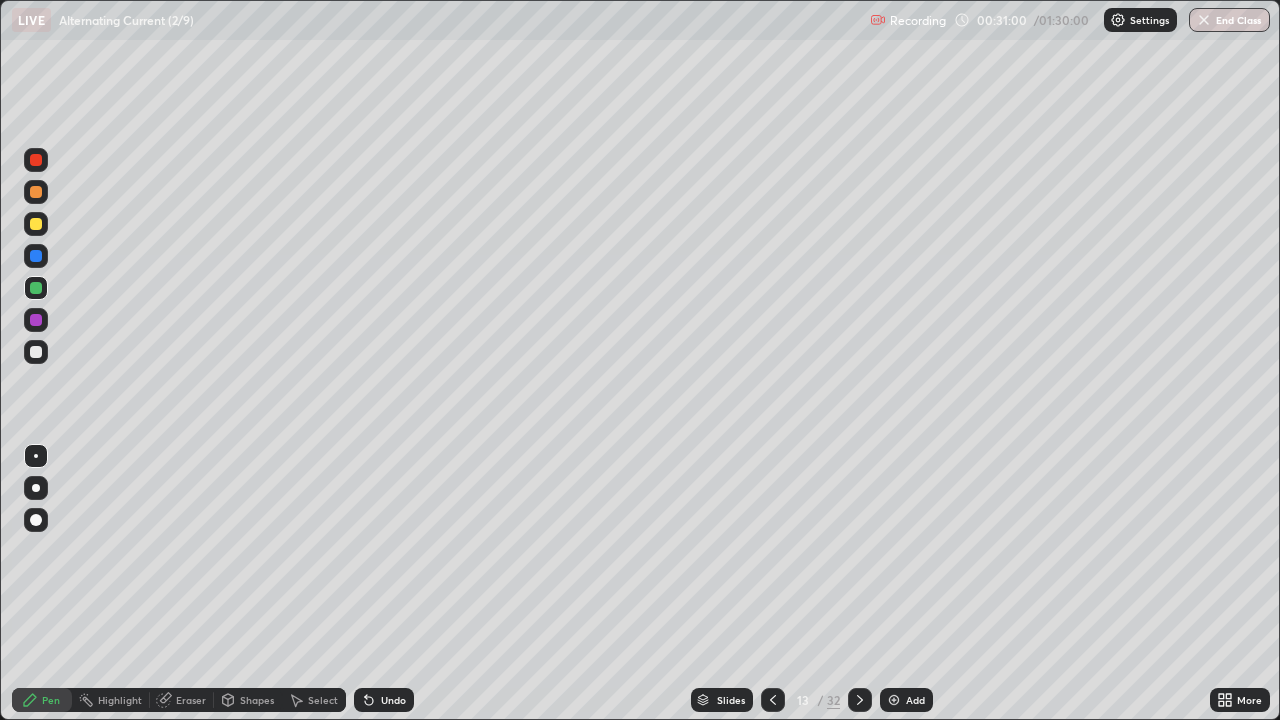 click at bounding box center (36, 320) 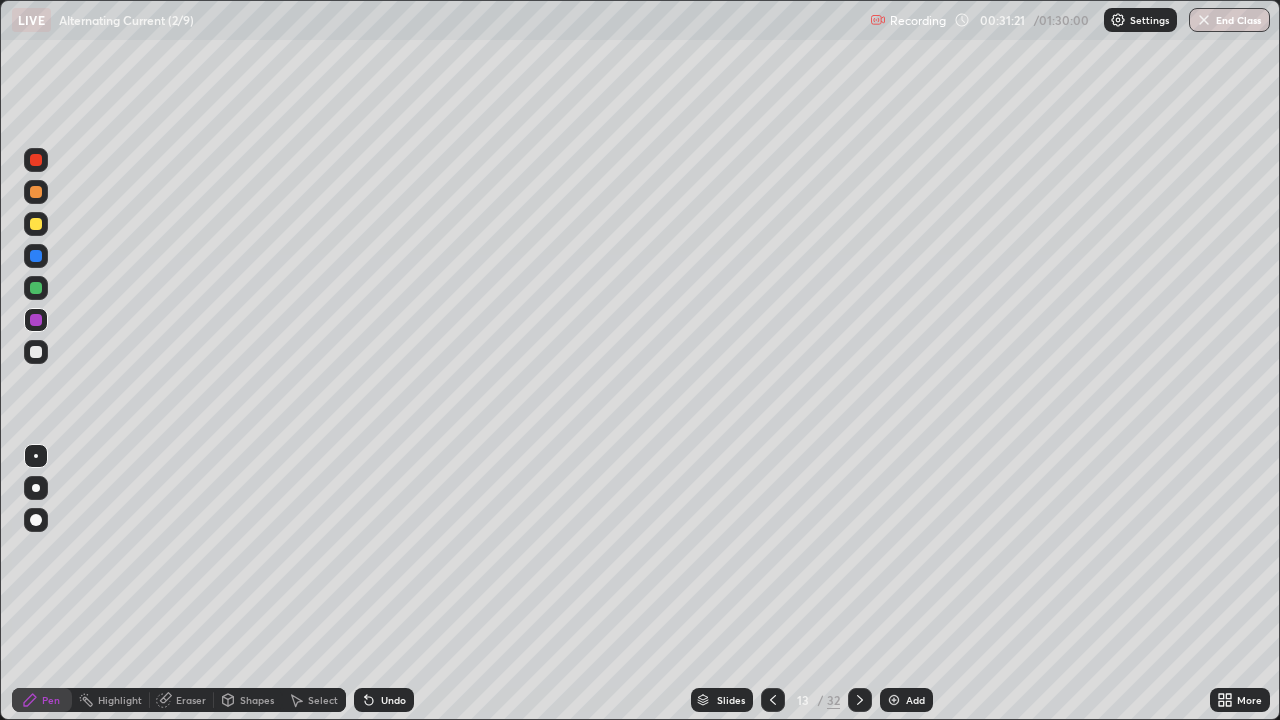 click at bounding box center (36, 160) 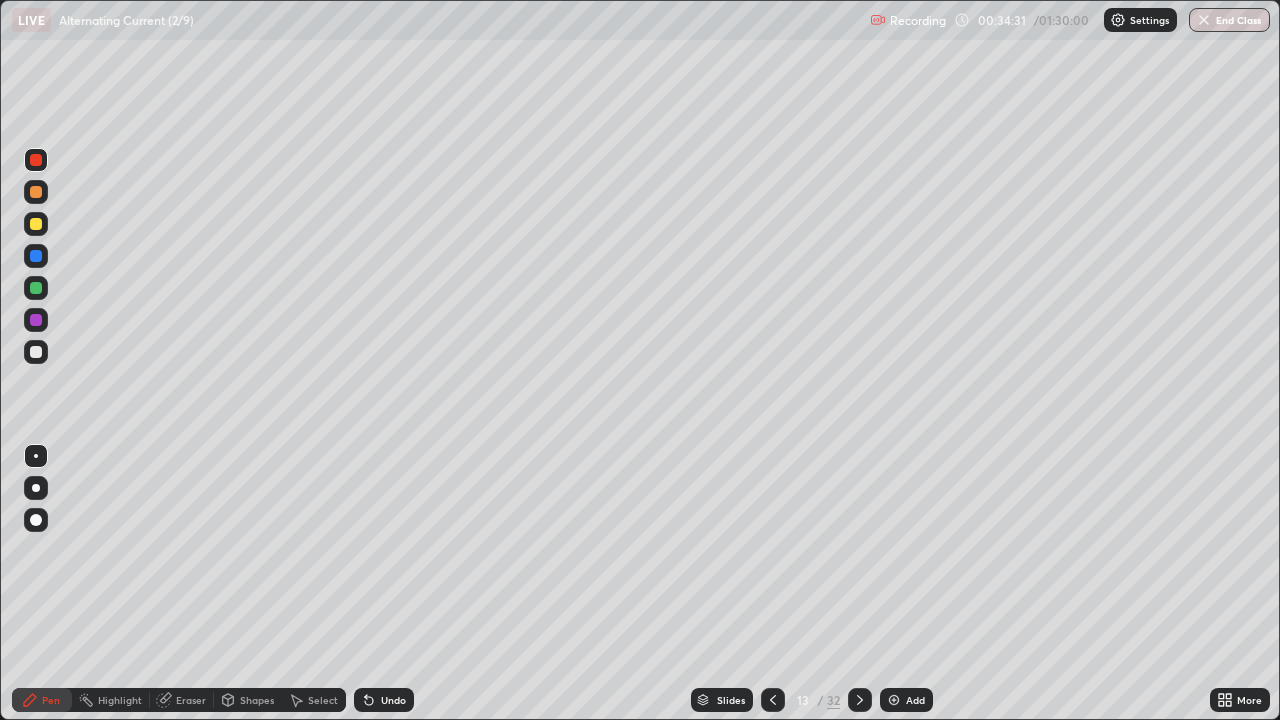 click 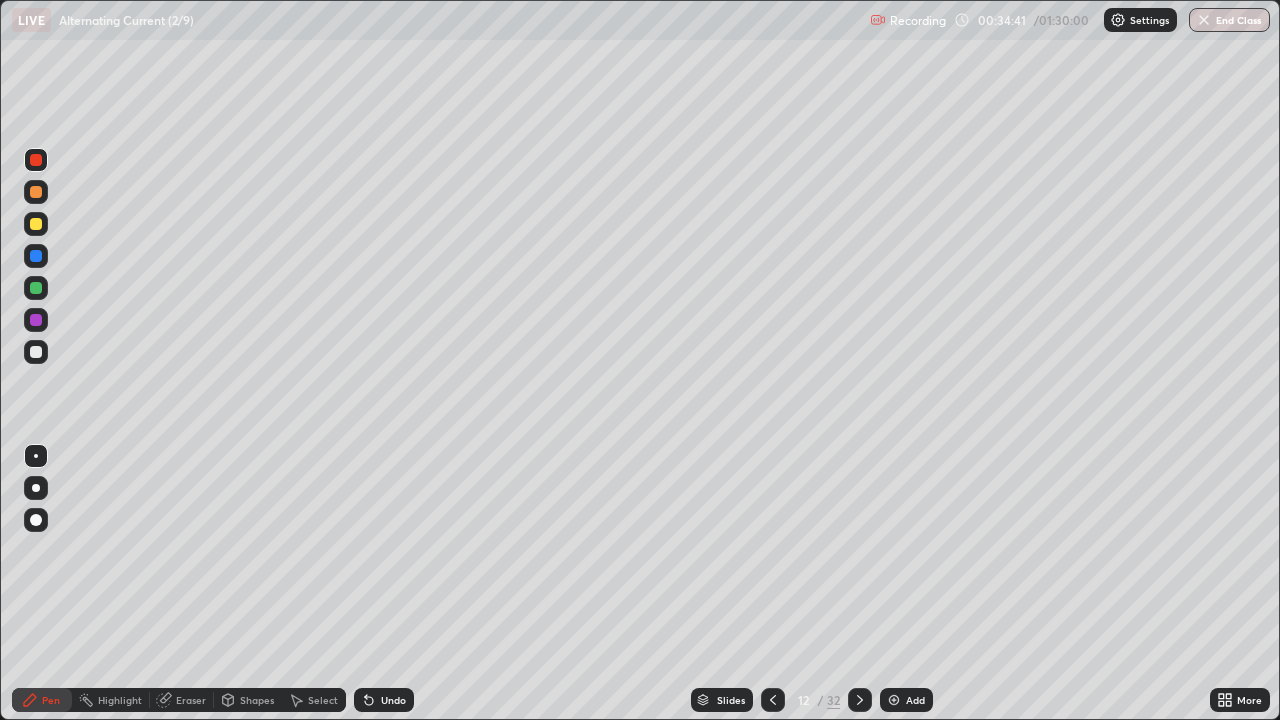 click 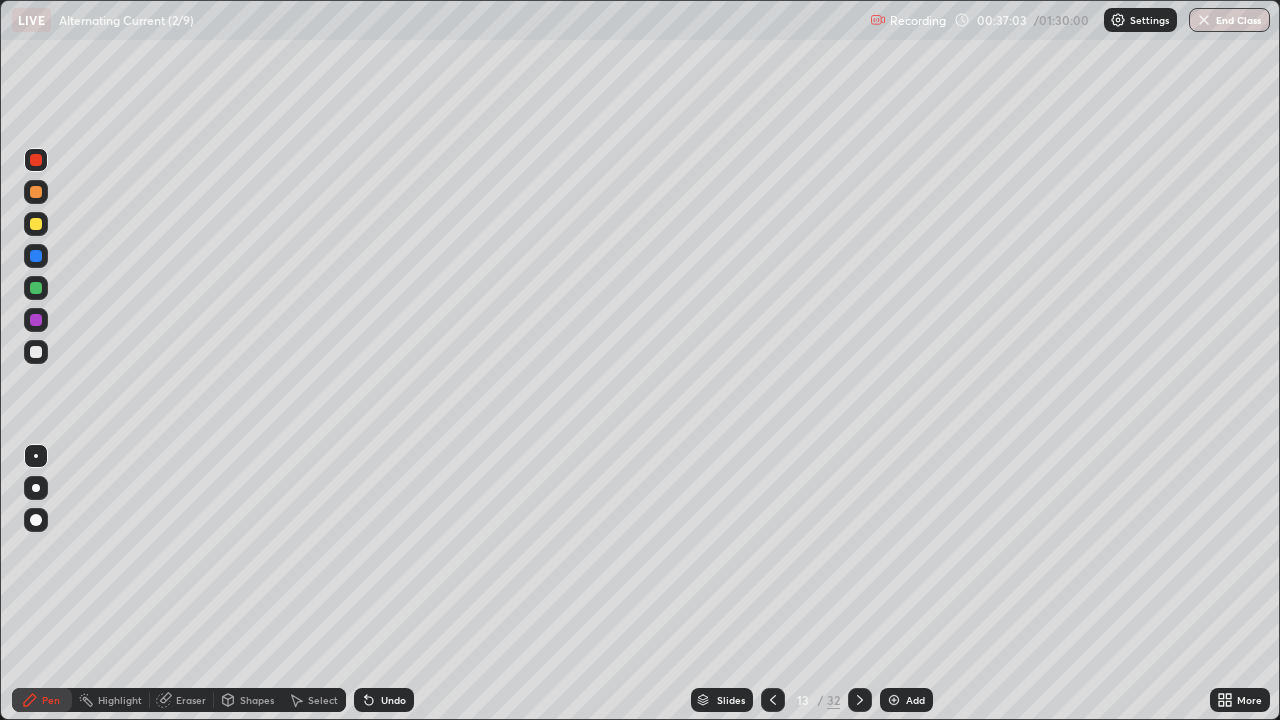 click on "Select" at bounding box center (323, 700) 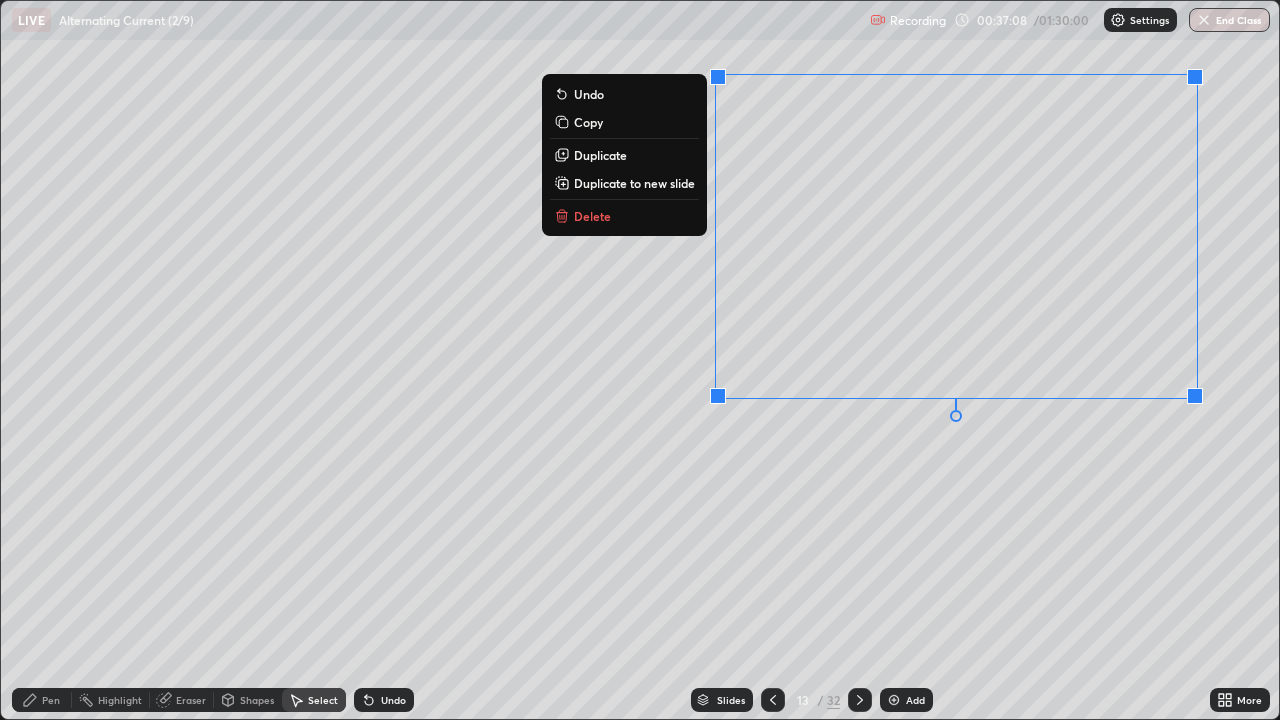 click on "0 ° Undo Copy Duplicate Duplicate to new slide Delete" at bounding box center [640, 360] 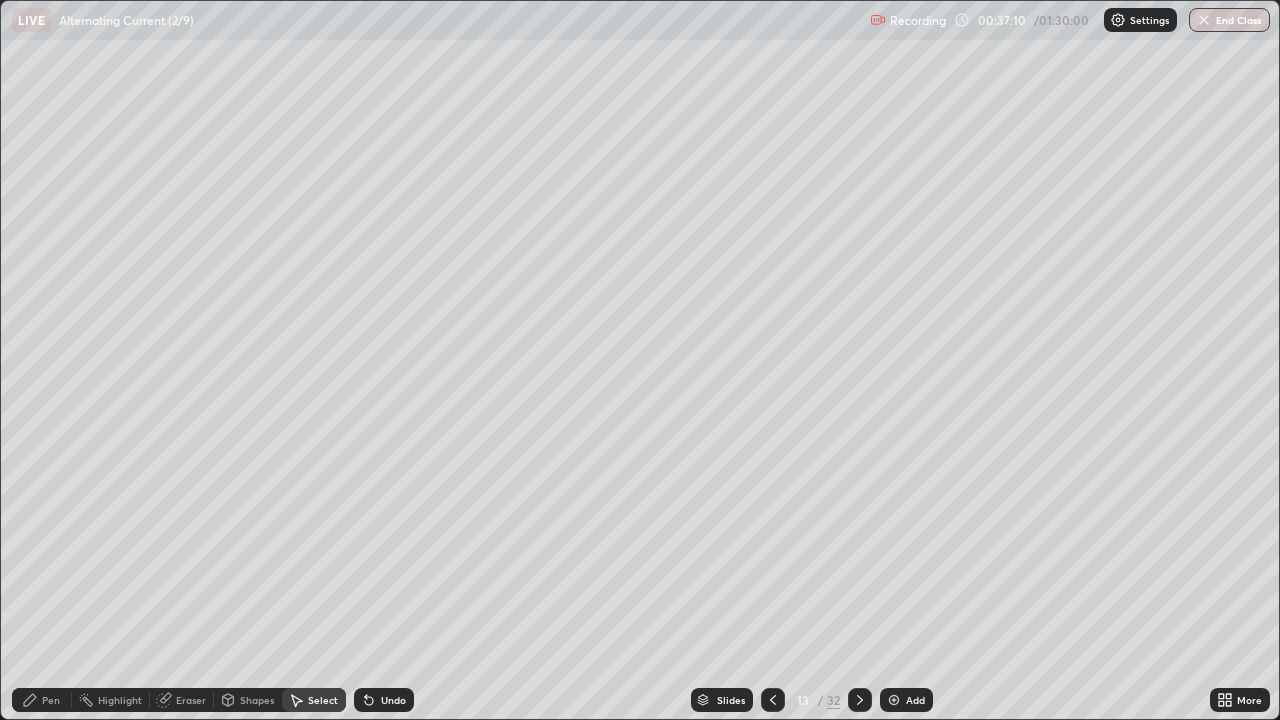 click on "Eraser" at bounding box center [191, 700] 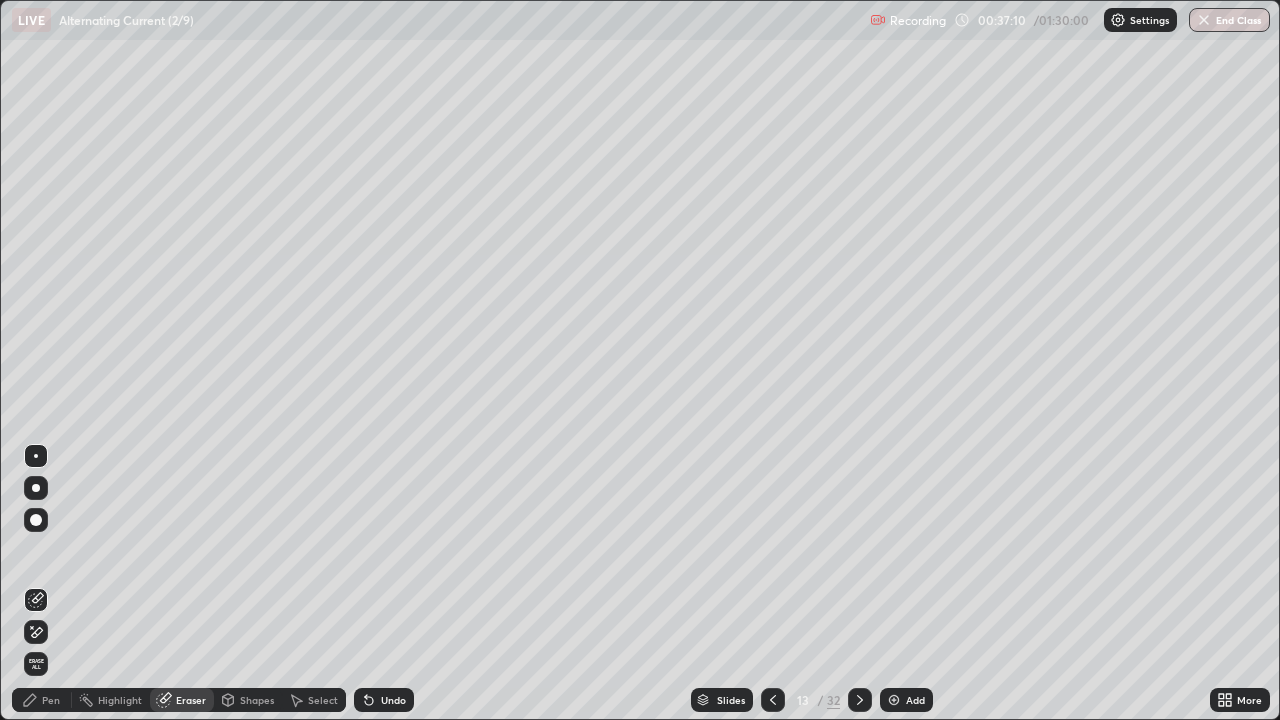 click on "Eraser" at bounding box center [182, 700] 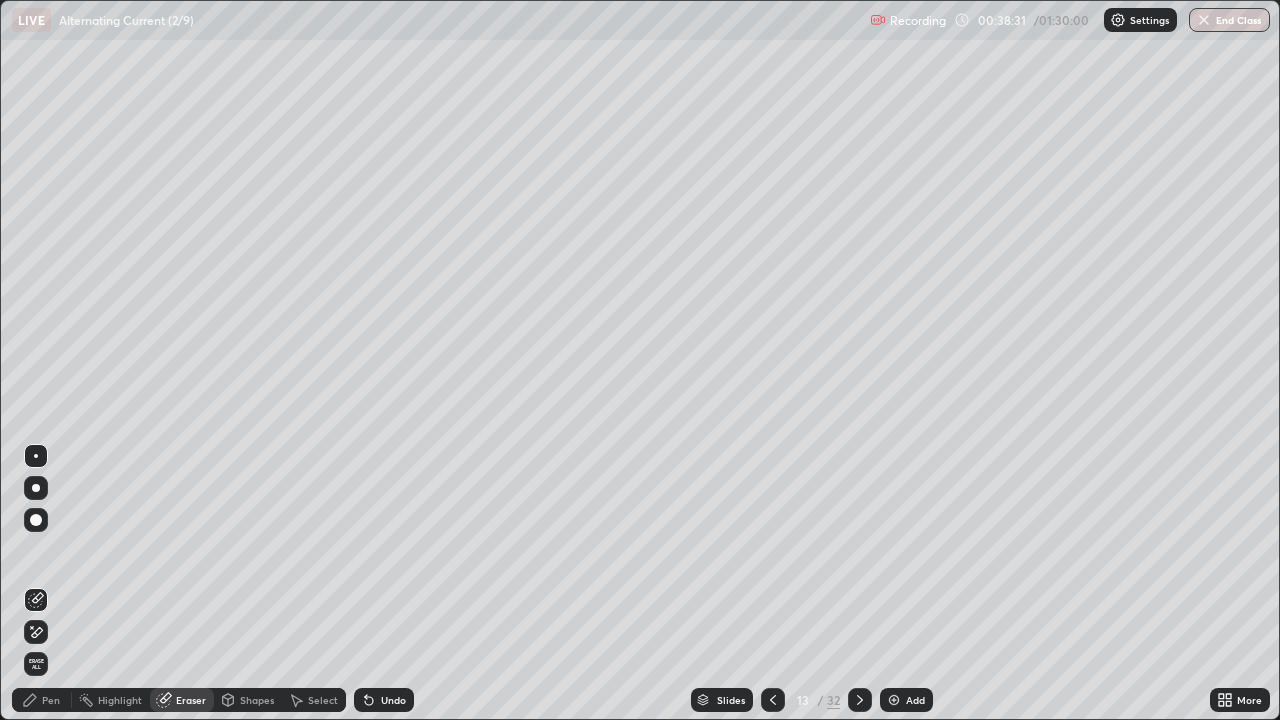 click at bounding box center [894, 700] 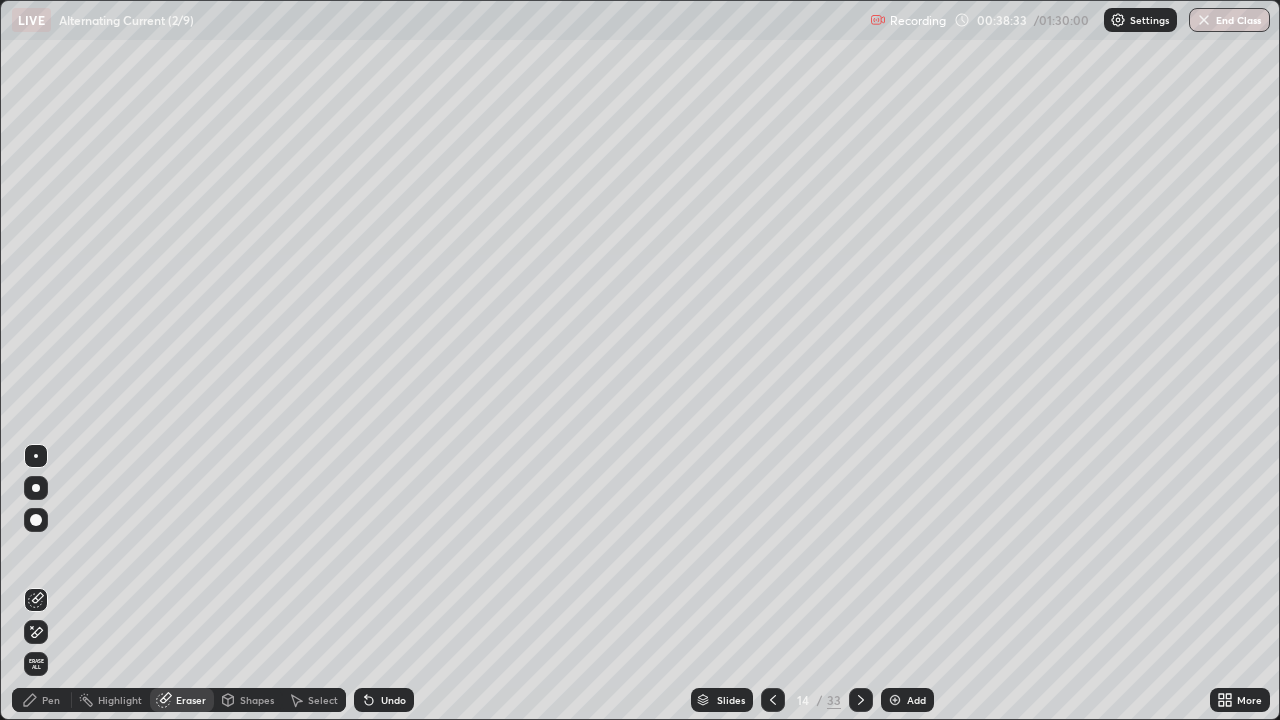 click on "Pen" at bounding box center [51, 700] 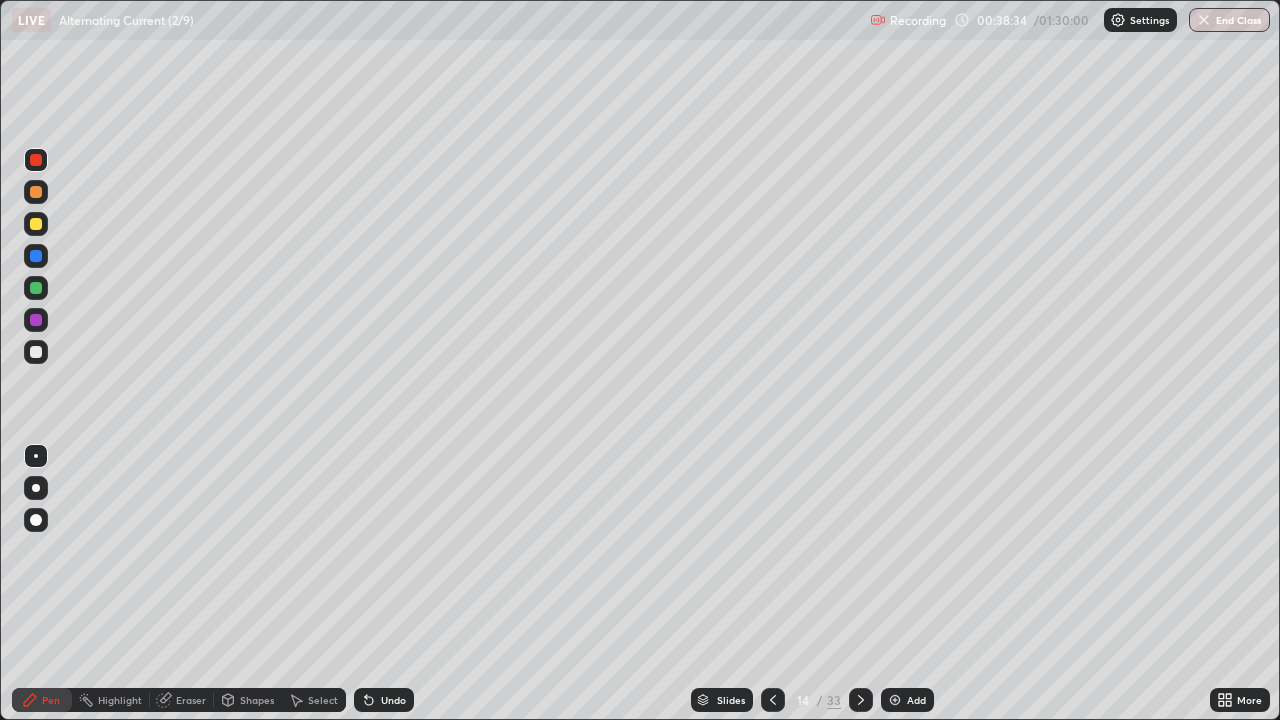 click at bounding box center [36, 224] 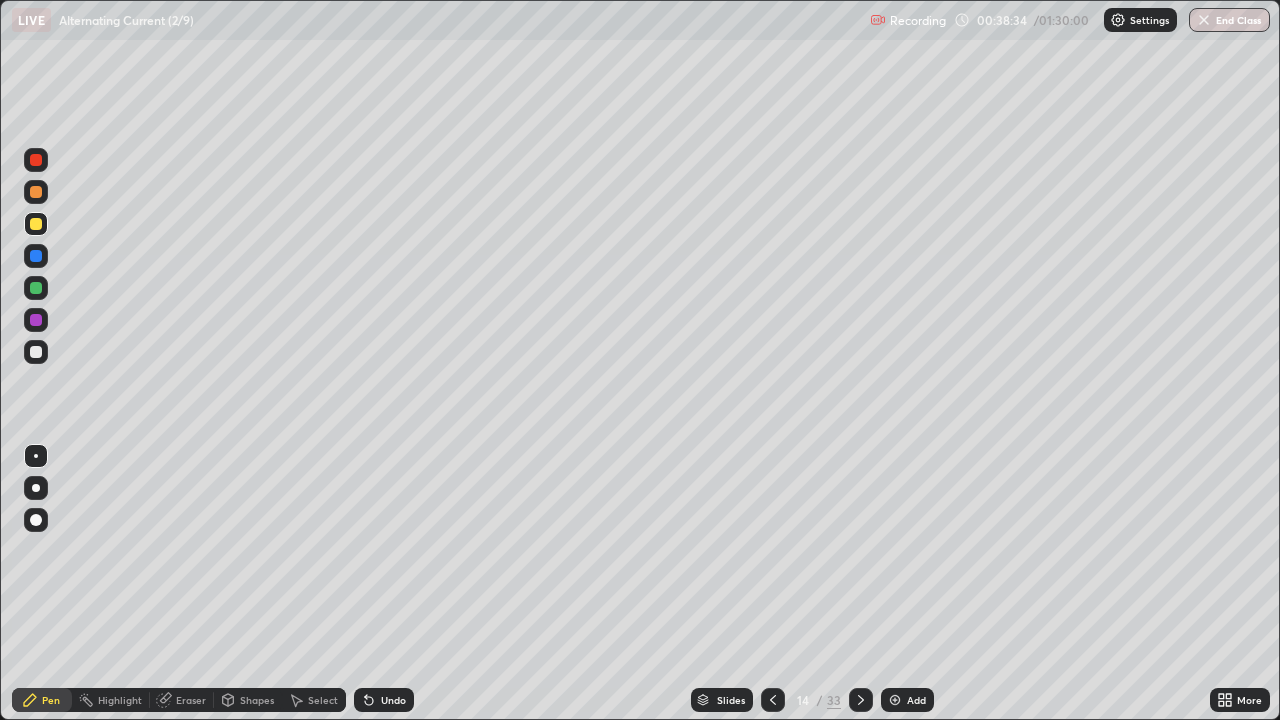 click at bounding box center (36, 224) 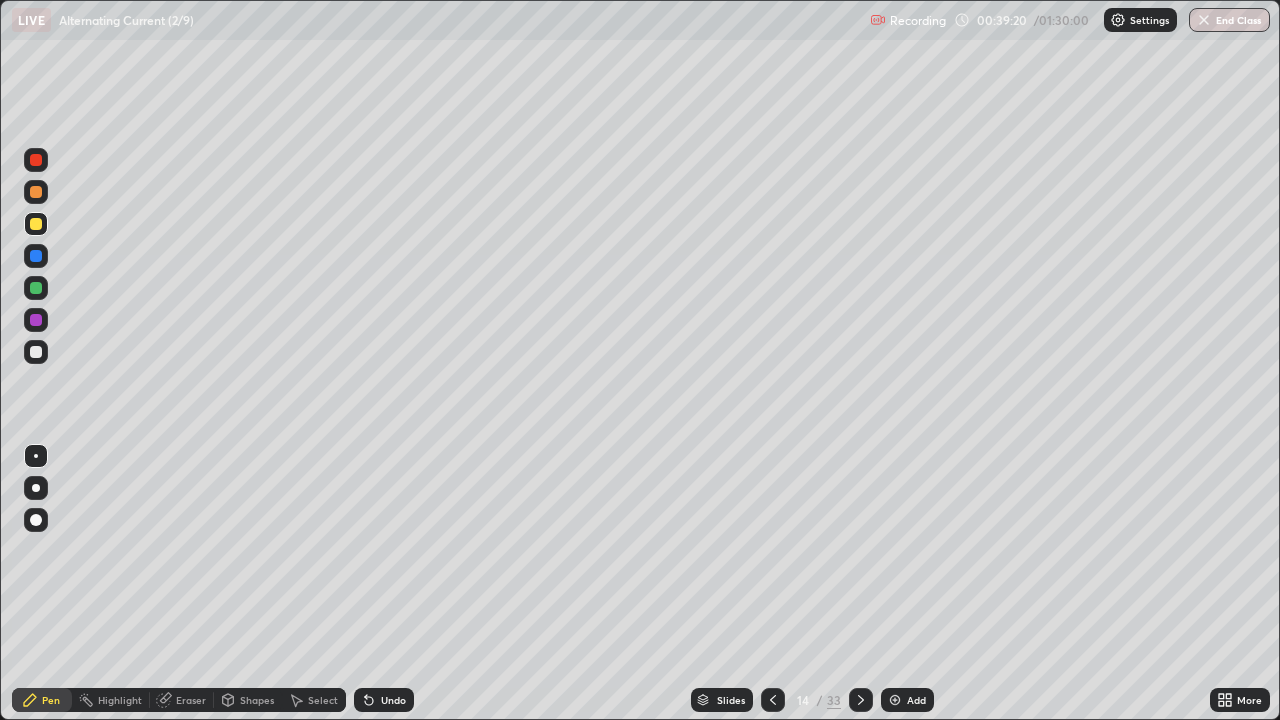 click on "Undo" at bounding box center (393, 700) 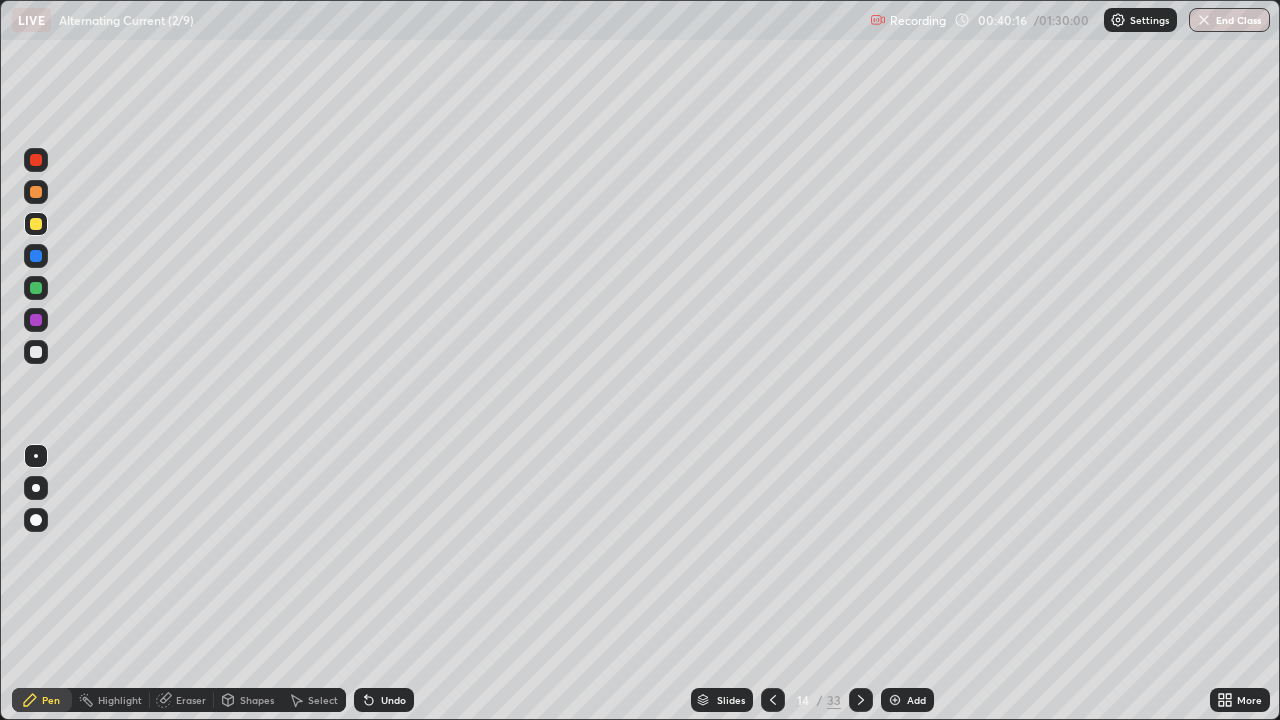 click 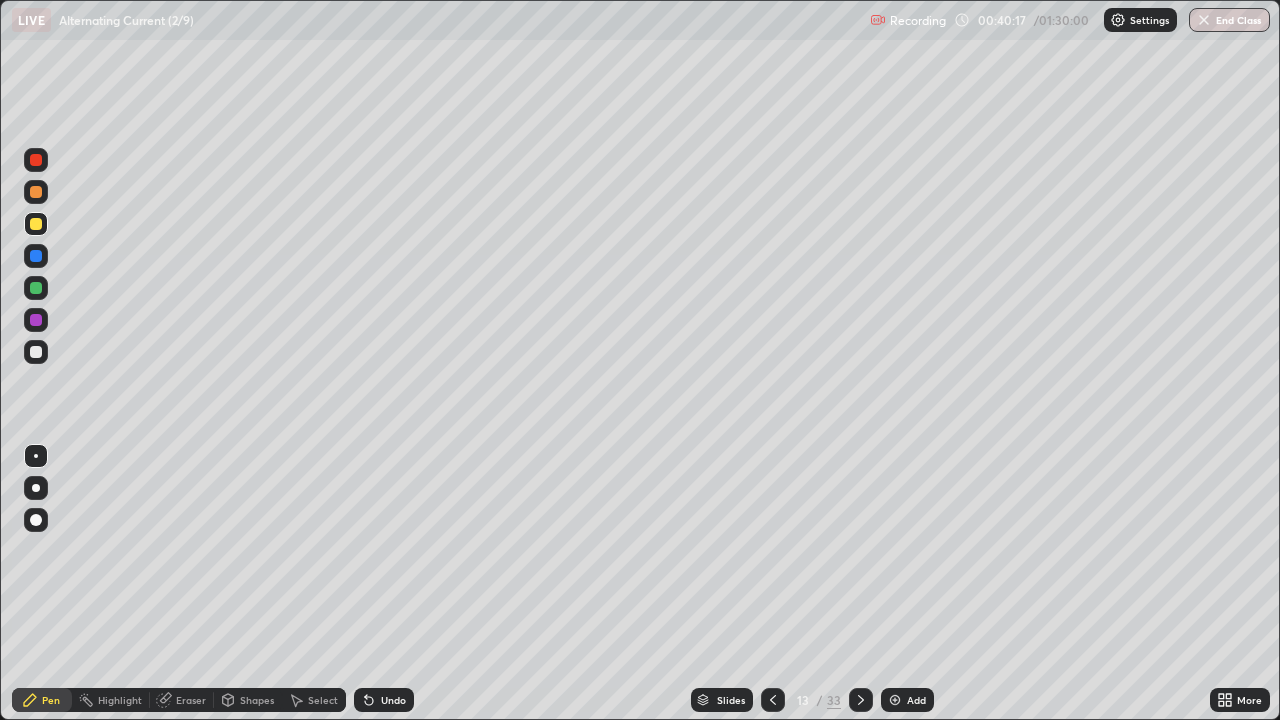 click 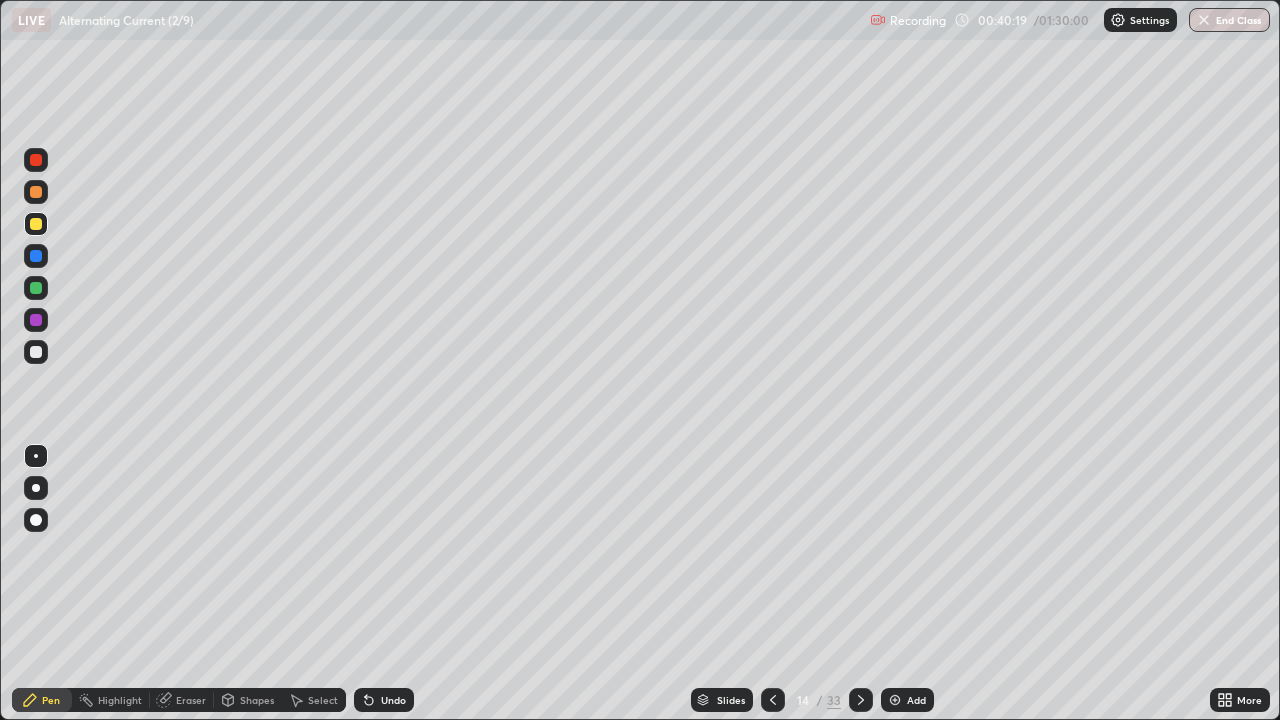click on "Undo" at bounding box center (384, 700) 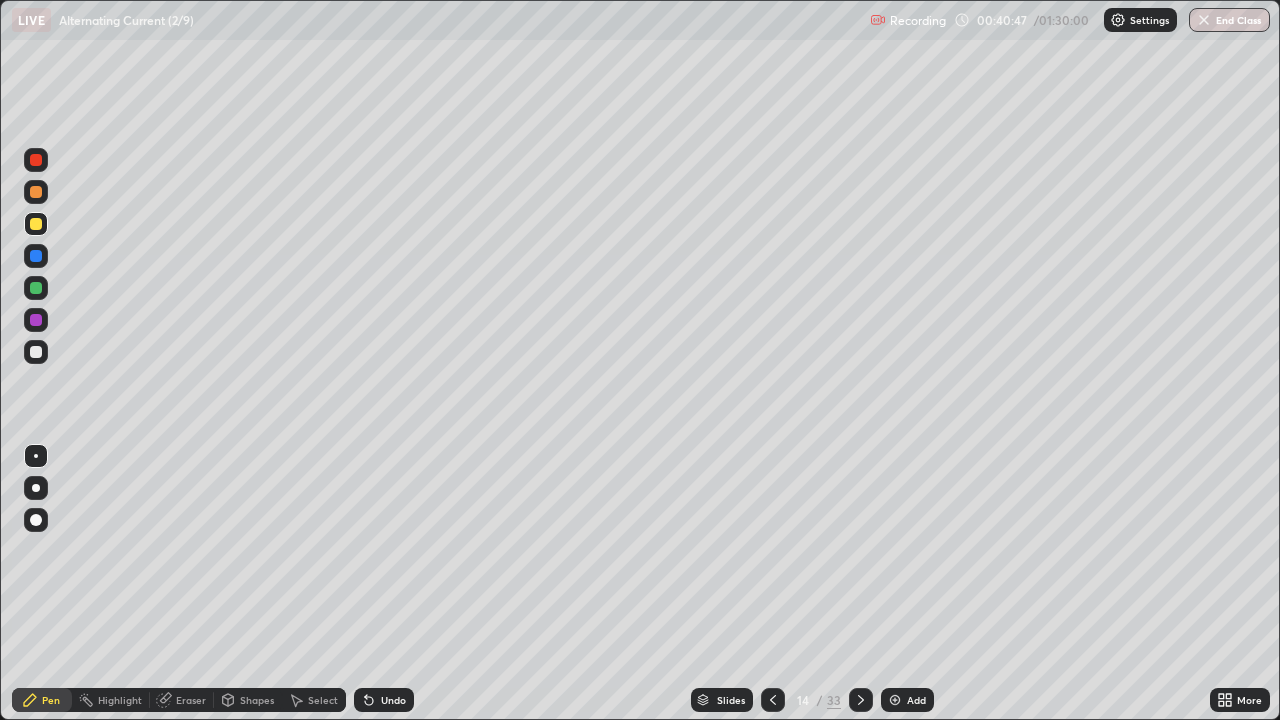 click on "Undo" at bounding box center (393, 700) 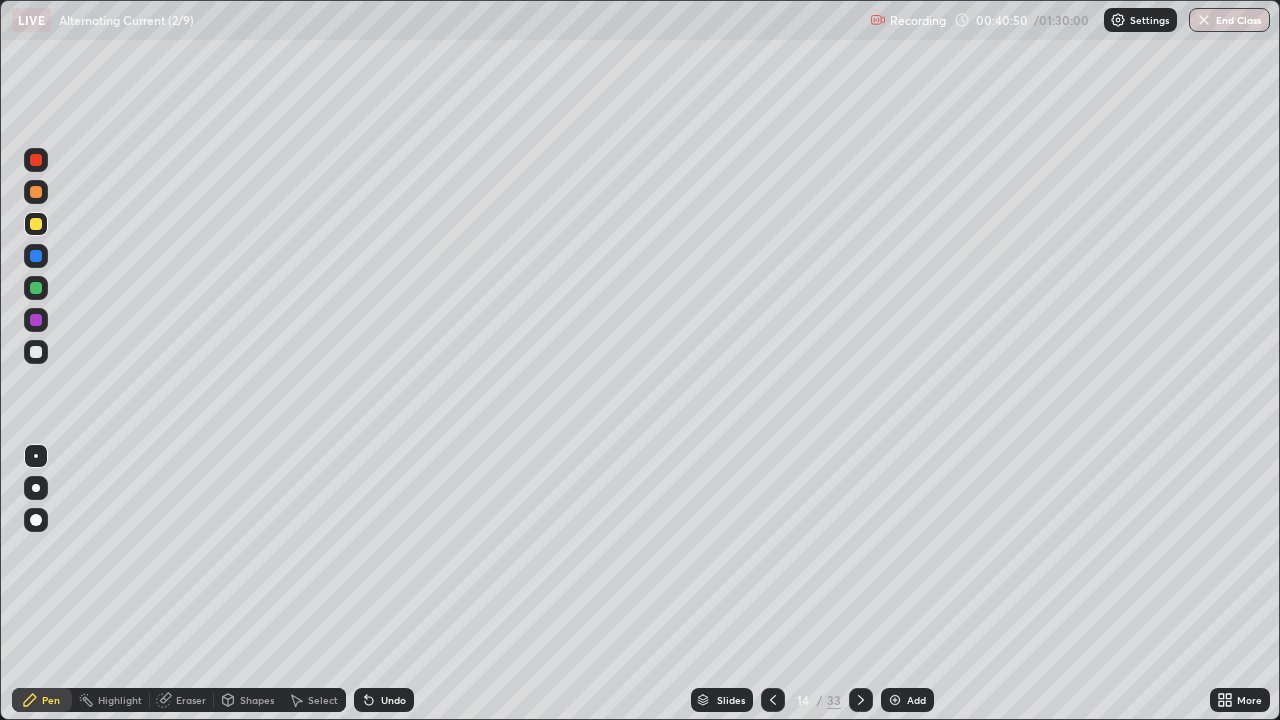 click at bounding box center [36, 320] 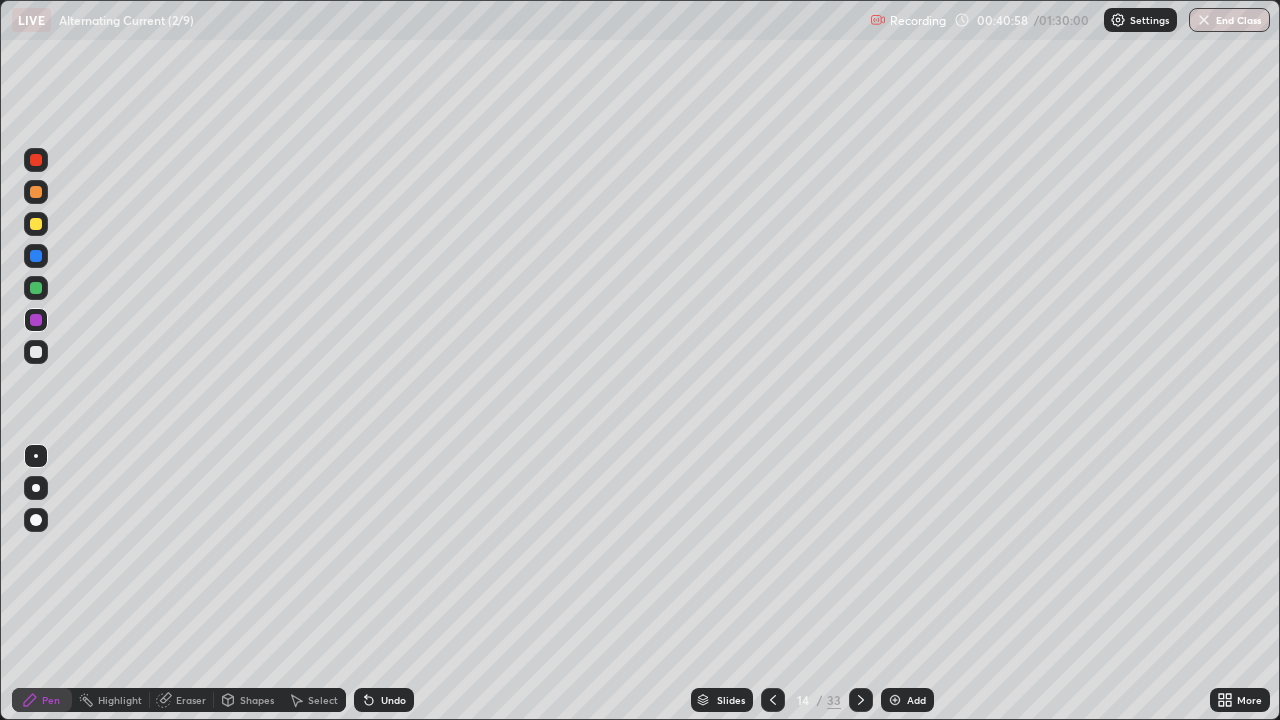 click at bounding box center [36, 352] 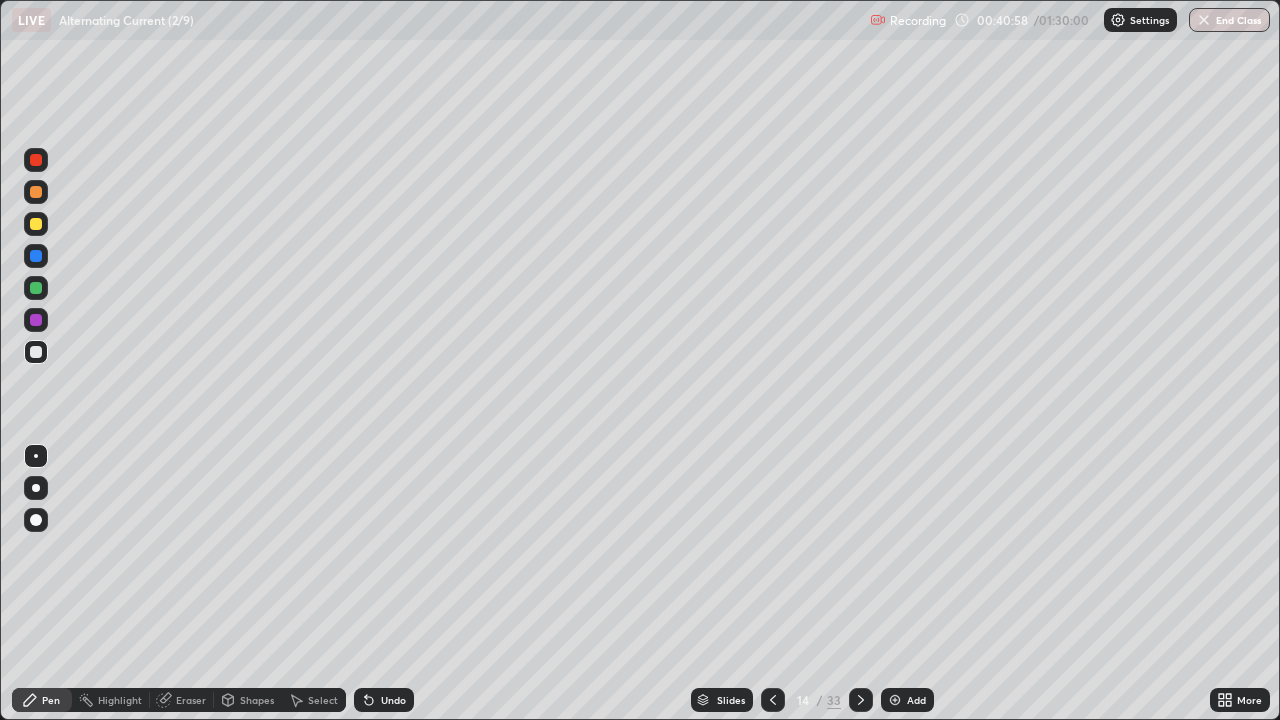 click at bounding box center (36, 352) 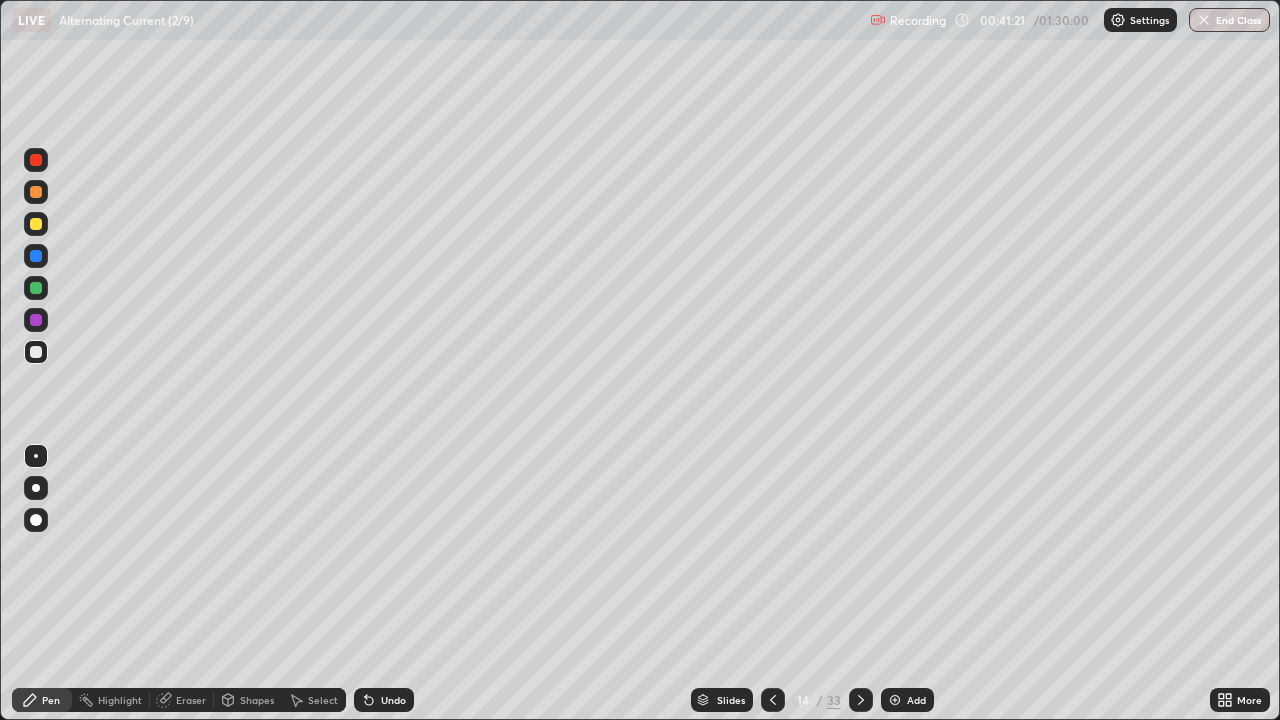 click on "Undo" at bounding box center [393, 700] 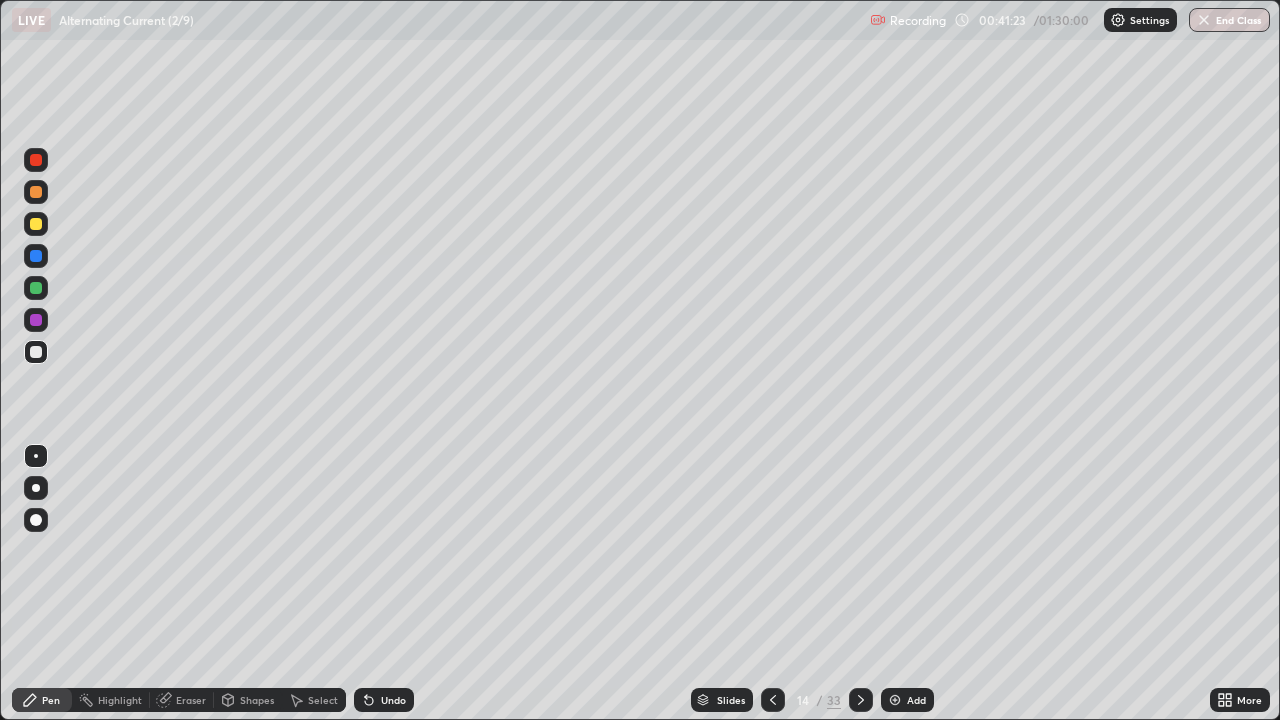 click on "Undo" at bounding box center (393, 700) 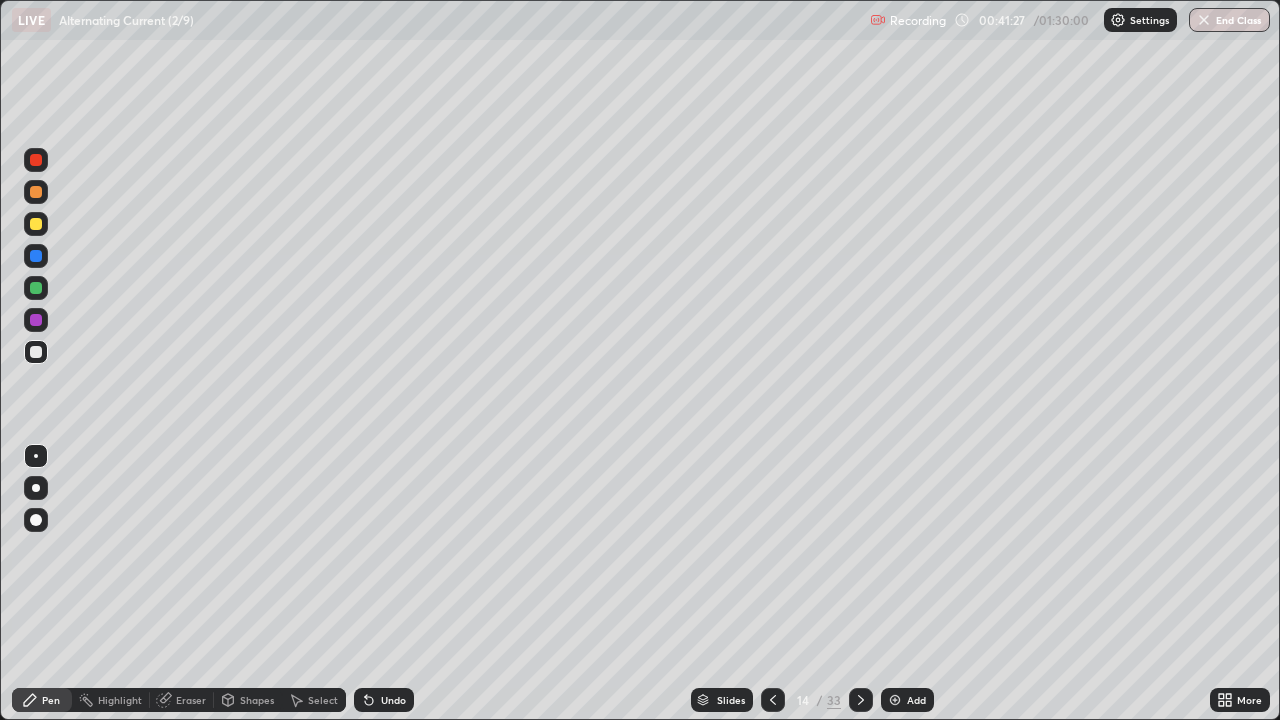 click on "Select" at bounding box center (323, 700) 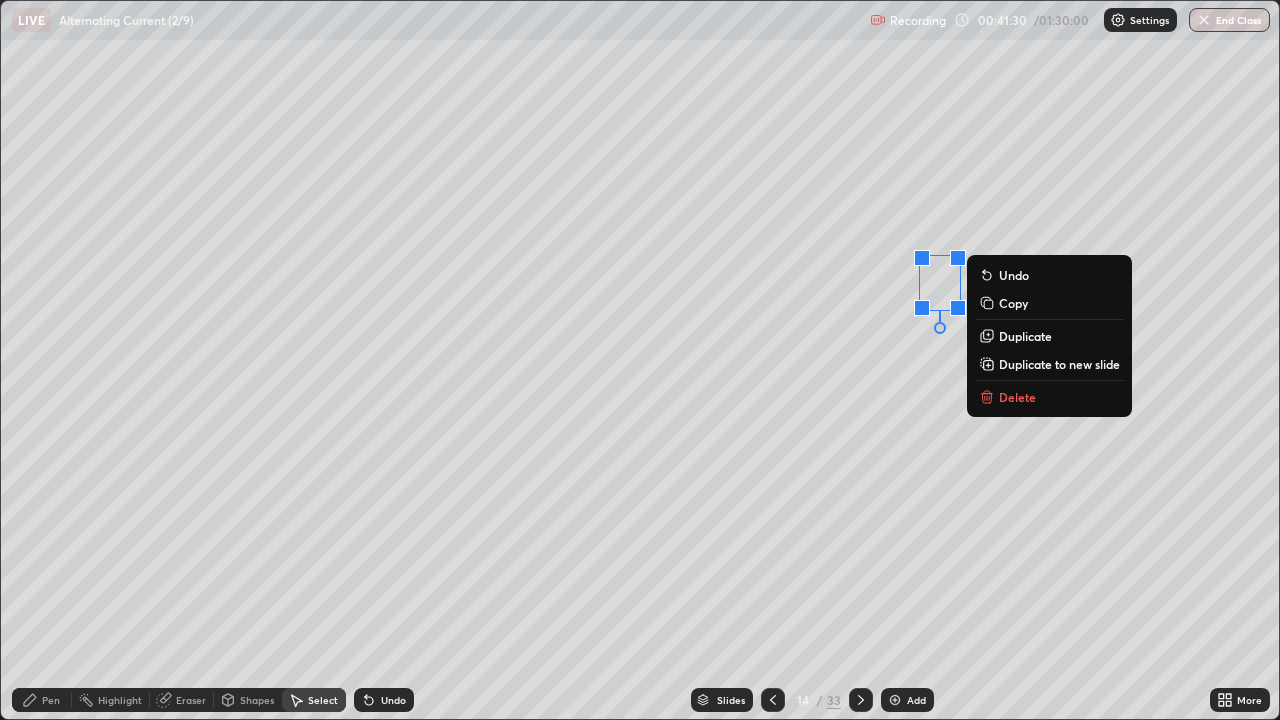 click on "Delete" at bounding box center [1017, 397] 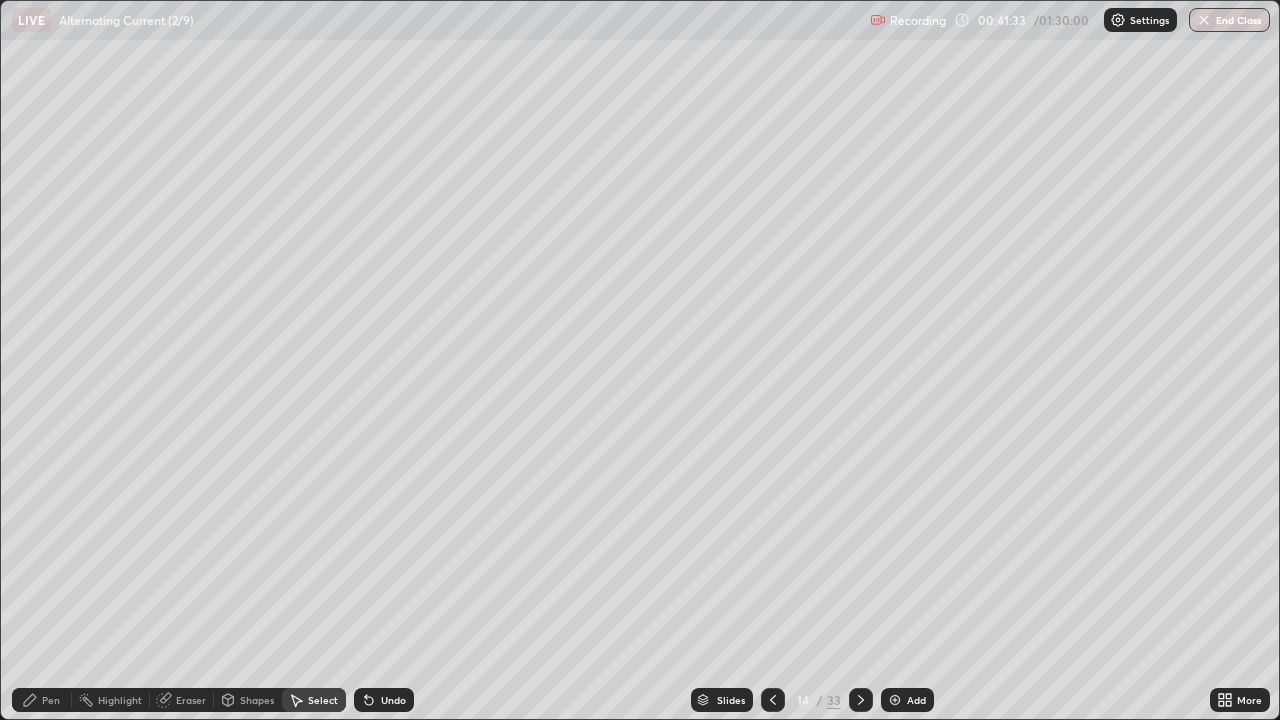 click on "Pen" at bounding box center (51, 700) 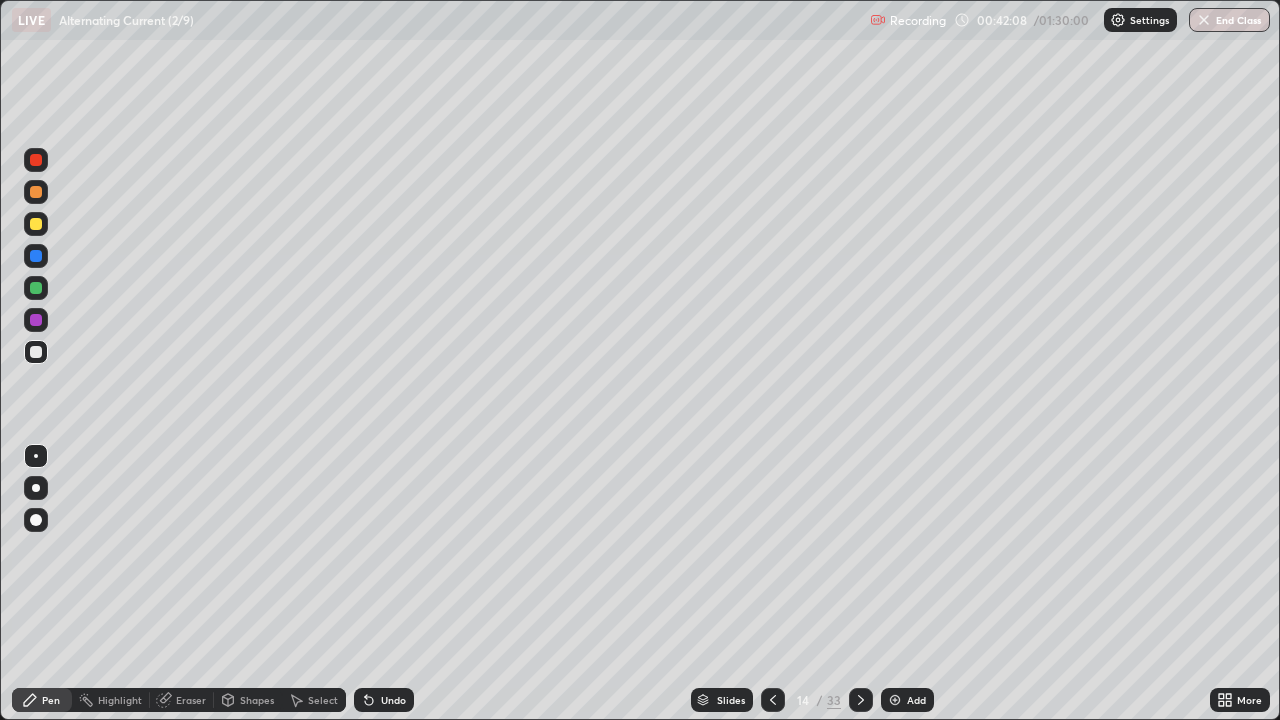 click 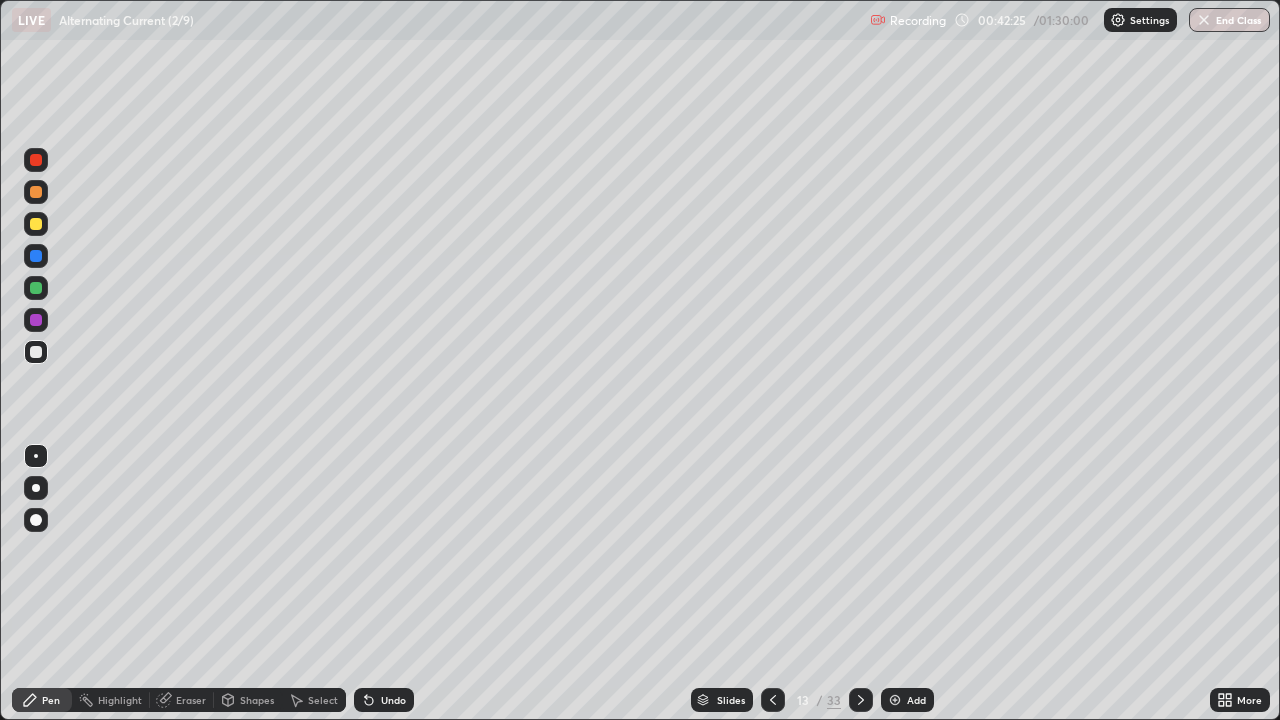 click 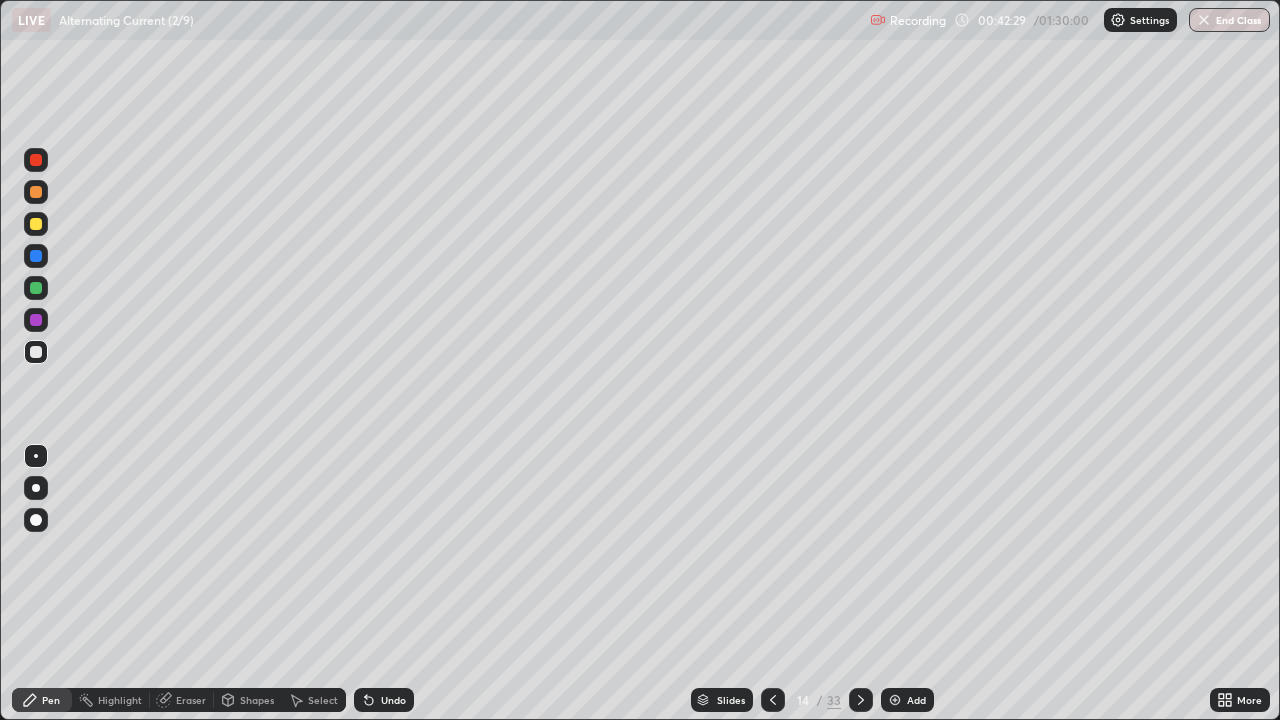 click on "Undo" at bounding box center (384, 700) 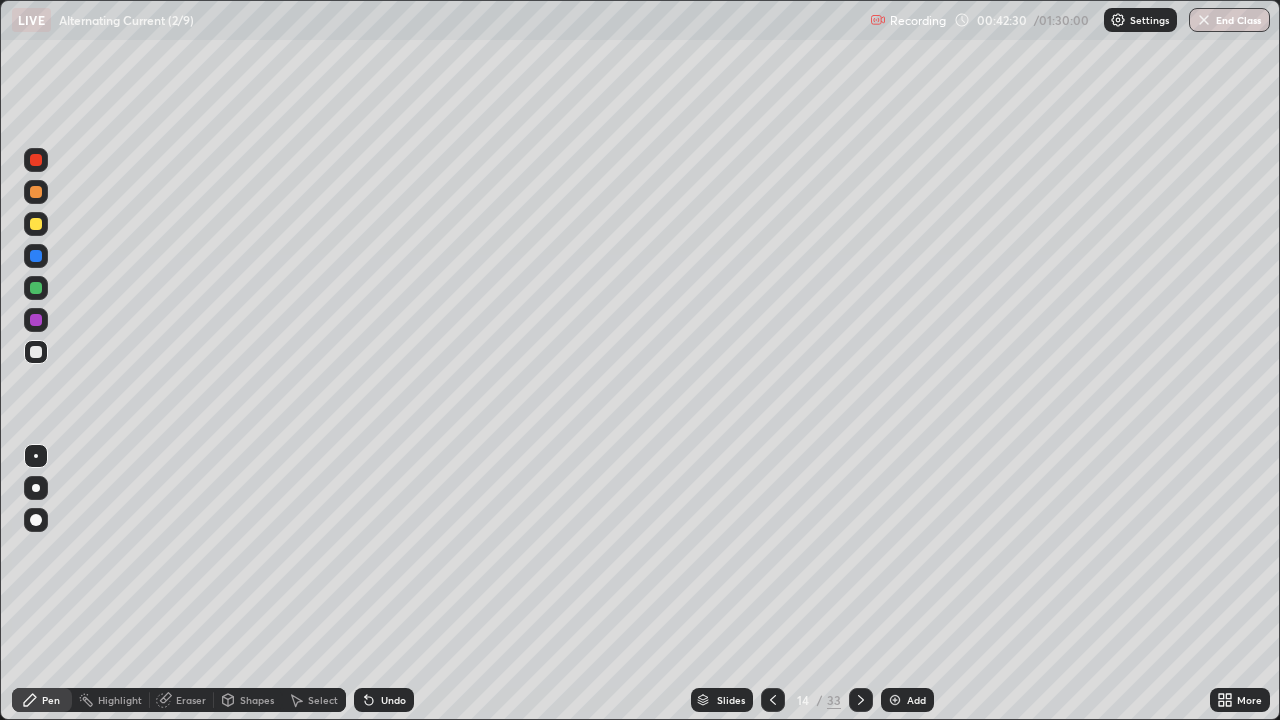 click on "Select" at bounding box center (314, 700) 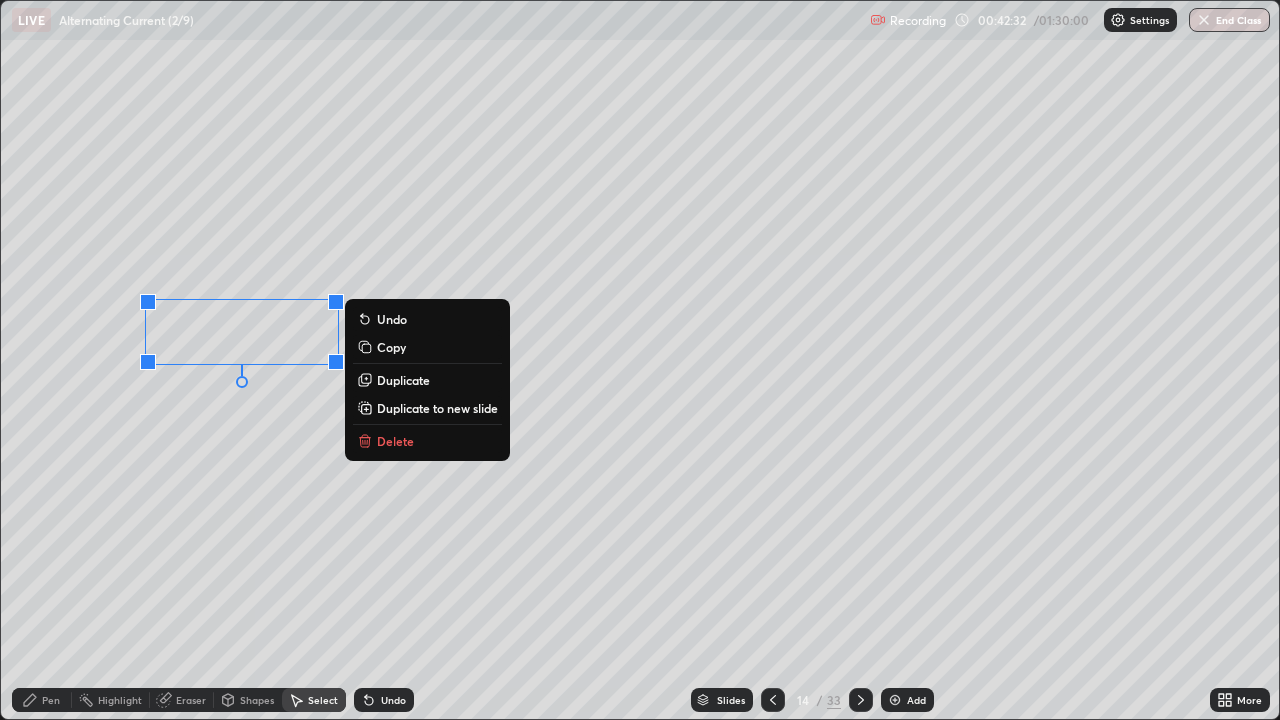 click on "Delete" at bounding box center [395, 441] 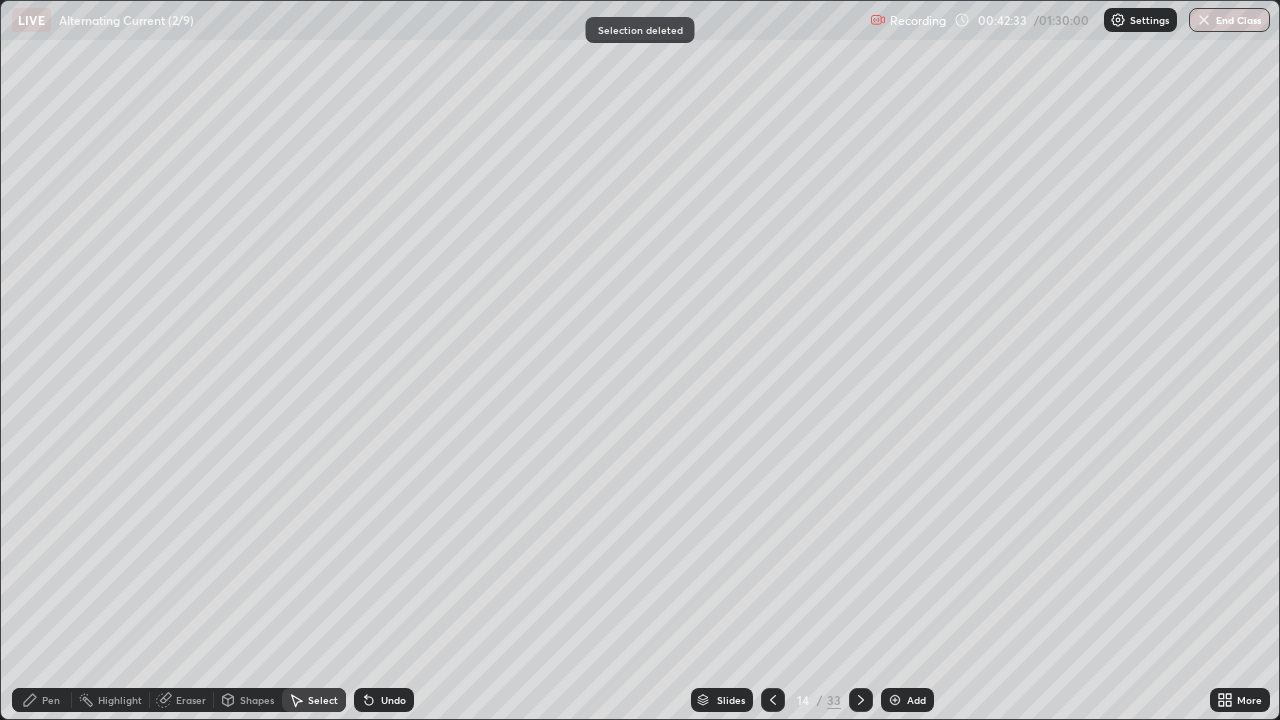 click on "Pen" at bounding box center [51, 700] 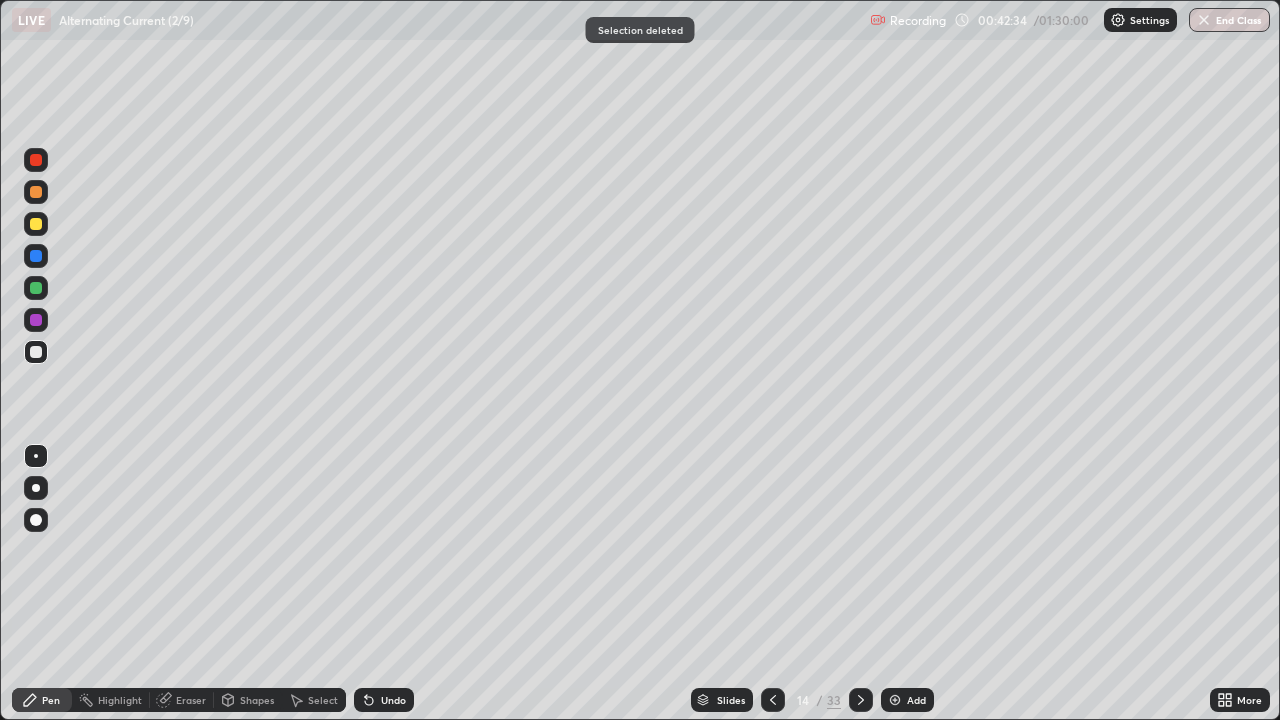 click at bounding box center (36, 288) 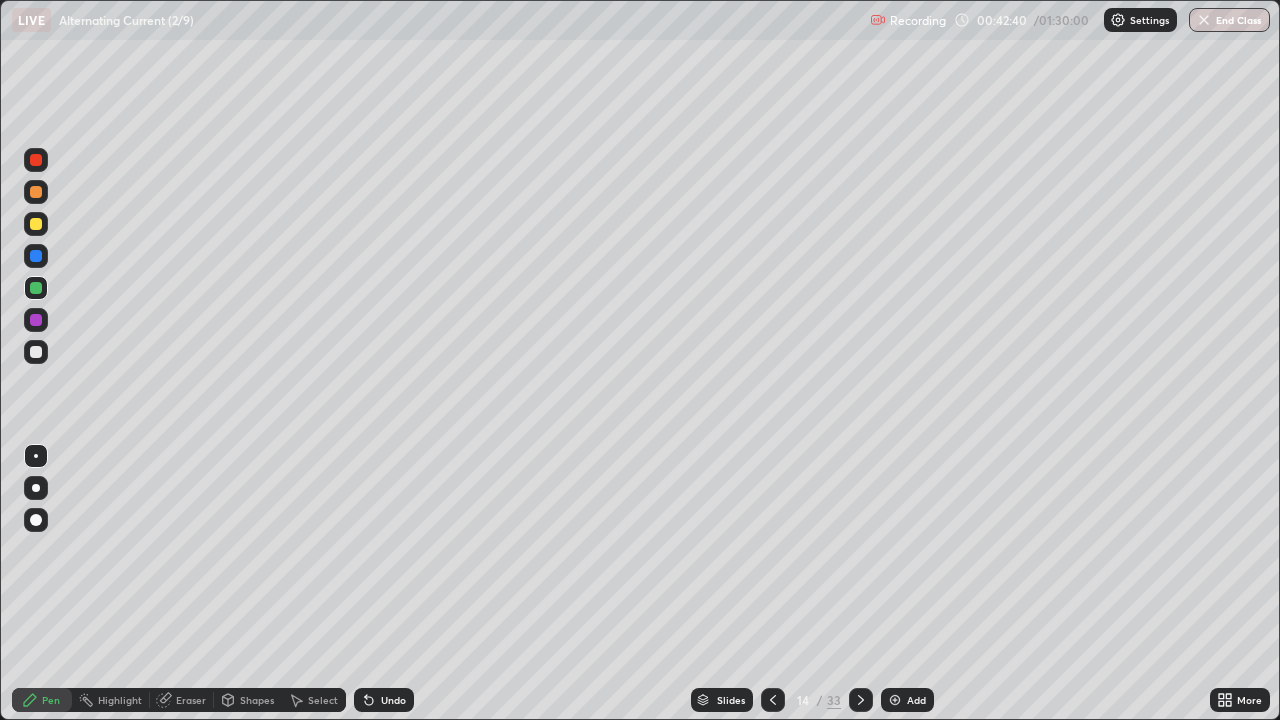 click on "Undo" at bounding box center [393, 700] 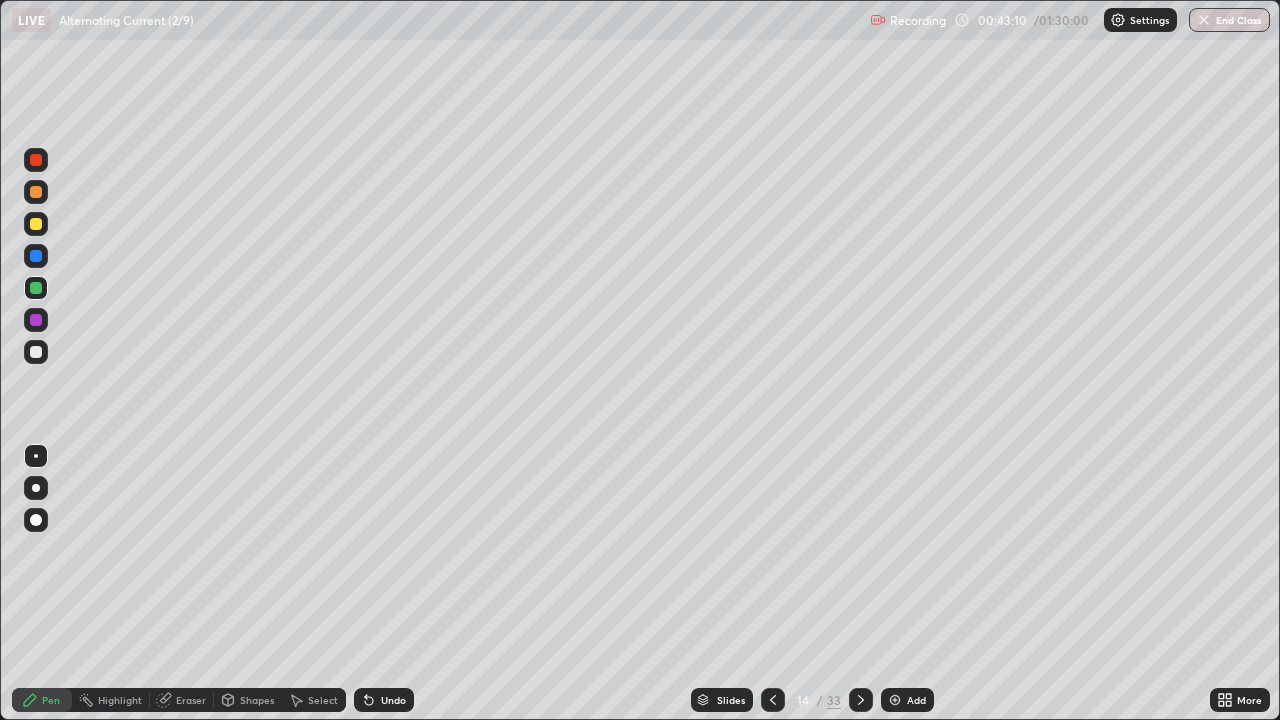 click 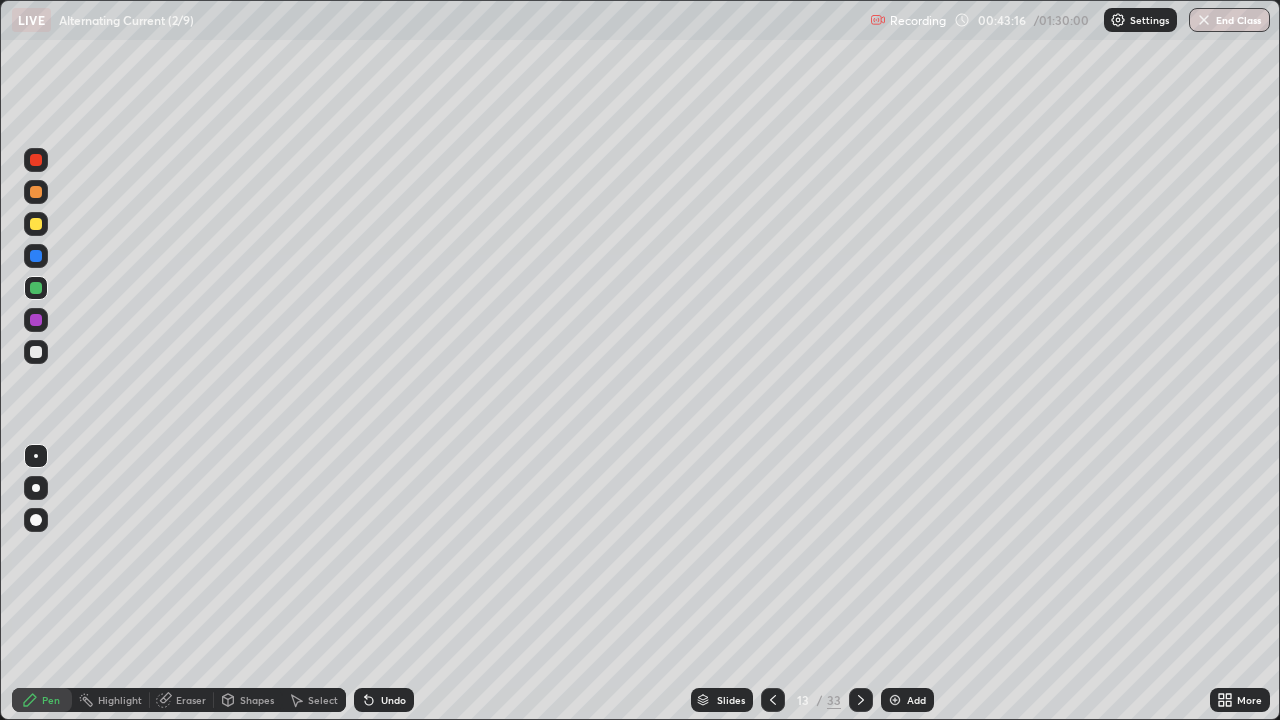 click at bounding box center [36, 320] 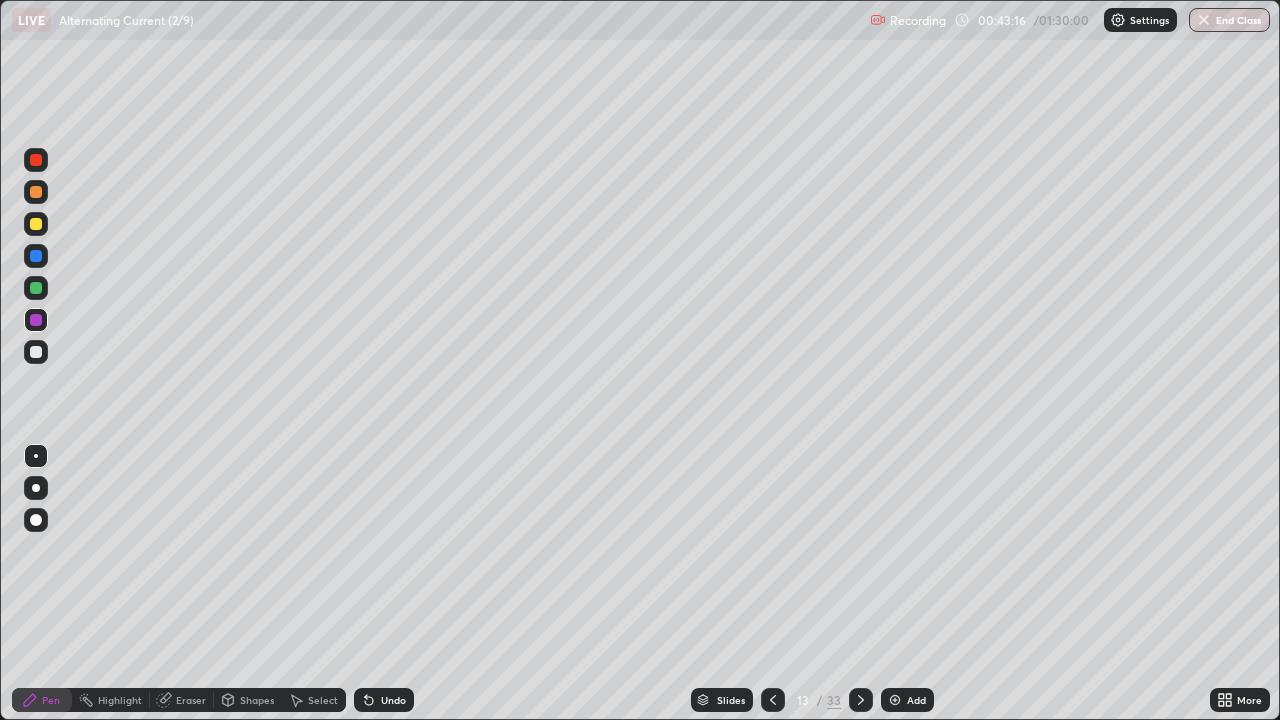 click at bounding box center [36, 320] 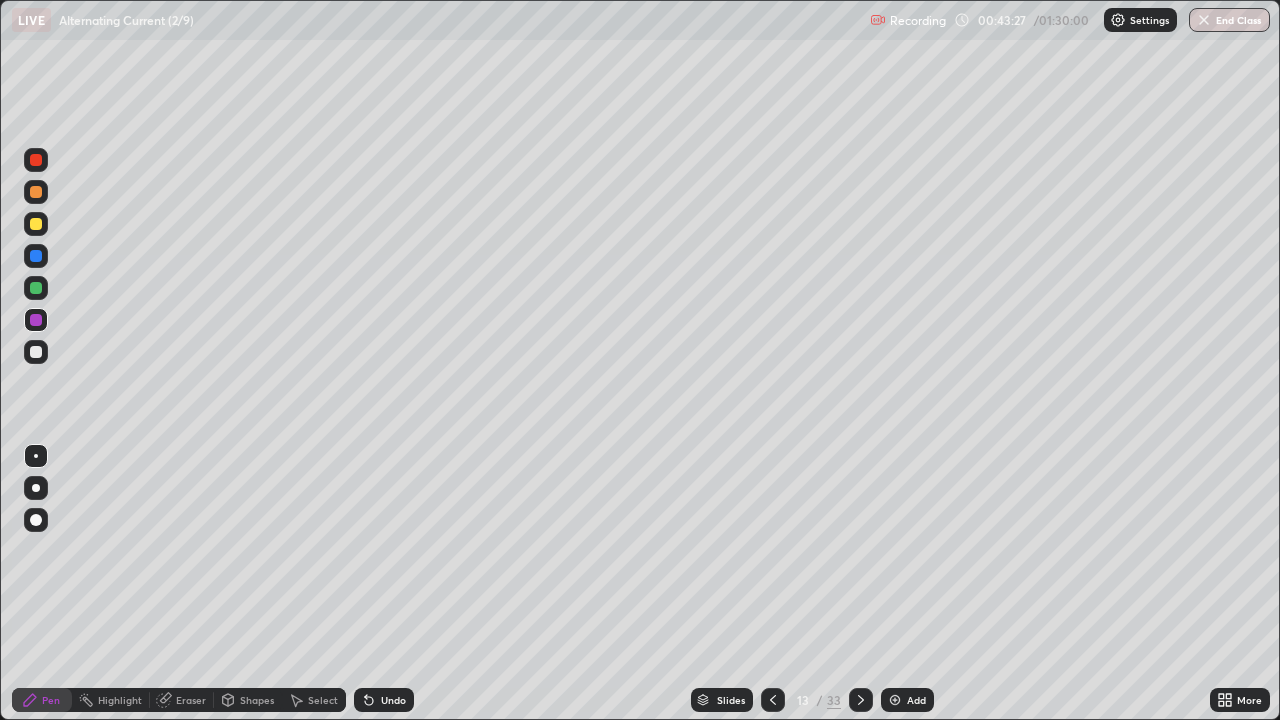click on "Undo" at bounding box center (393, 700) 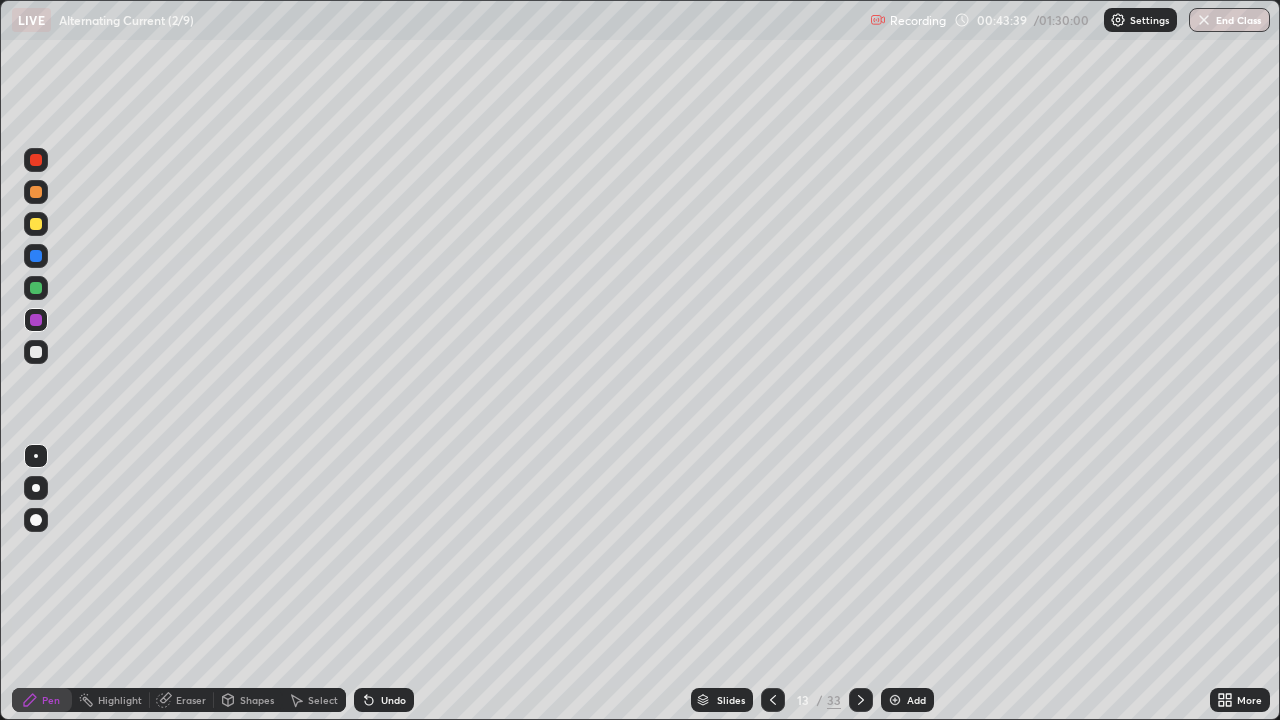 click 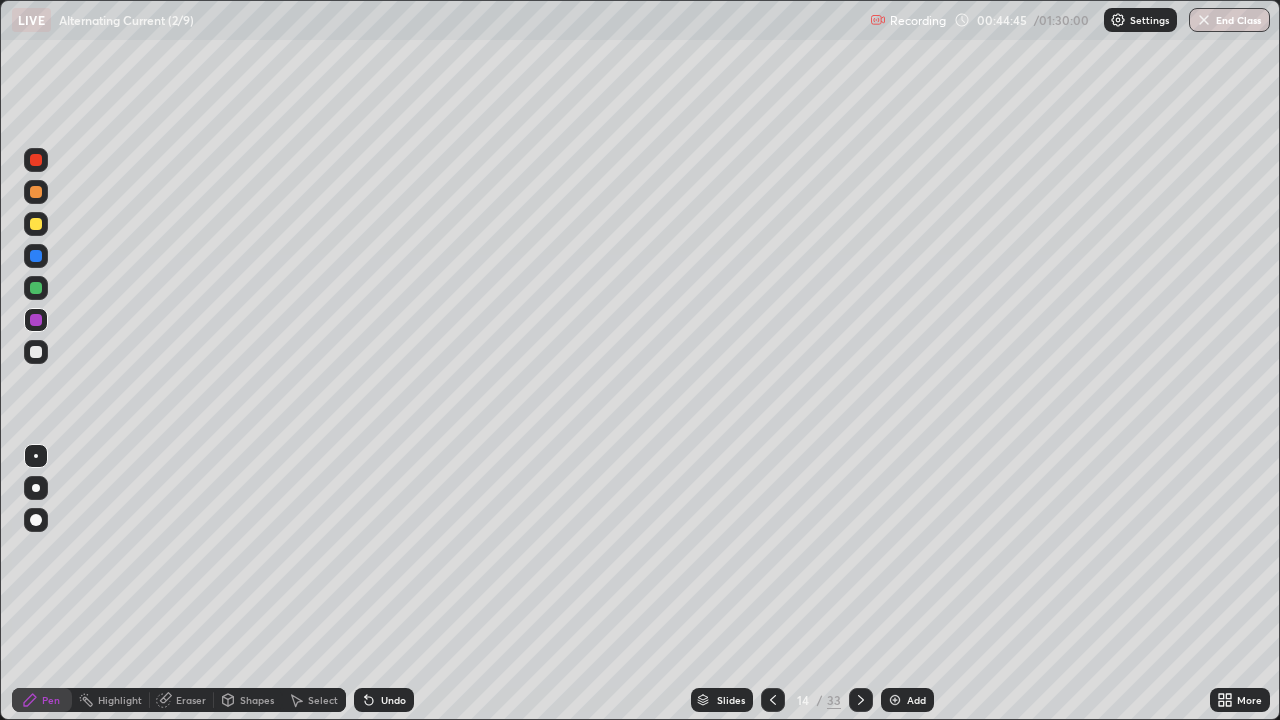 click at bounding box center (36, 352) 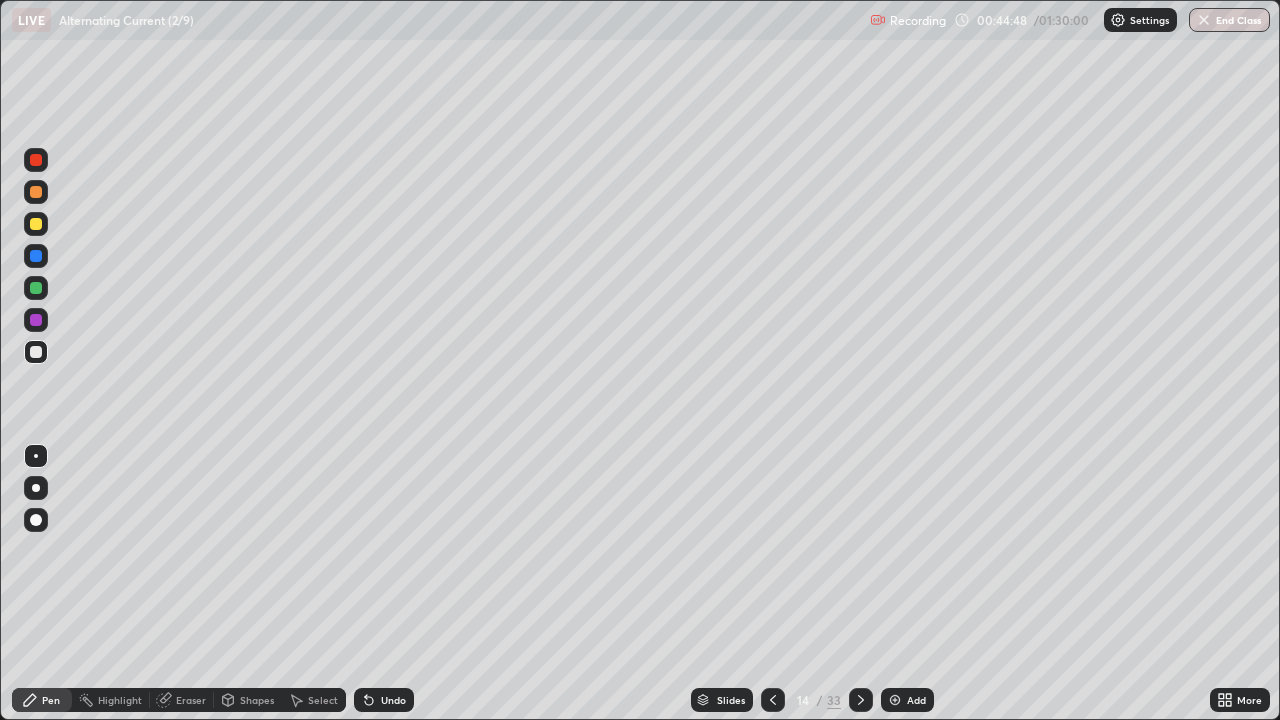 click on "Eraser" at bounding box center (191, 700) 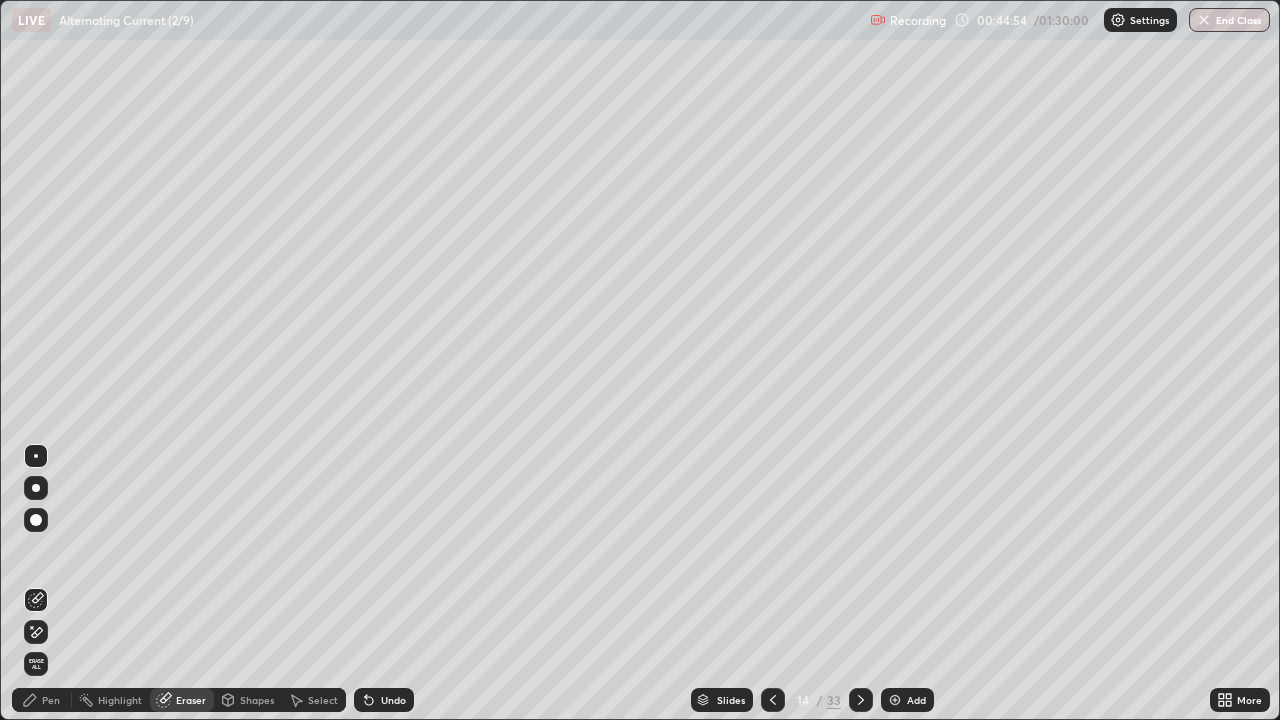 click on "Pen" at bounding box center [51, 700] 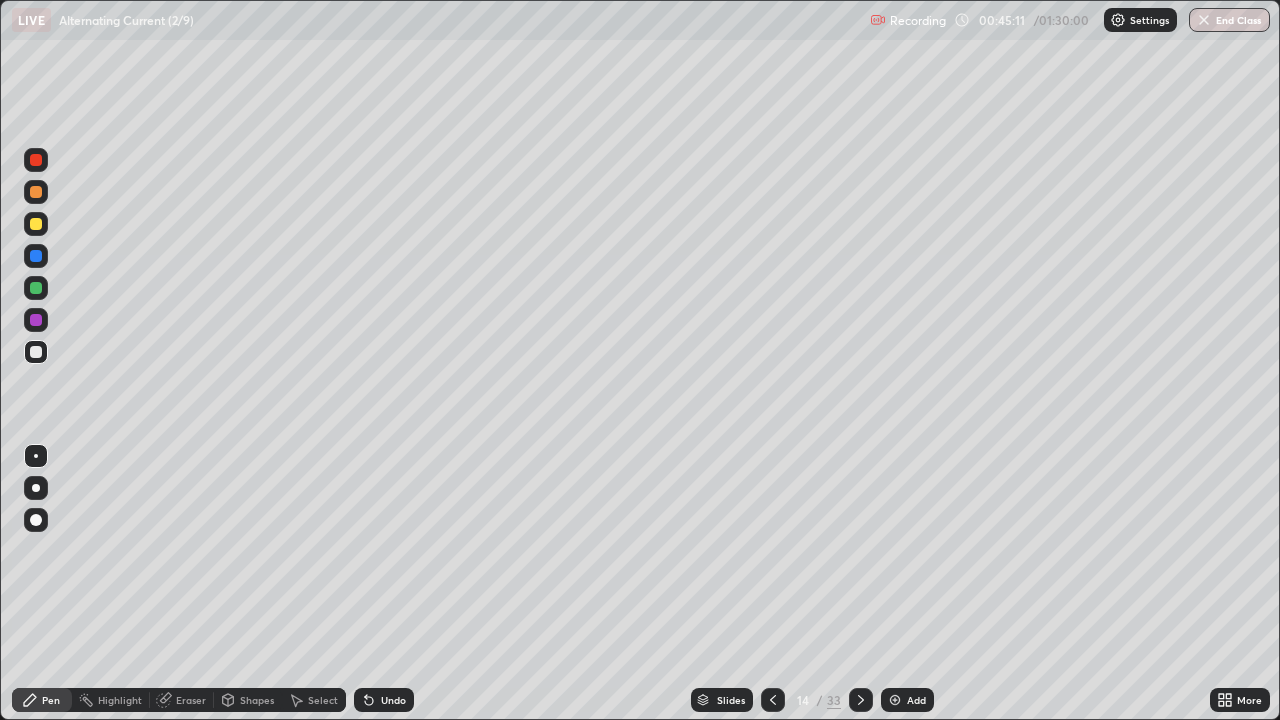 click on "Select" at bounding box center (323, 700) 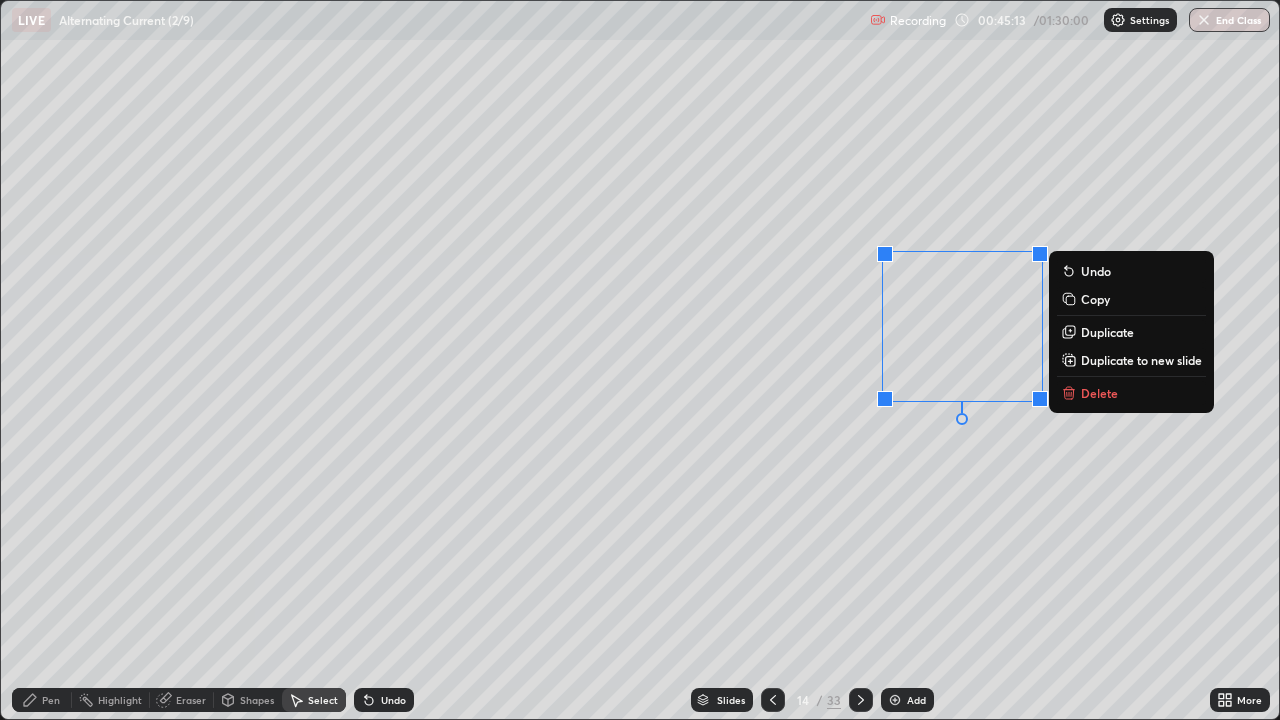 click on "Delete" at bounding box center [1099, 393] 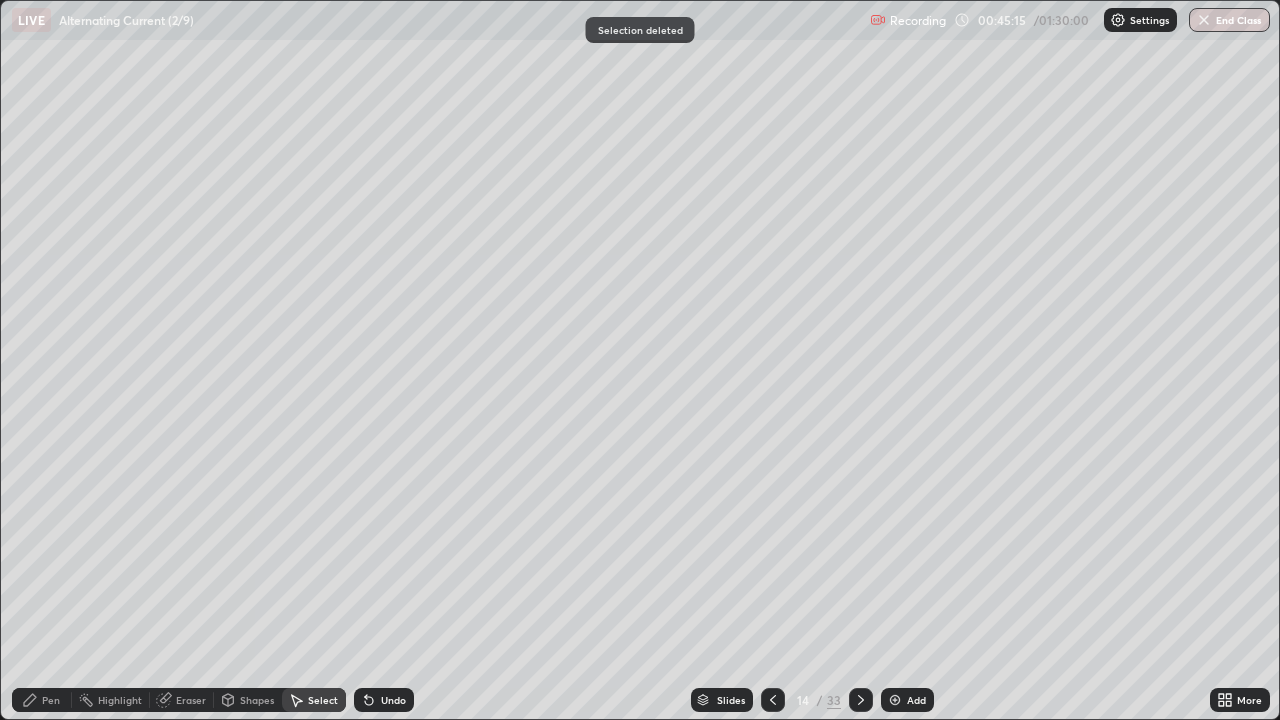 click on "Pen" at bounding box center (51, 700) 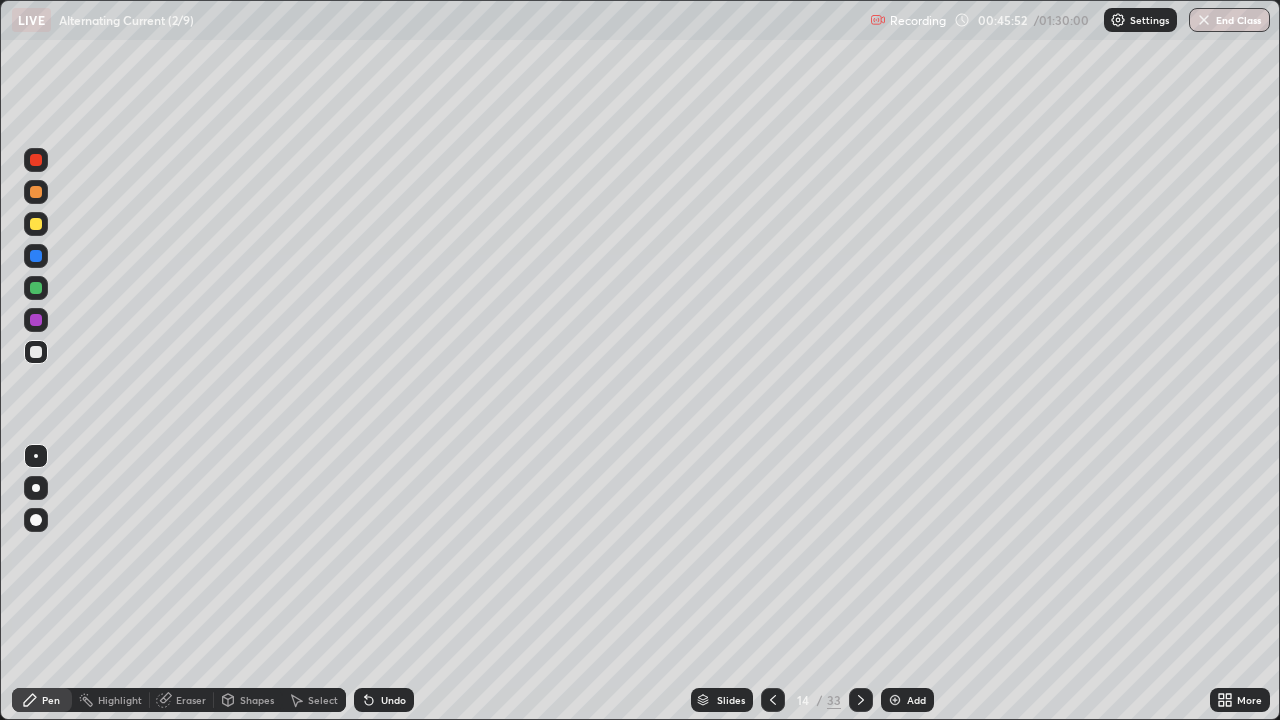 click on "Undo" at bounding box center (393, 700) 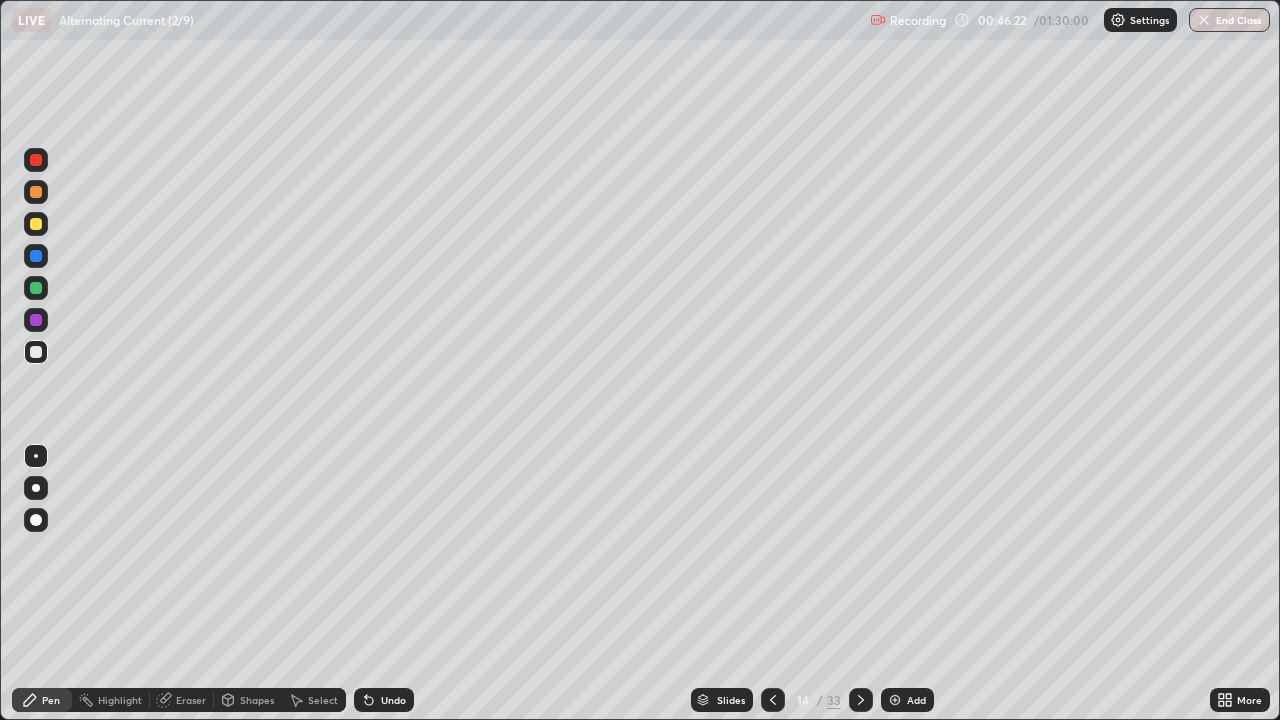 click on "Shapes" at bounding box center (257, 700) 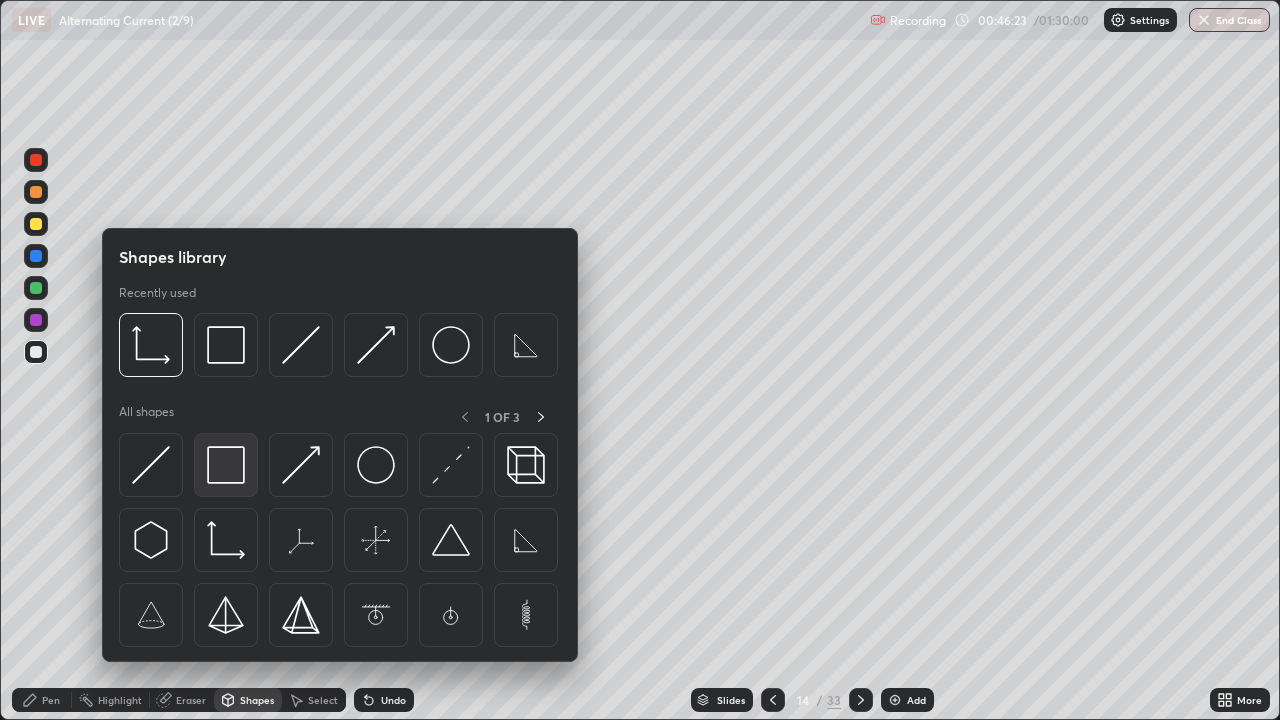 click at bounding box center (226, 465) 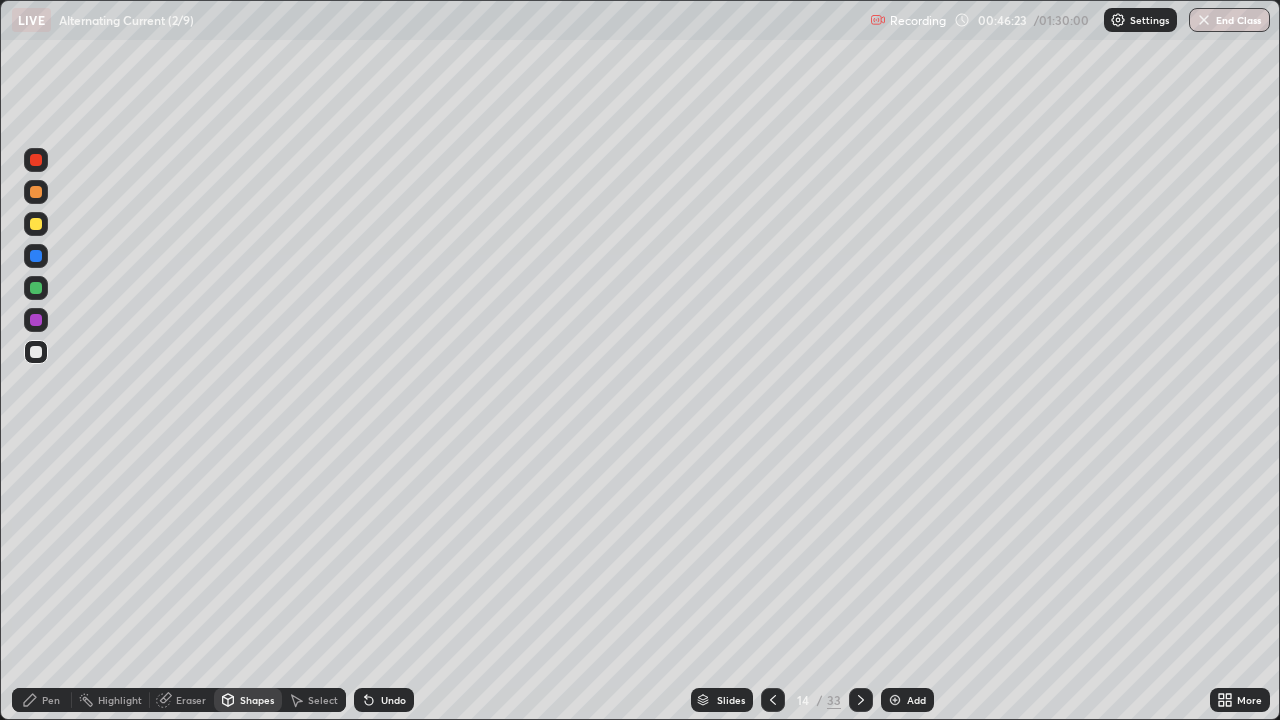 click at bounding box center [36, 320] 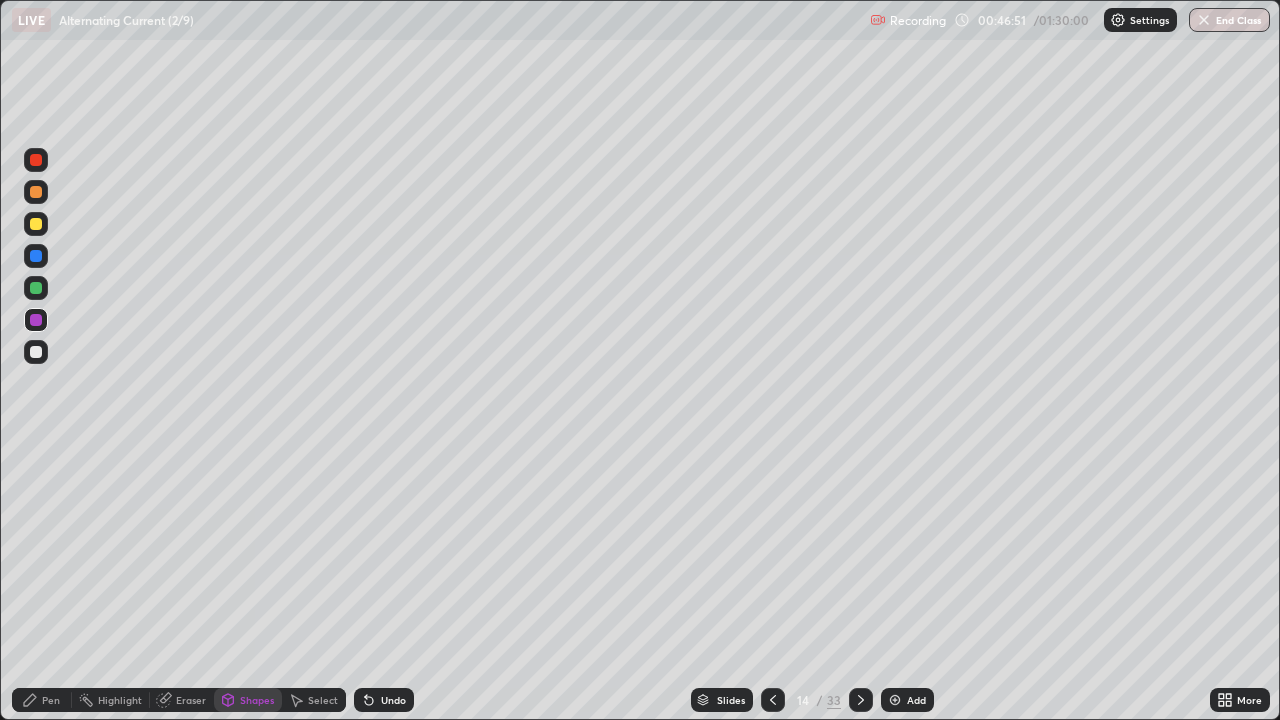 click on "Undo" at bounding box center [393, 700] 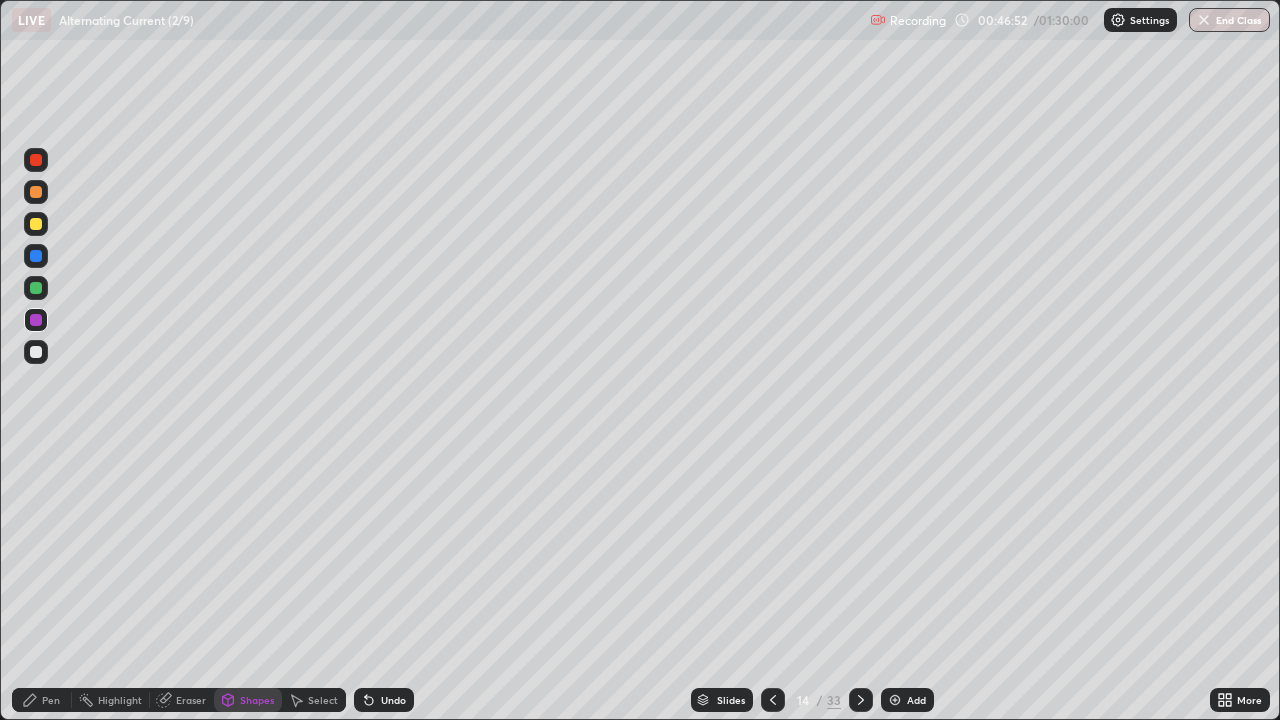 click on "Pen" at bounding box center (51, 700) 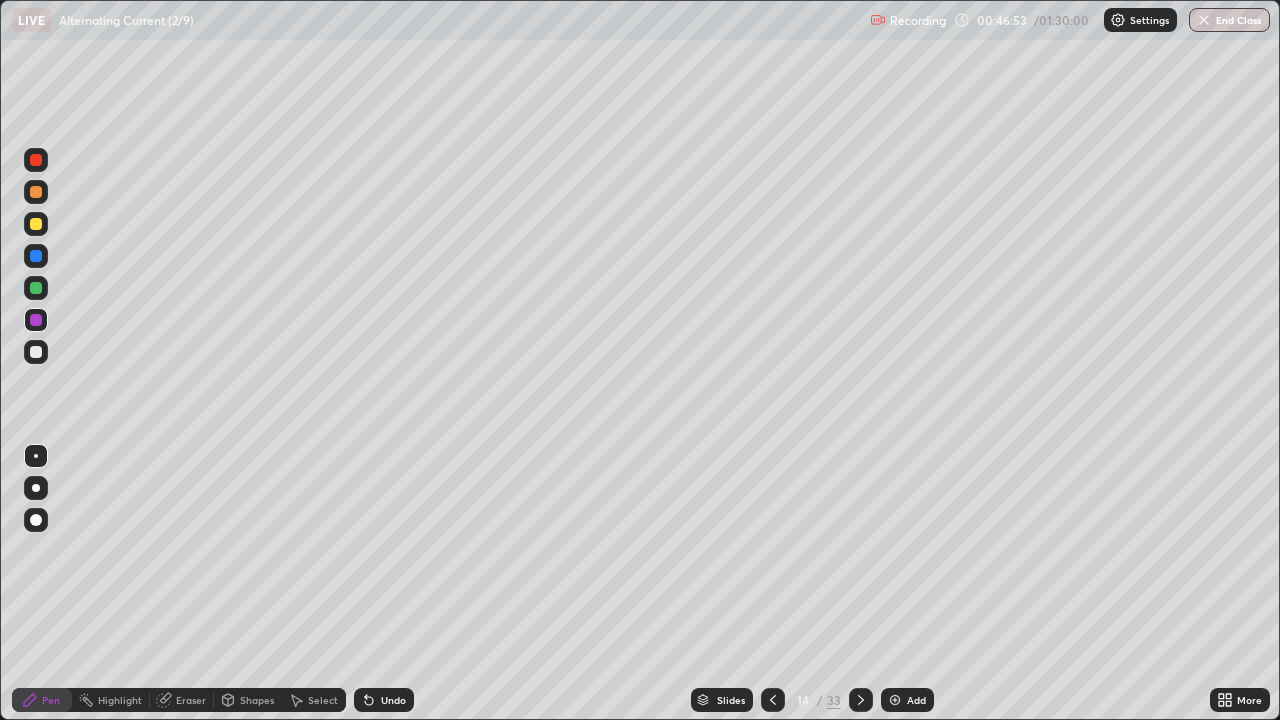 click at bounding box center (36, 224) 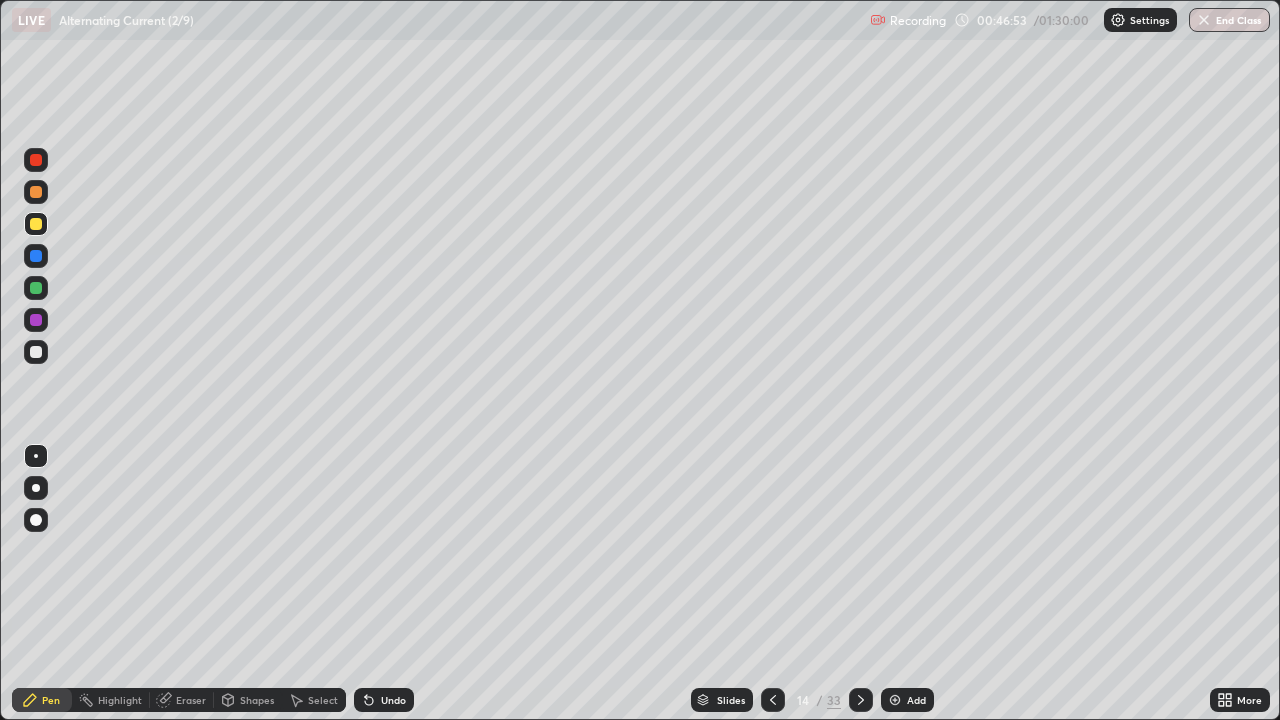 click at bounding box center (36, 224) 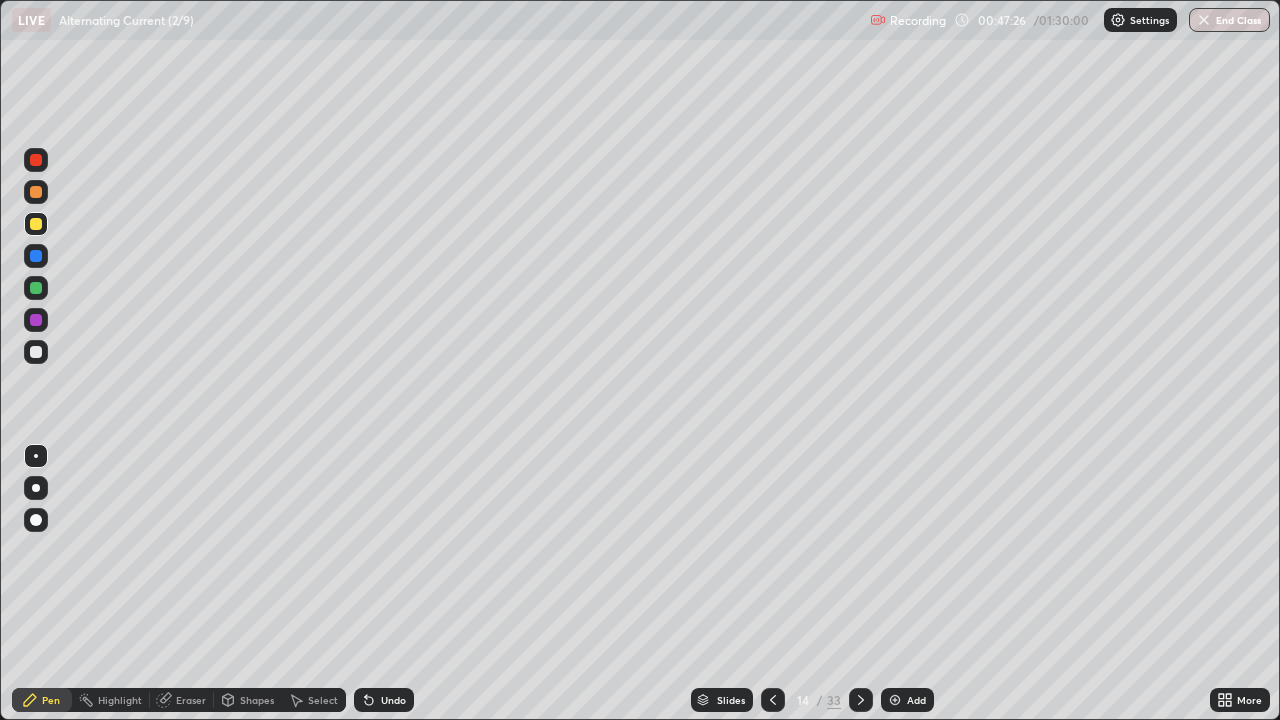click at bounding box center (36, 320) 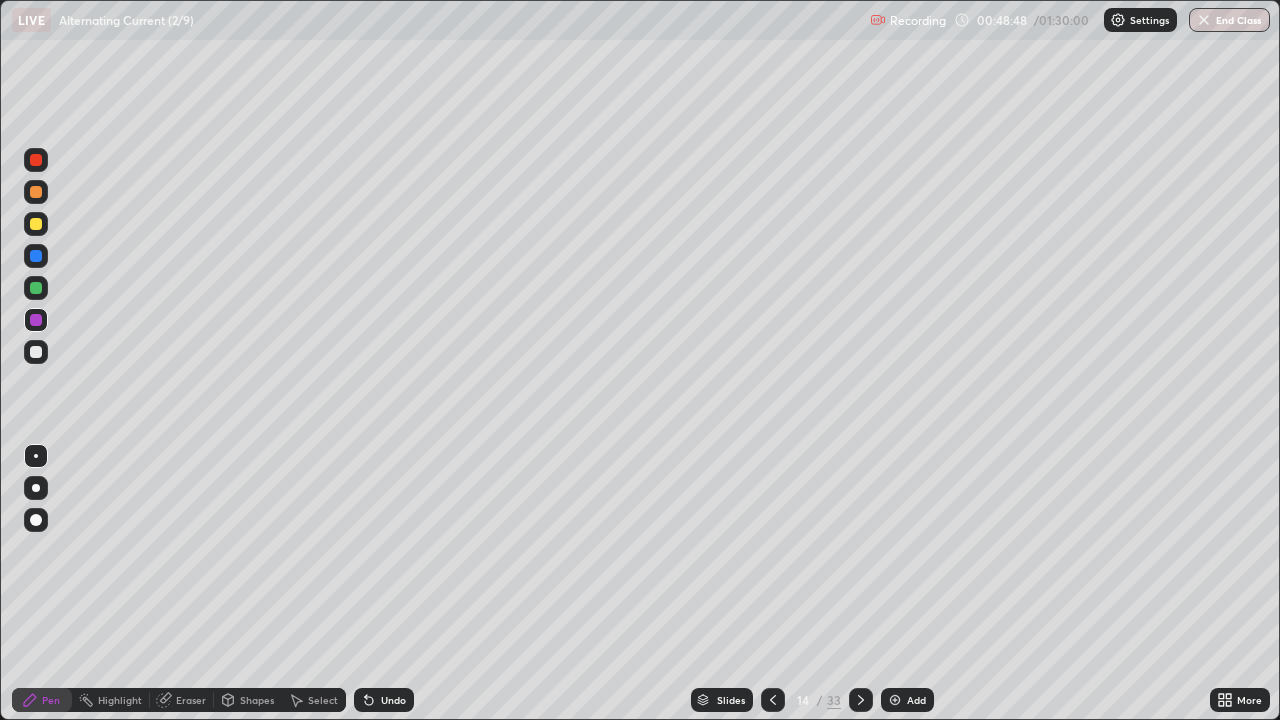 click at bounding box center (36, 224) 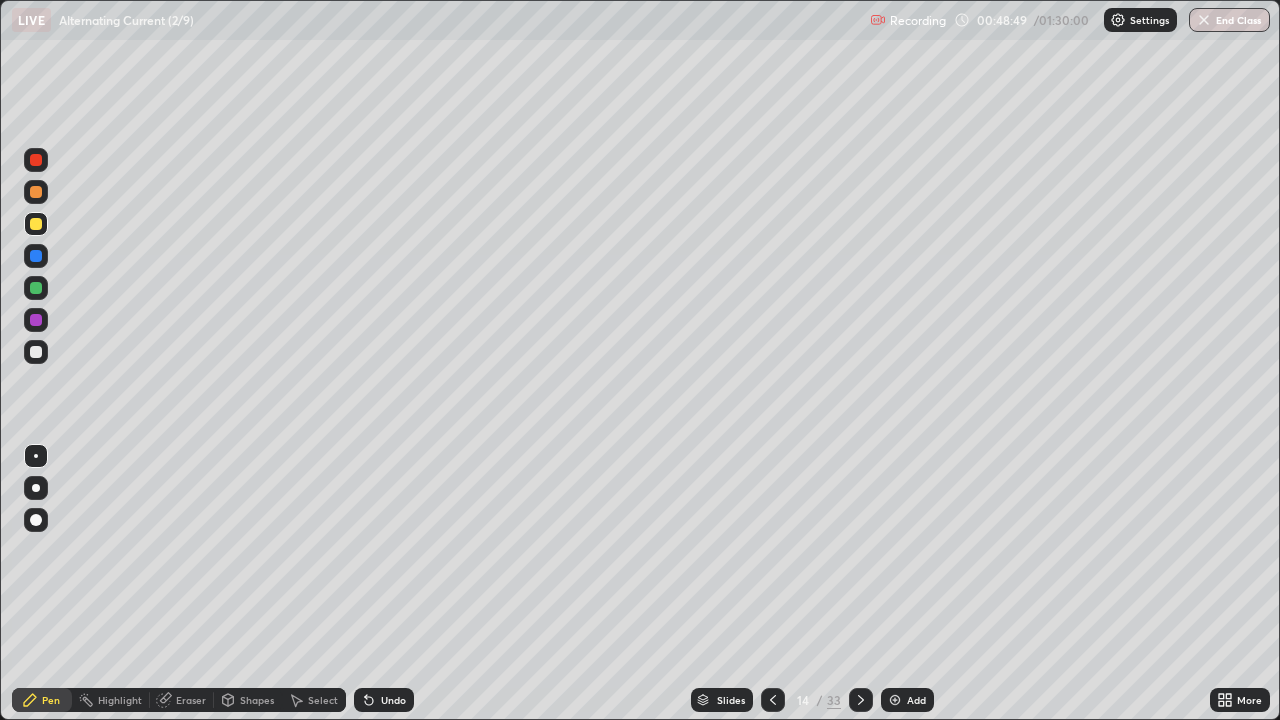 click at bounding box center [36, 224] 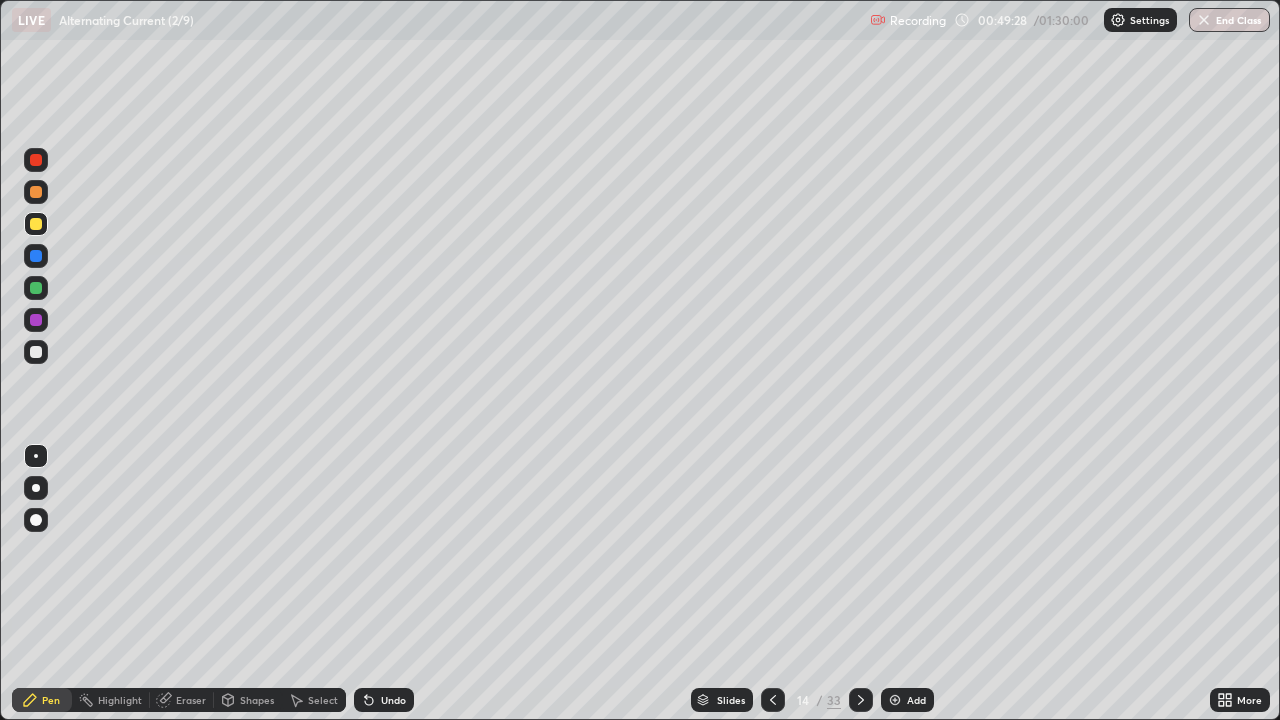 click 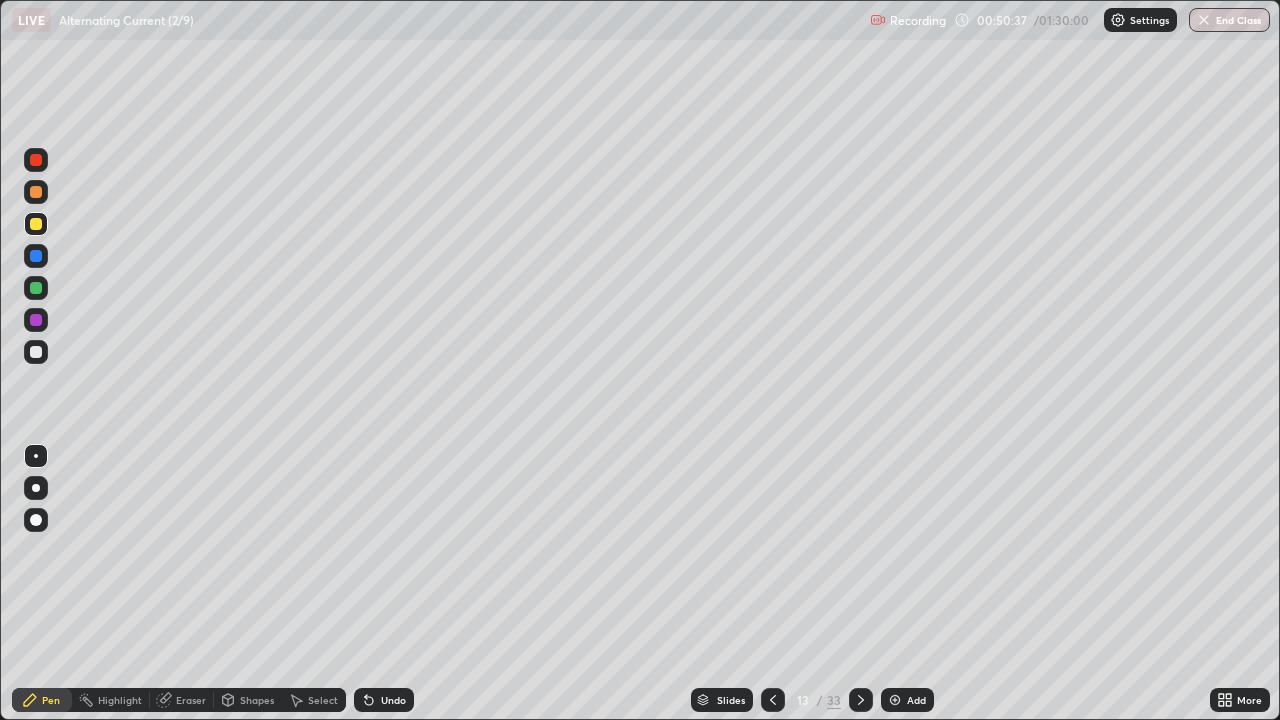 click on "Undo" at bounding box center [384, 700] 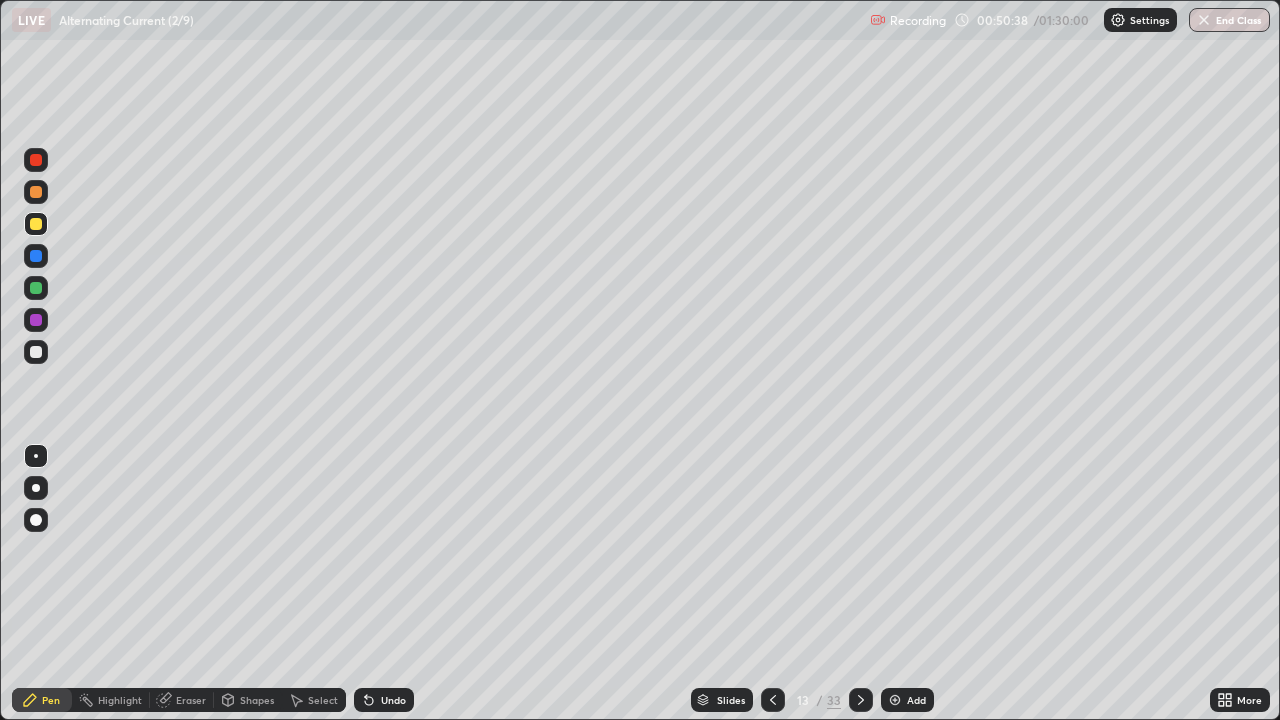 click on "Undo" at bounding box center (380, 700) 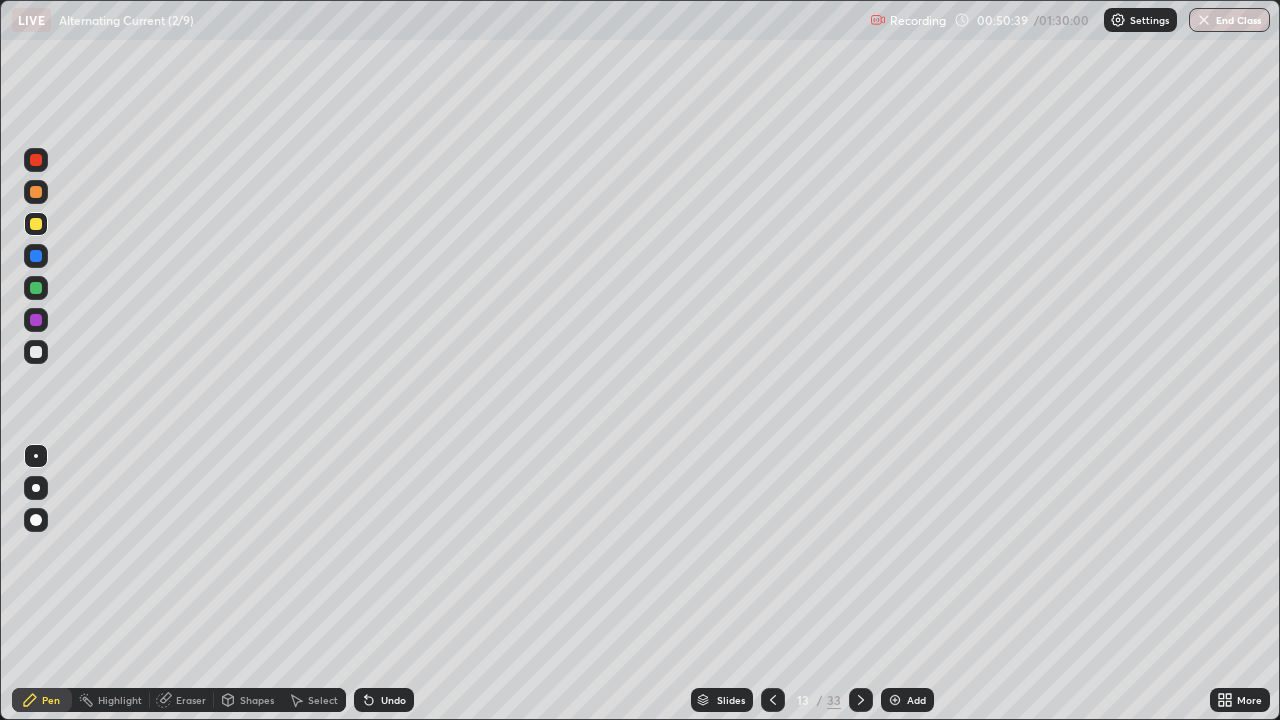 click on "Undo" at bounding box center [393, 700] 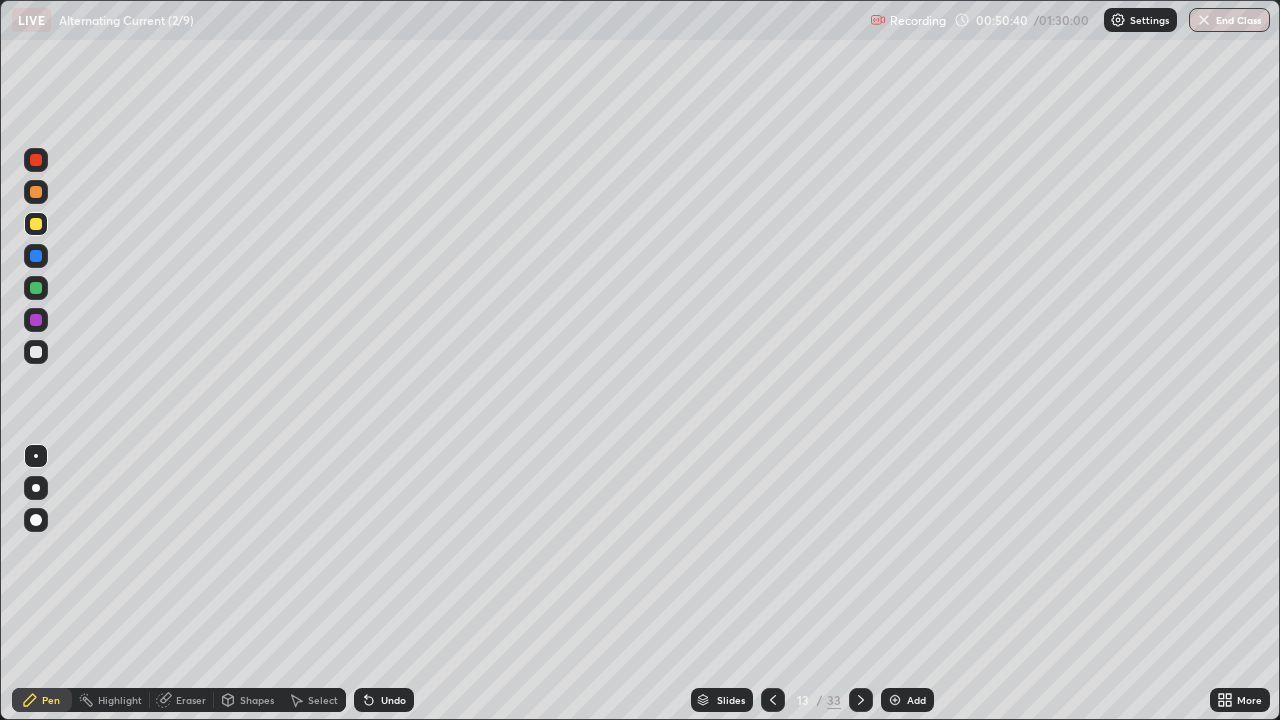 click on "Undo" at bounding box center [393, 700] 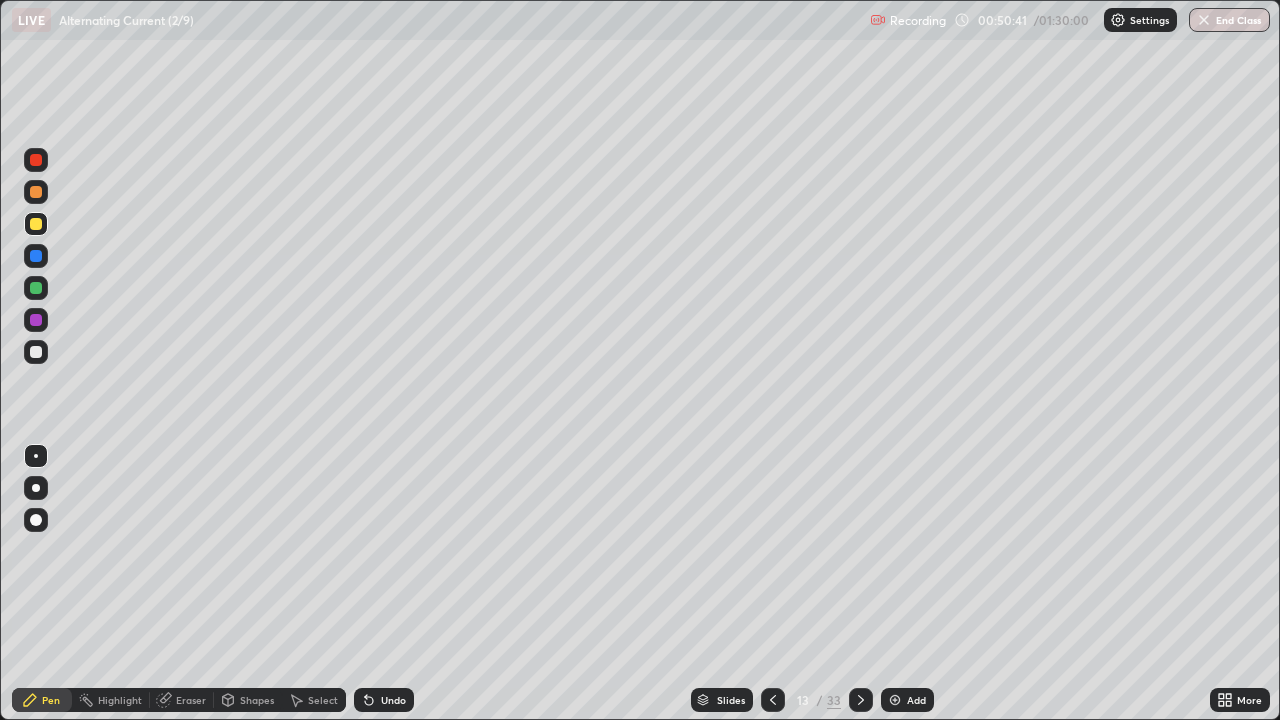 click on "Undo" at bounding box center (393, 700) 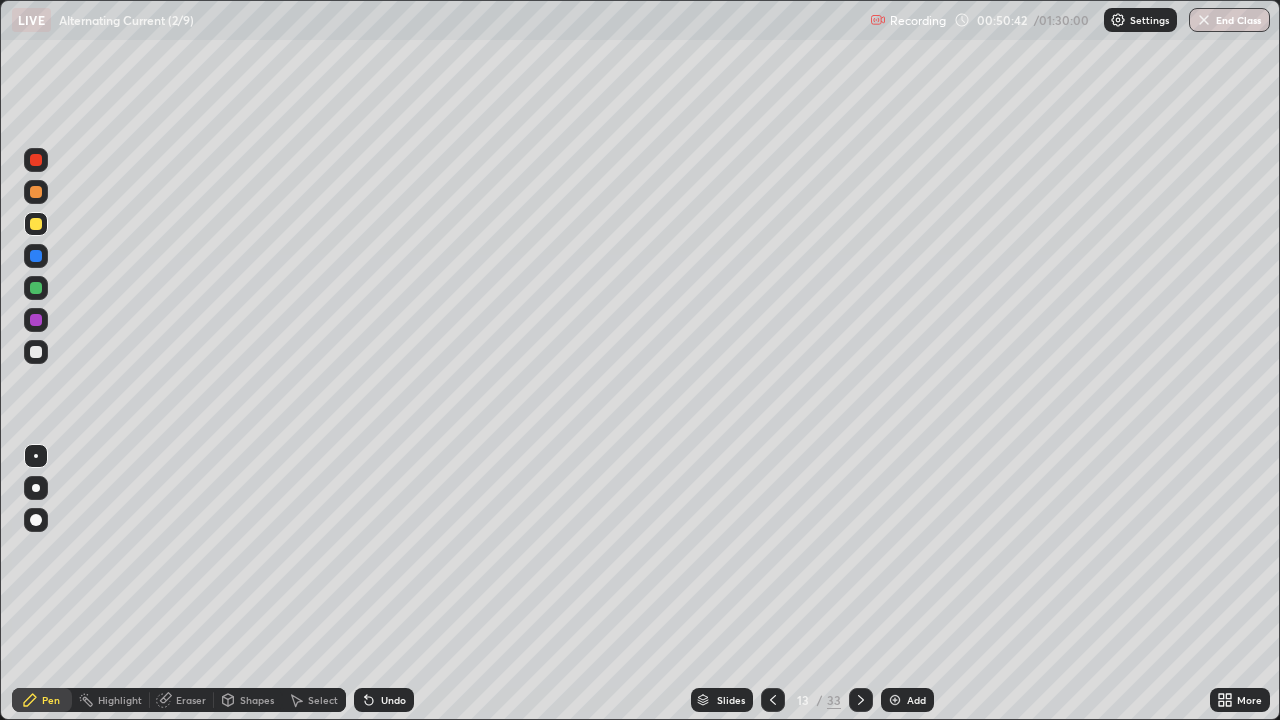 click on "Undo" at bounding box center (393, 700) 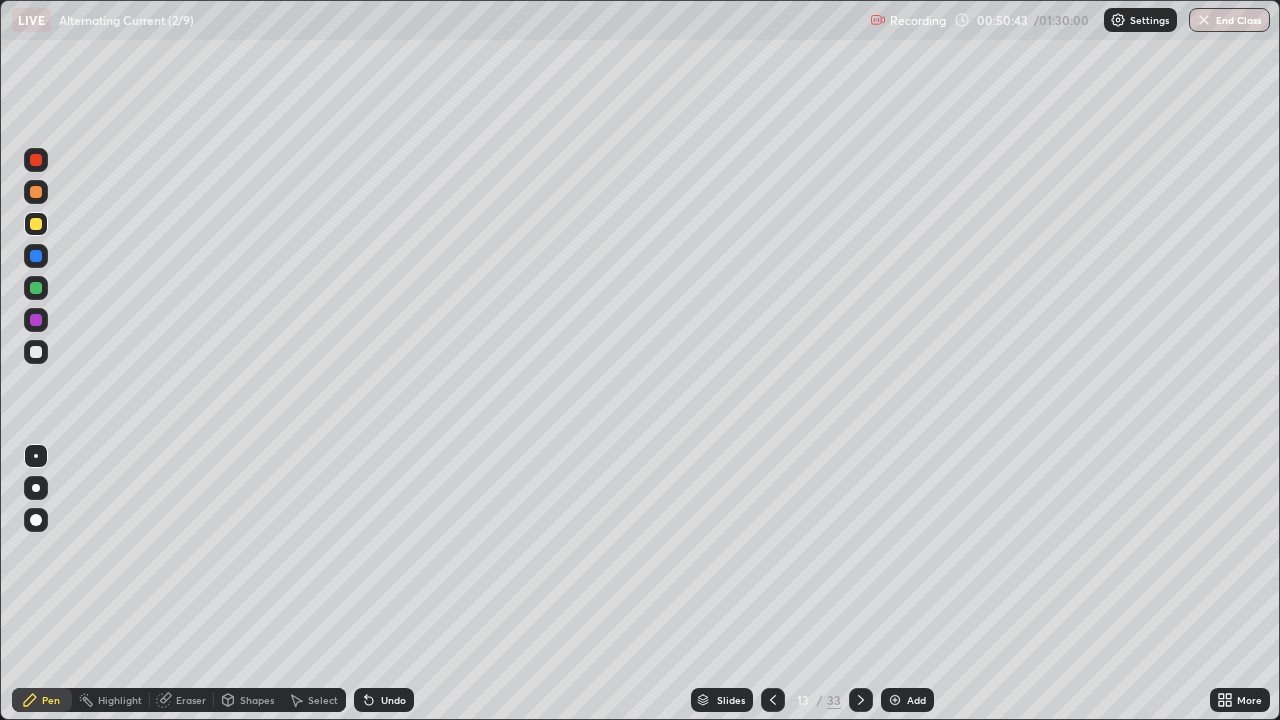 click on "Undo" at bounding box center [393, 700] 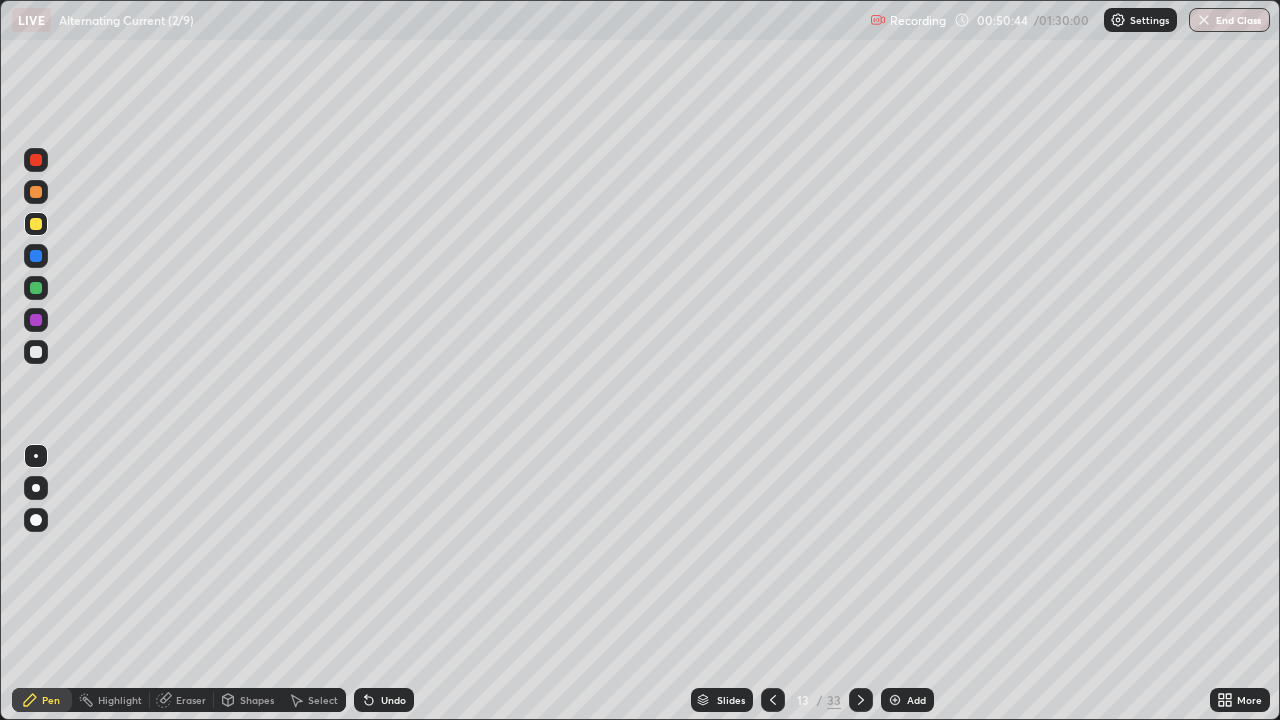 click on "Undo" at bounding box center [393, 700] 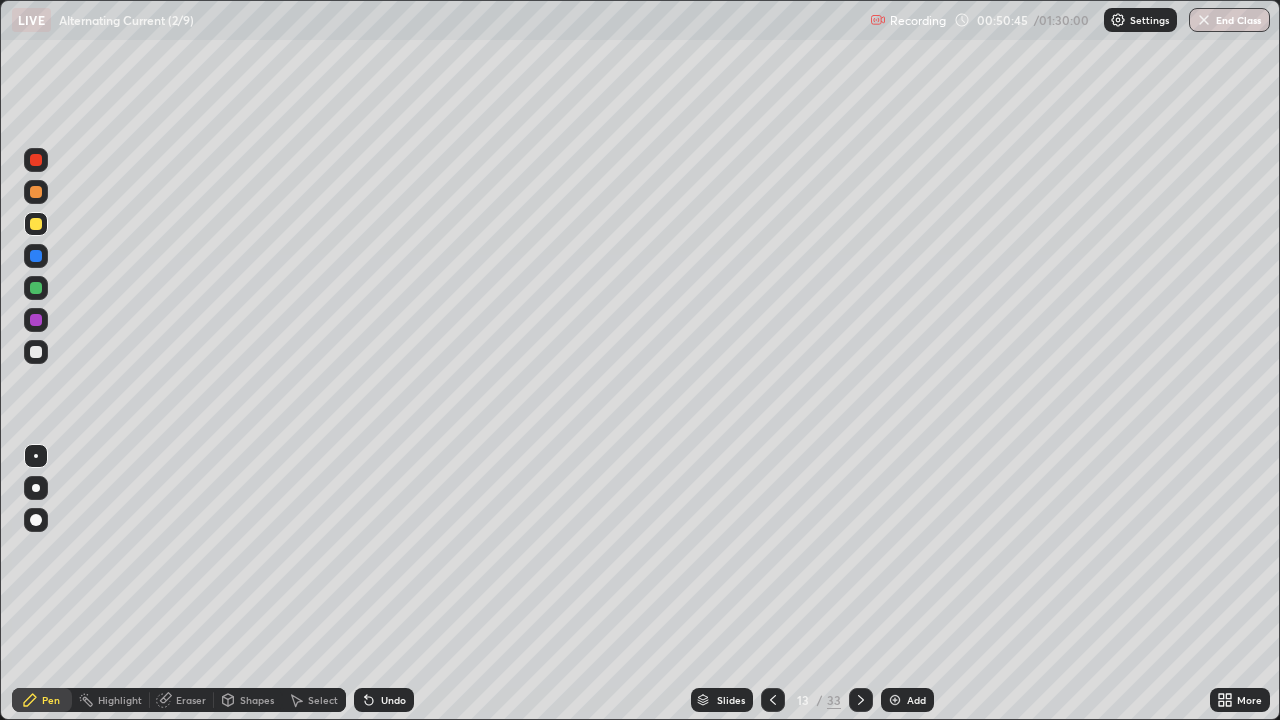 click on "Undo" at bounding box center (393, 700) 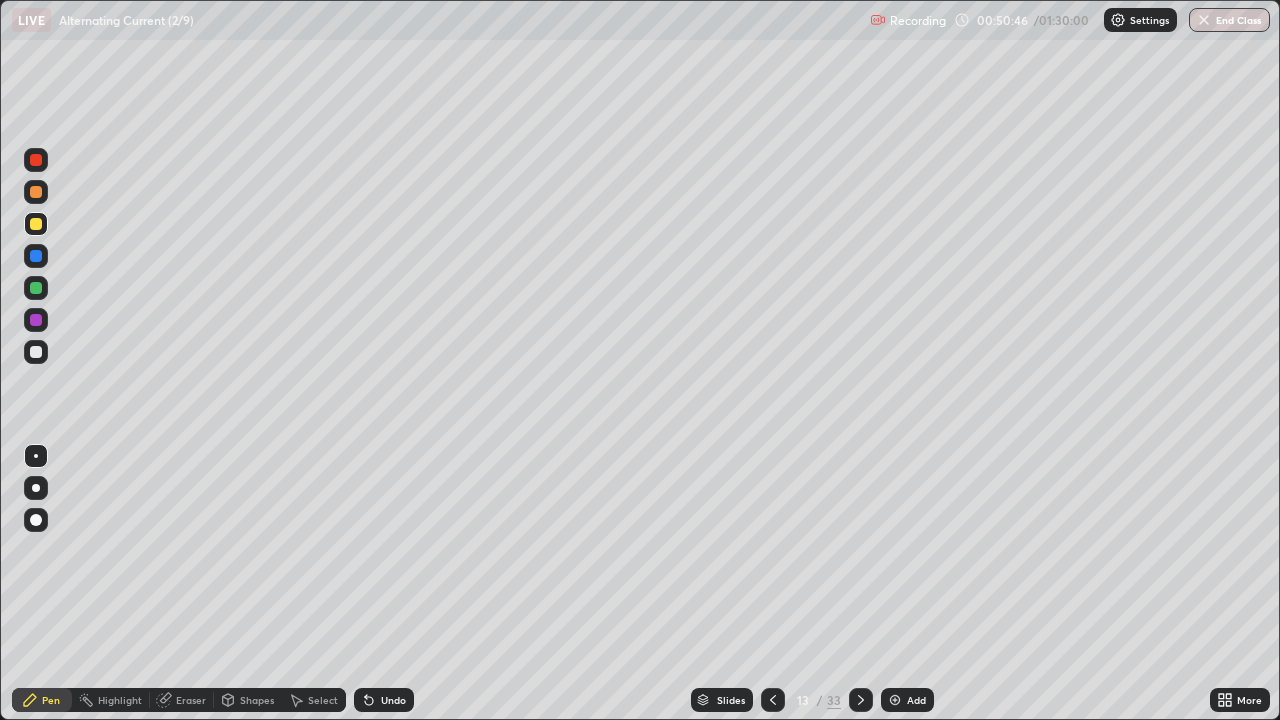 click on "Undo" at bounding box center (393, 700) 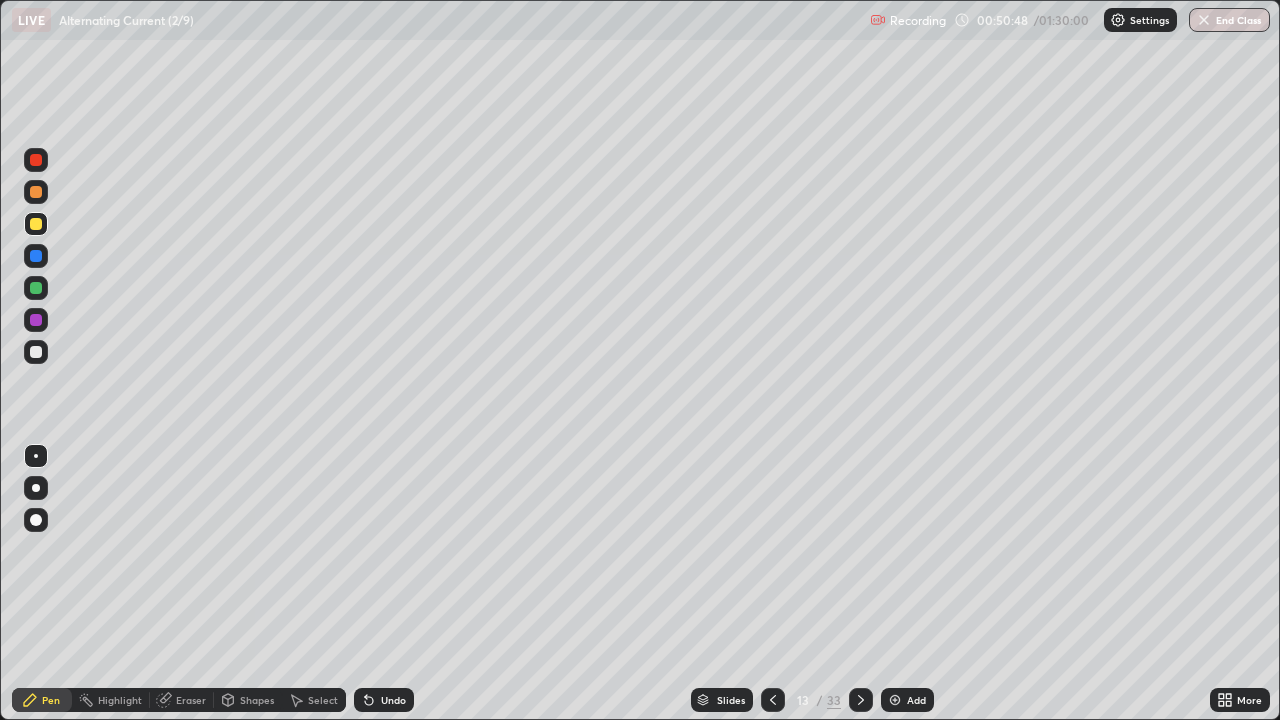 click 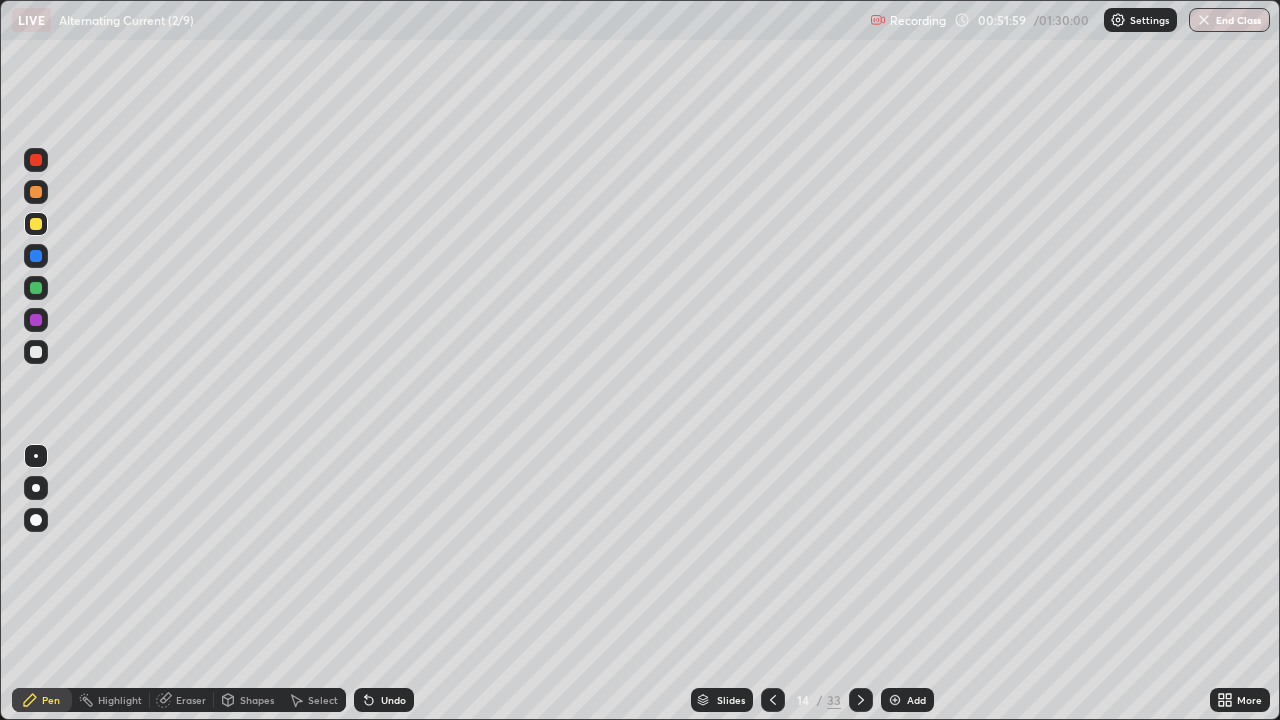 click 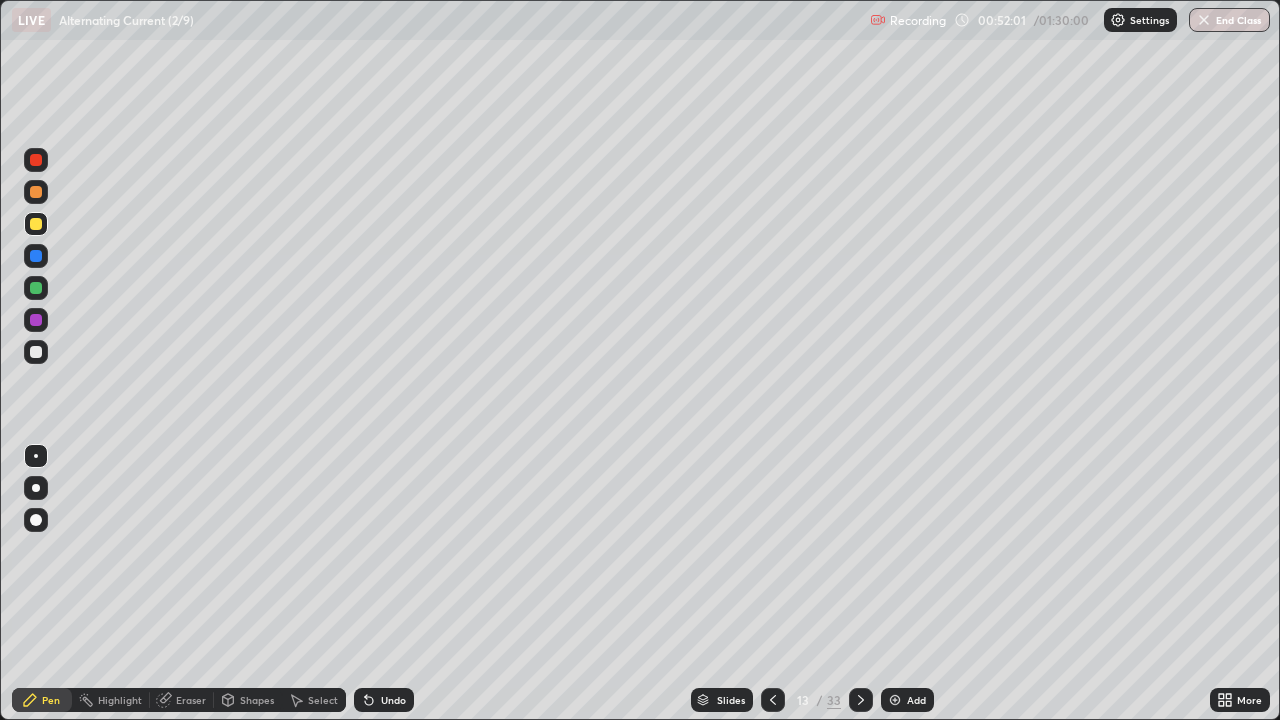 click 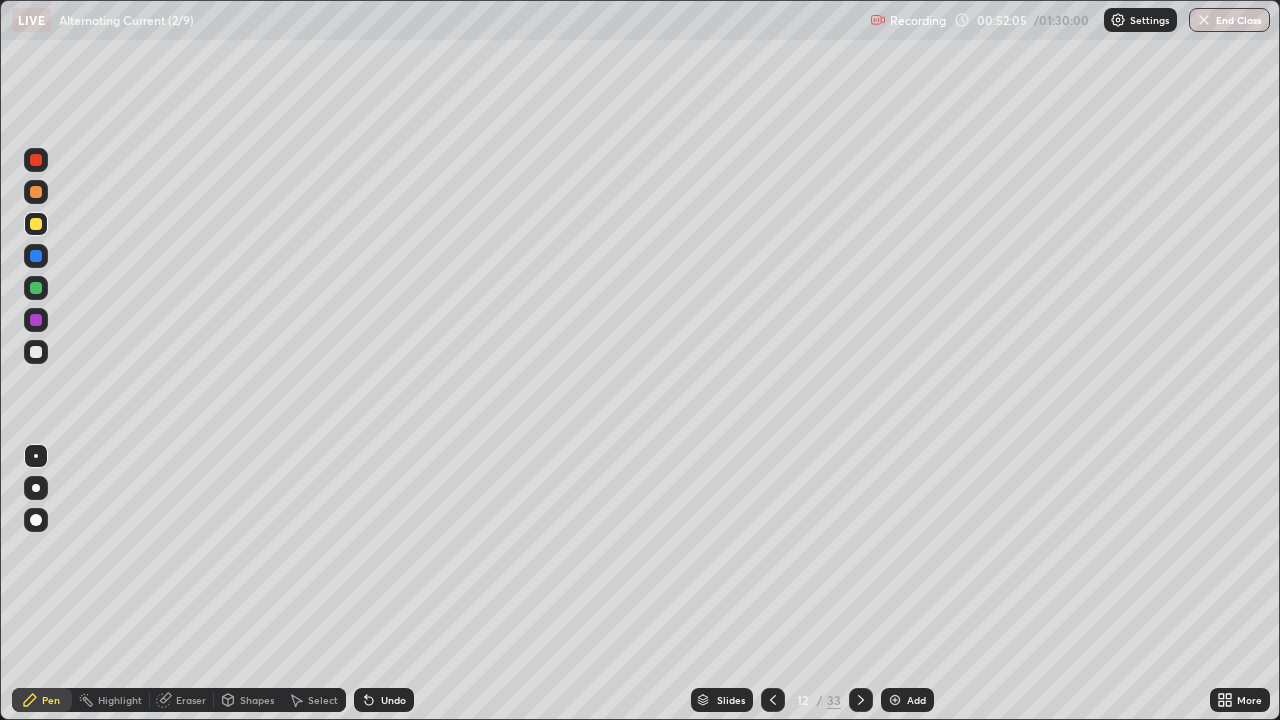 click 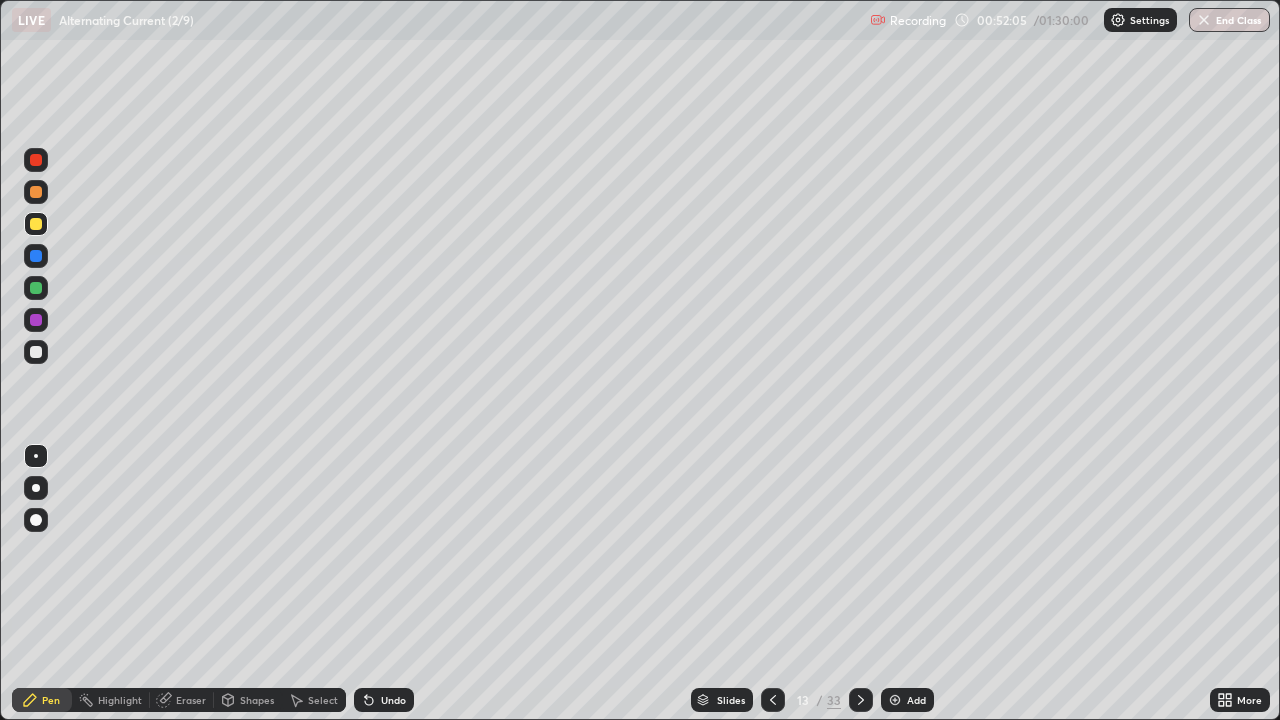 click 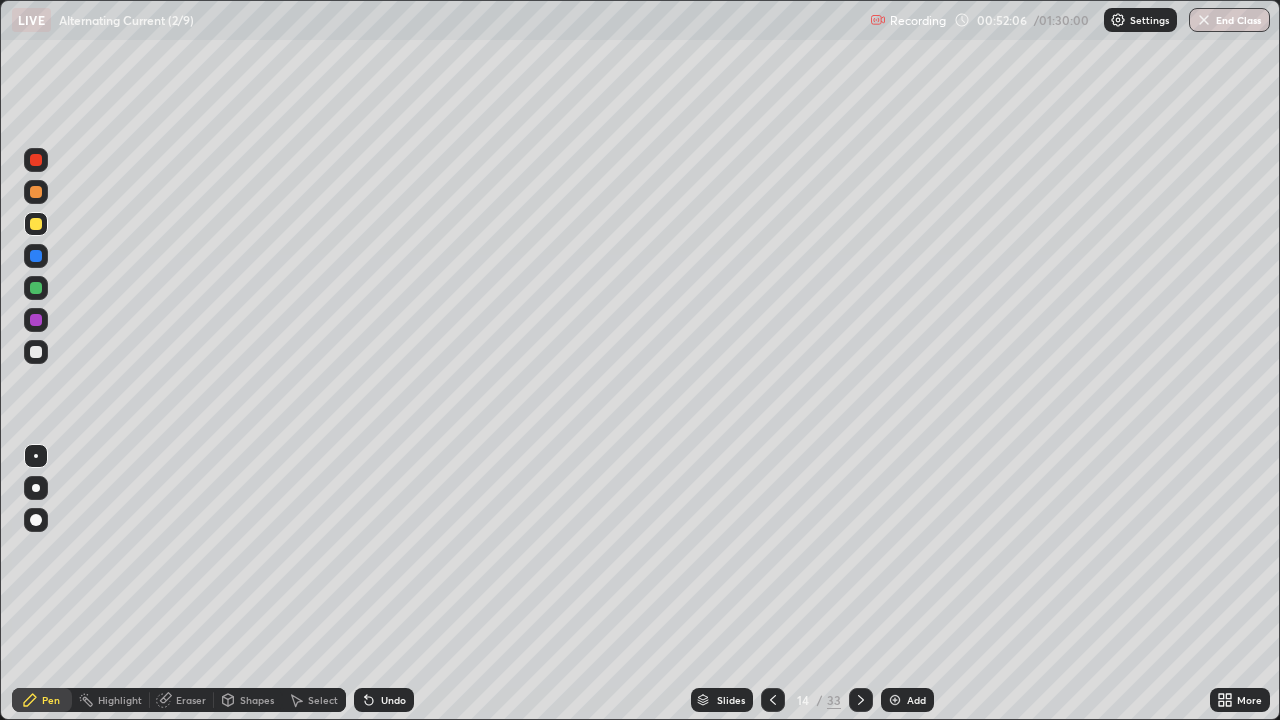 click 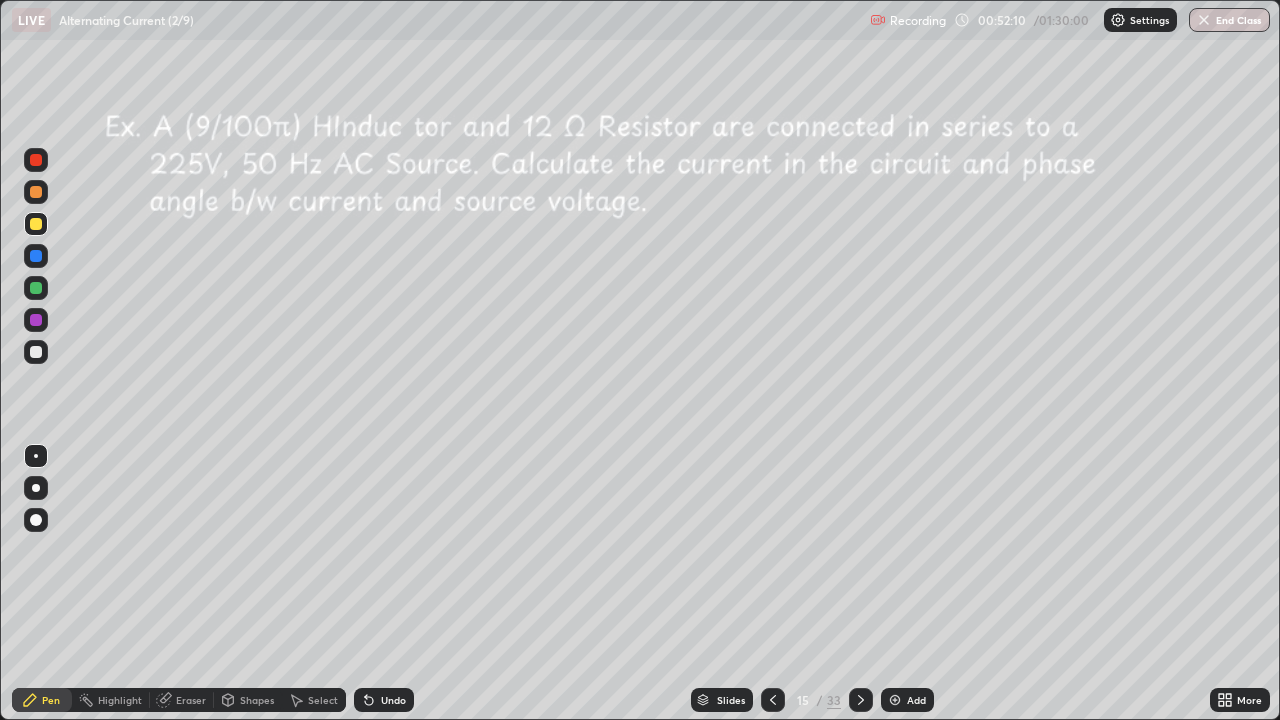 click 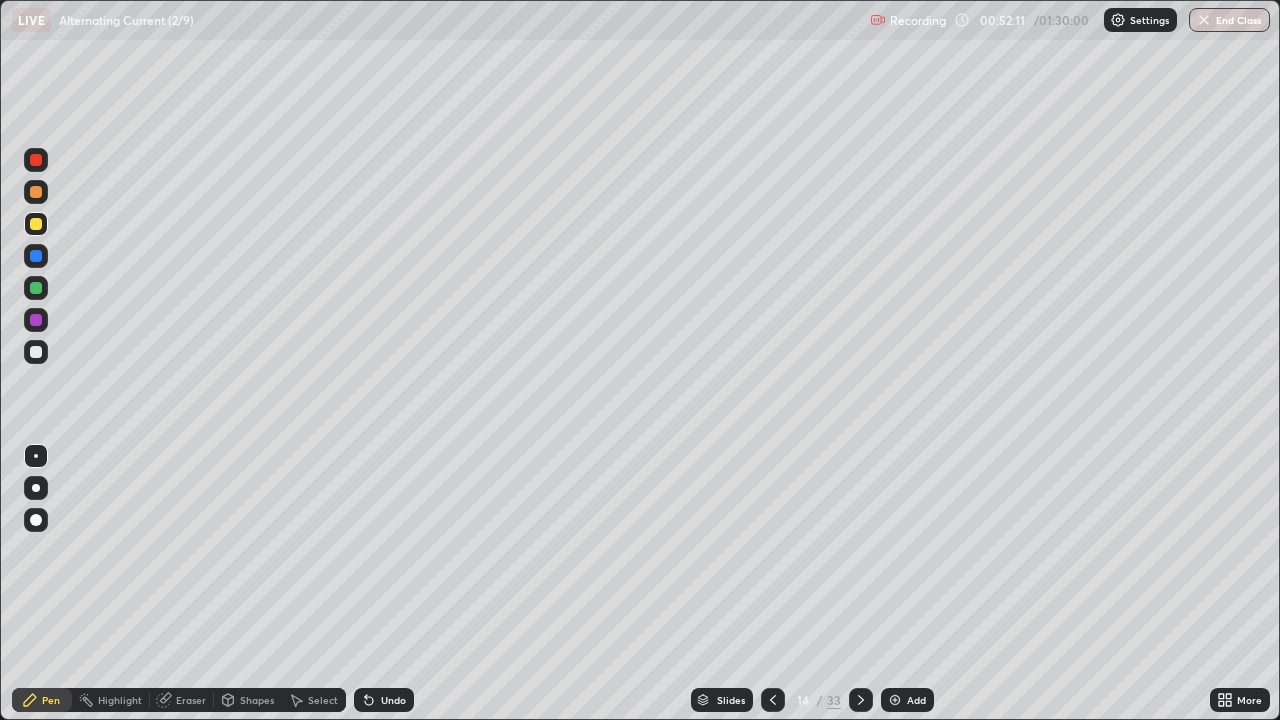 click at bounding box center [895, 700] 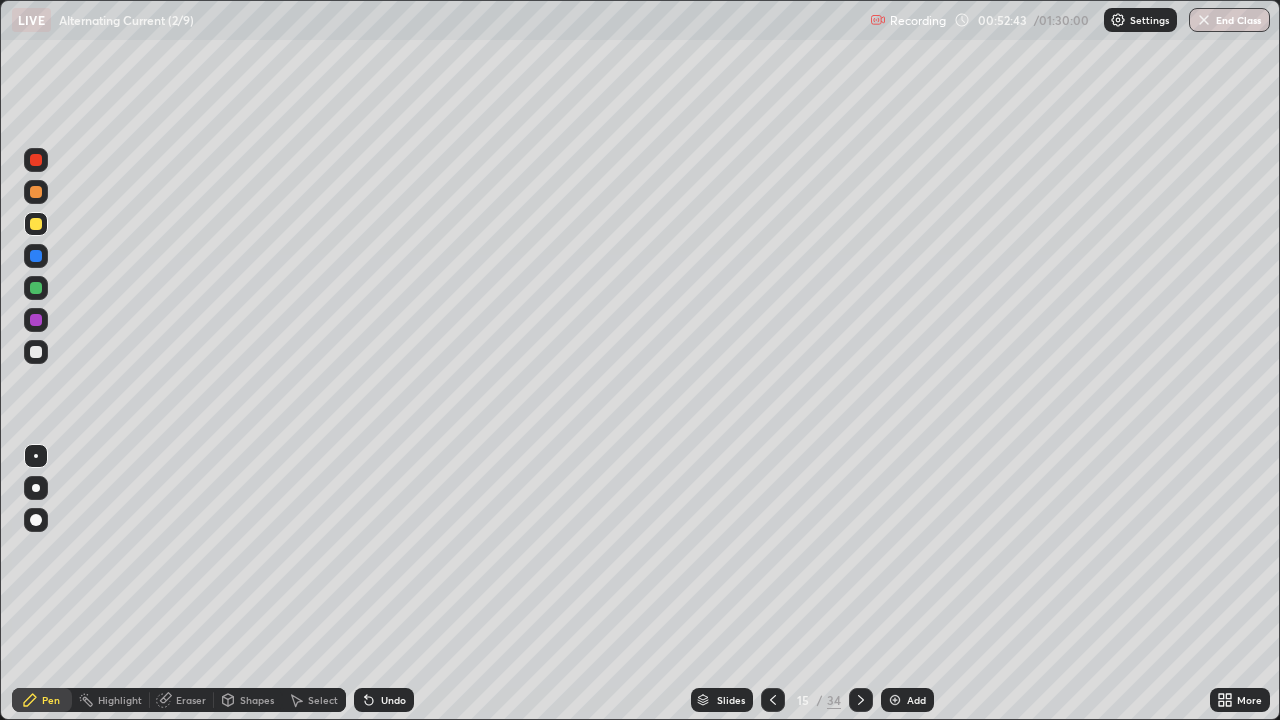 click 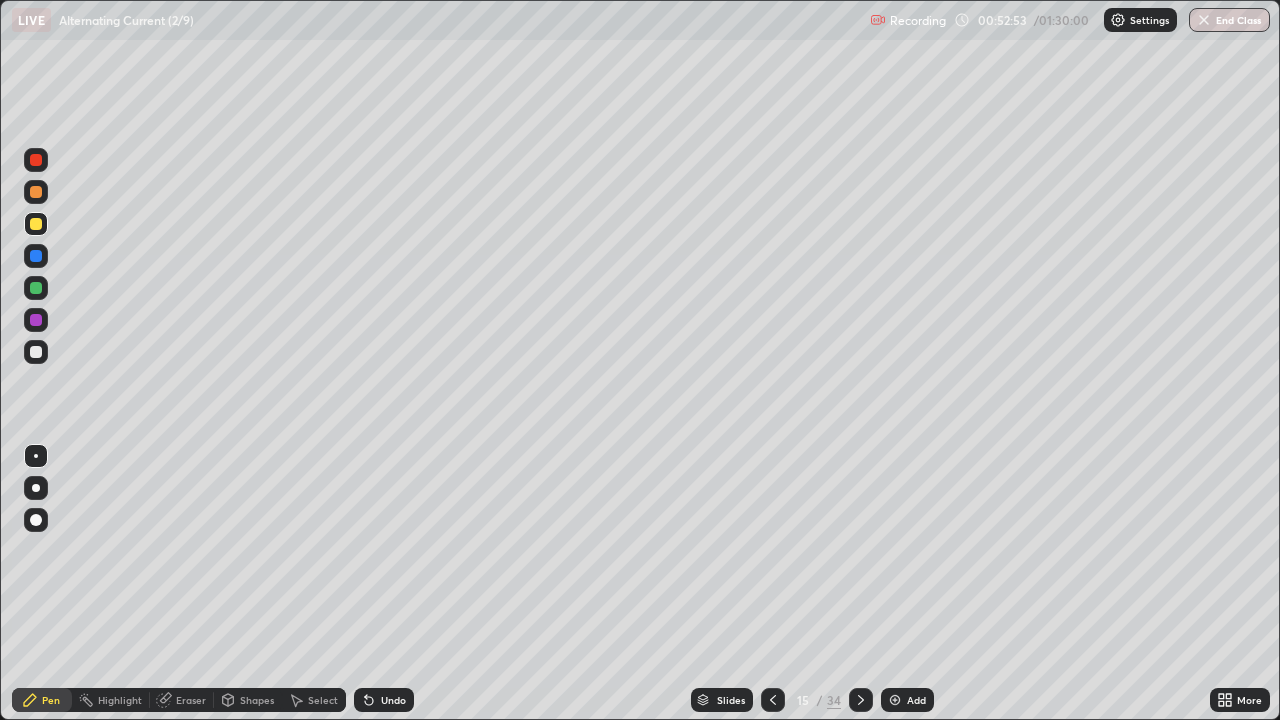 click on "Shapes" at bounding box center (257, 700) 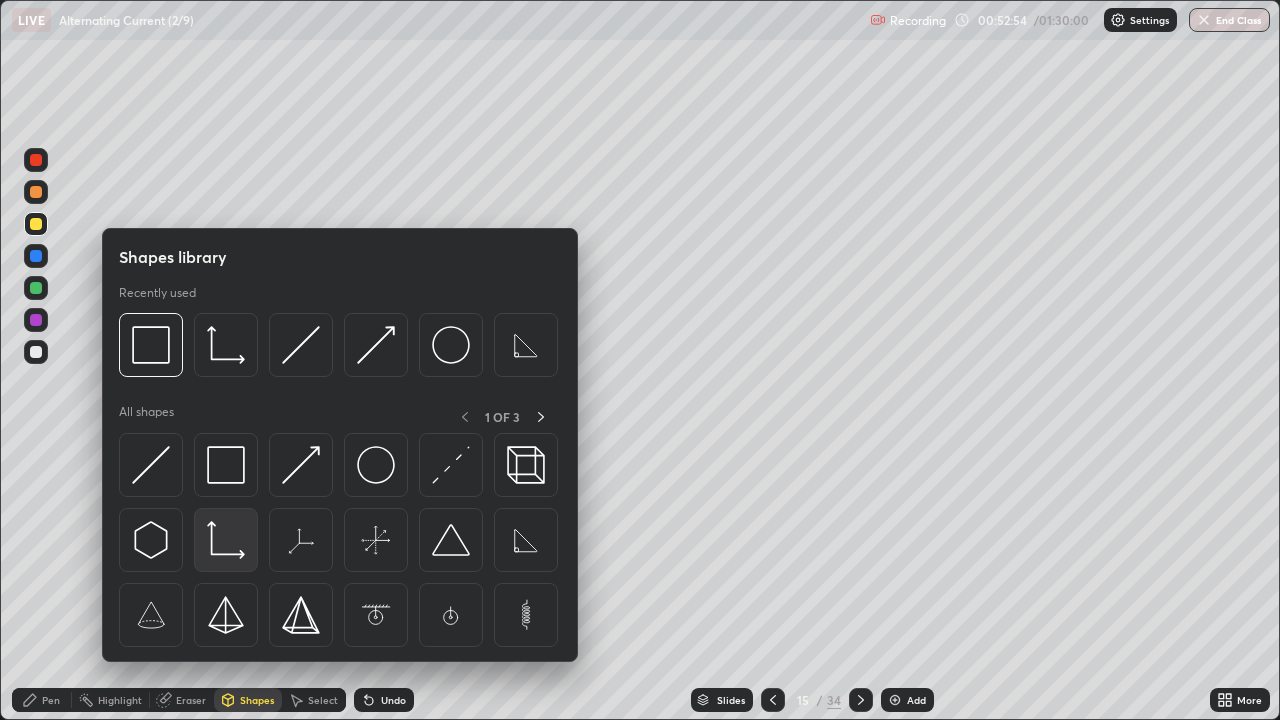 click at bounding box center (226, 540) 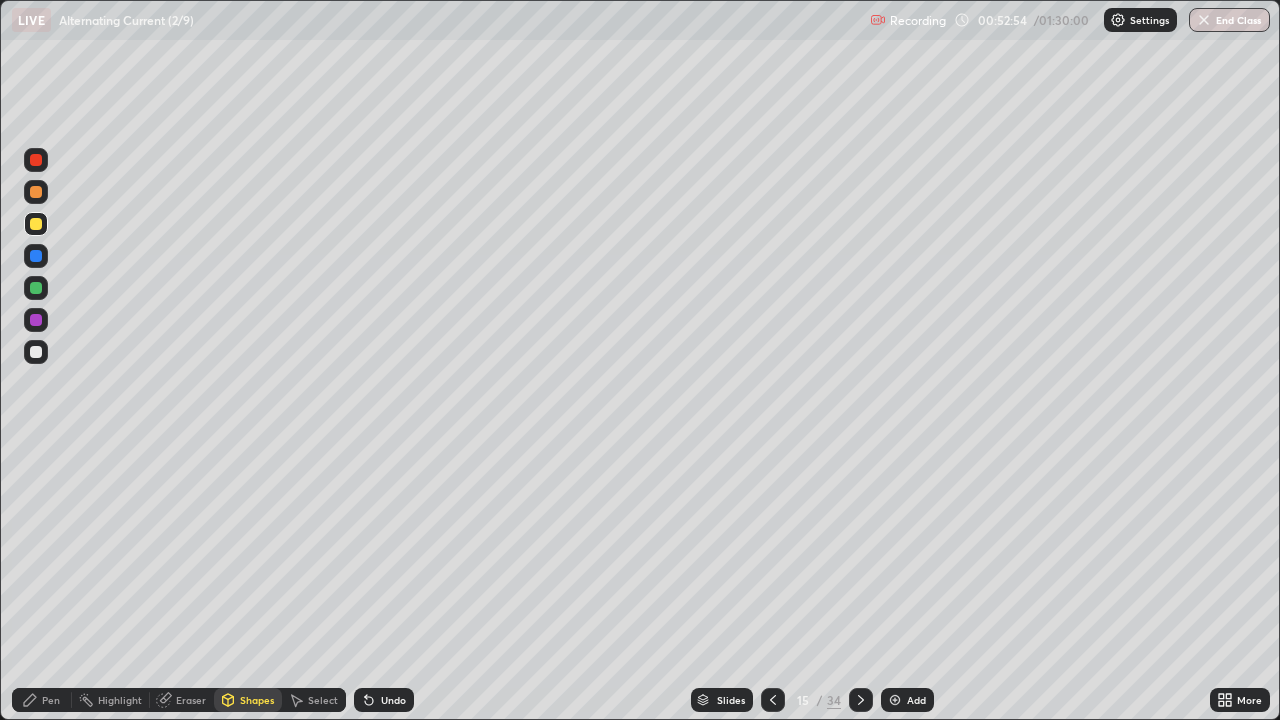 click at bounding box center (36, 352) 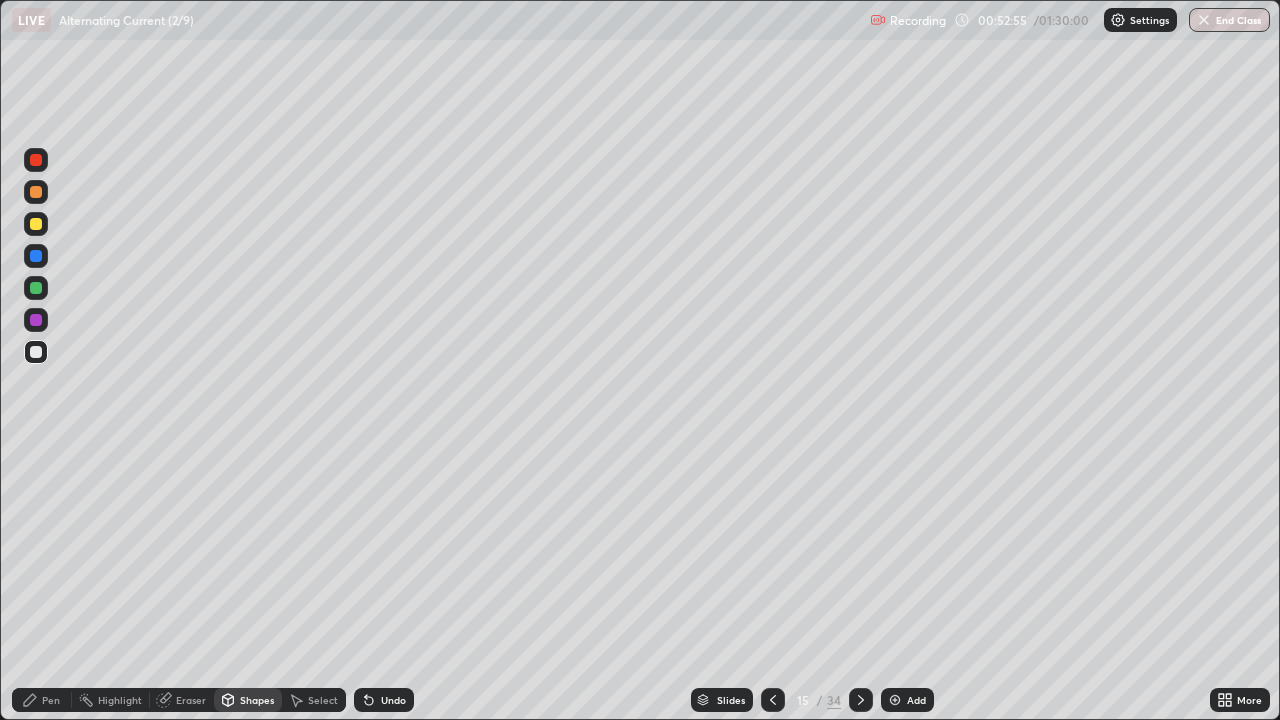 click at bounding box center [36, 352] 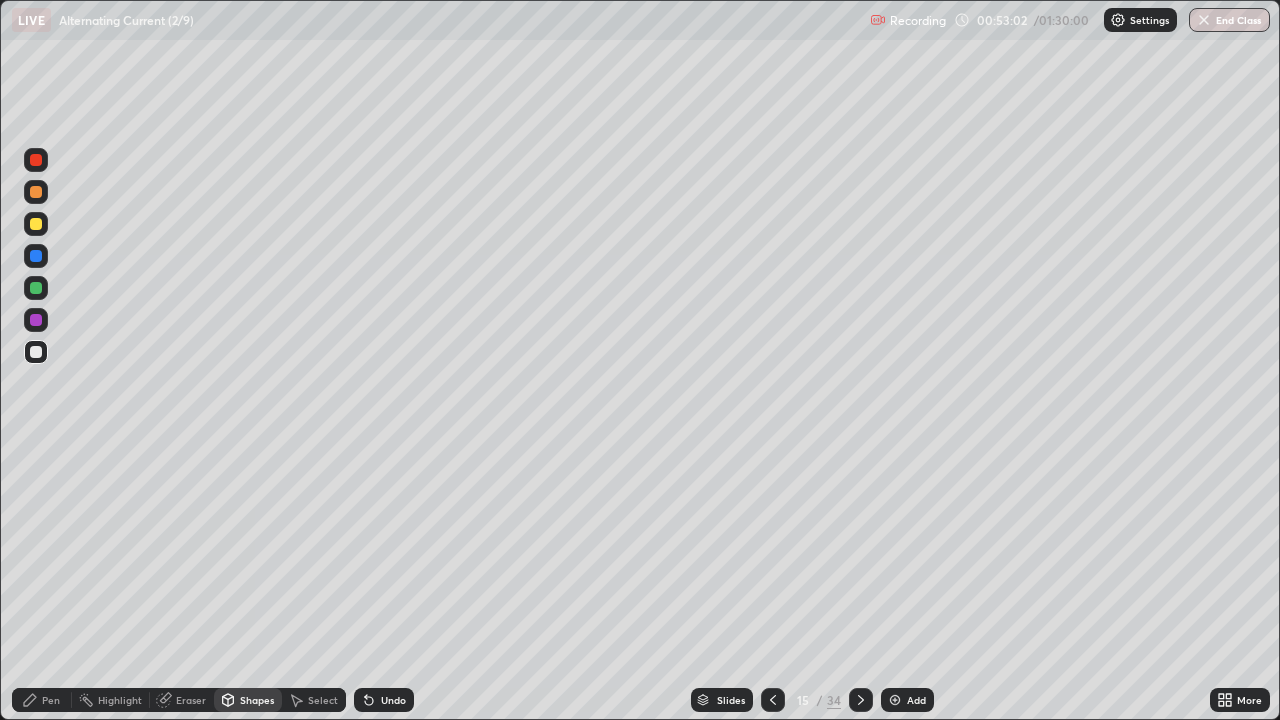 click on "Pen" at bounding box center (42, 700) 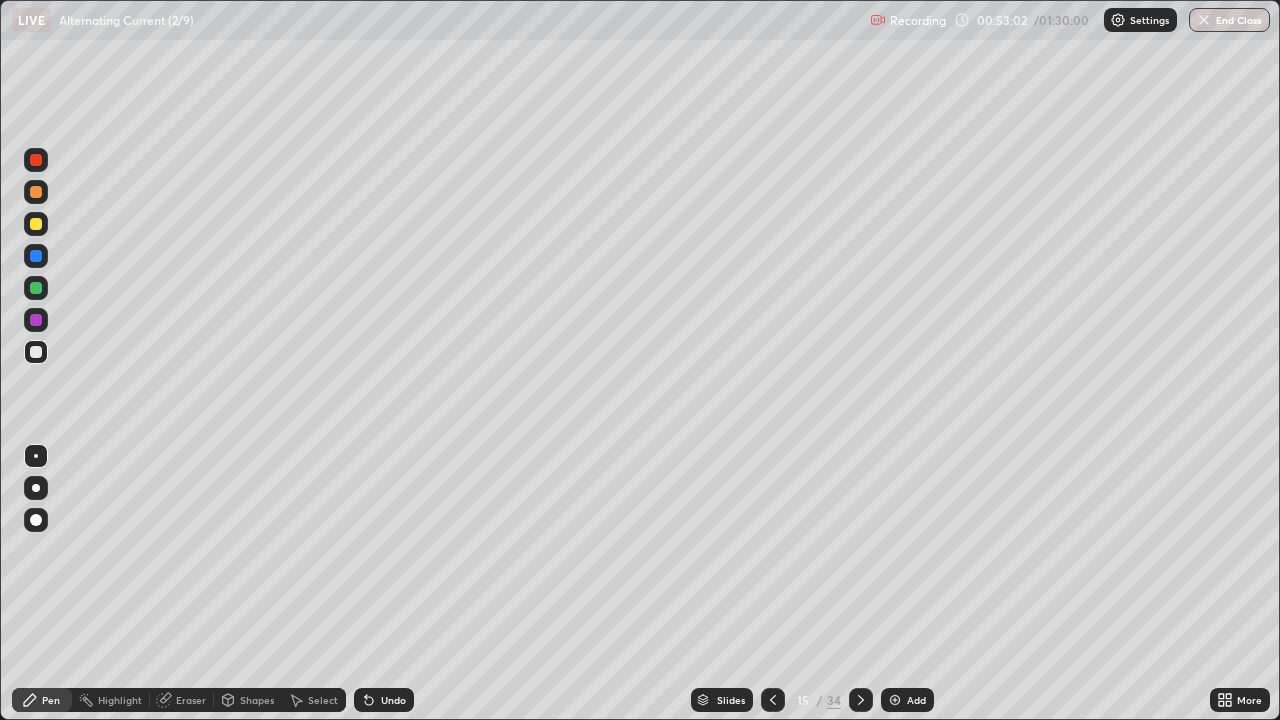 click at bounding box center [36, 288] 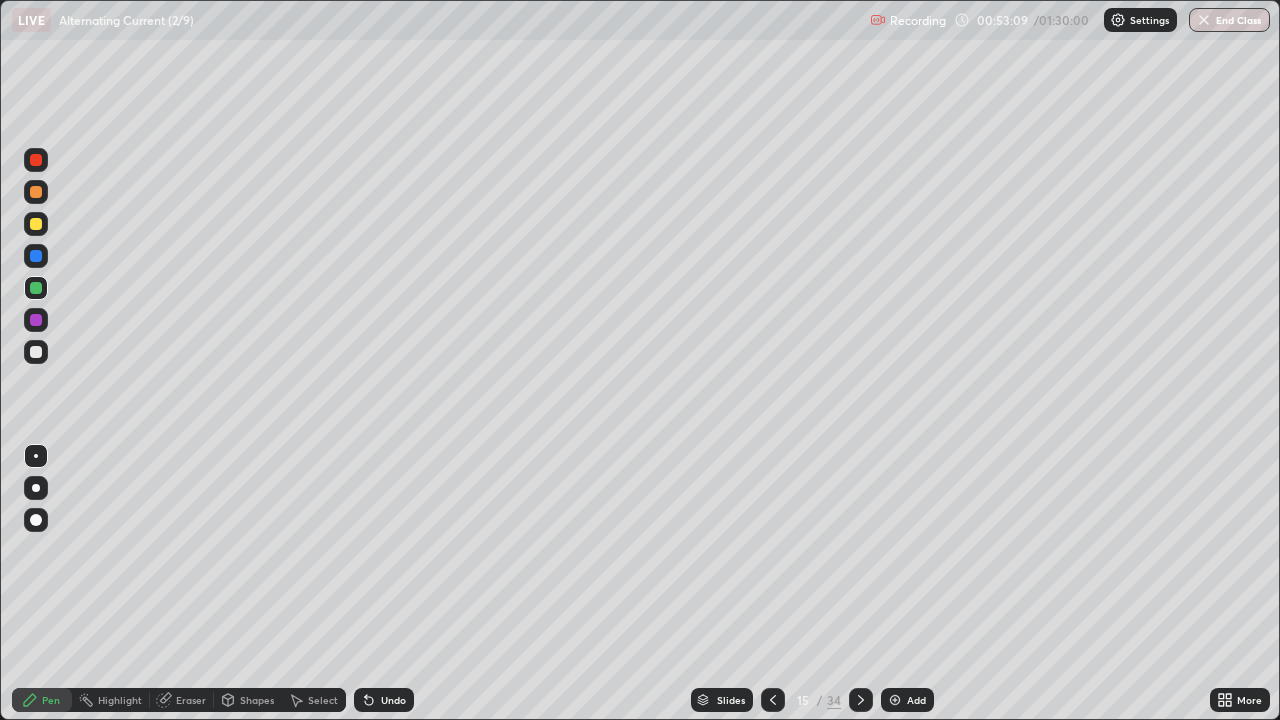 click on "Undo" at bounding box center (393, 700) 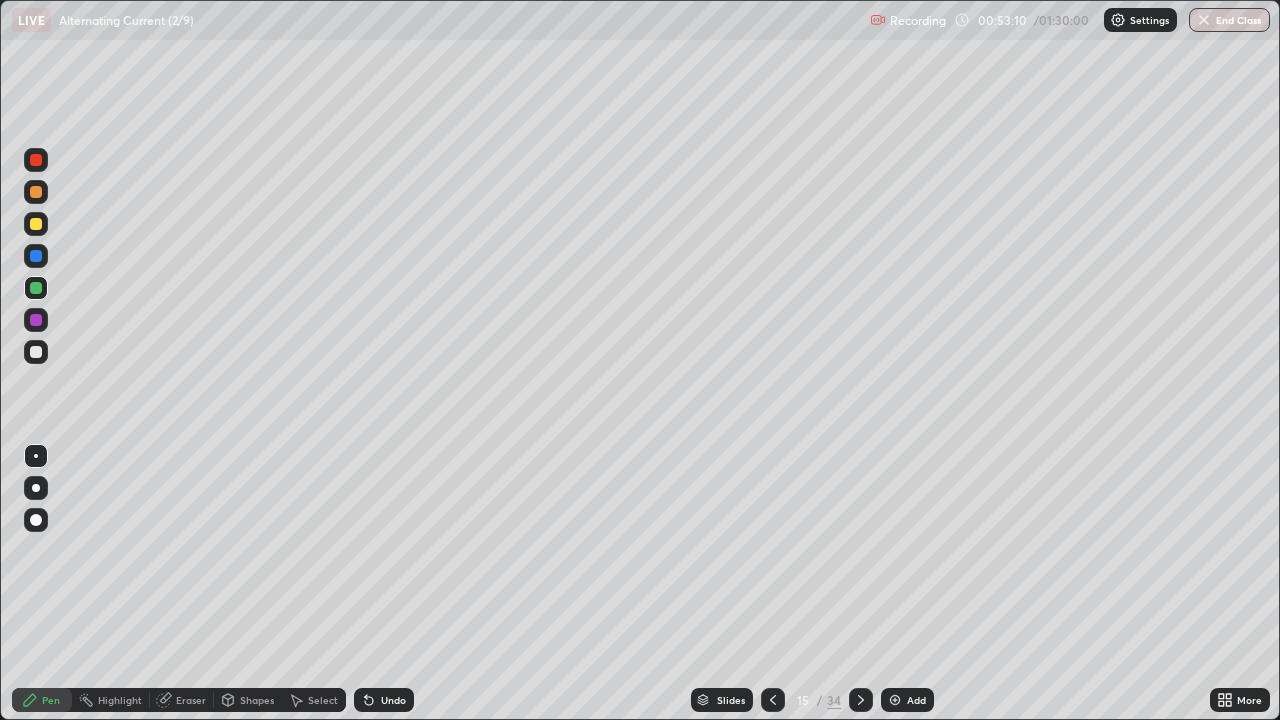 click on "Undo" at bounding box center (393, 700) 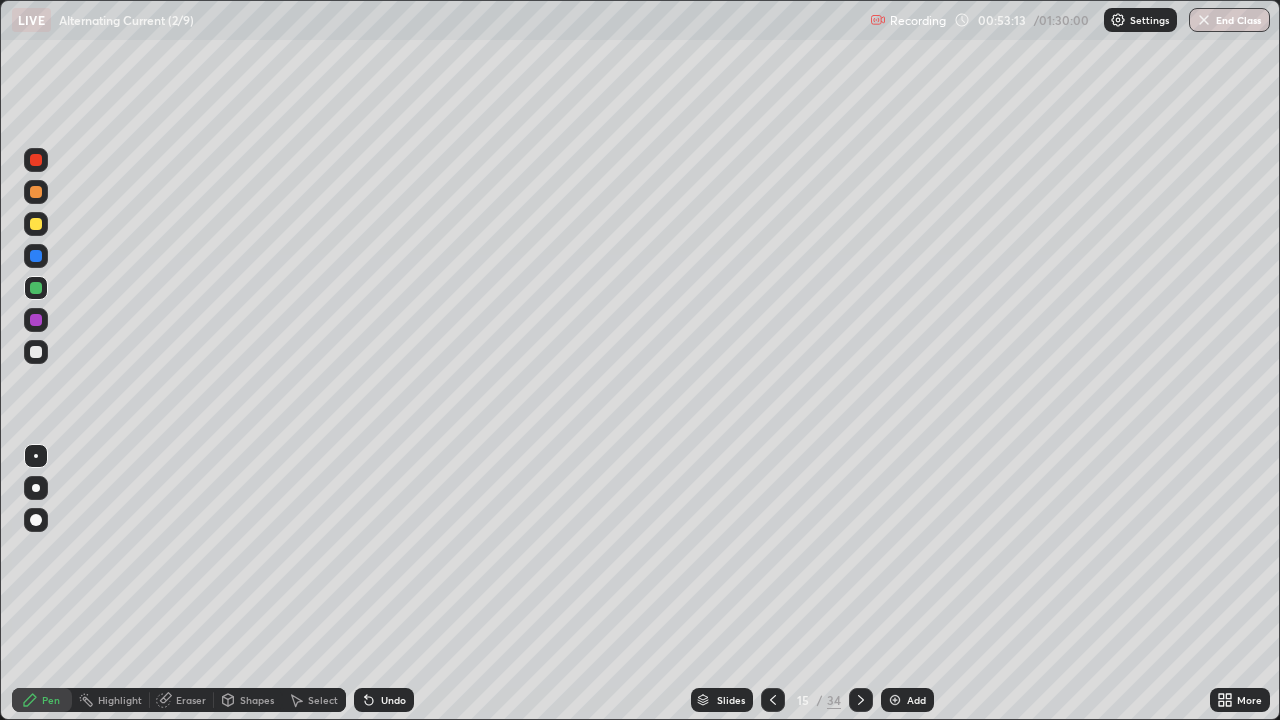 click at bounding box center (36, 224) 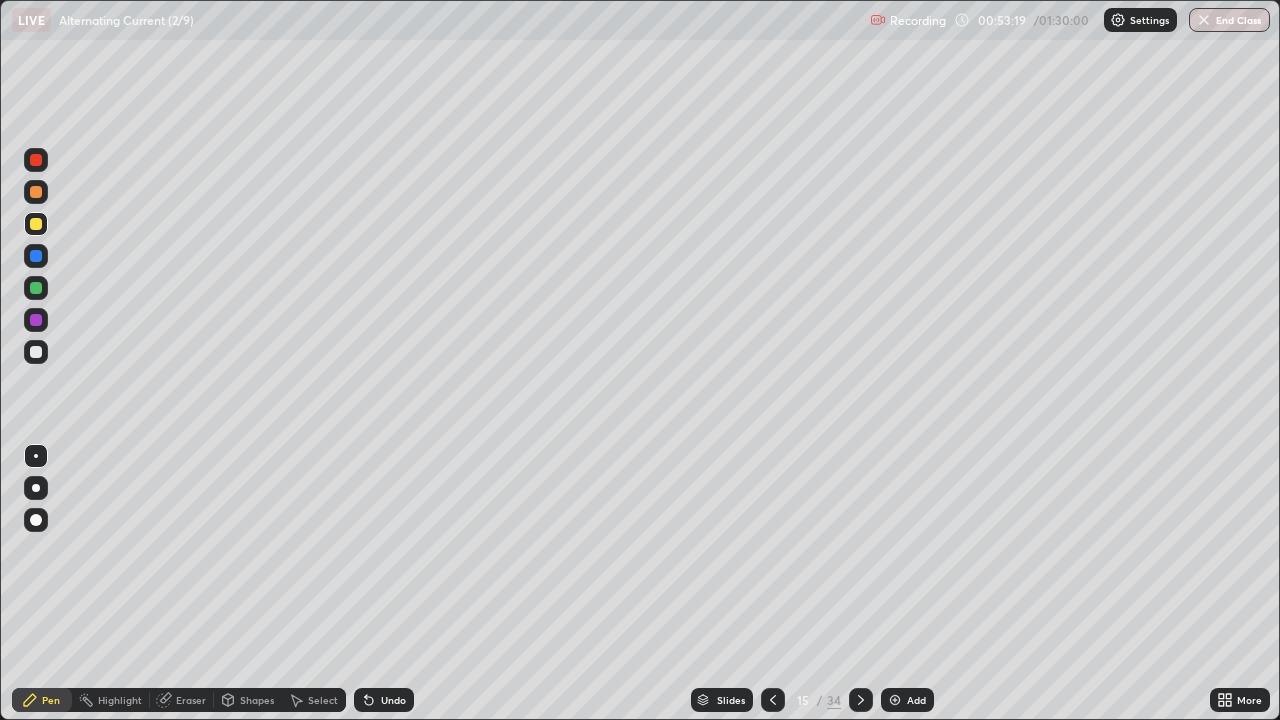 click on "Undo" at bounding box center [393, 700] 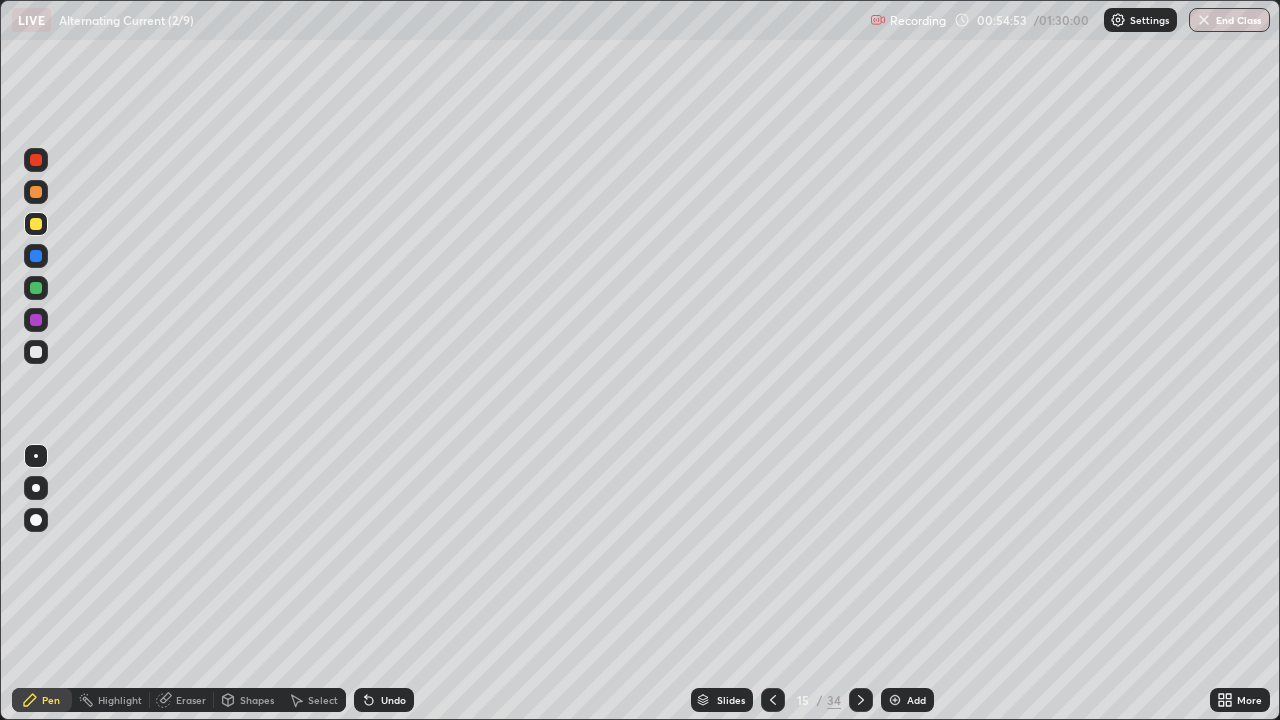 click 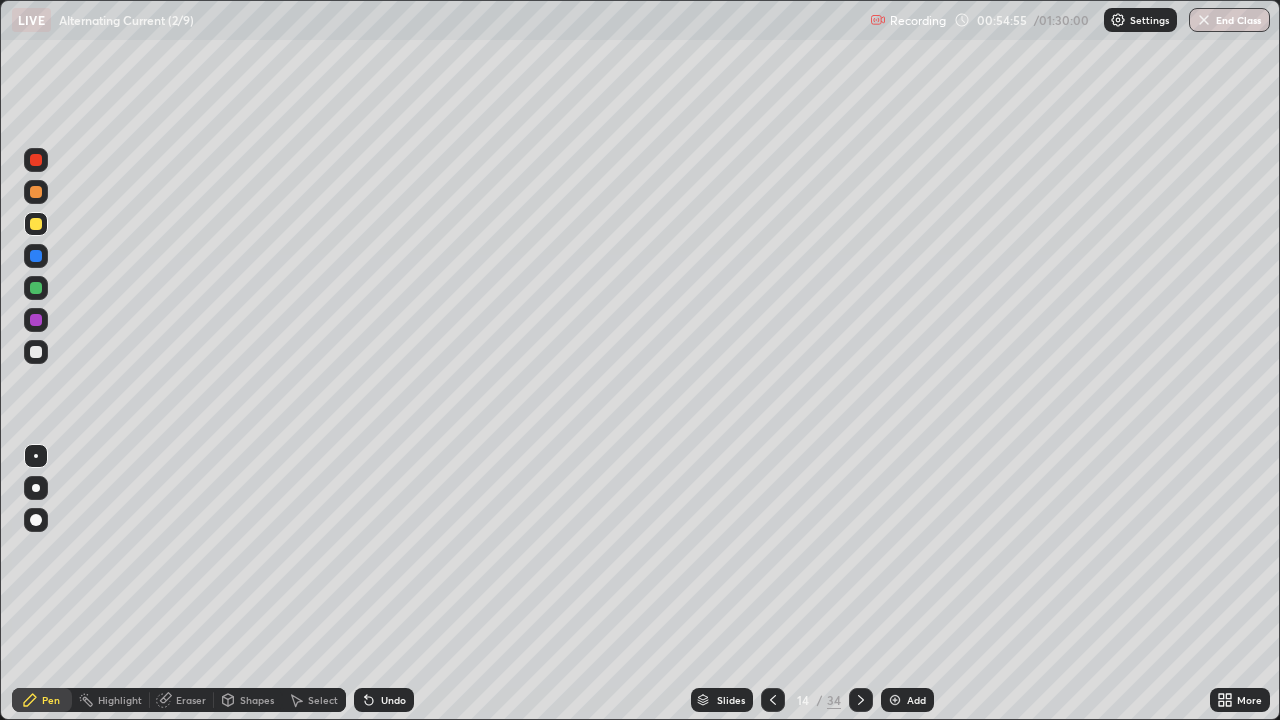 click 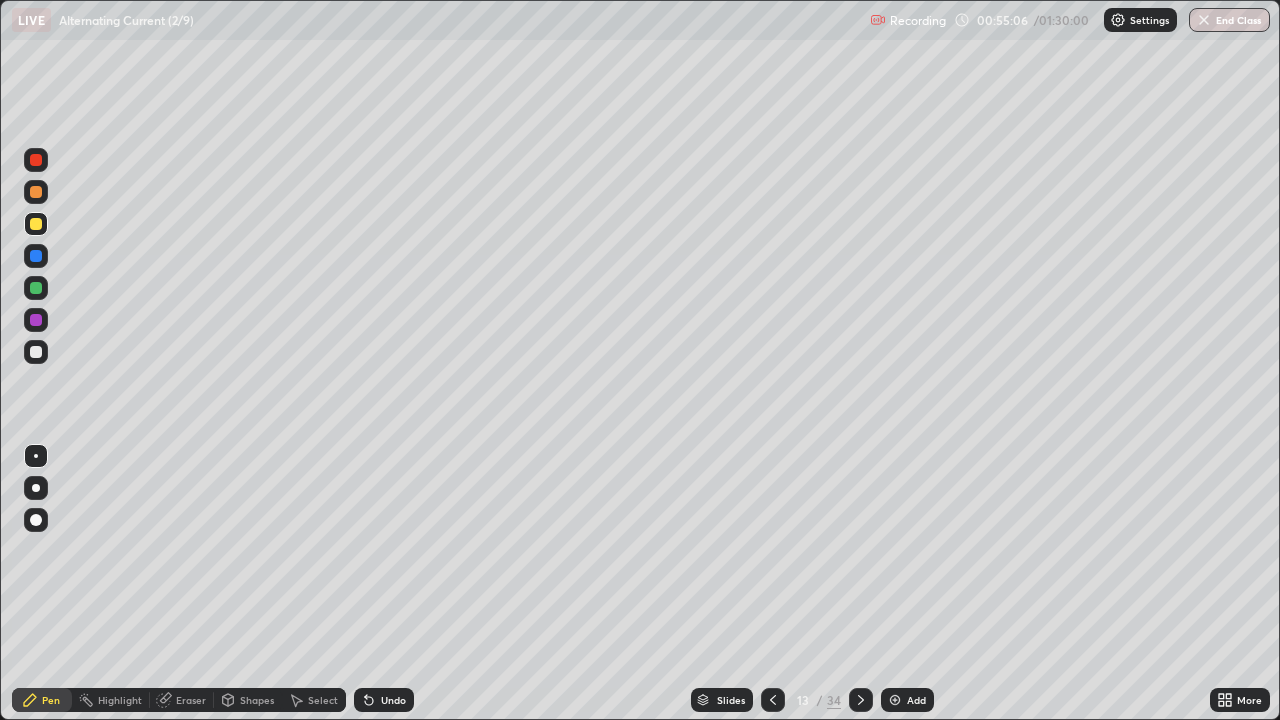 click 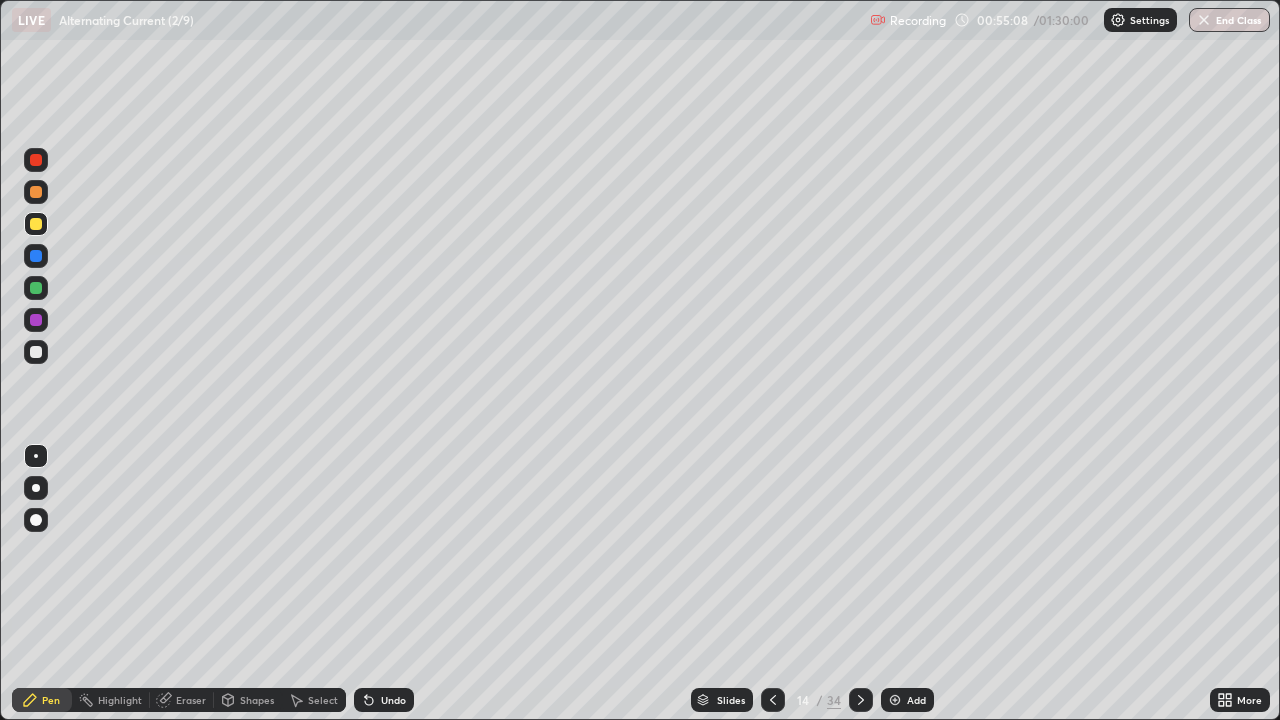click 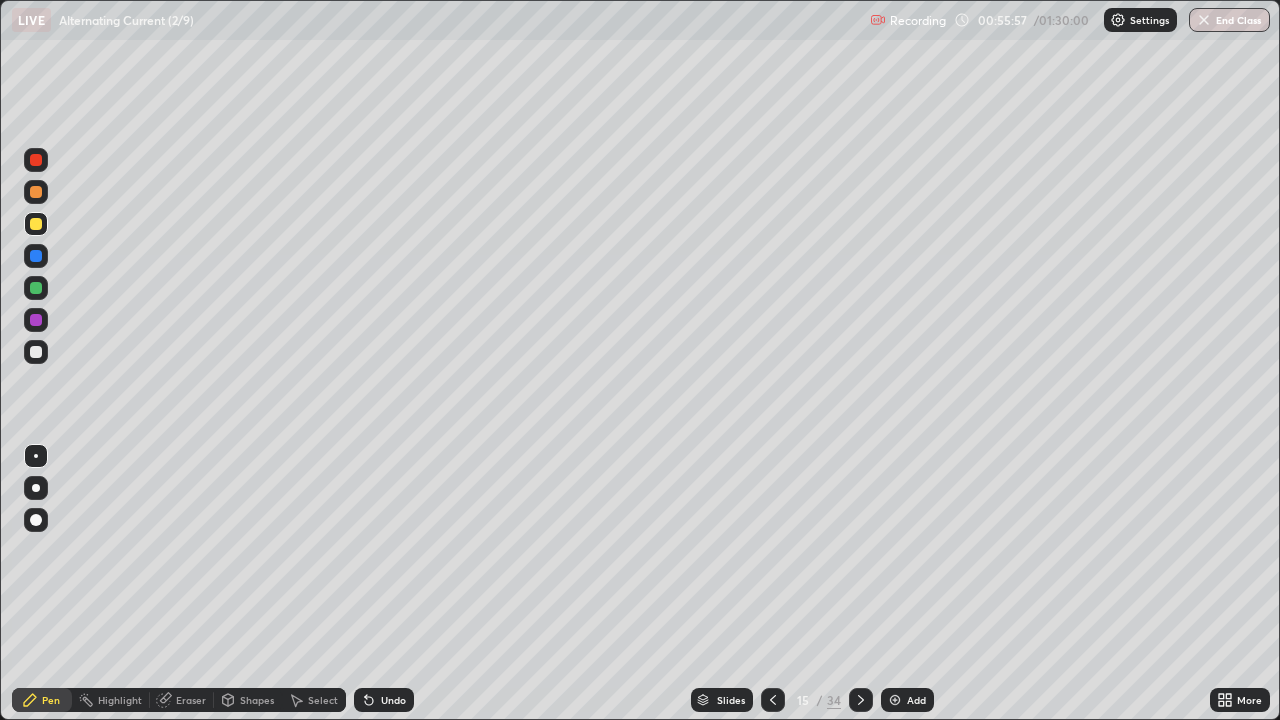 click 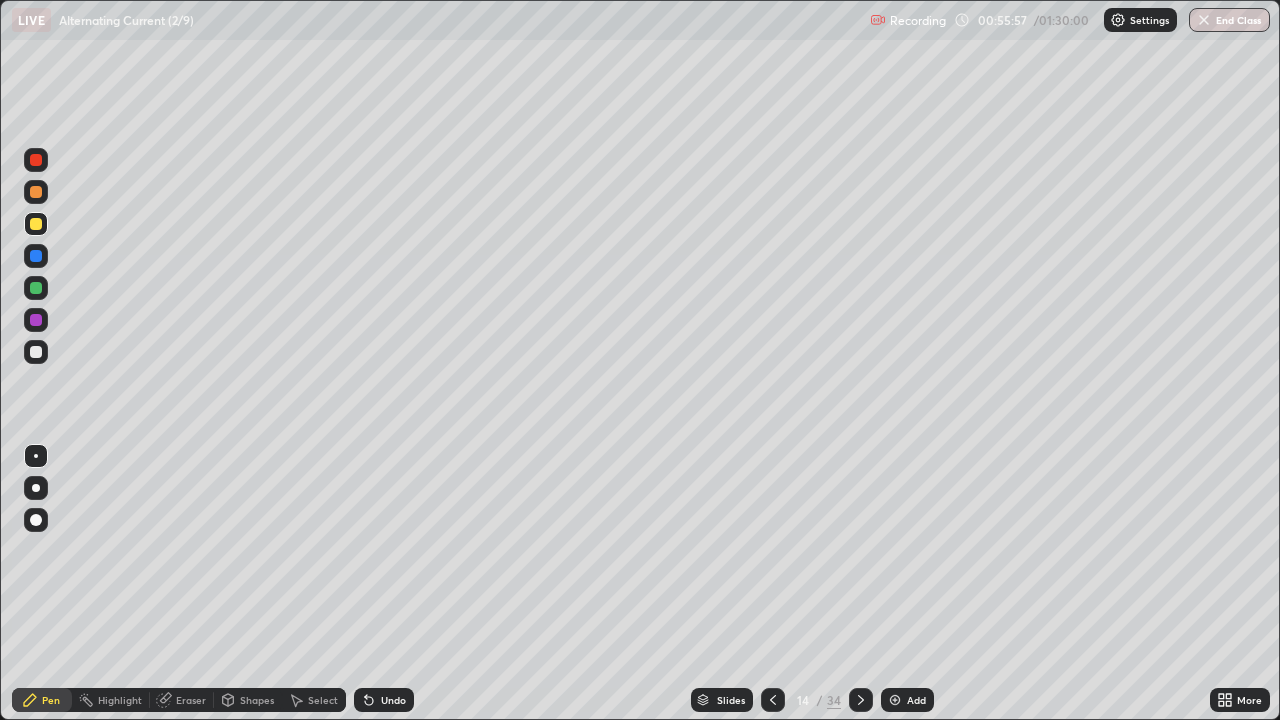 click 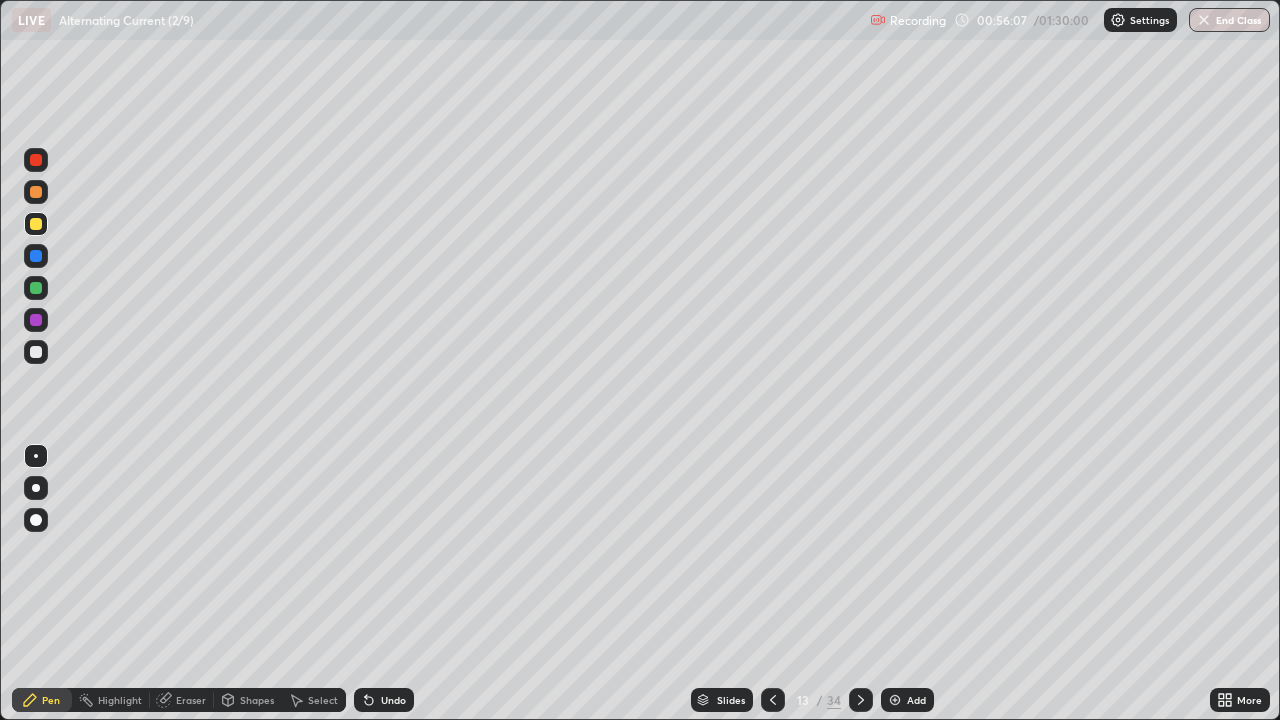click at bounding box center [861, 700] 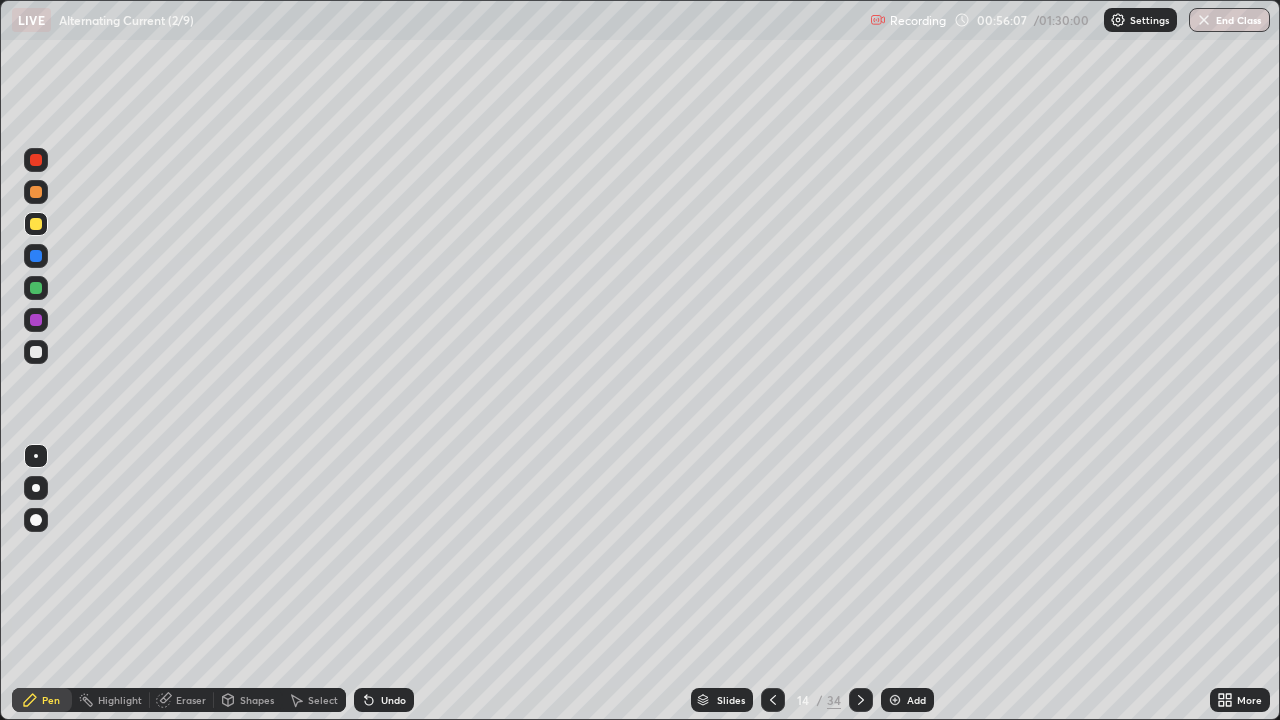 click 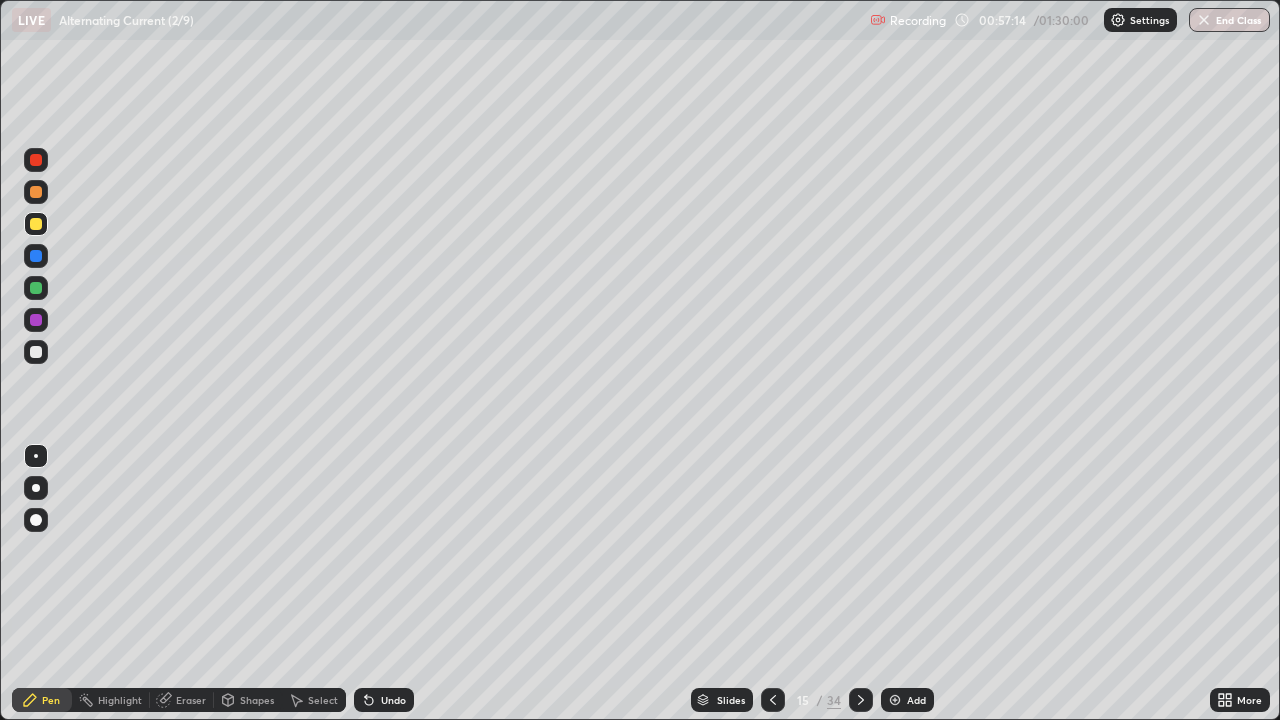 click 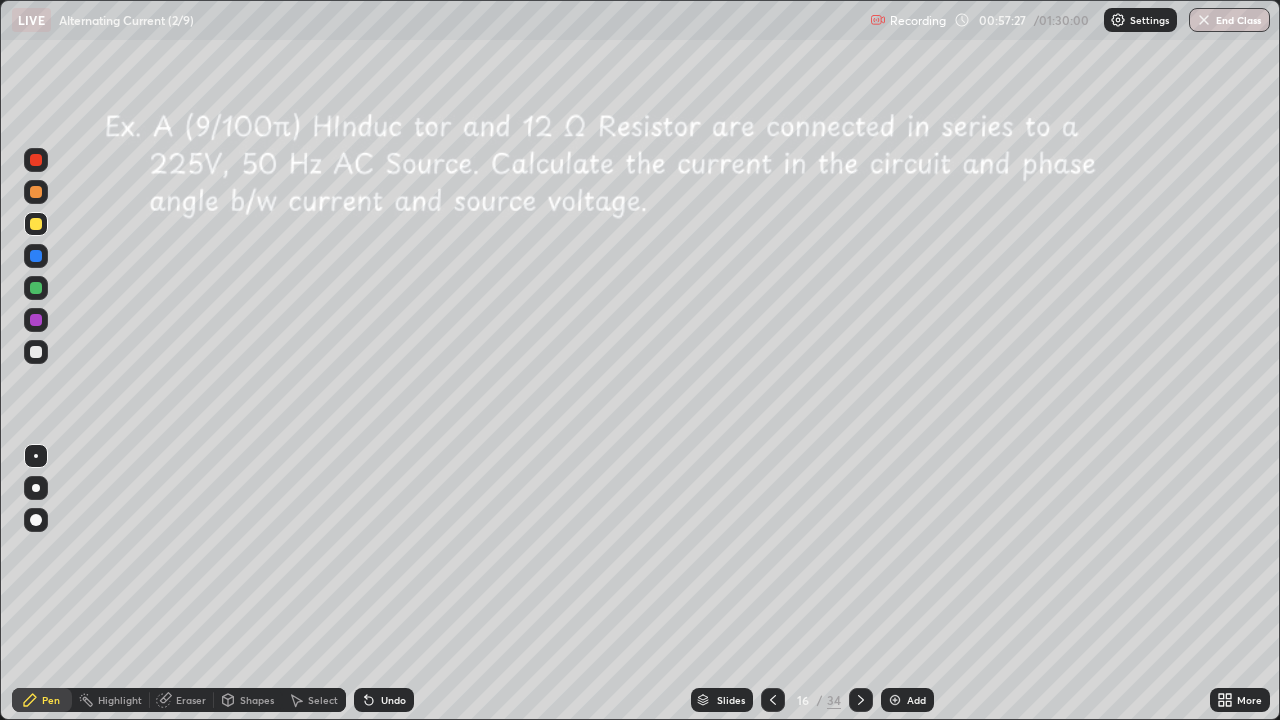 click on "Eraser" at bounding box center [182, 700] 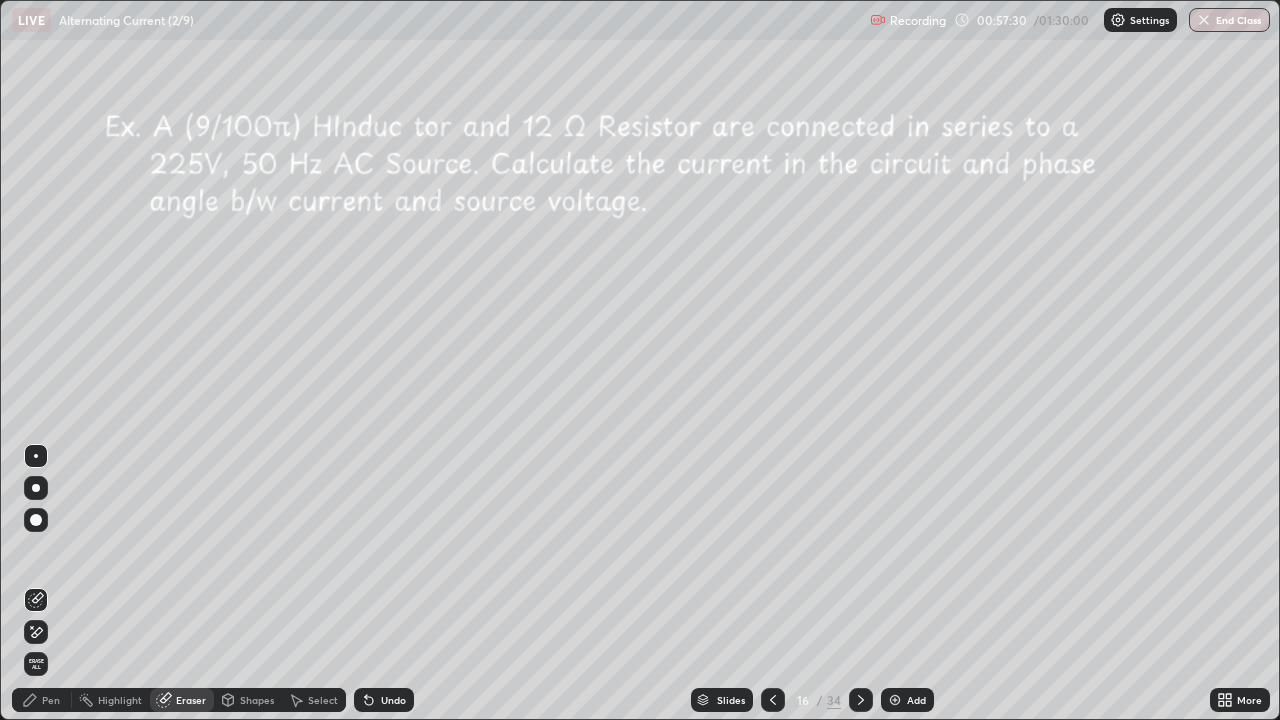 click on "Pen" at bounding box center [51, 700] 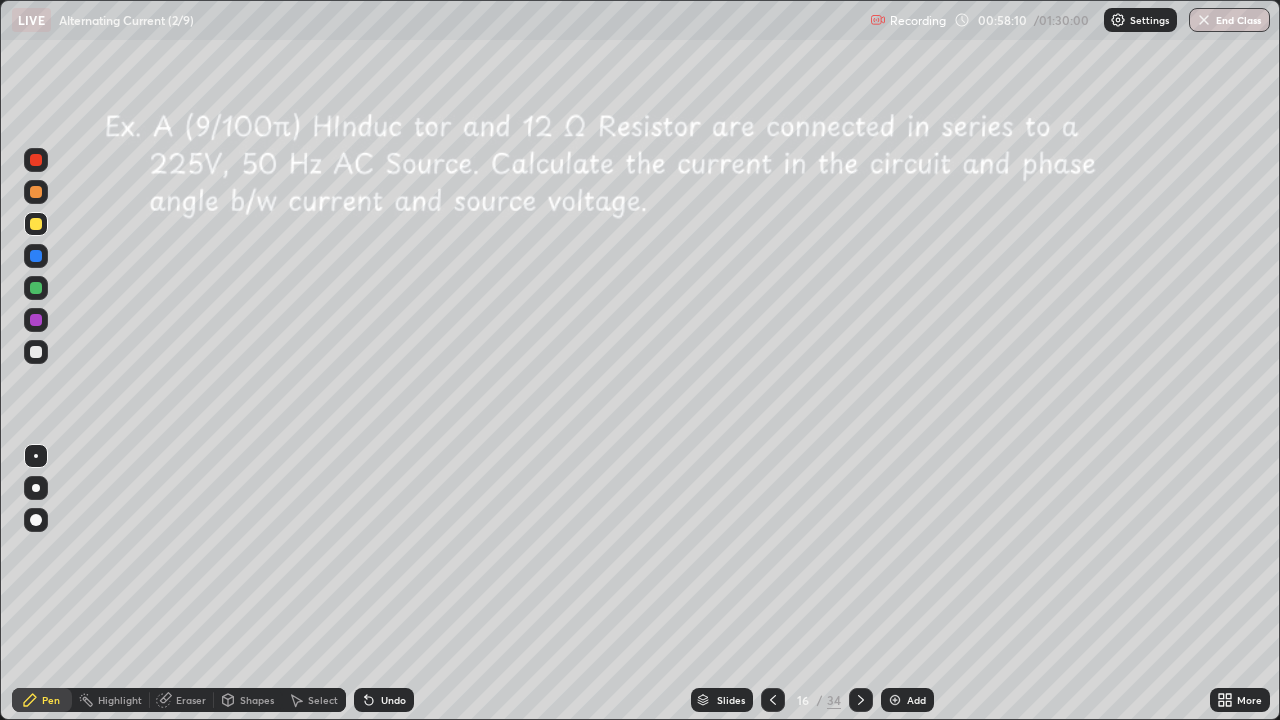click at bounding box center (36, 288) 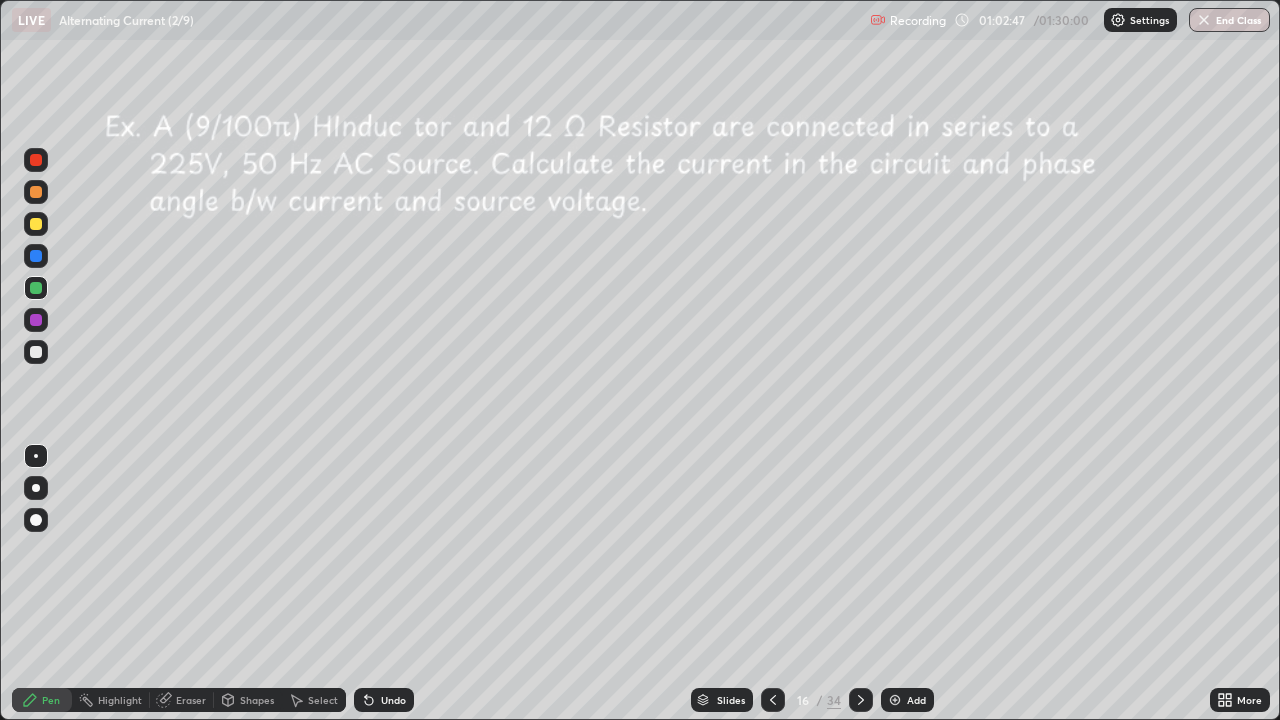 click on "Undo" at bounding box center [384, 700] 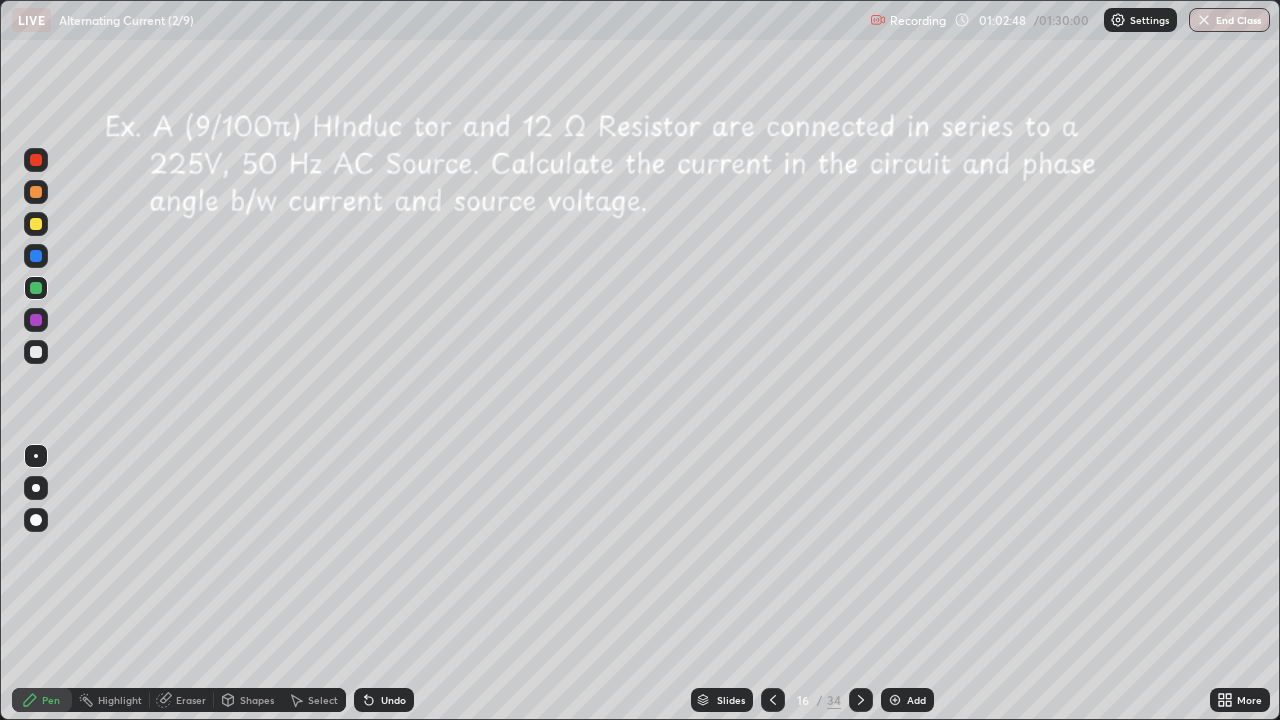 click on "Undo" at bounding box center [384, 700] 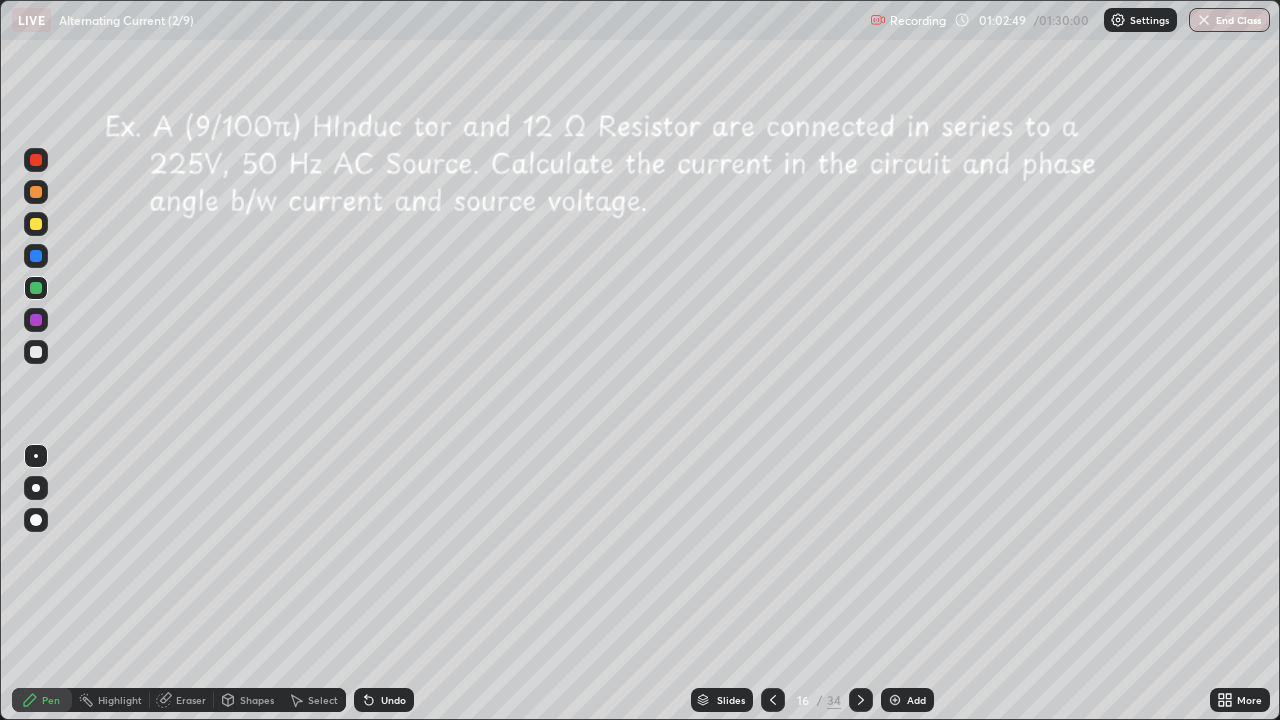 click on "Undo" at bounding box center (384, 700) 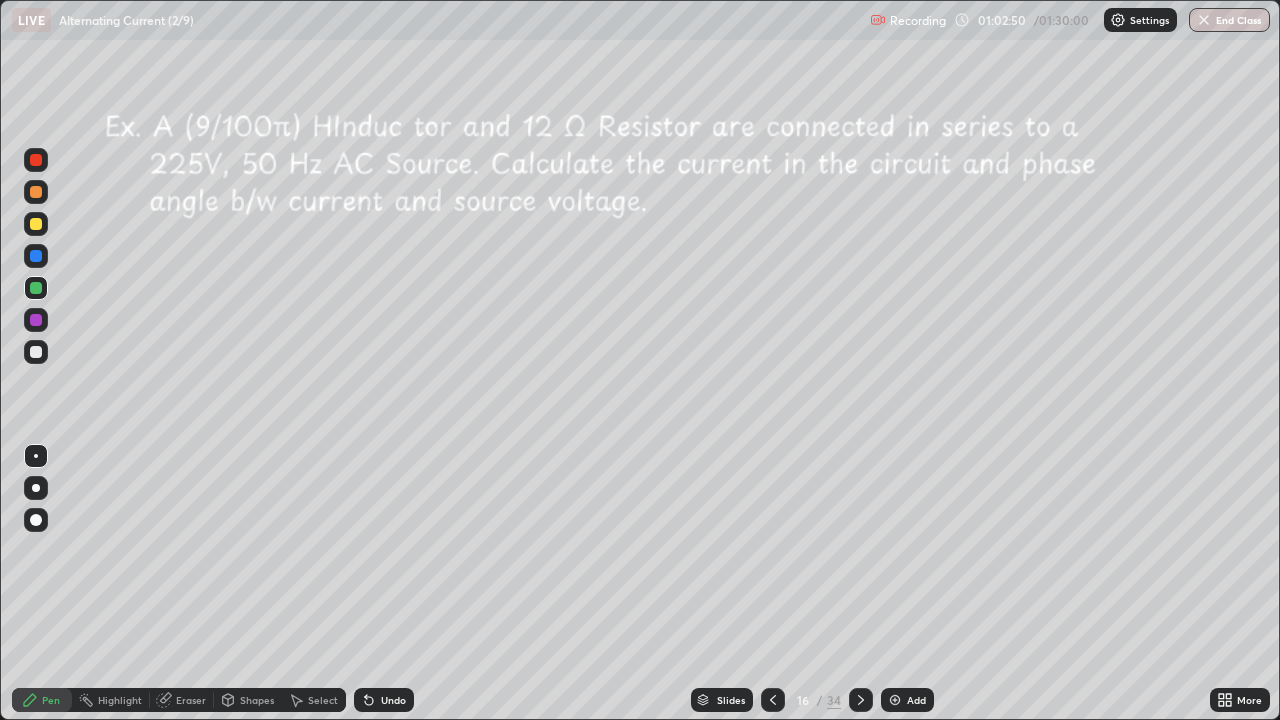 click on "Undo" at bounding box center (384, 700) 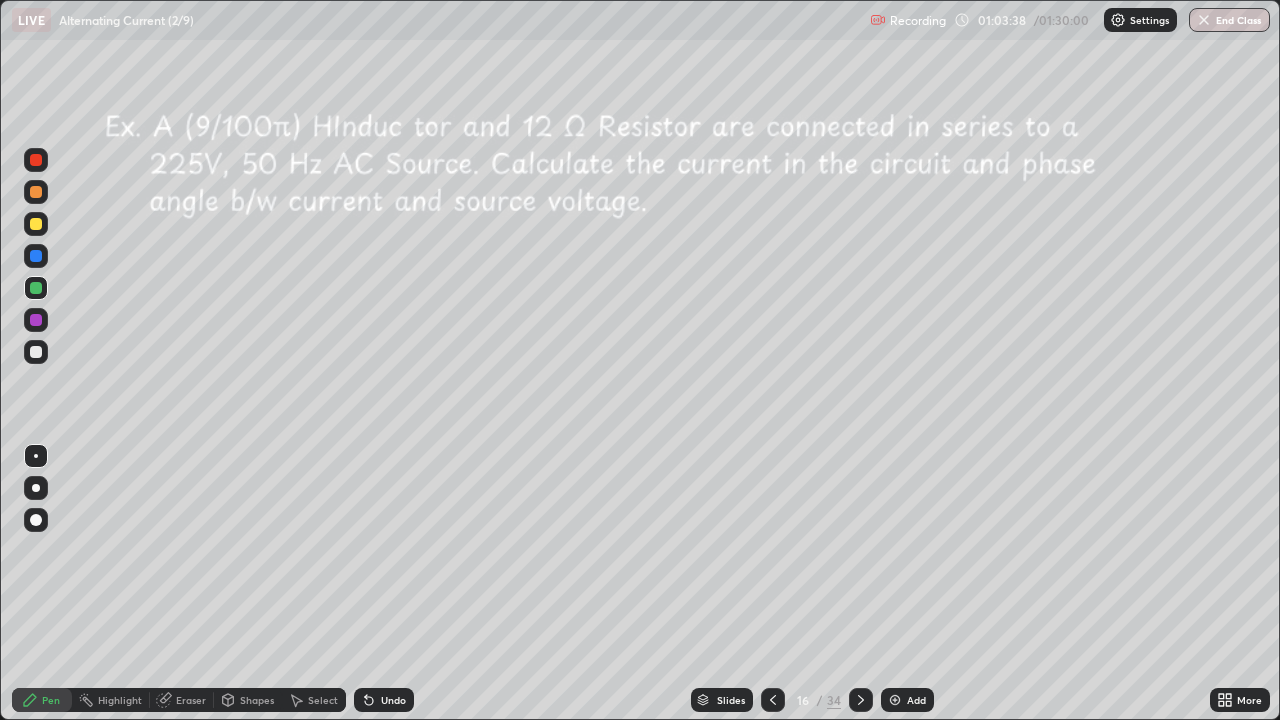 click at bounding box center [36, 320] 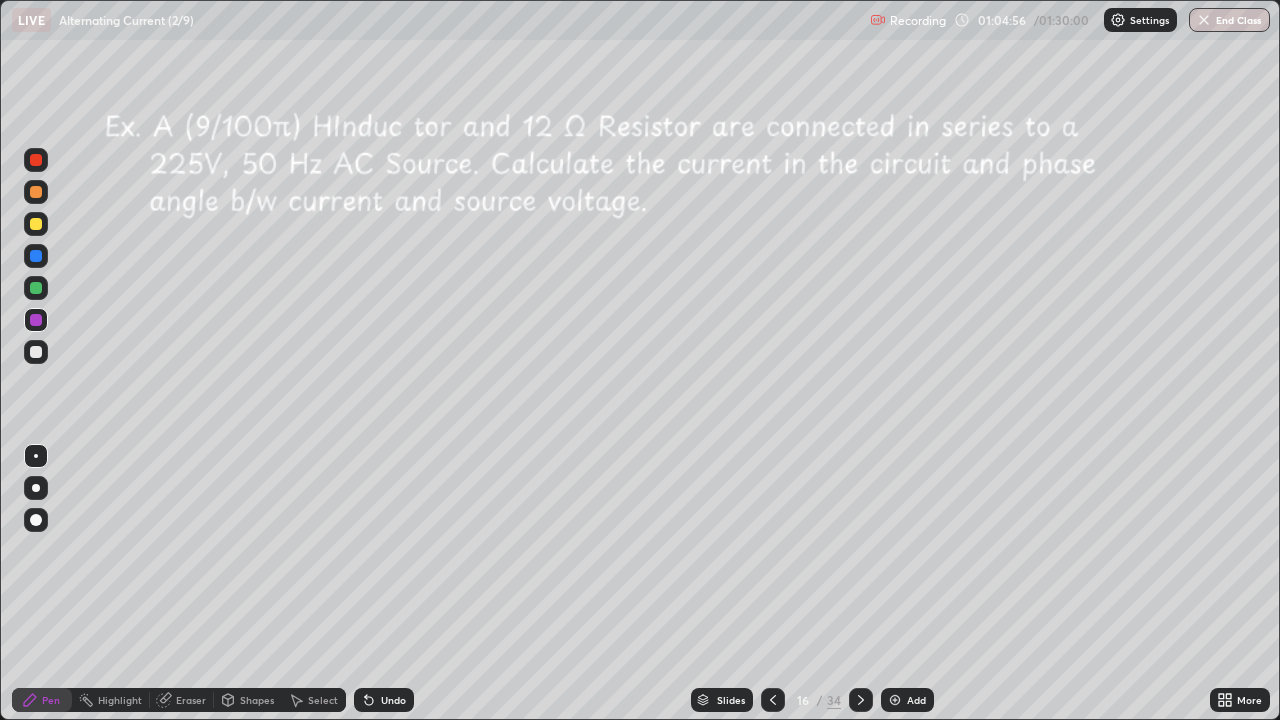 click 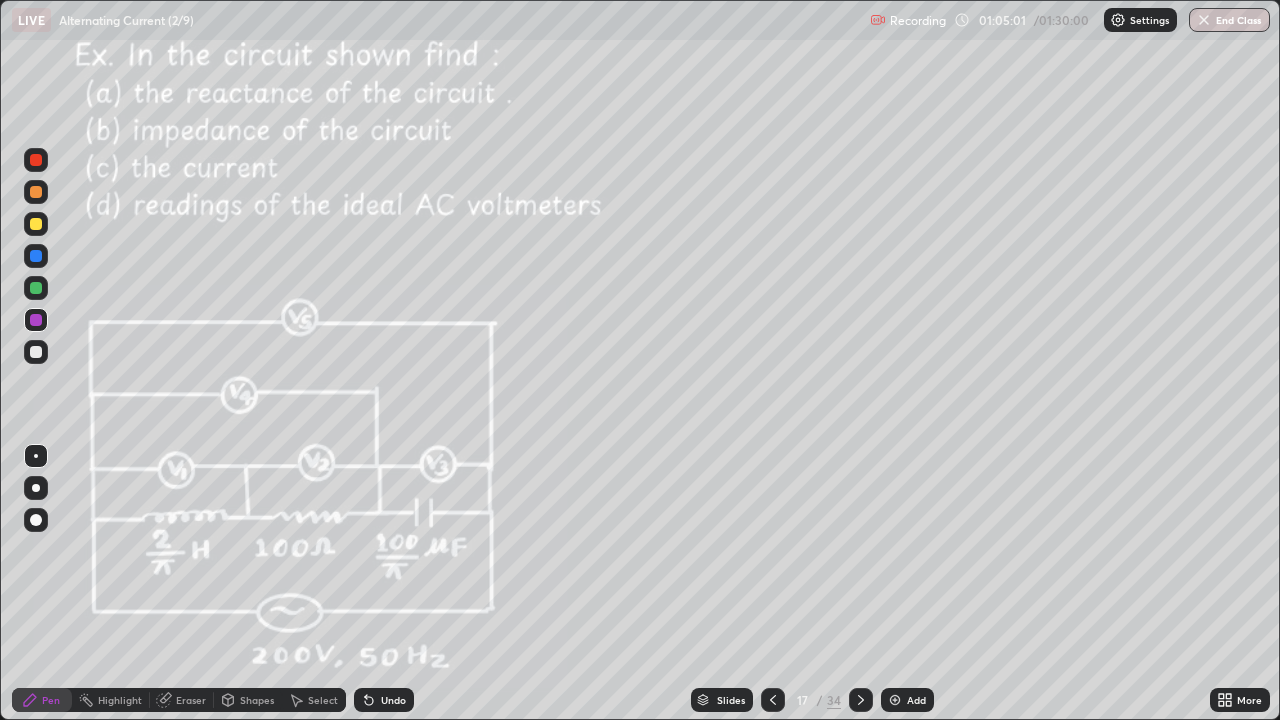 click 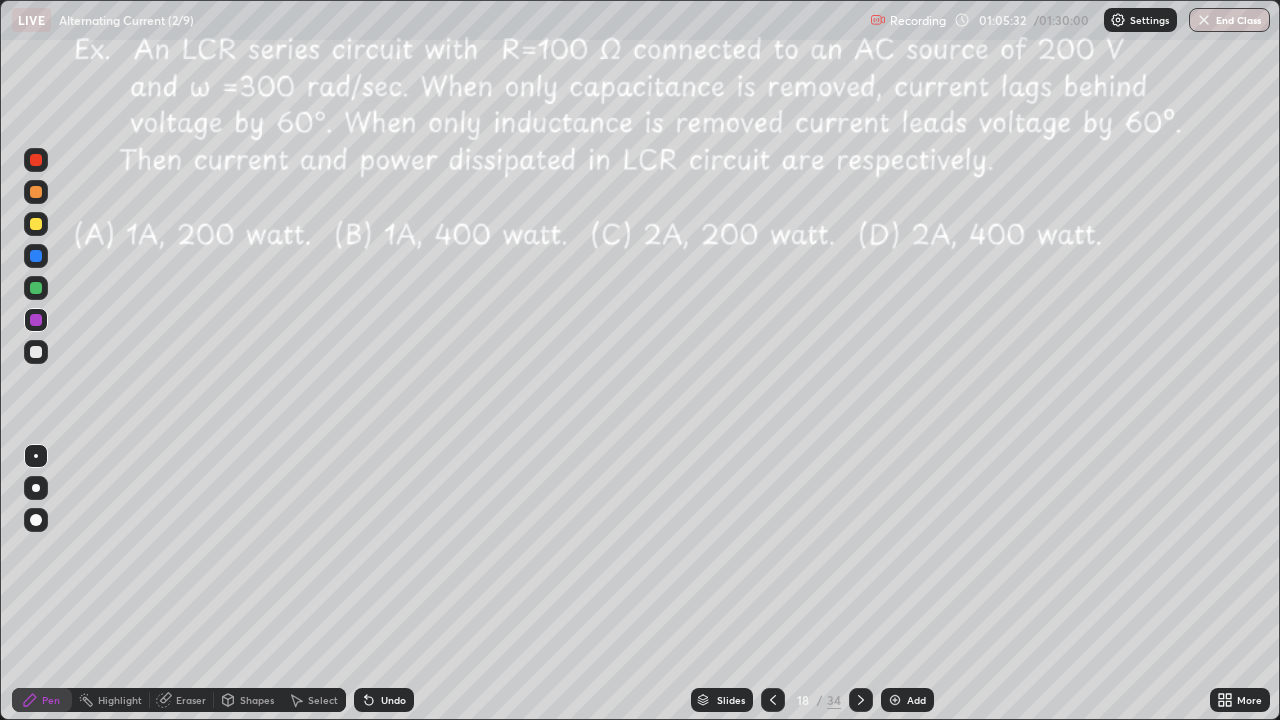 click on "Shapes" at bounding box center (257, 700) 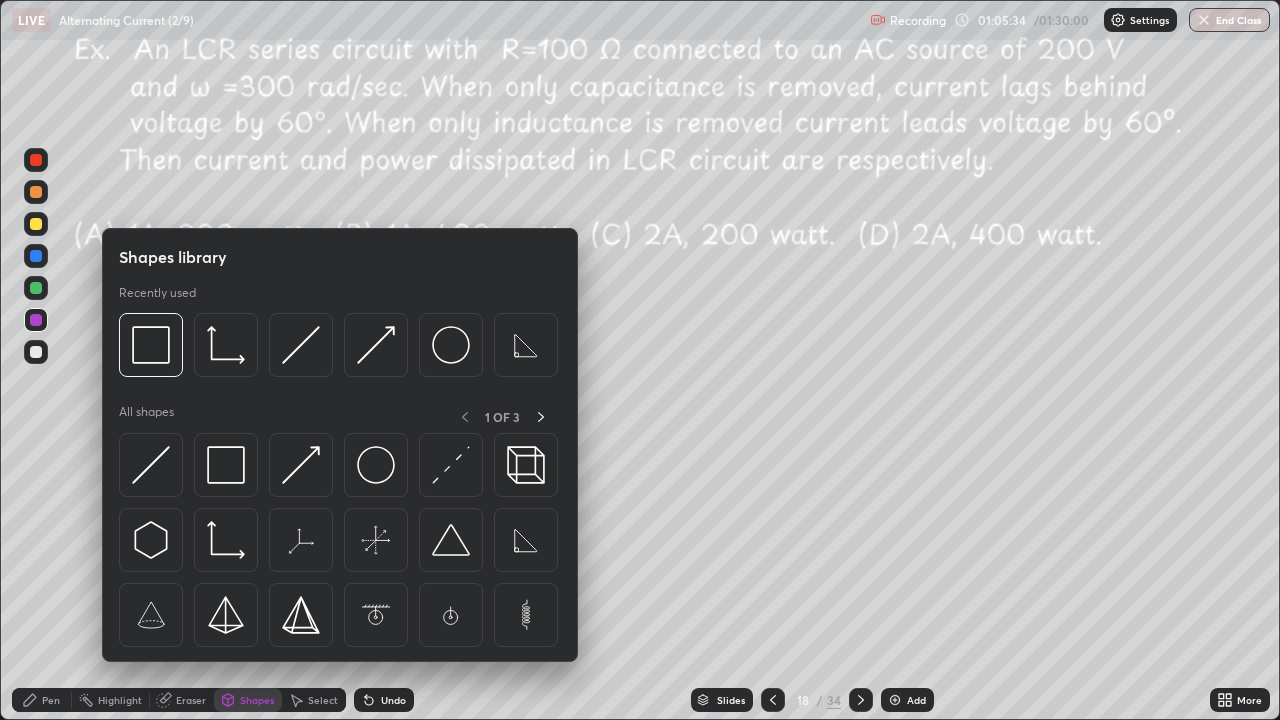 click at bounding box center [36, 224] 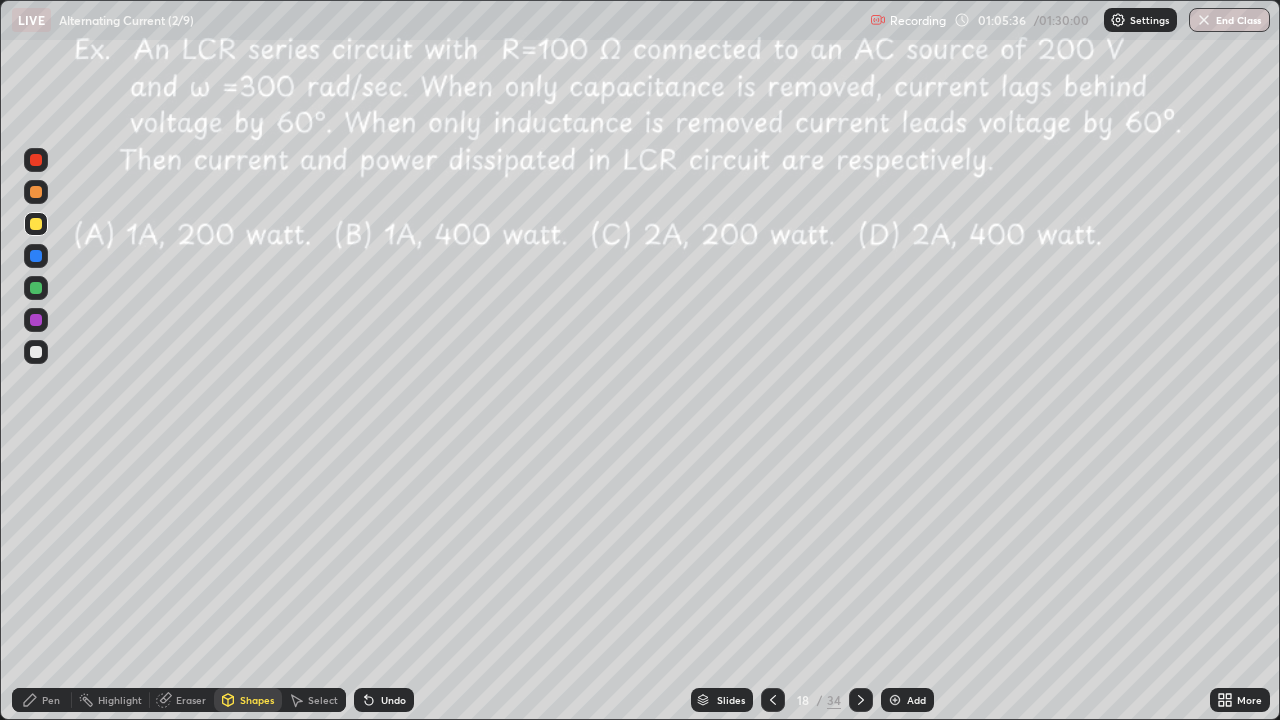 click on "Pen" at bounding box center (42, 700) 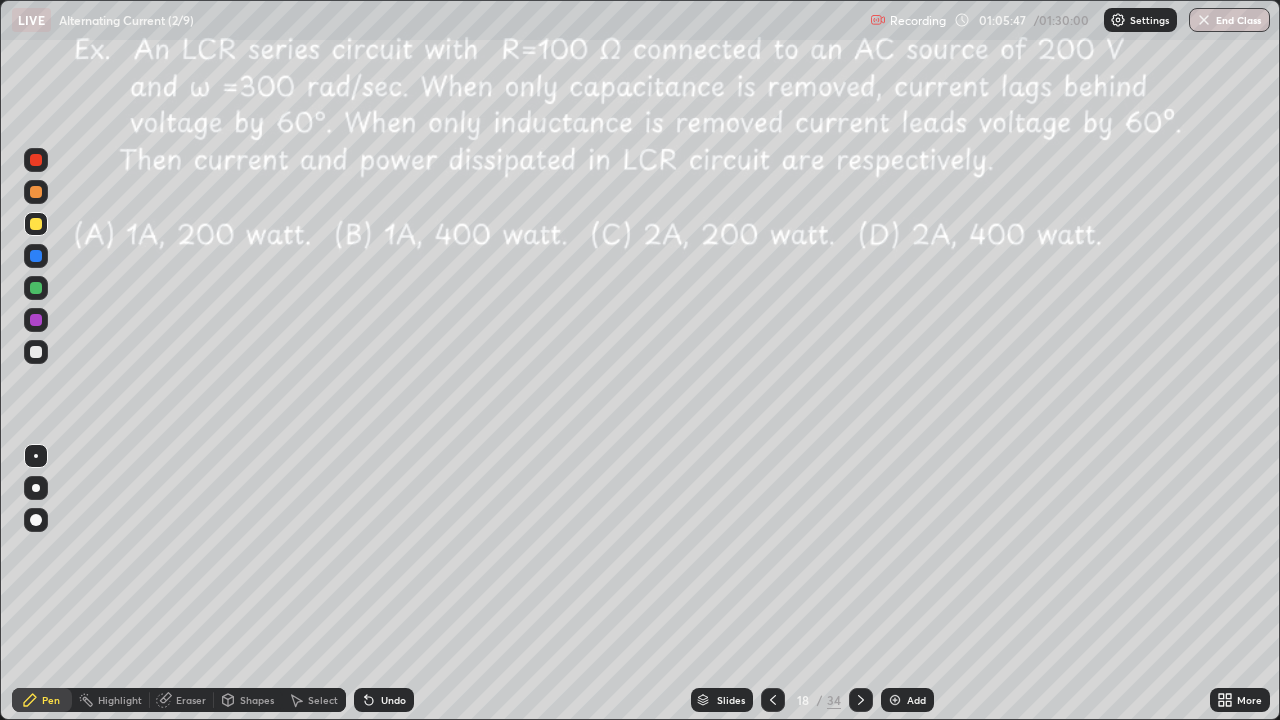 click at bounding box center [36, 288] 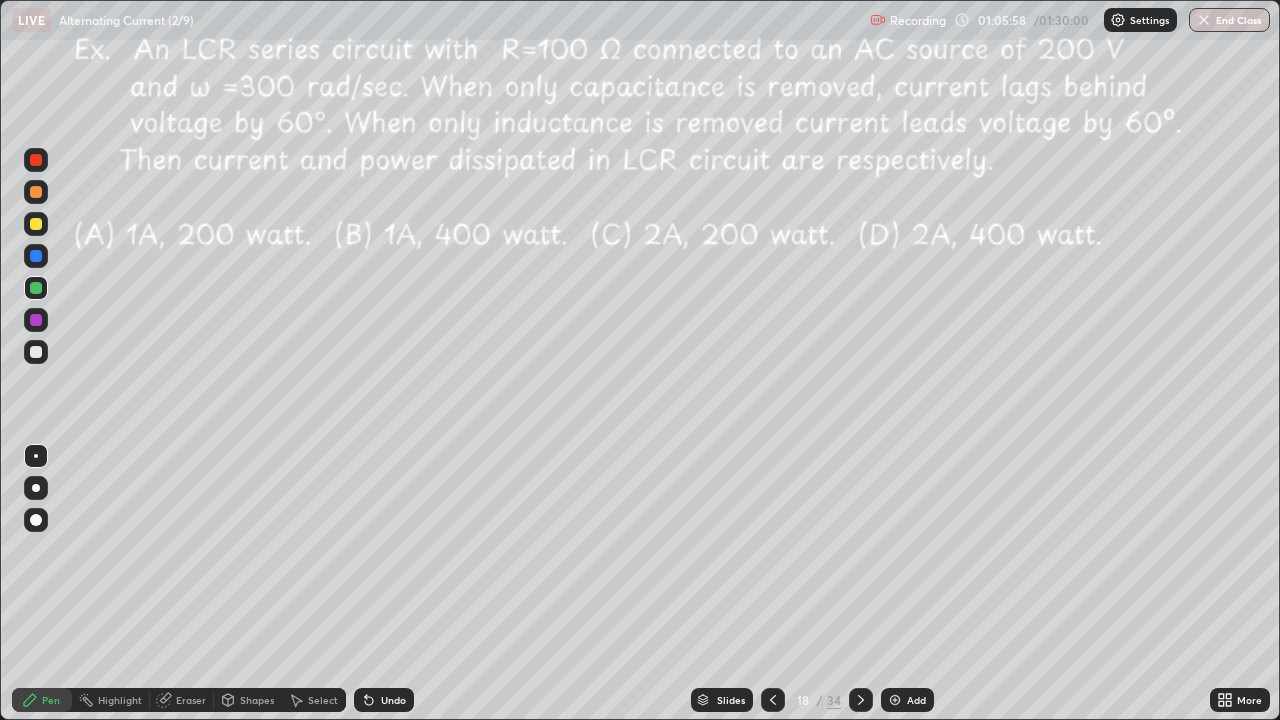 click on "Setting up your live class" at bounding box center [640, 360] 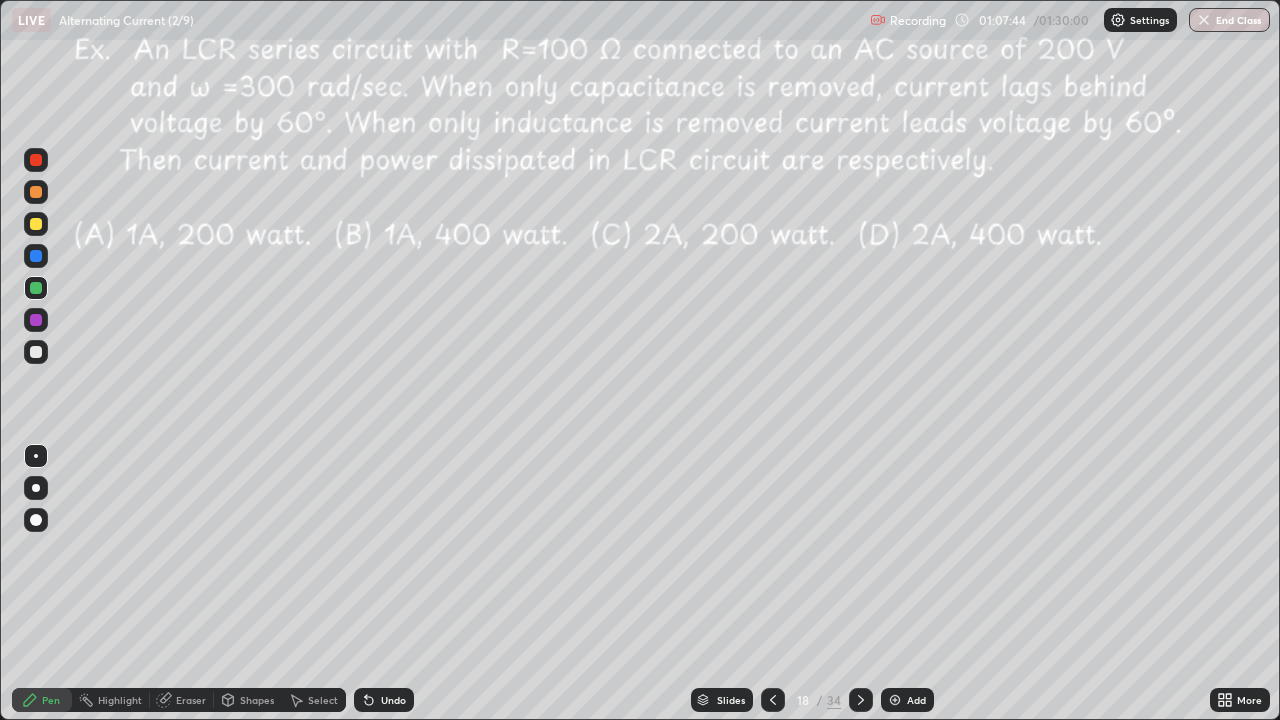 click on "Eraser" at bounding box center (191, 700) 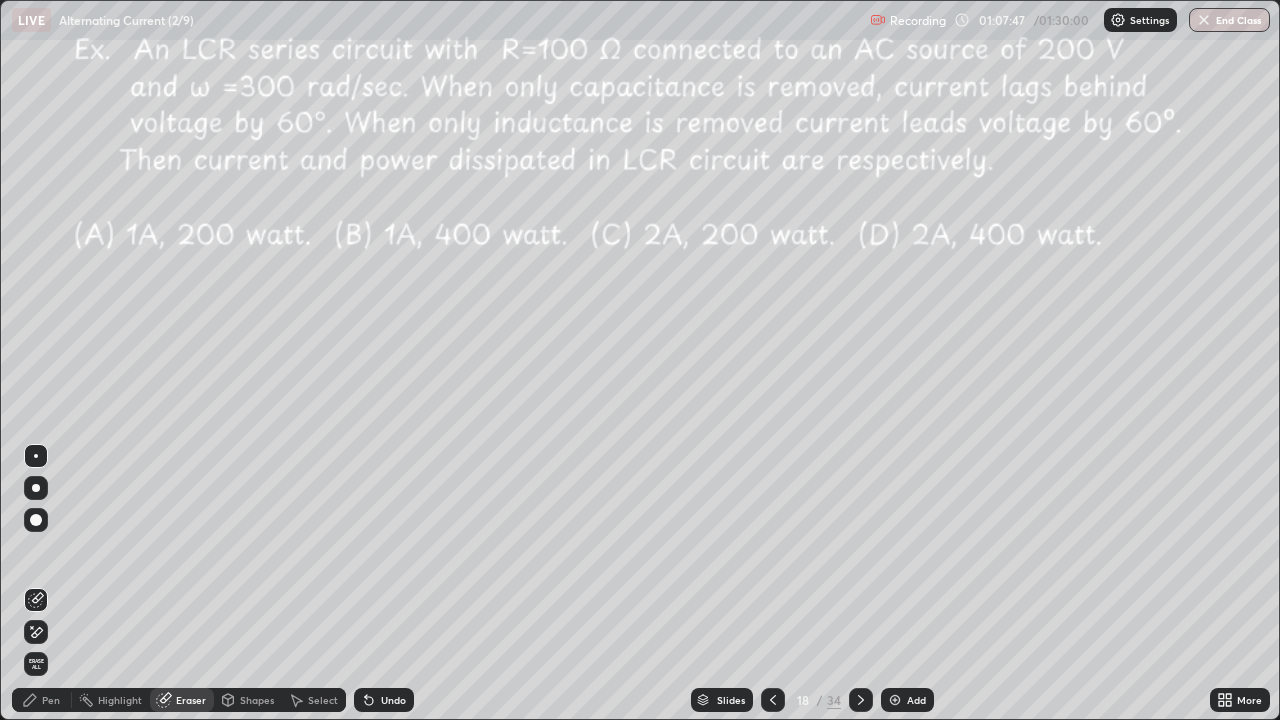 click on "Undo" at bounding box center [393, 700] 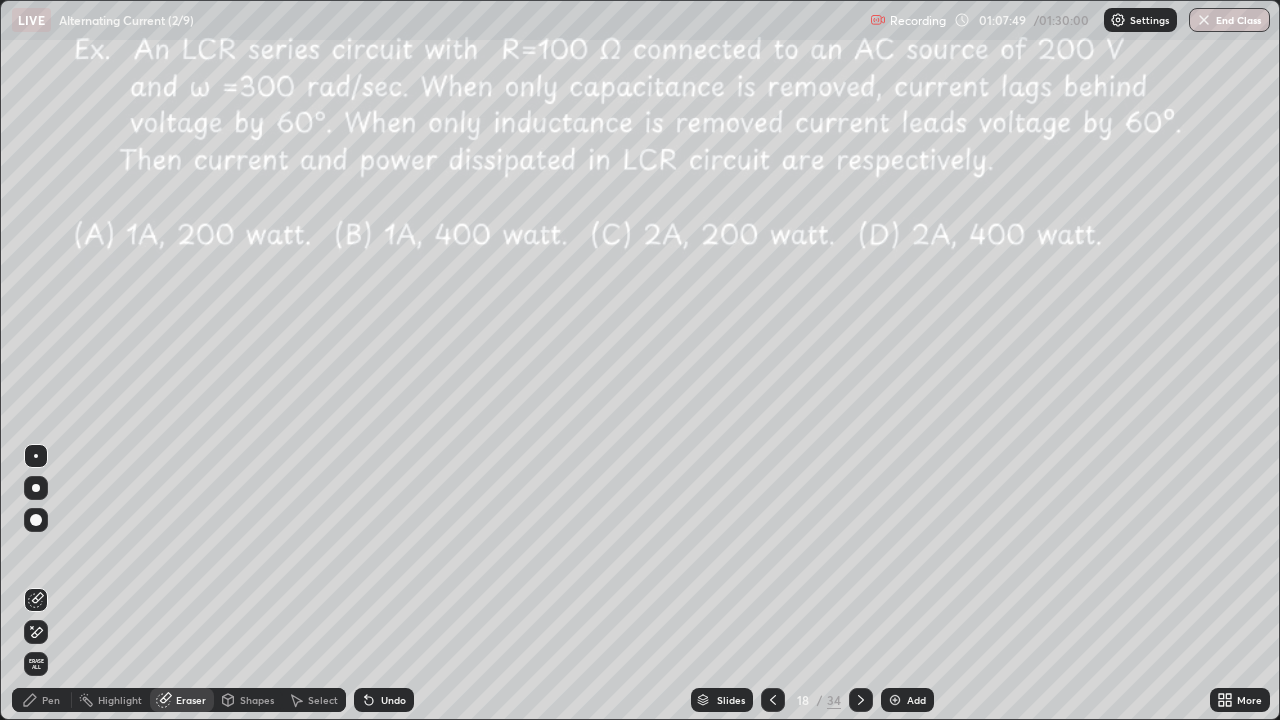 click on "Pen" at bounding box center (51, 700) 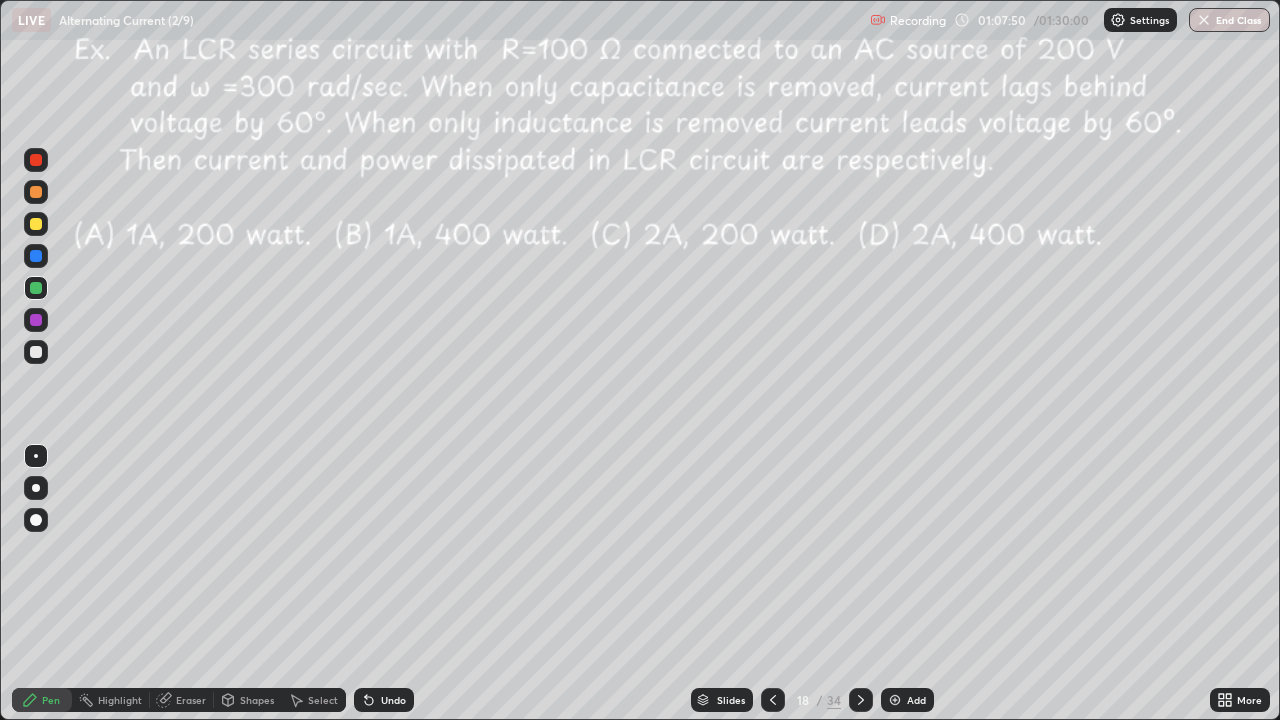click at bounding box center (36, 320) 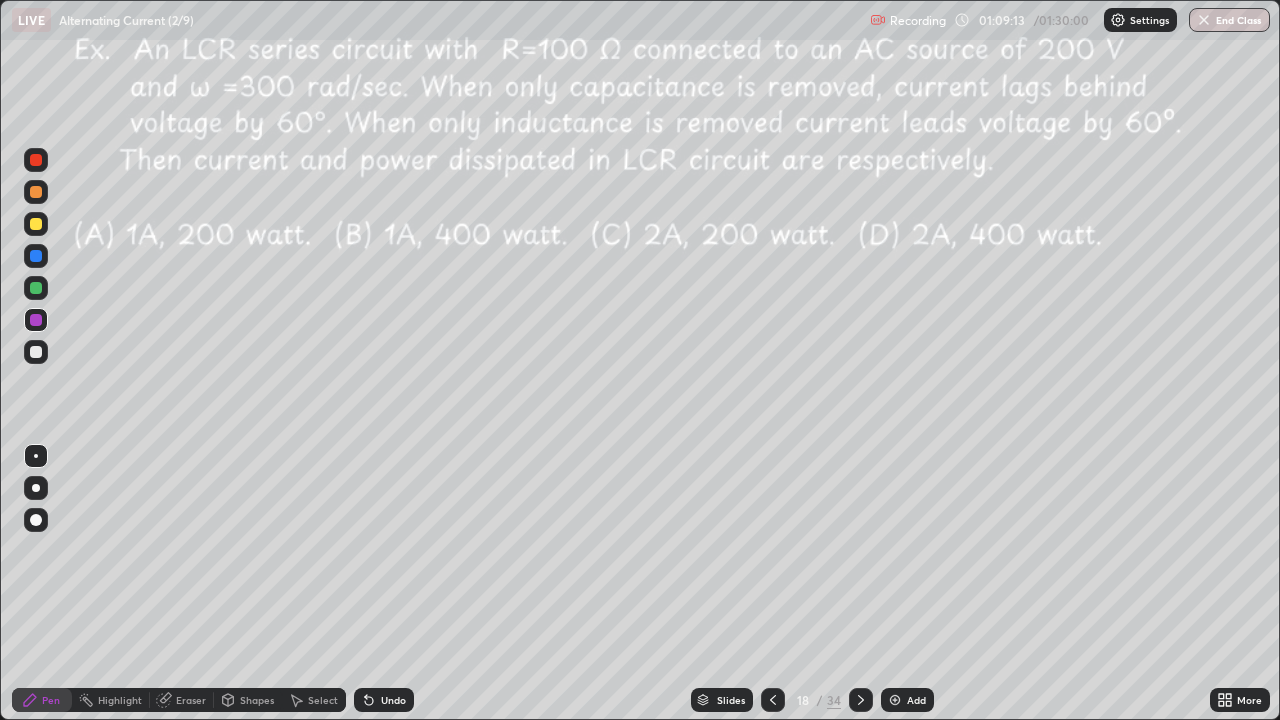click 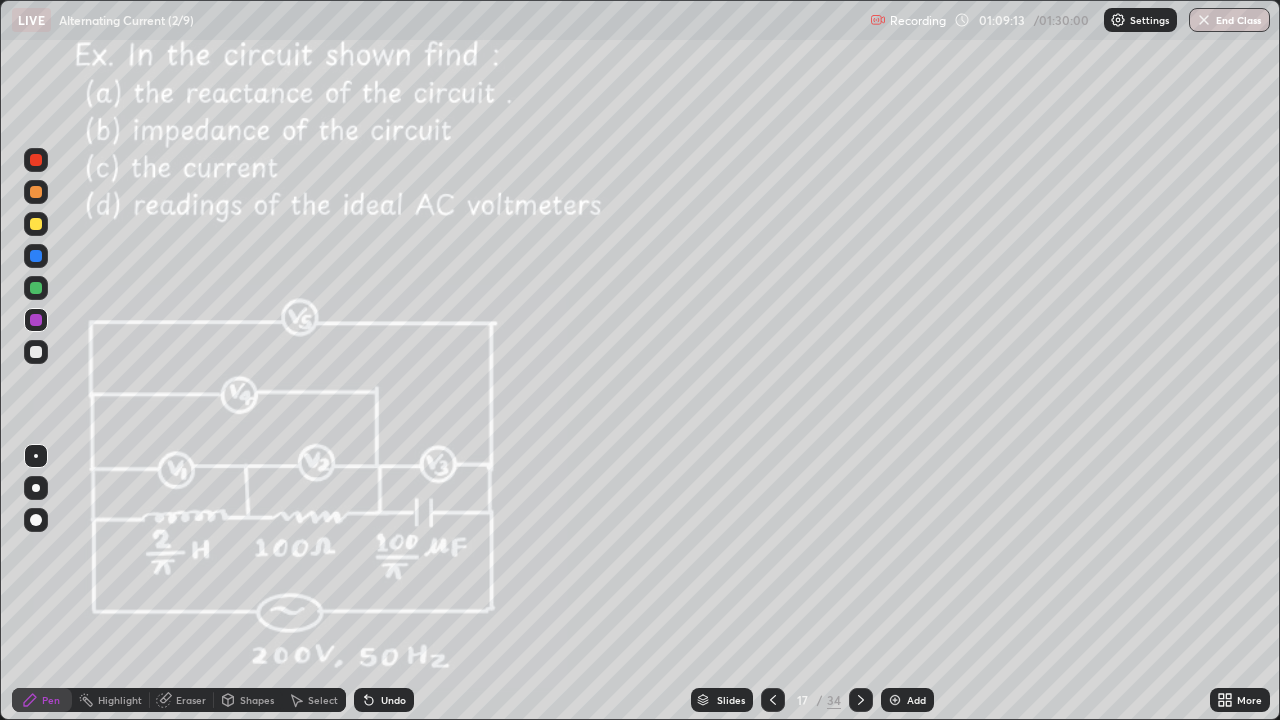 click 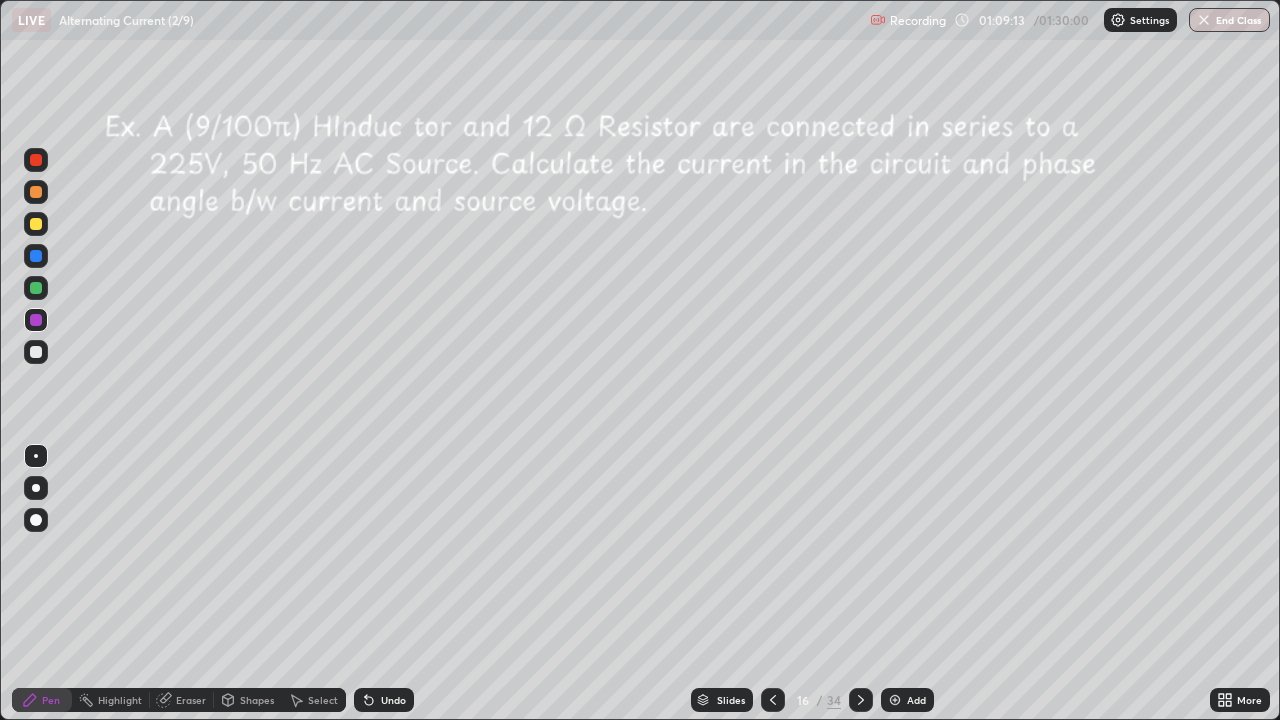 click 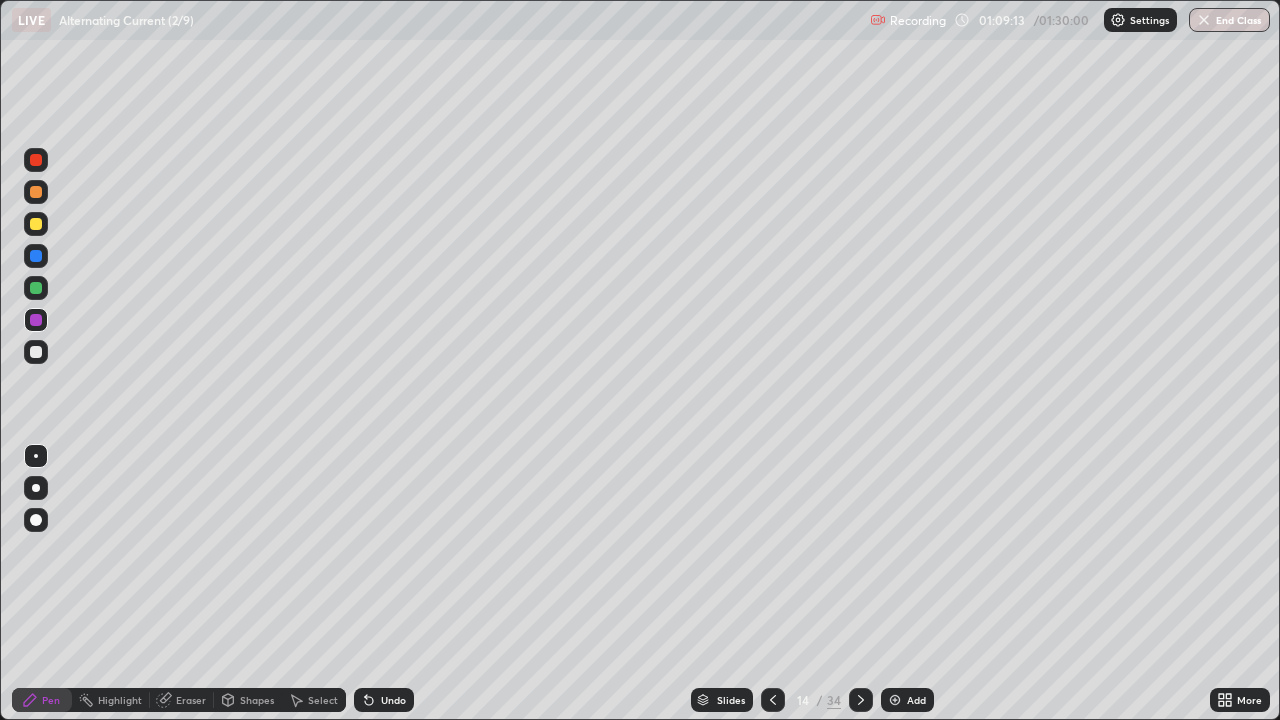 click 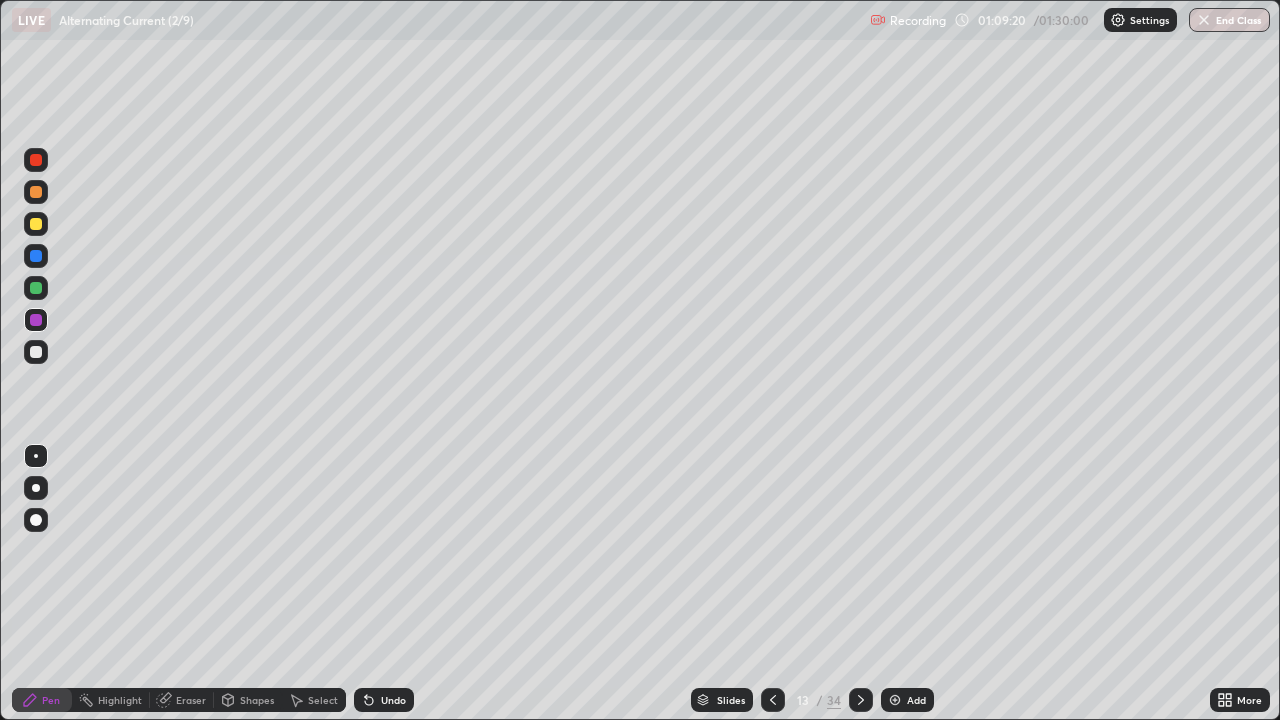 click 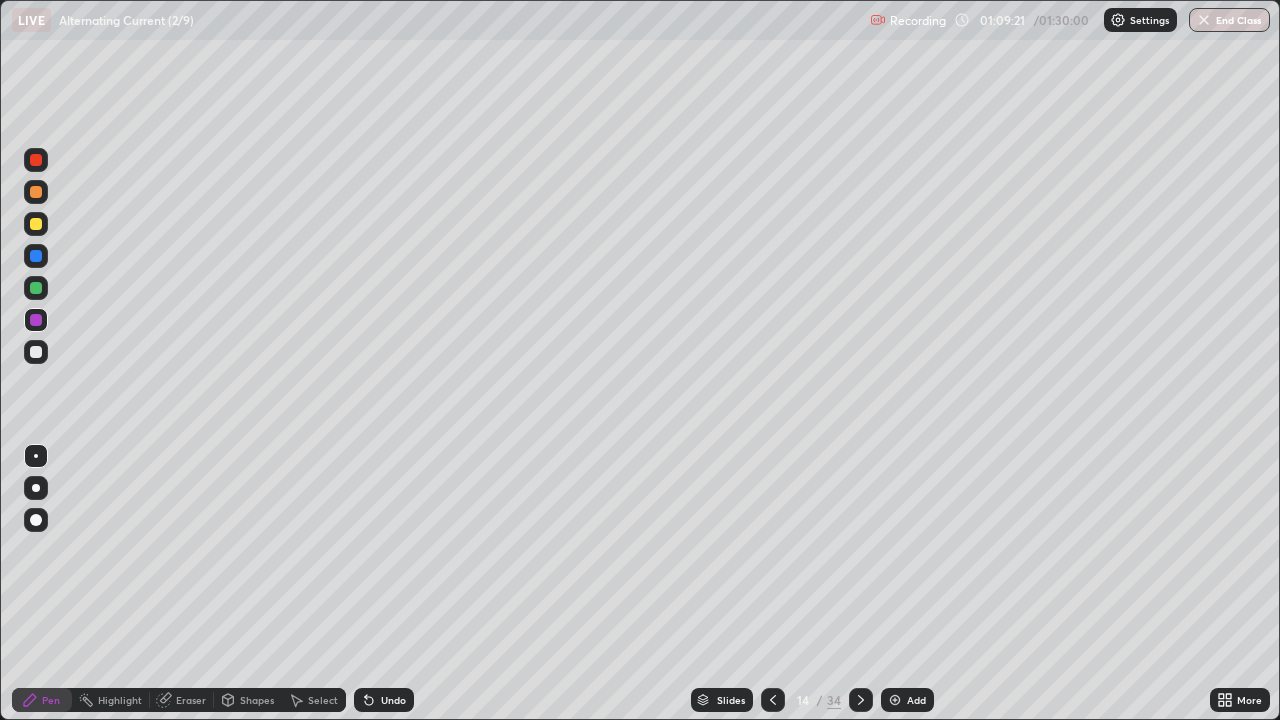 click 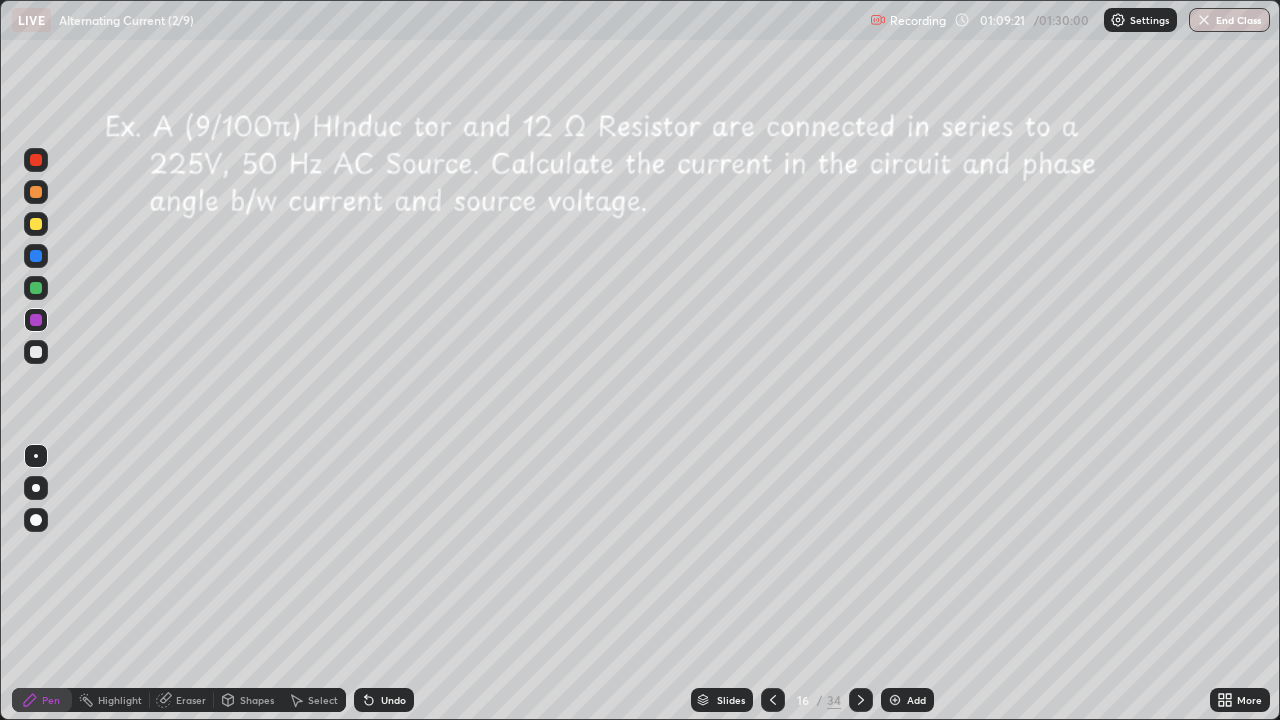 click 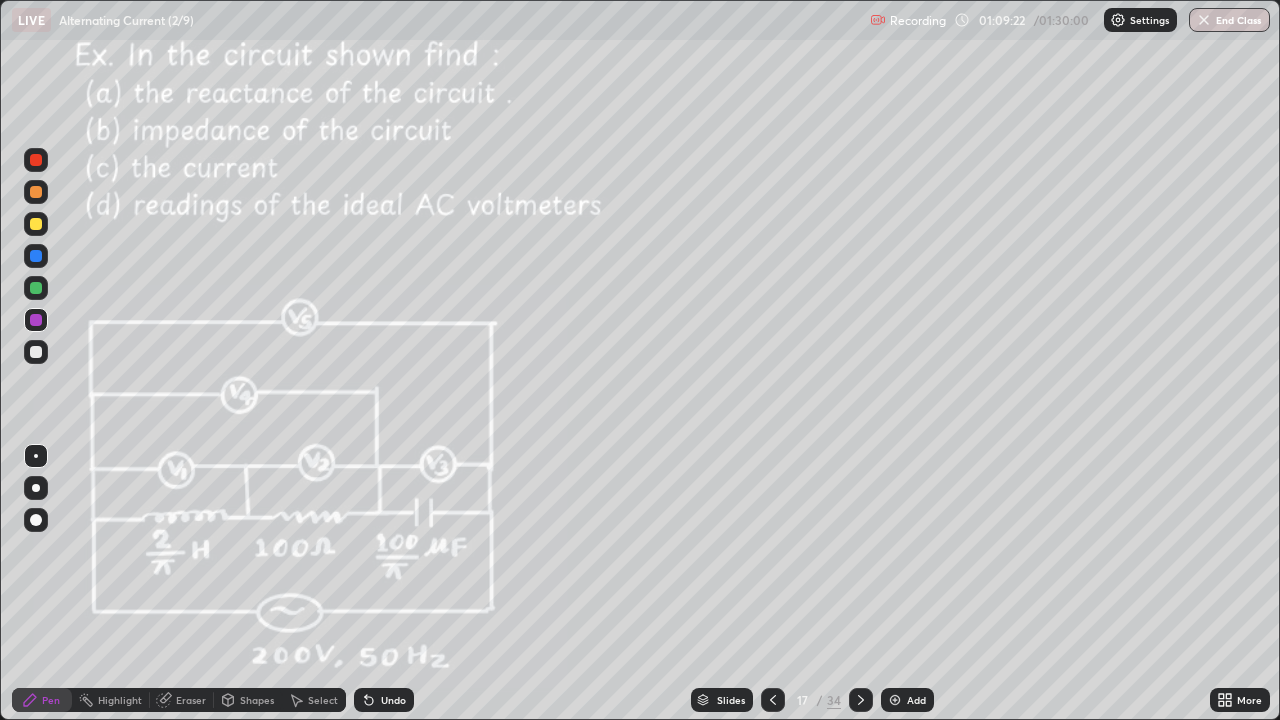 click 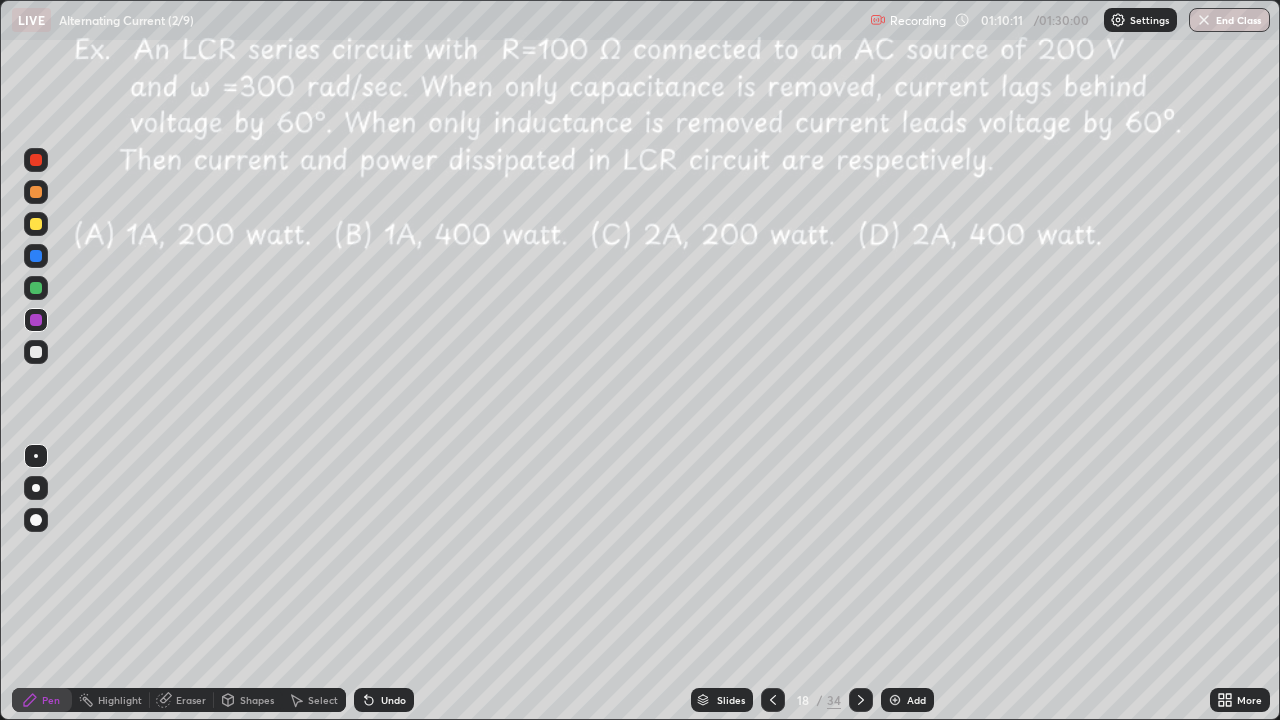 click on "Eraser" at bounding box center [191, 700] 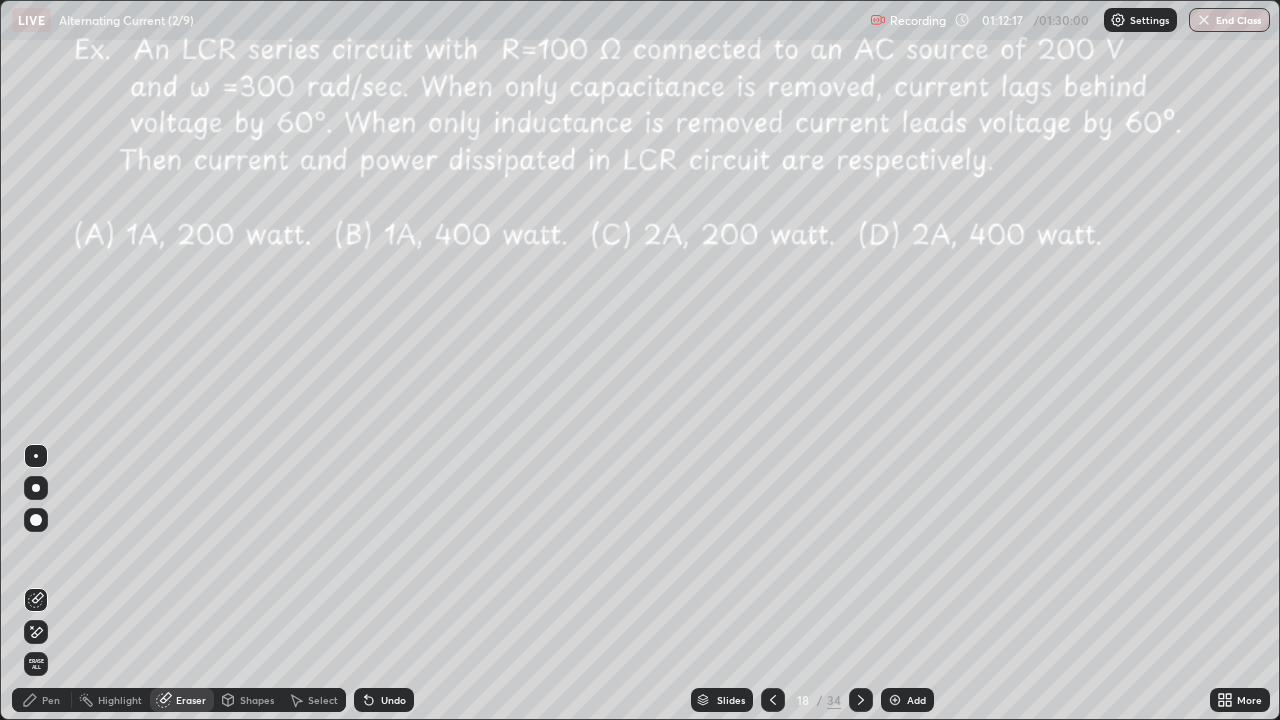 click 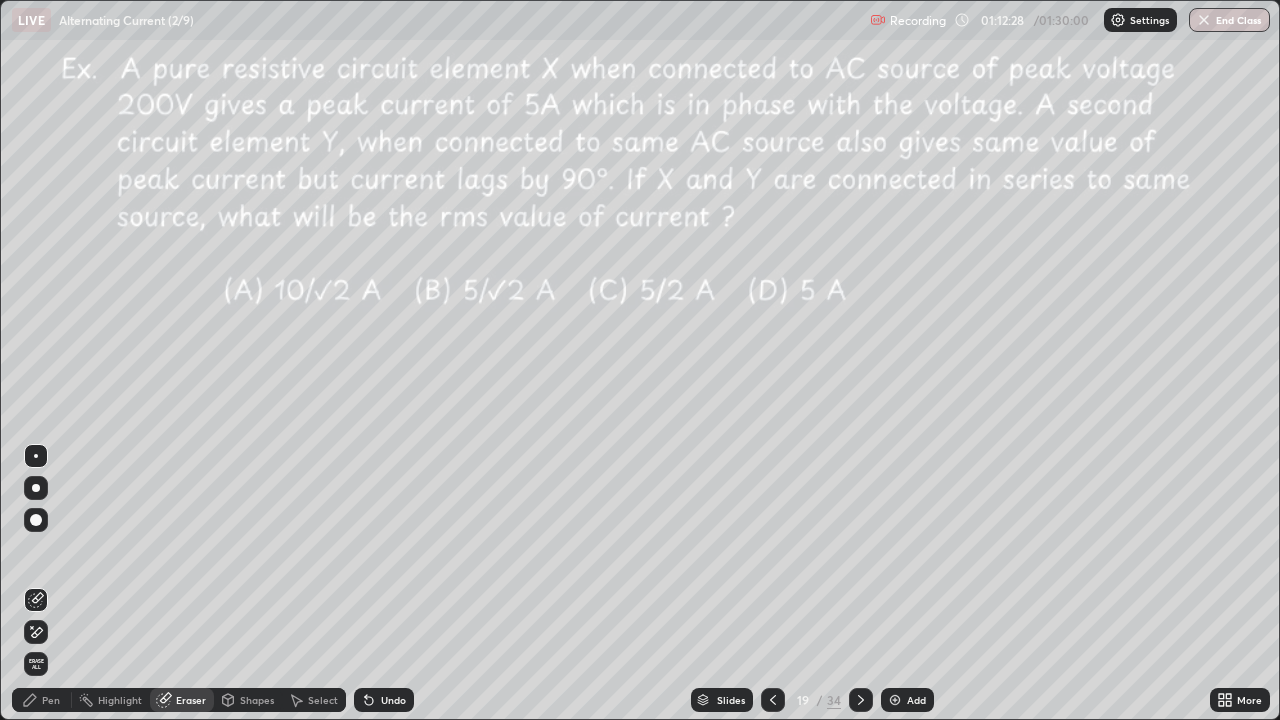 click on "Pen" at bounding box center (51, 700) 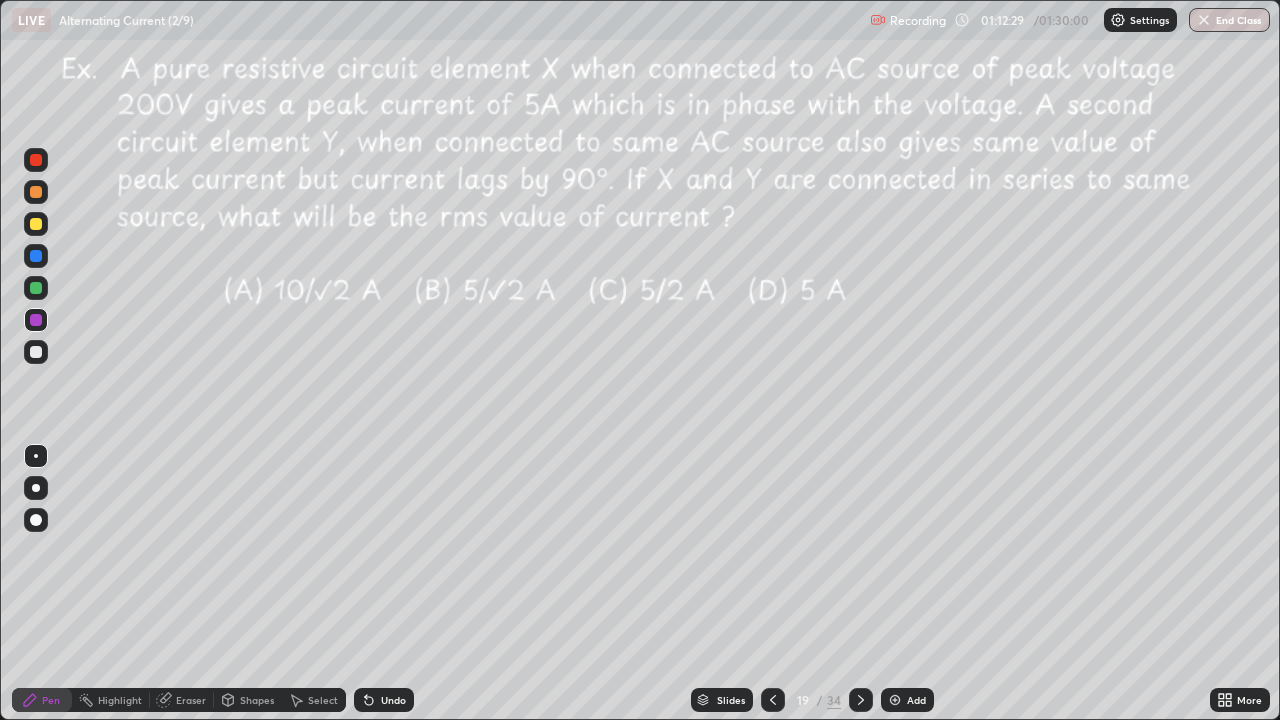 click at bounding box center (36, 288) 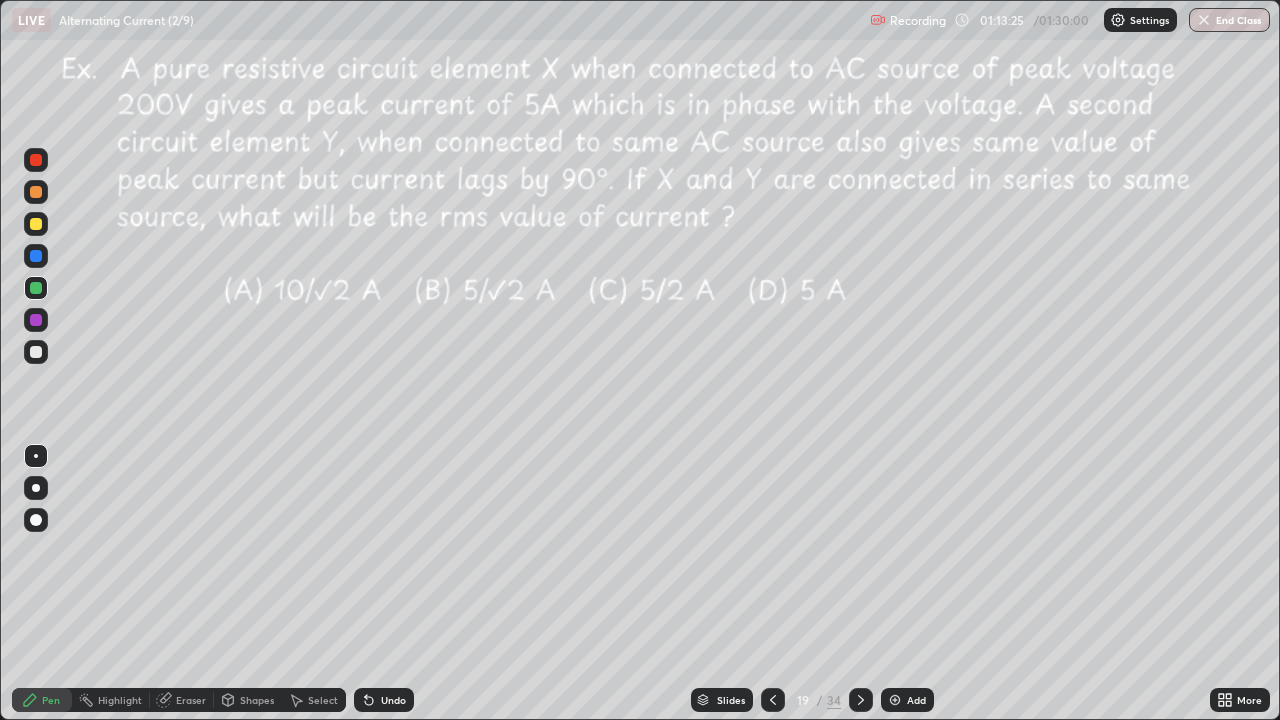 click on "Undo" at bounding box center (393, 700) 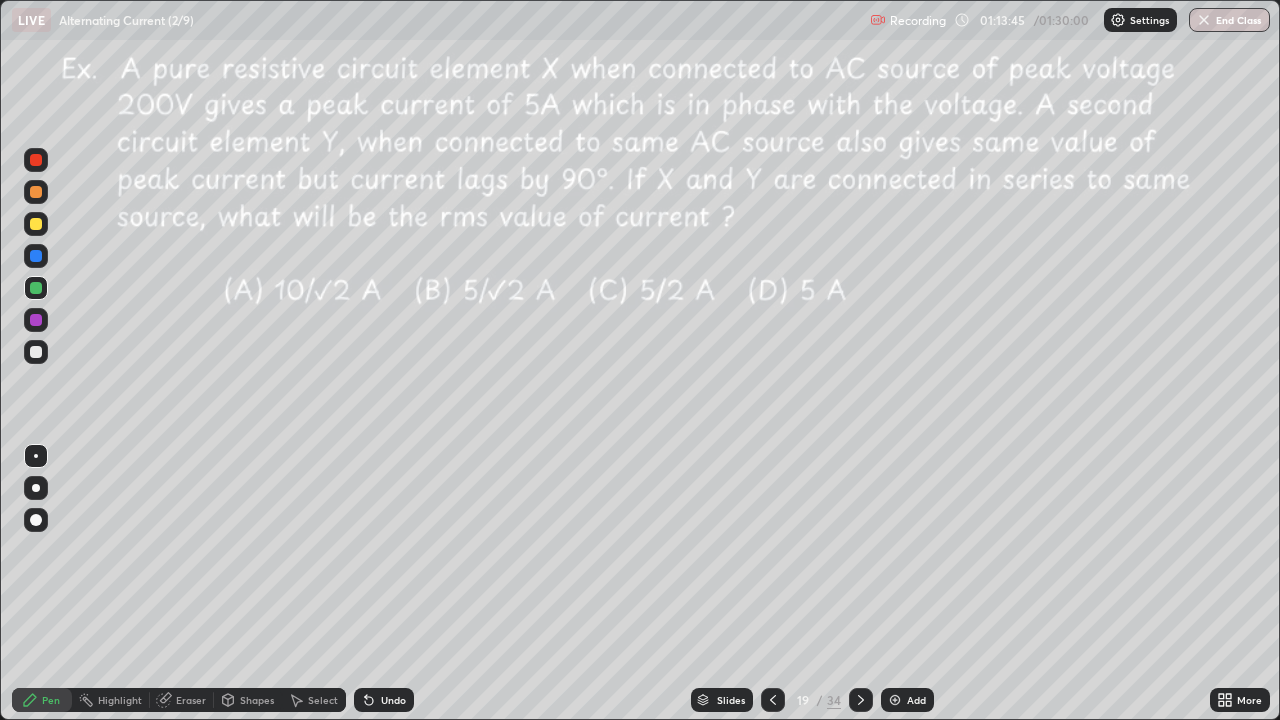 click on "Select" at bounding box center (314, 700) 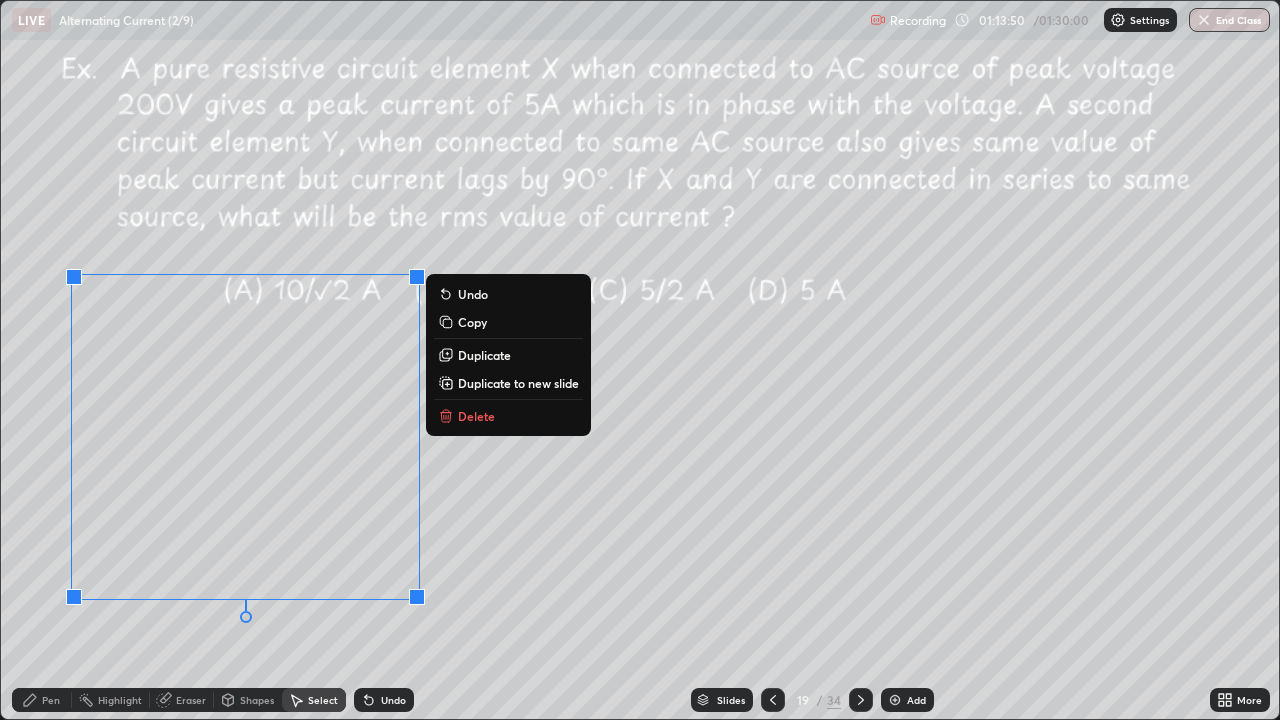 click on "0 ° Undo Copy Duplicate Duplicate to new slide Delete" at bounding box center (640, 360) 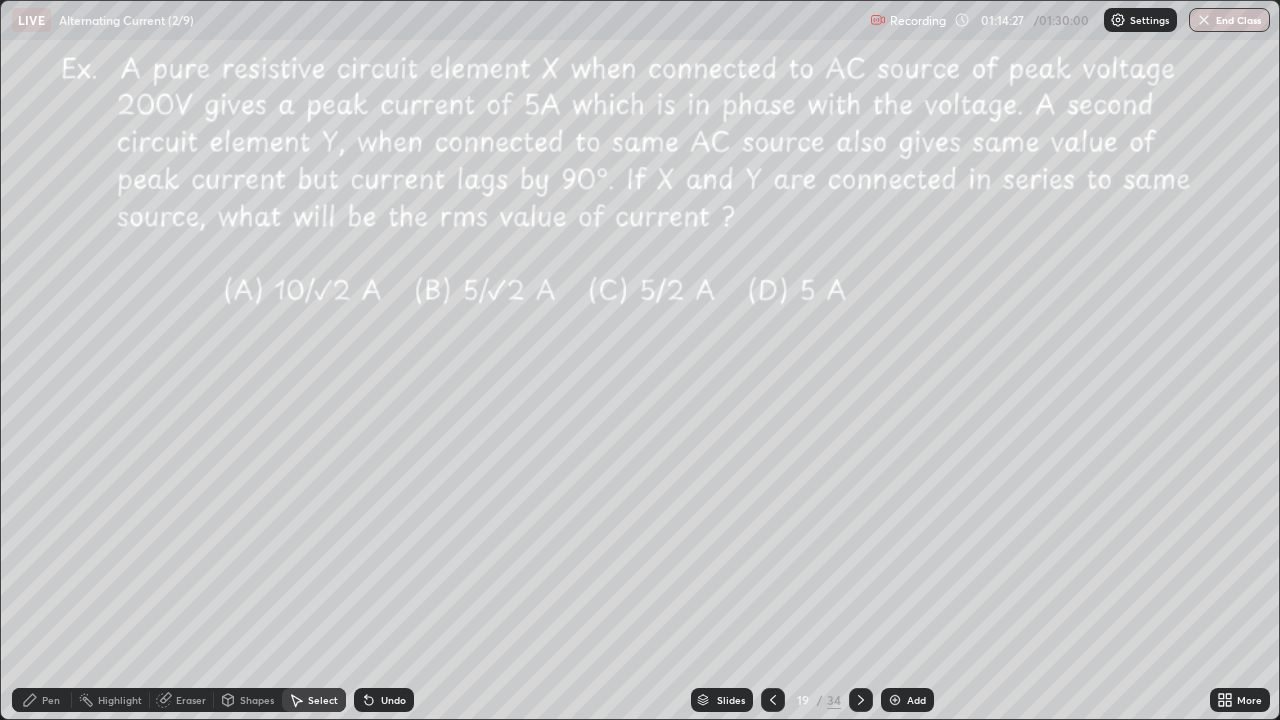 click on "Pen" at bounding box center (42, 700) 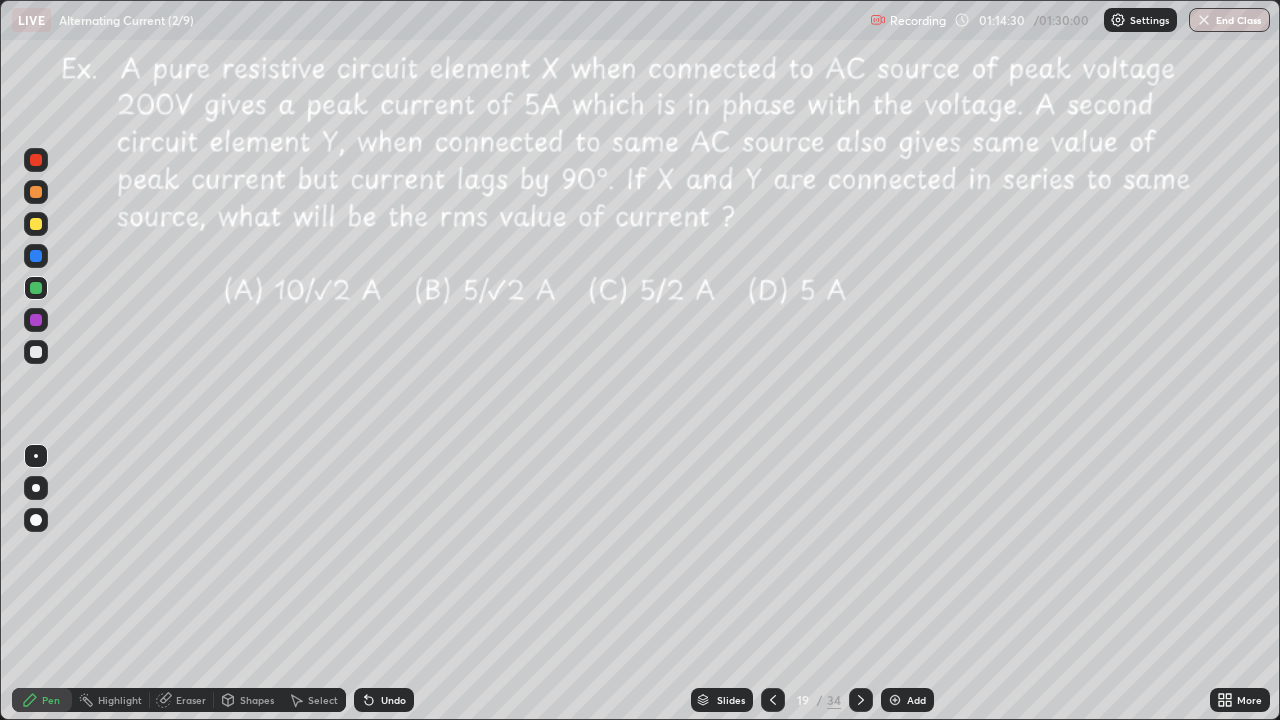 click on "Undo" at bounding box center [384, 700] 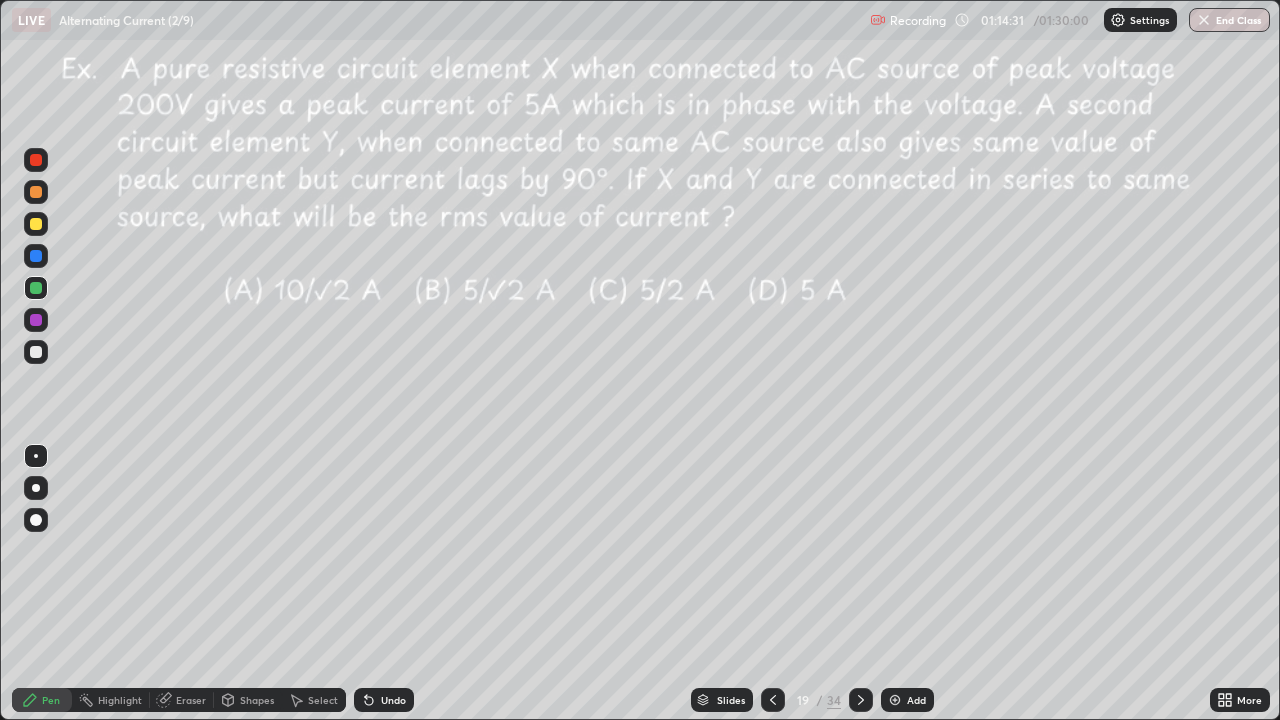 click on "Undo" at bounding box center (384, 700) 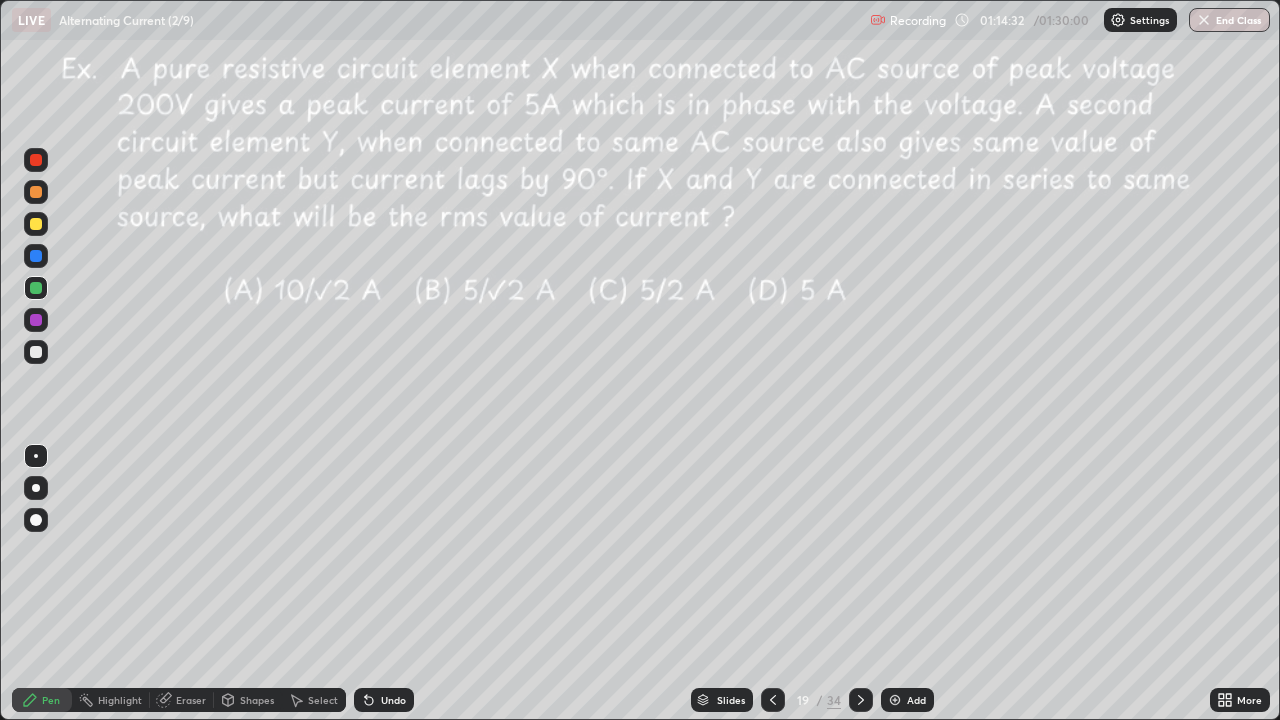 click at bounding box center [36, 224] 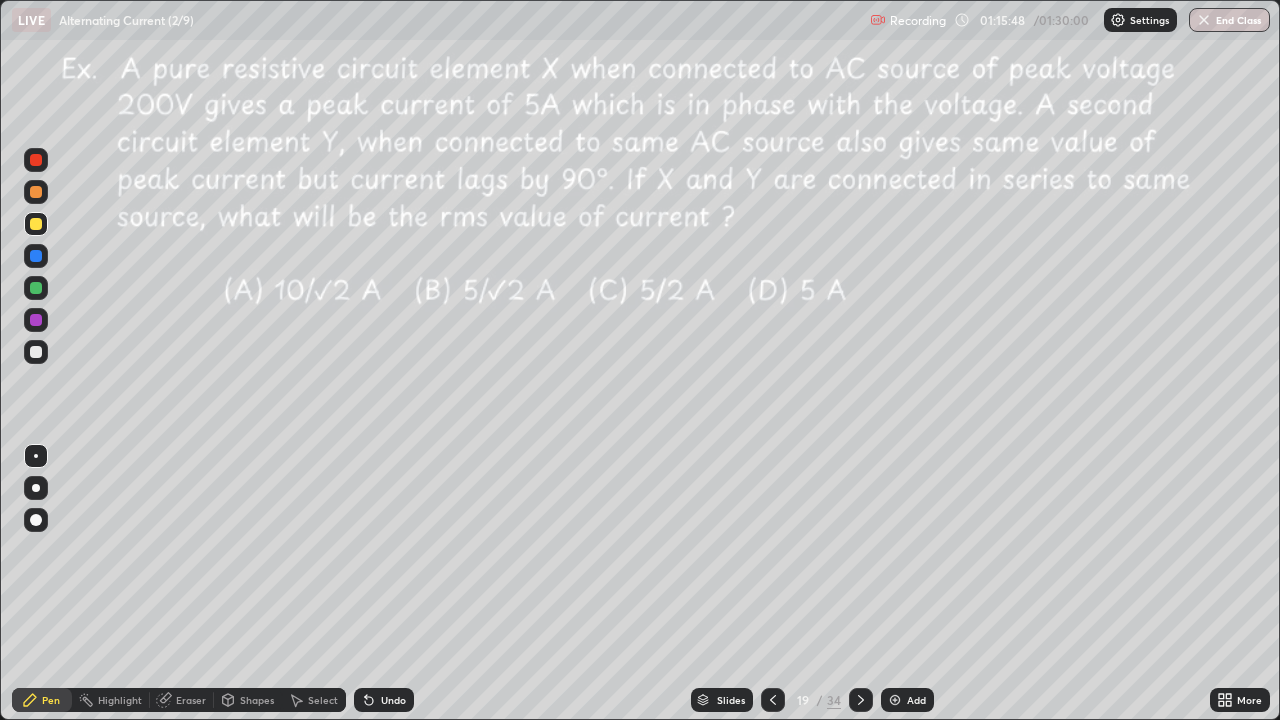 click on "Undo" at bounding box center [393, 700] 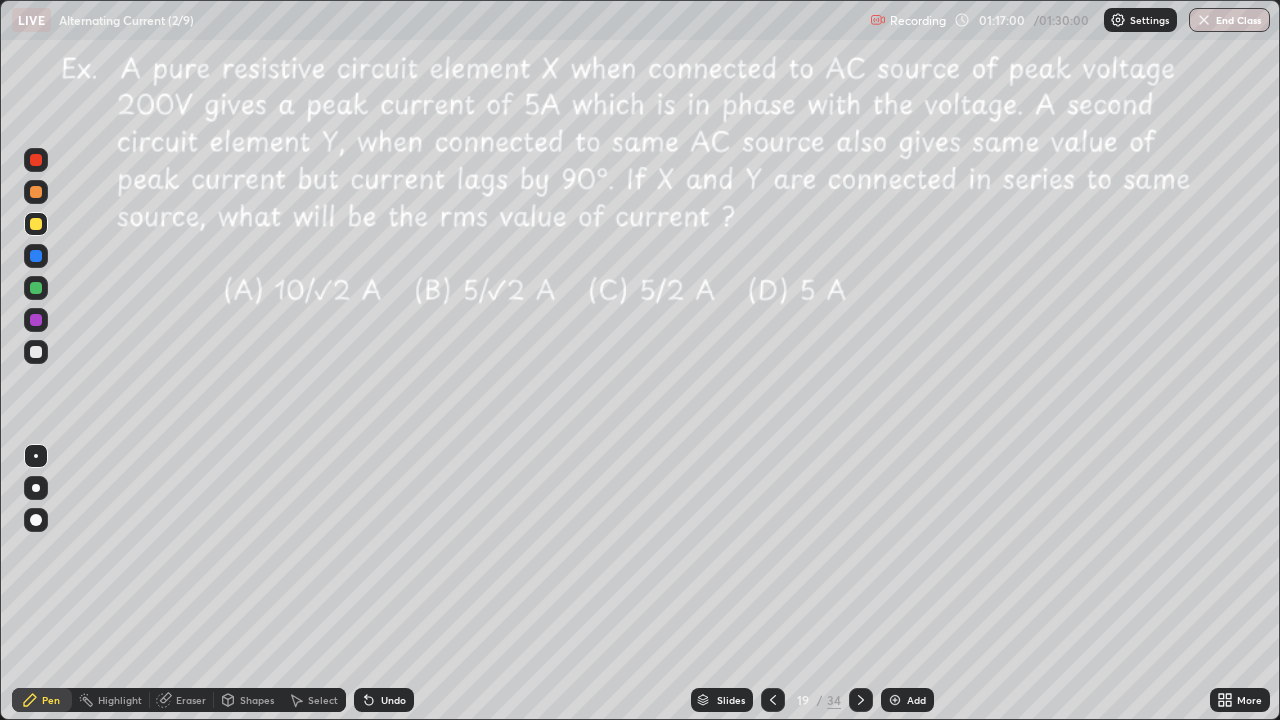 click at bounding box center [36, 320] 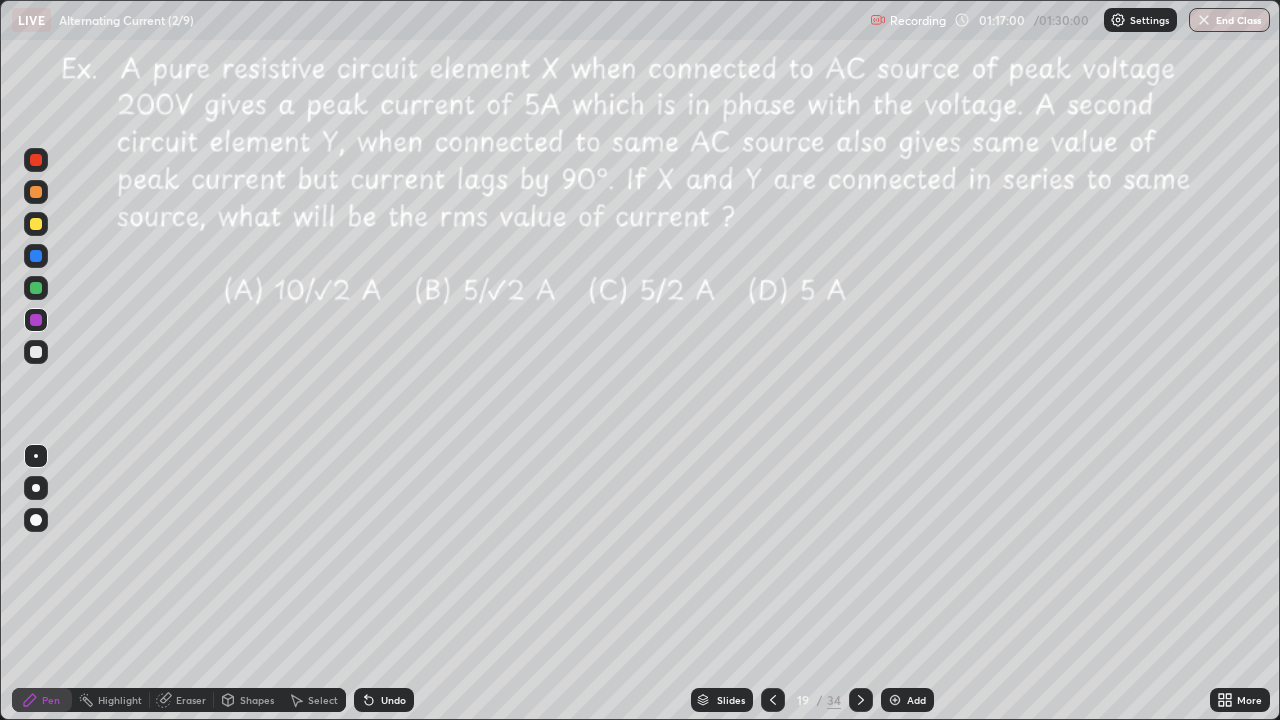 click at bounding box center [36, 320] 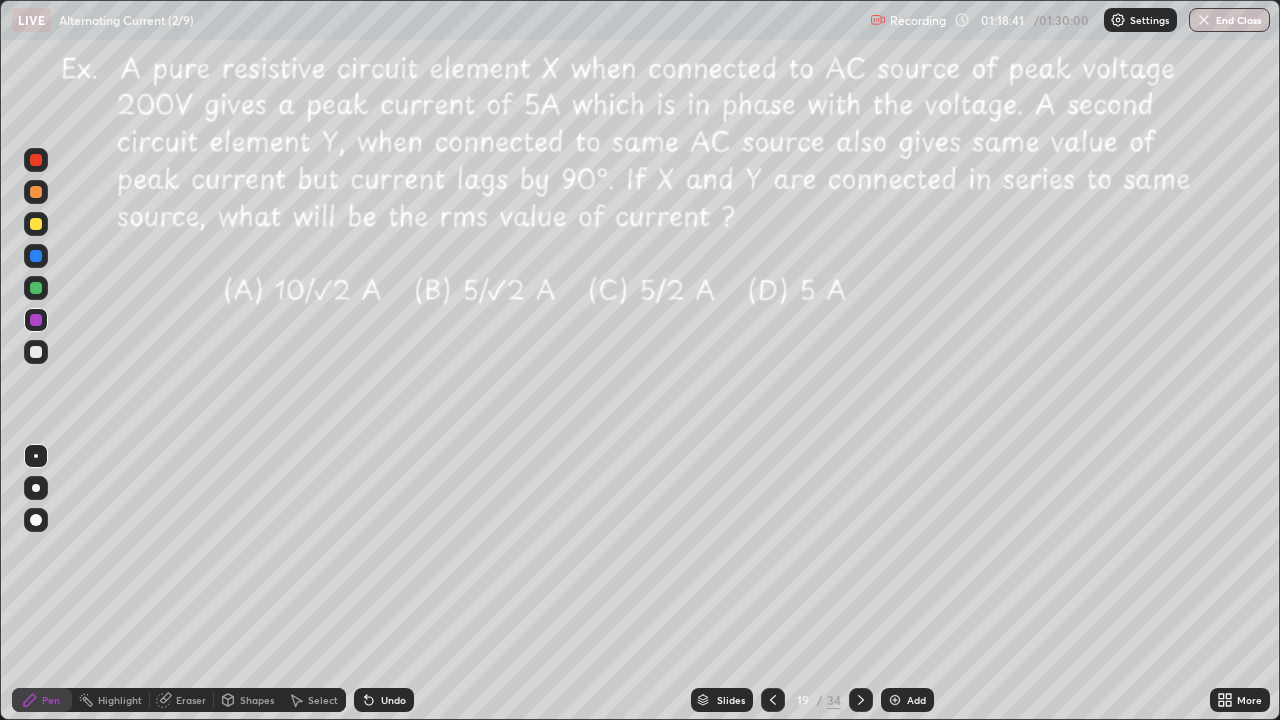 click at bounding box center [895, 700] 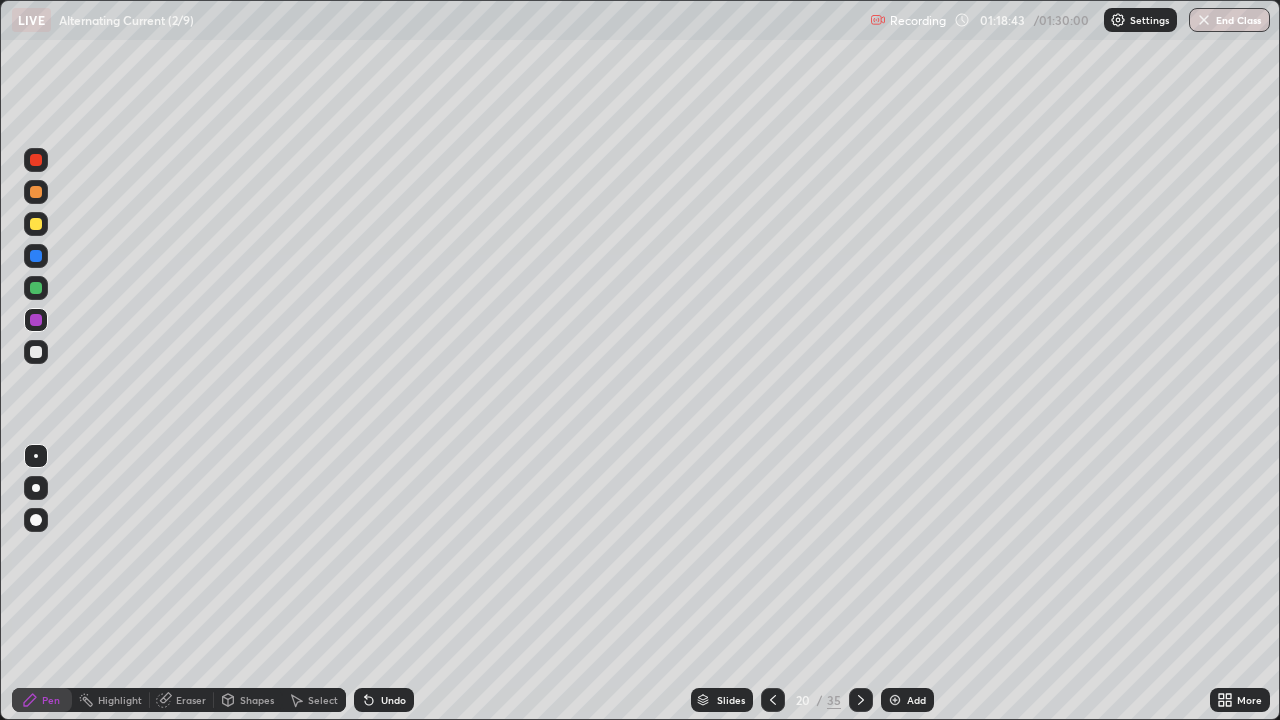 click at bounding box center (36, 224) 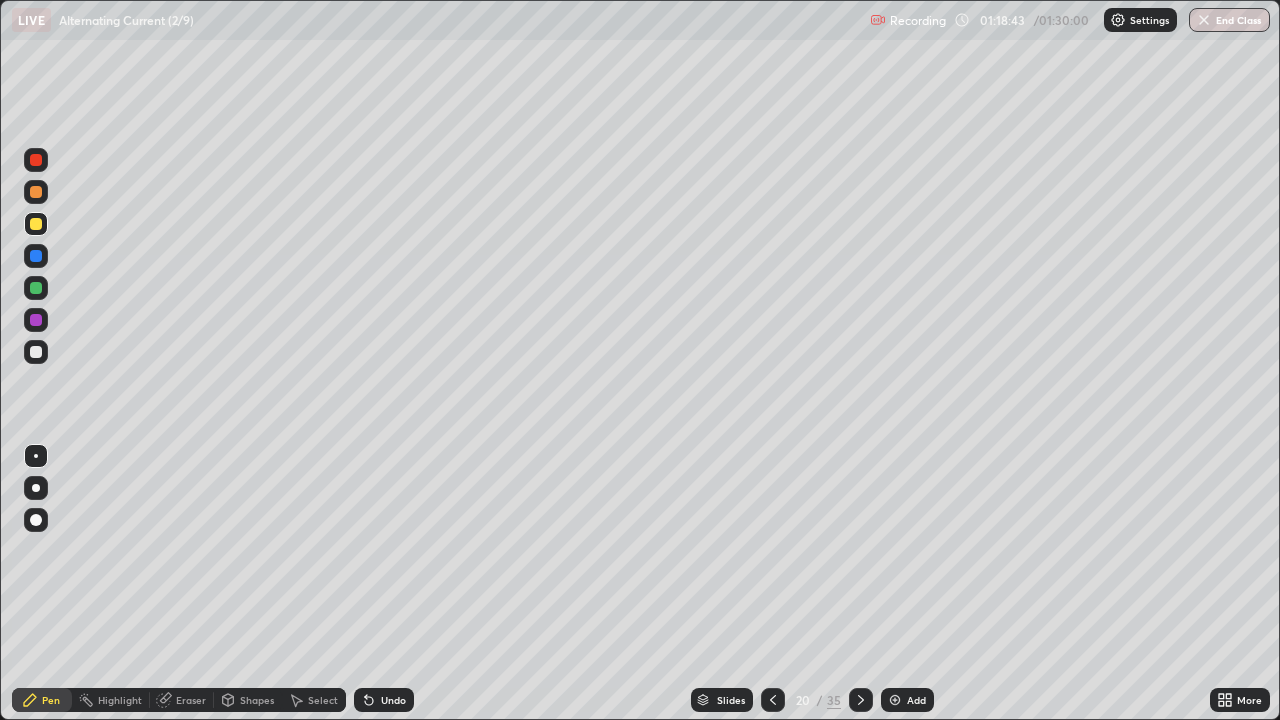 click at bounding box center [36, 224] 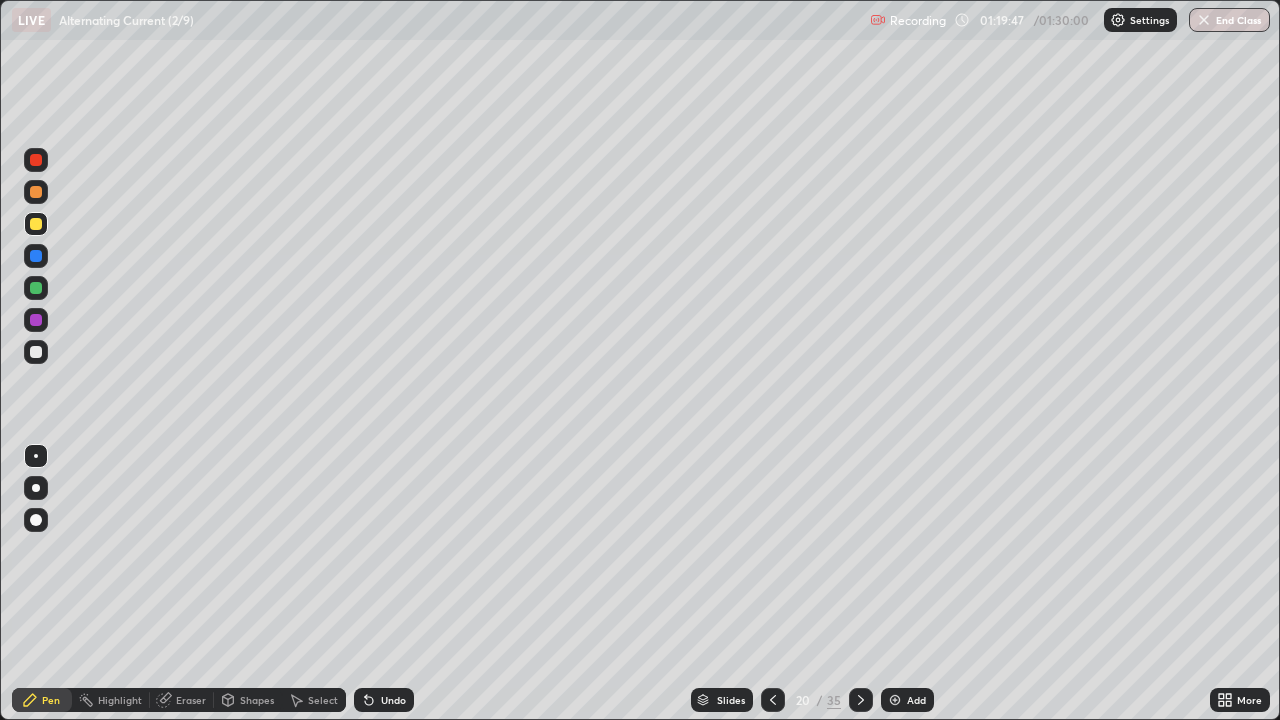 click on "Eraser" at bounding box center (182, 700) 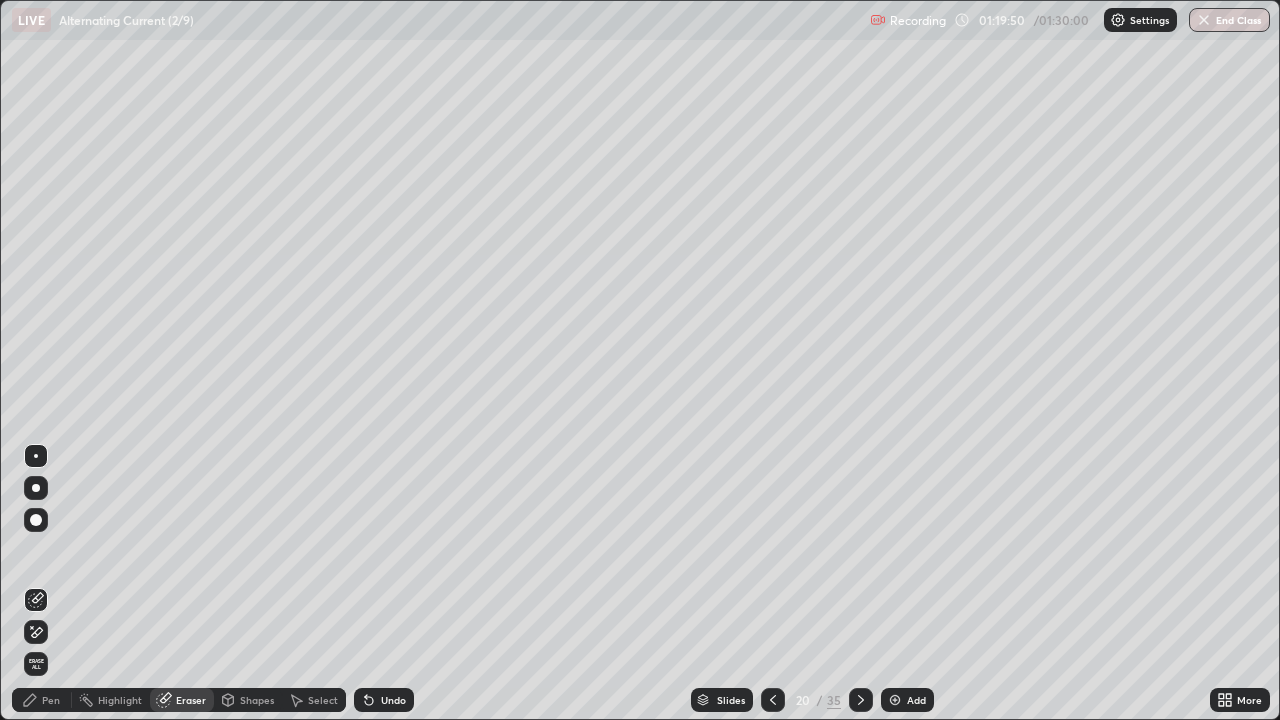 click on "Pen" at bounding box center (42, 700) 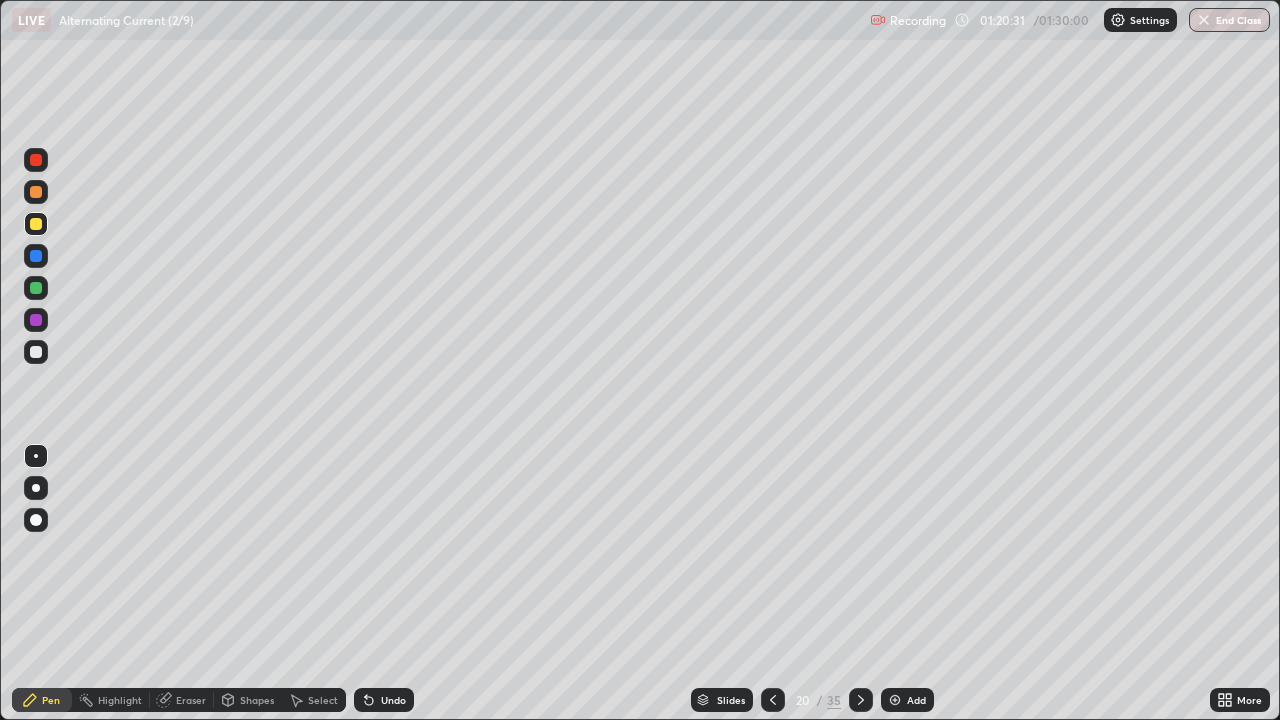 click on "Undo" at bounding box center [393, 700] 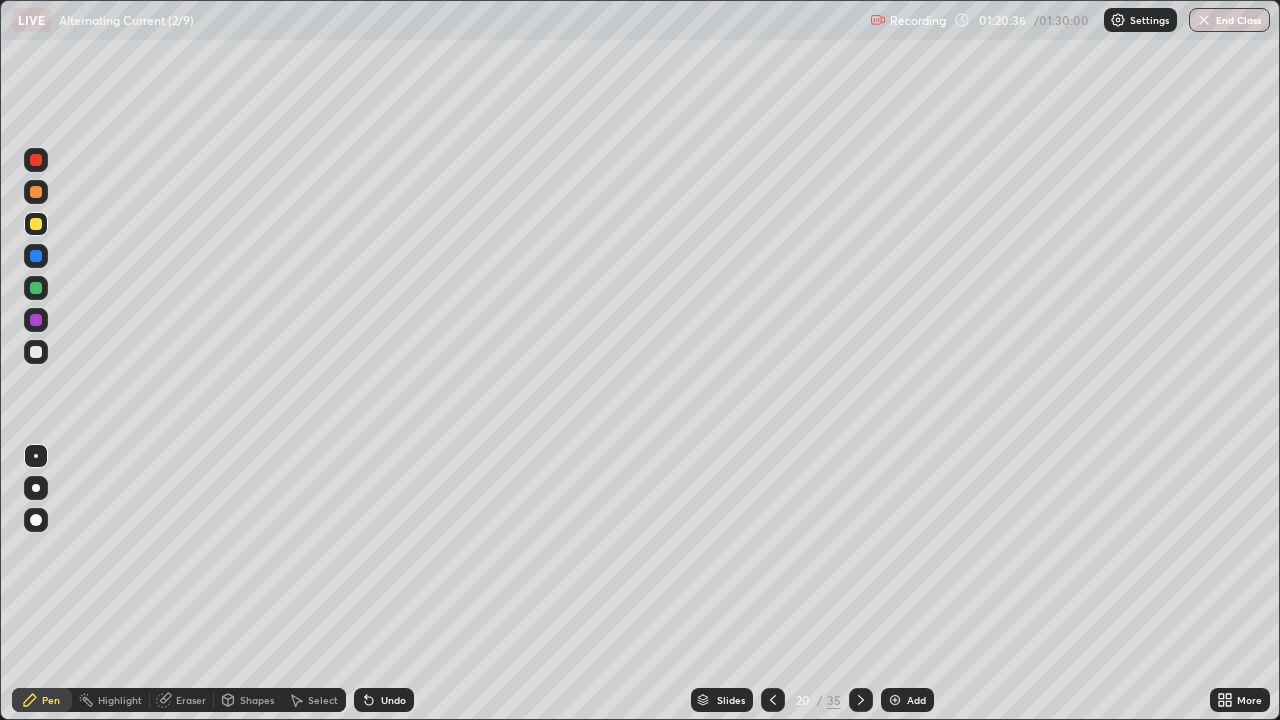 click at bounding box center [36, 320] 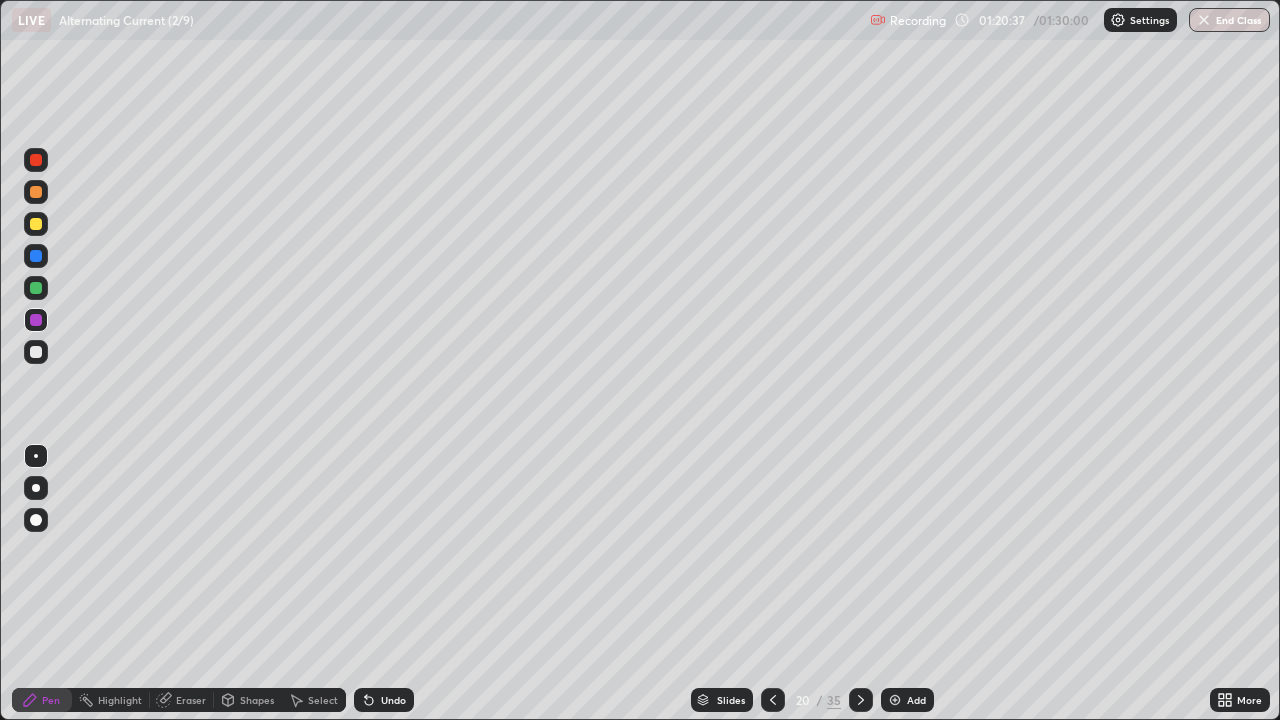 click on "Shapes" at bounding box center [257, 700] 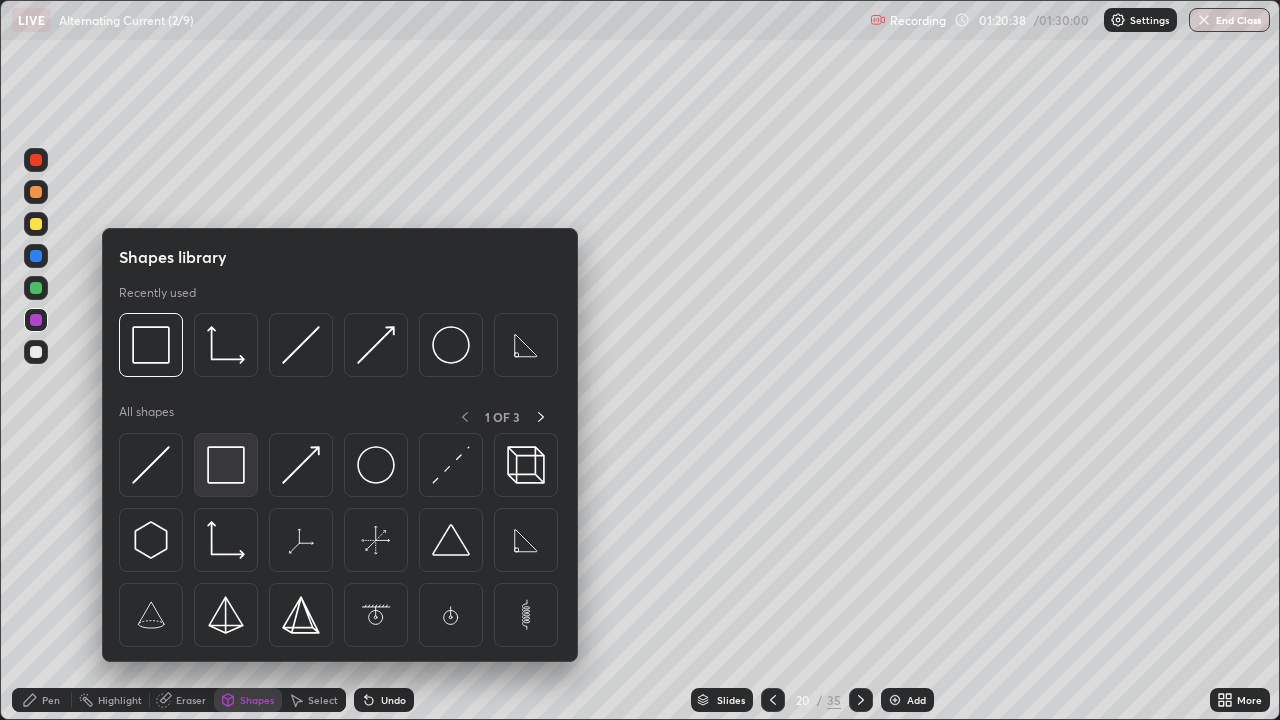 click at bounding box center [226, 465] 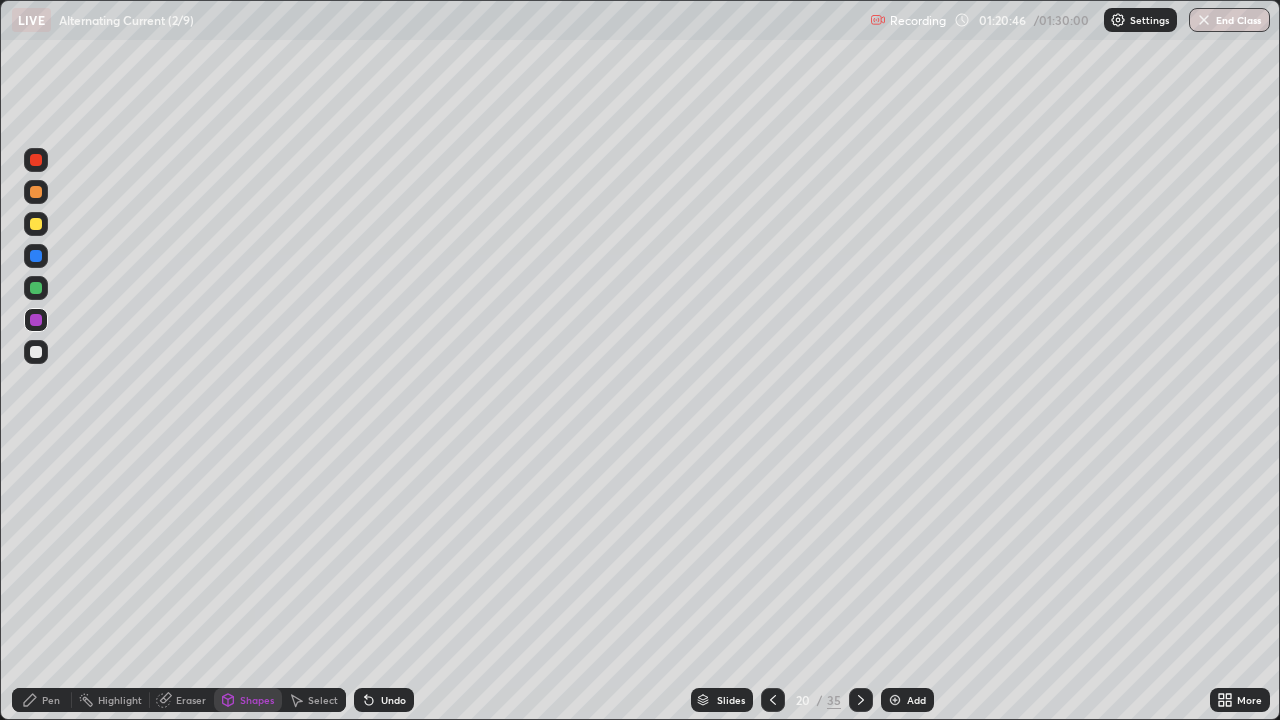 click at bounding box center (36, 352) 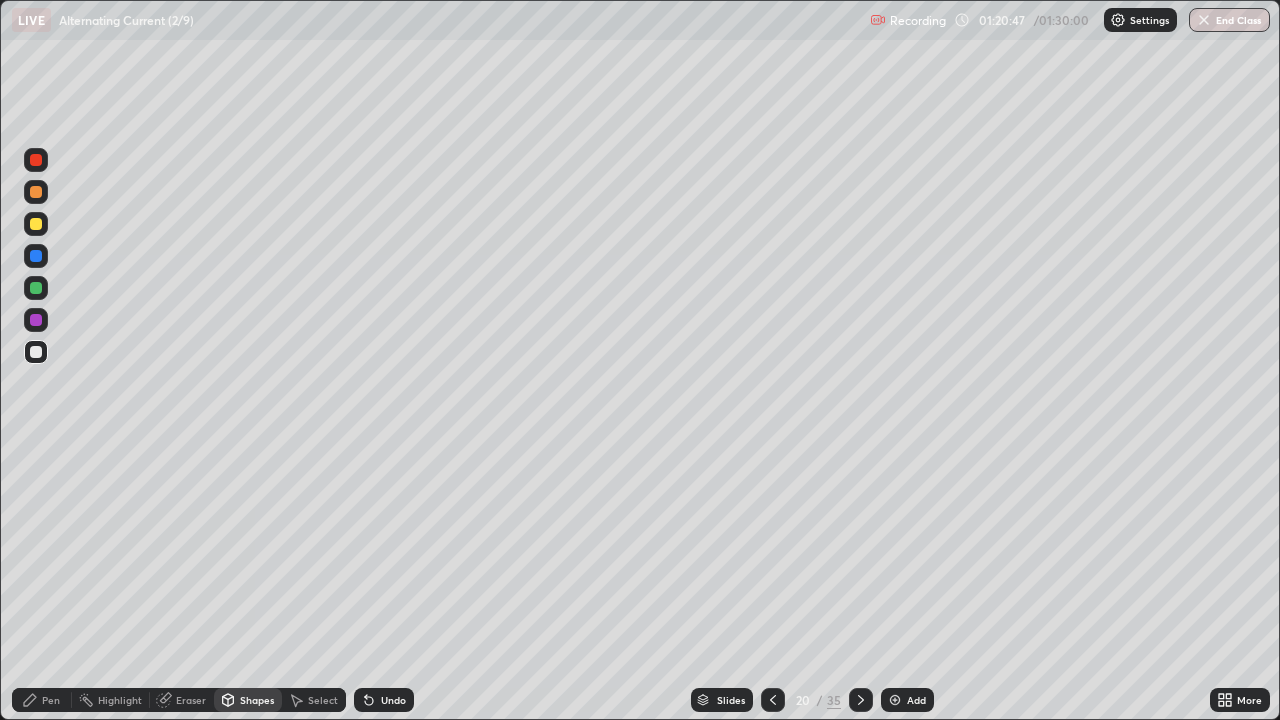 click at bounding box center (36, 352) 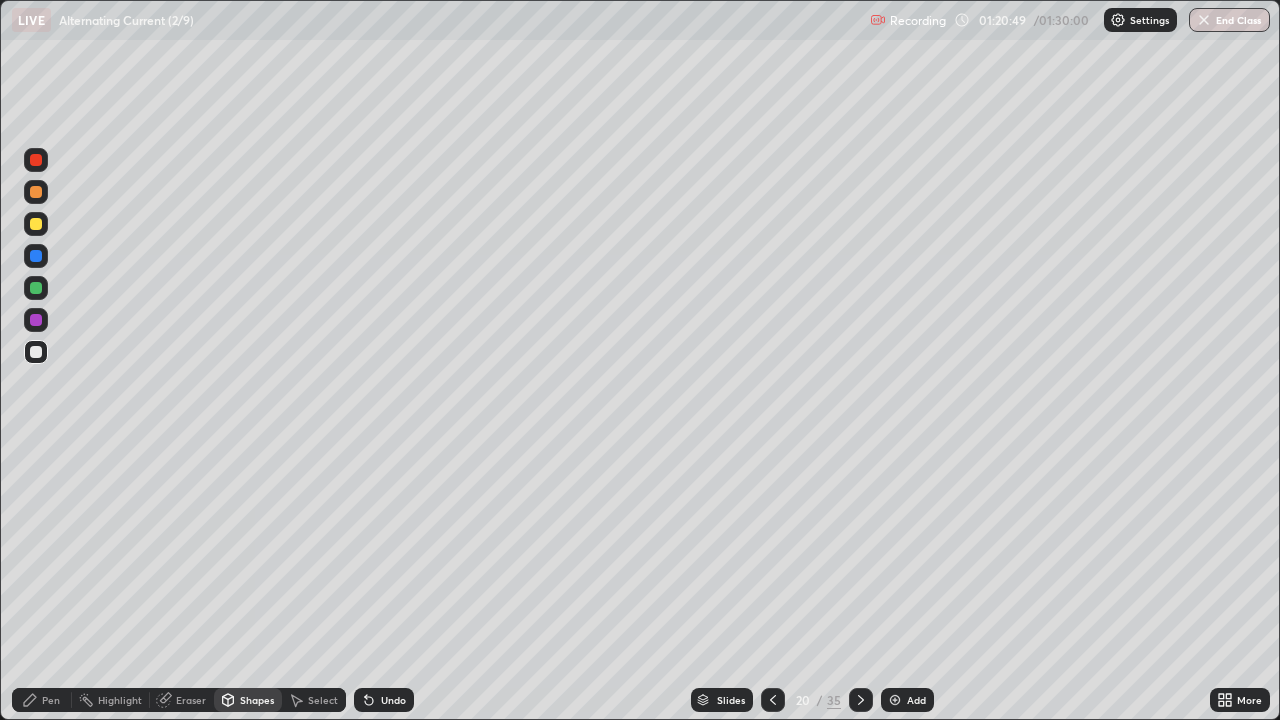 click on "Undo" at bounding box center (393, 700) 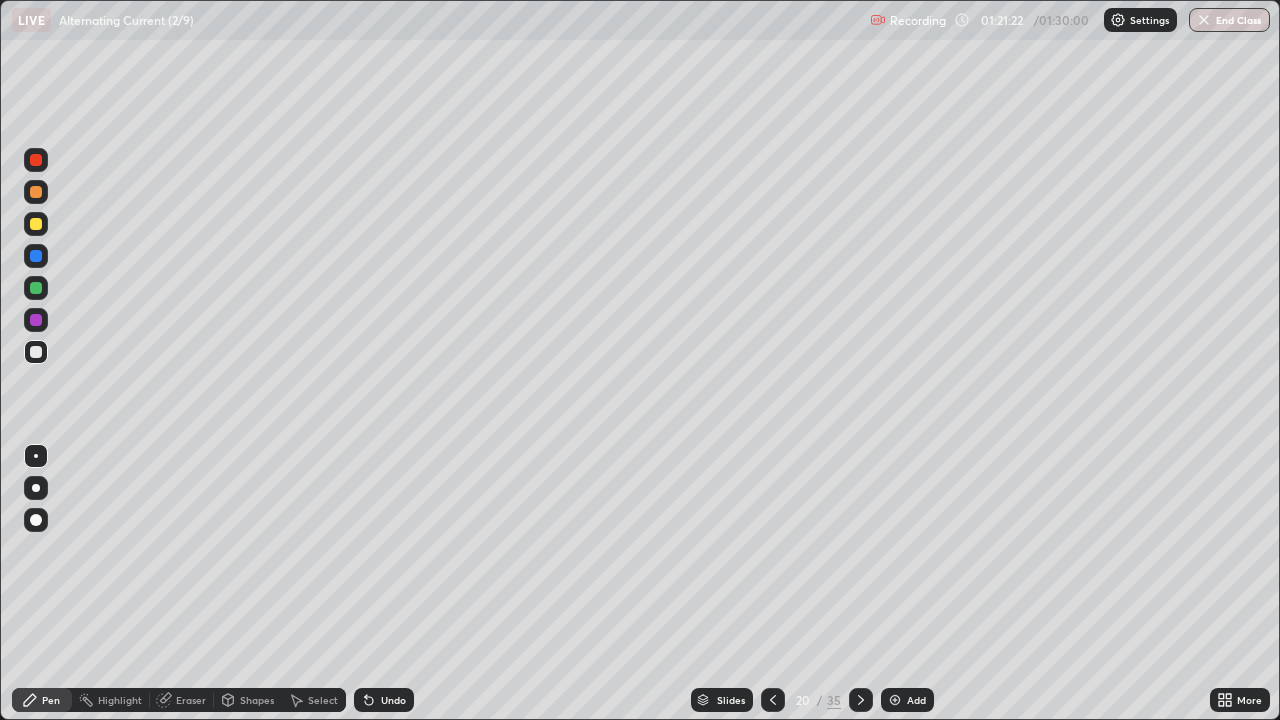 click on "Undo" at bounding box center (393, 700) 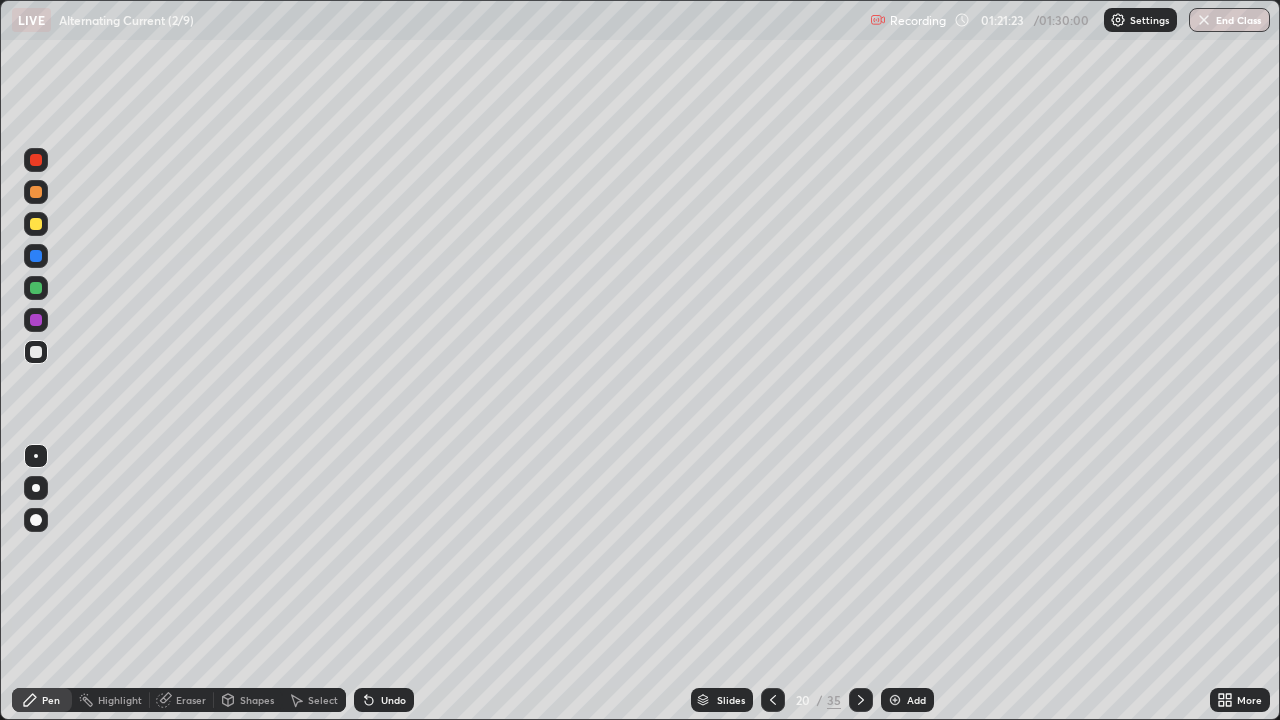 click on "Undo" at bounding box center [393, 700] 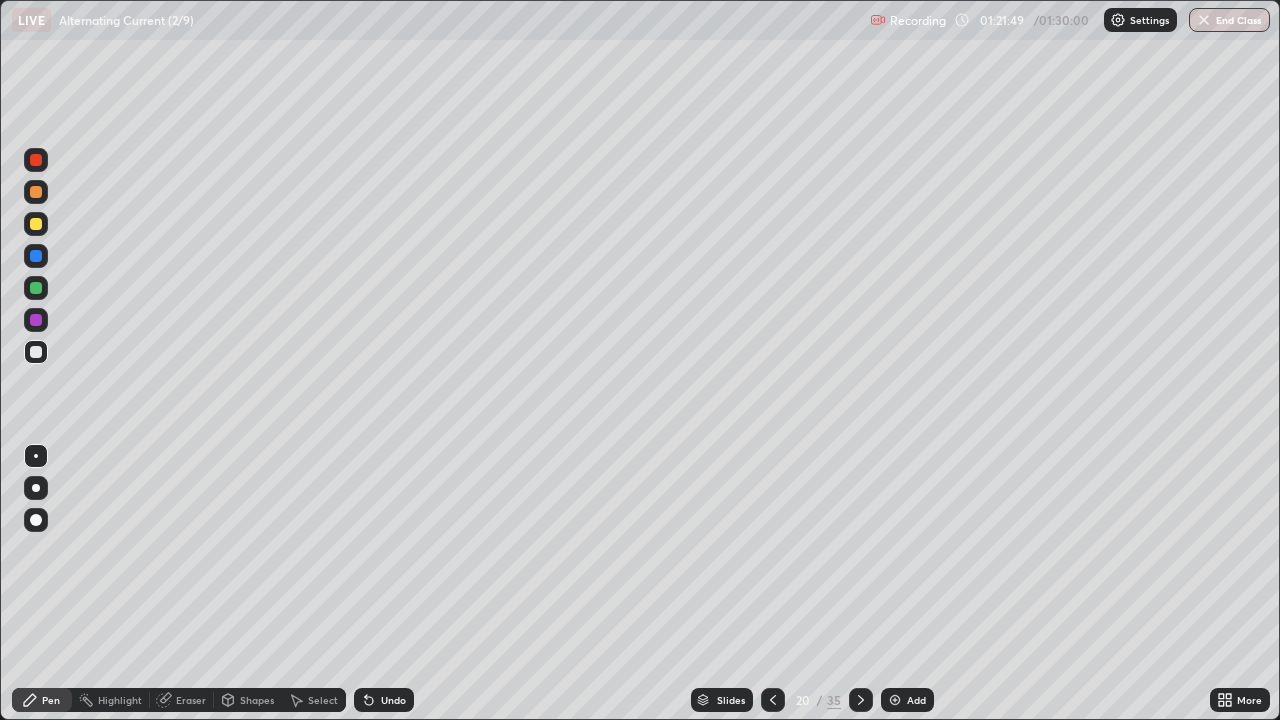 click on "Select" at bounding box center [323, 700] 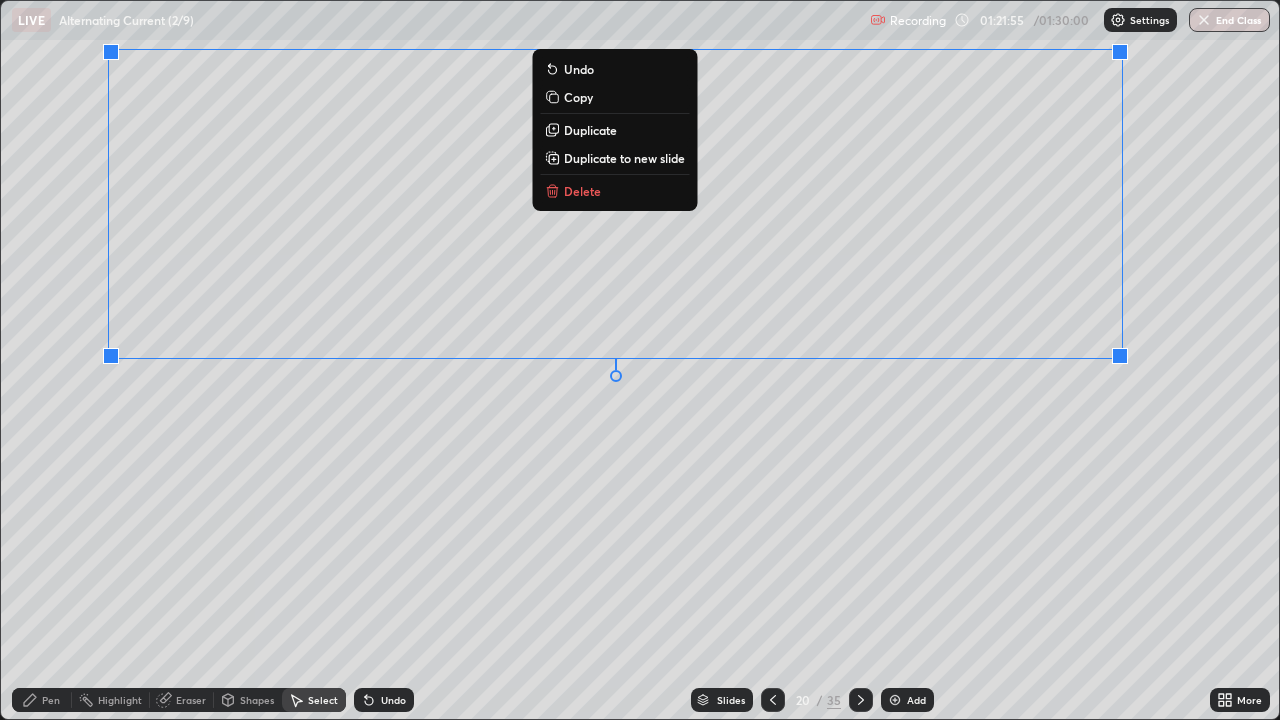 click on "0 ° Undo Copy Duplicate Duplicate to new slide Delete" at bounding box center [640, 360] 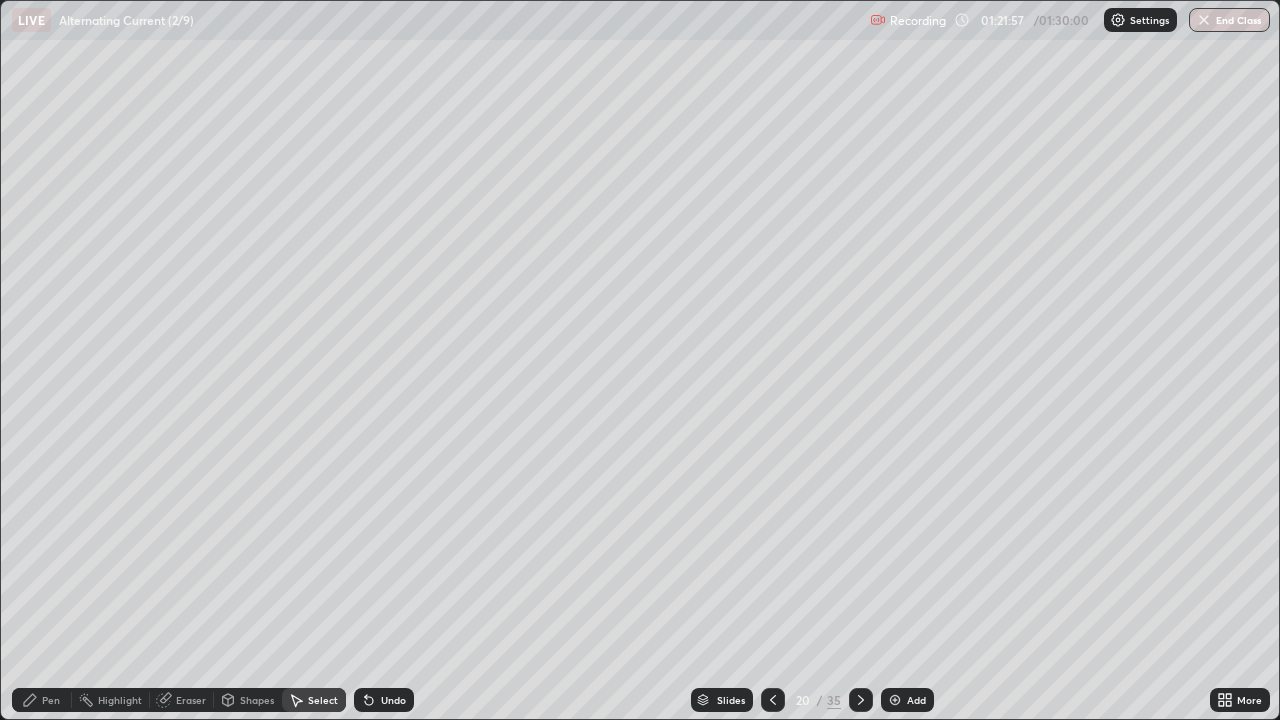 click on "Pen" at bounding box center (51, 700) 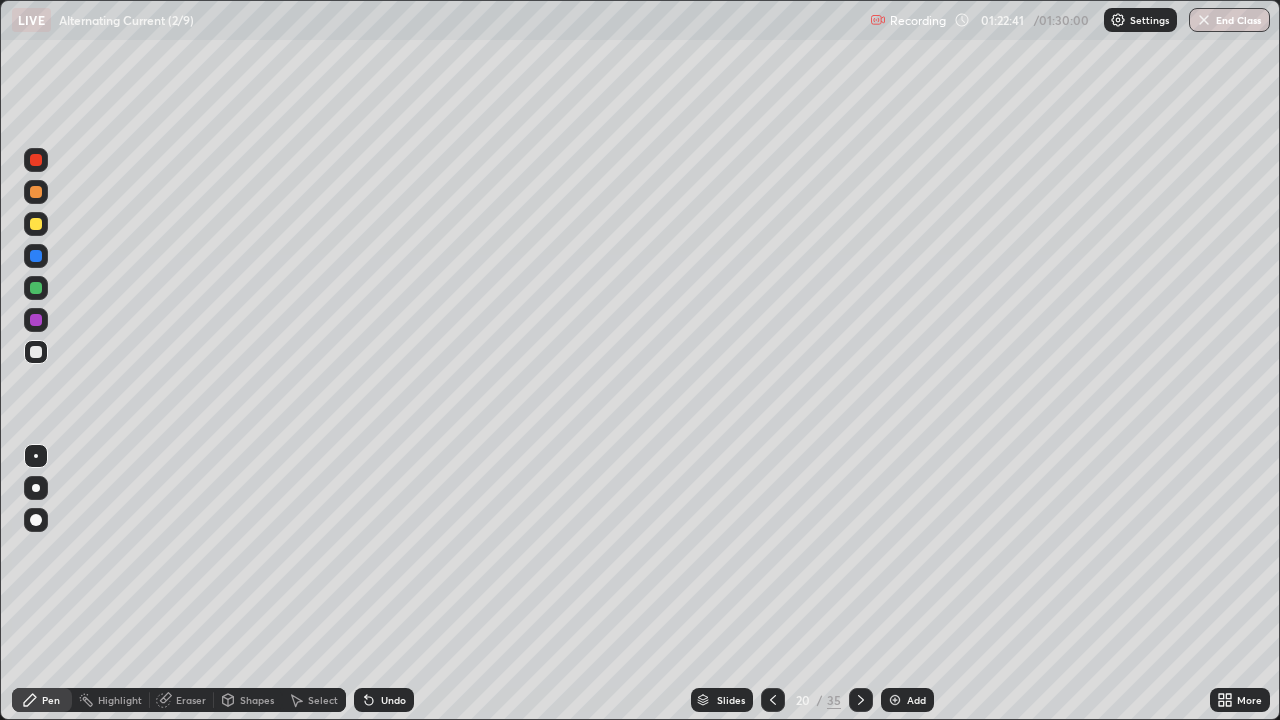 click at bounding box center [36, 320] 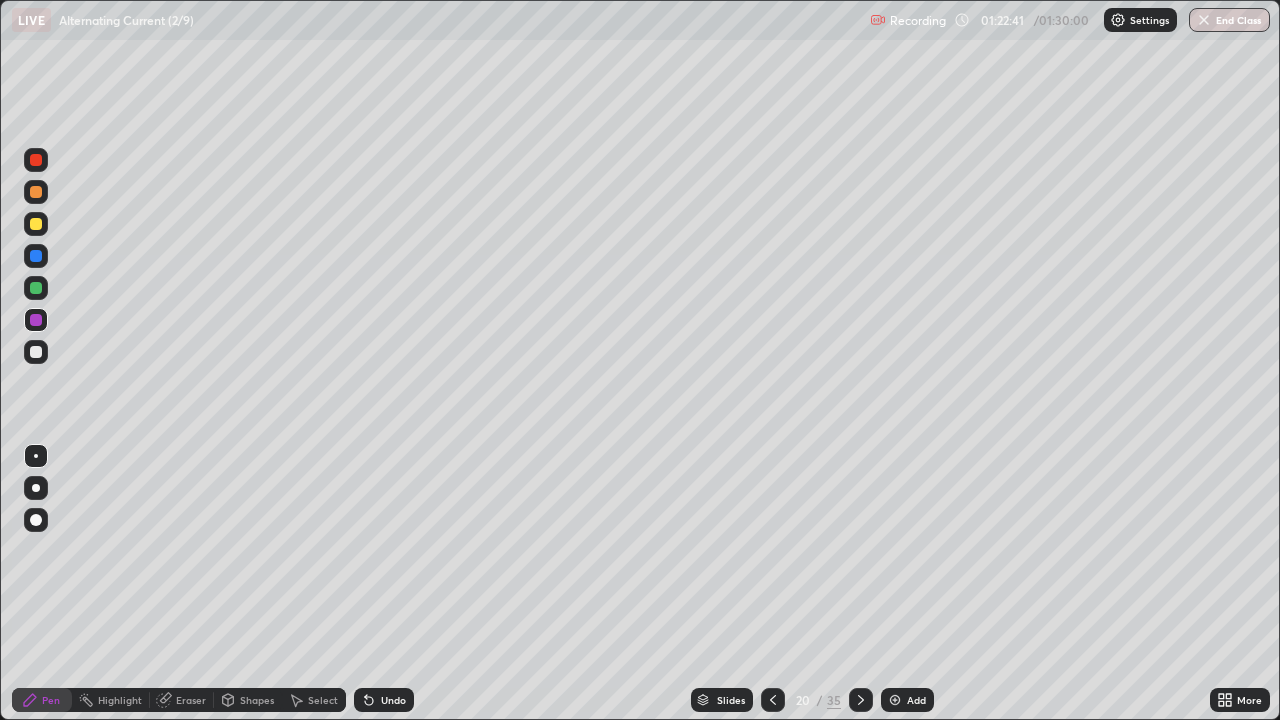 click at bounding box center (36, 320) 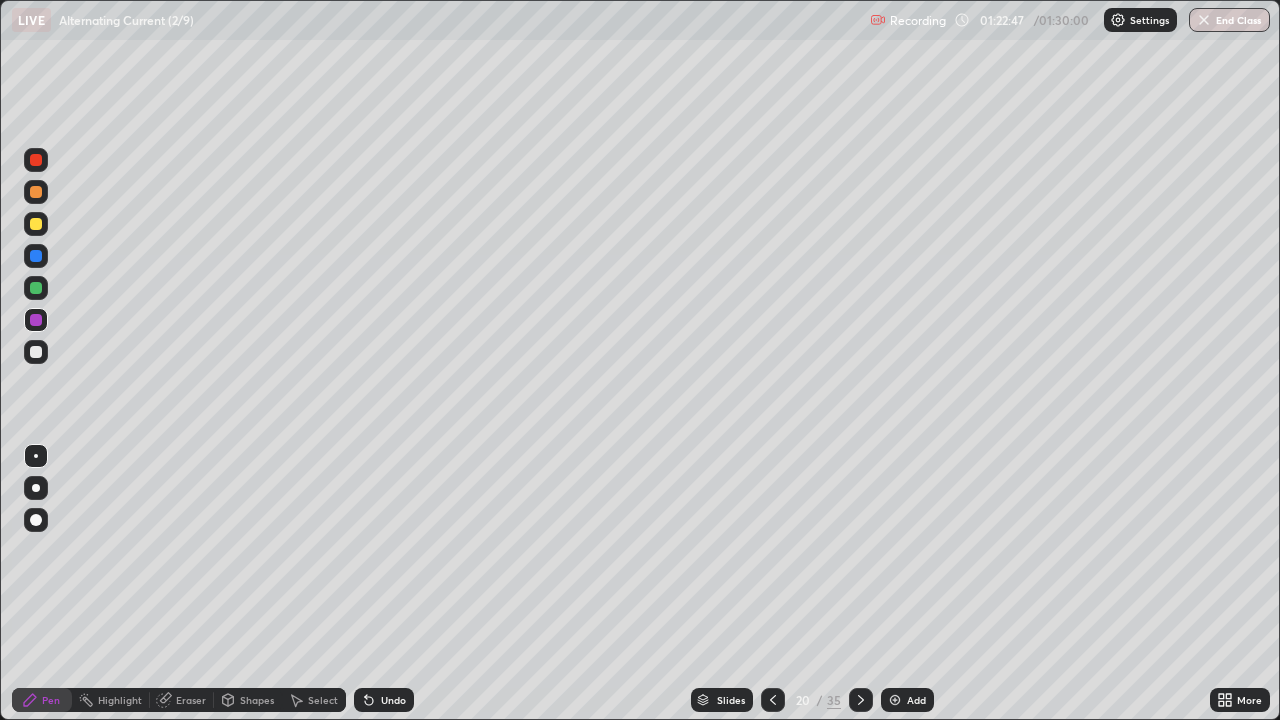 click at bounding box center (36, 352) 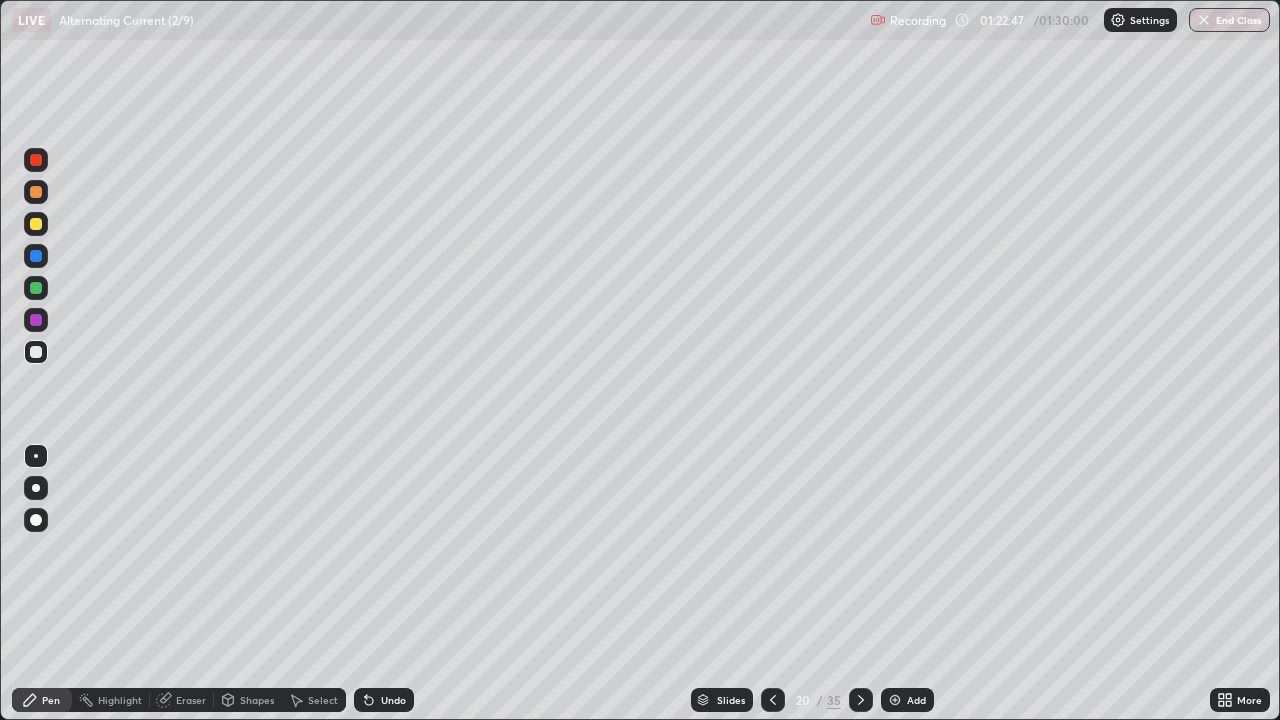 click at bounding box center (36, 352) 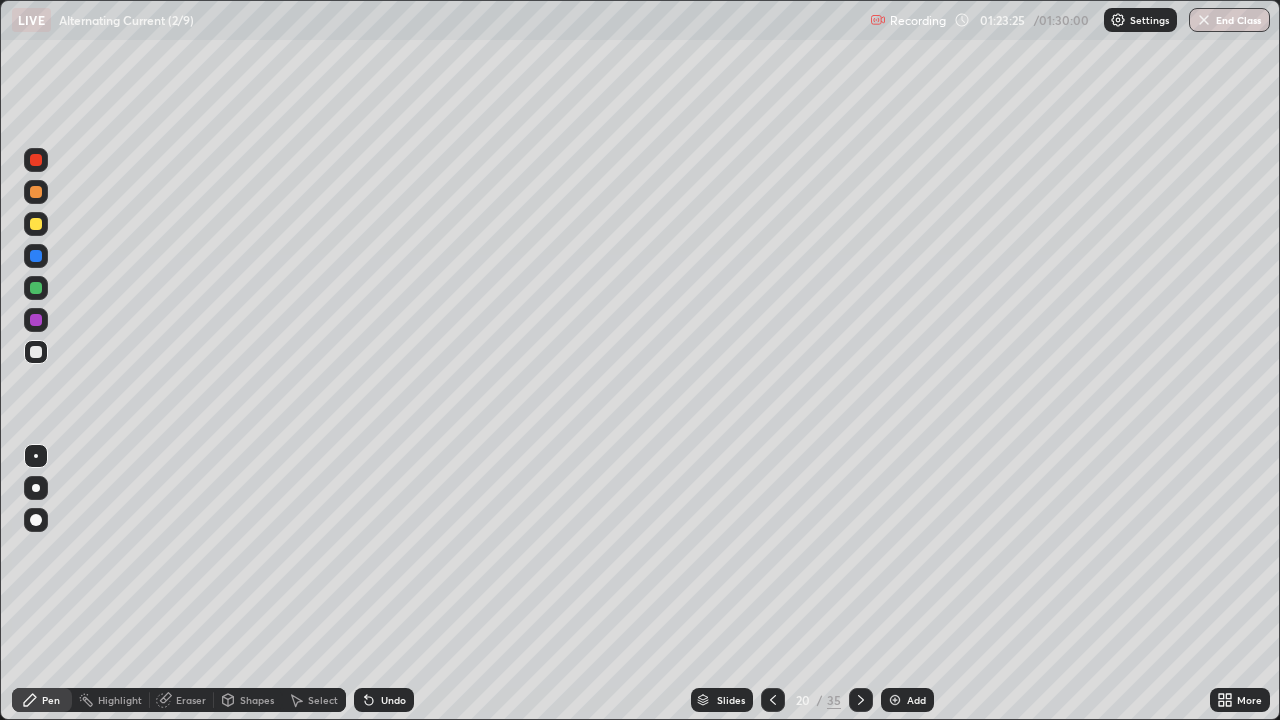 click at bounding box center [36, 320] 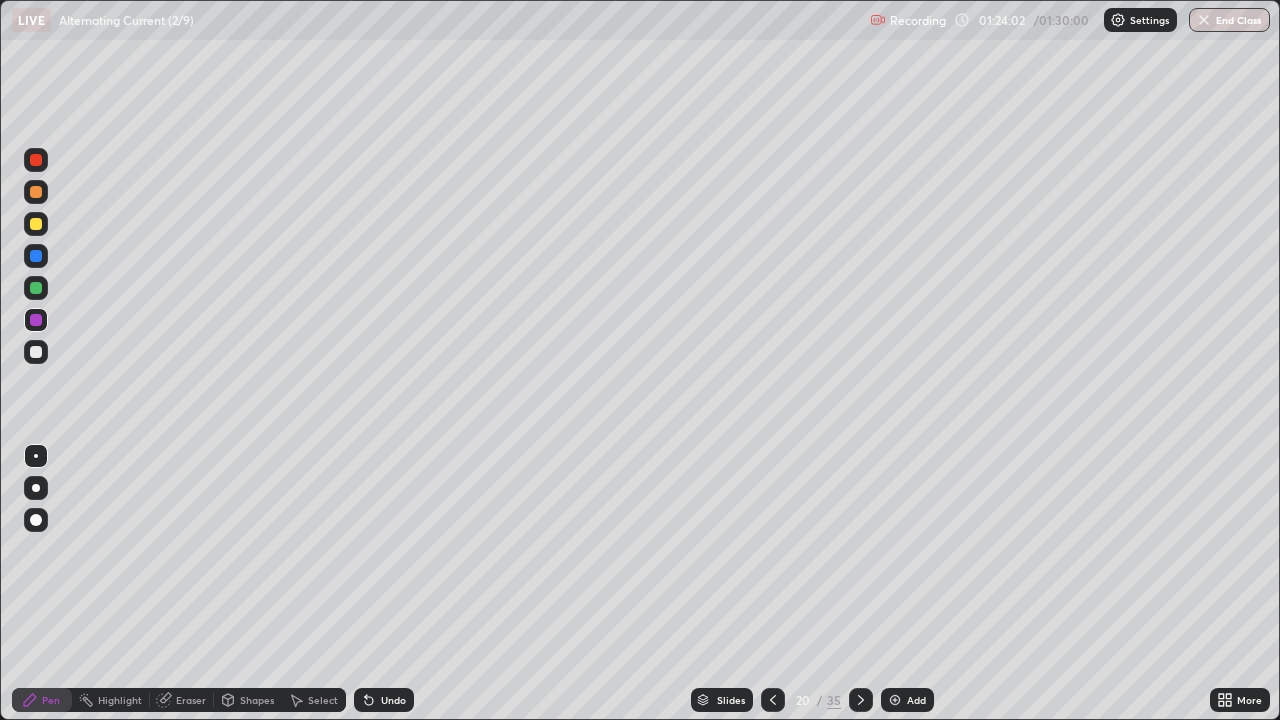 click at bounding box center [36, 352] 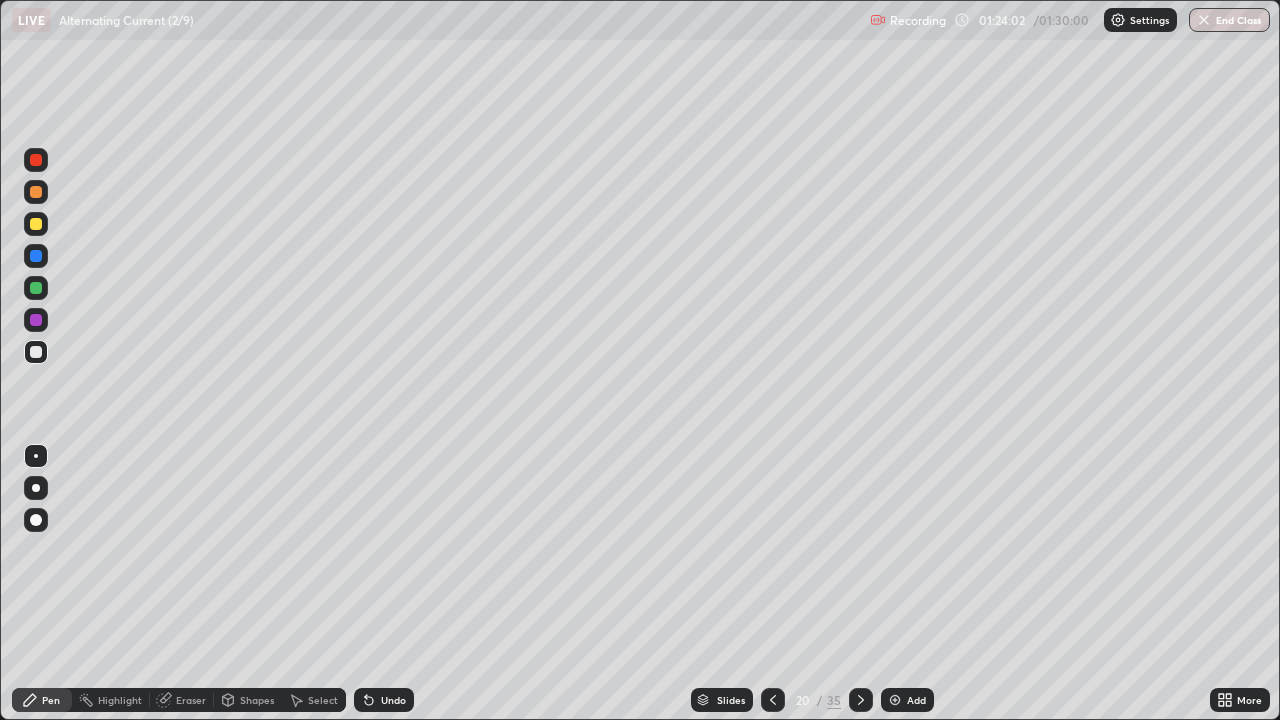 click at bounding box center (36, 352) 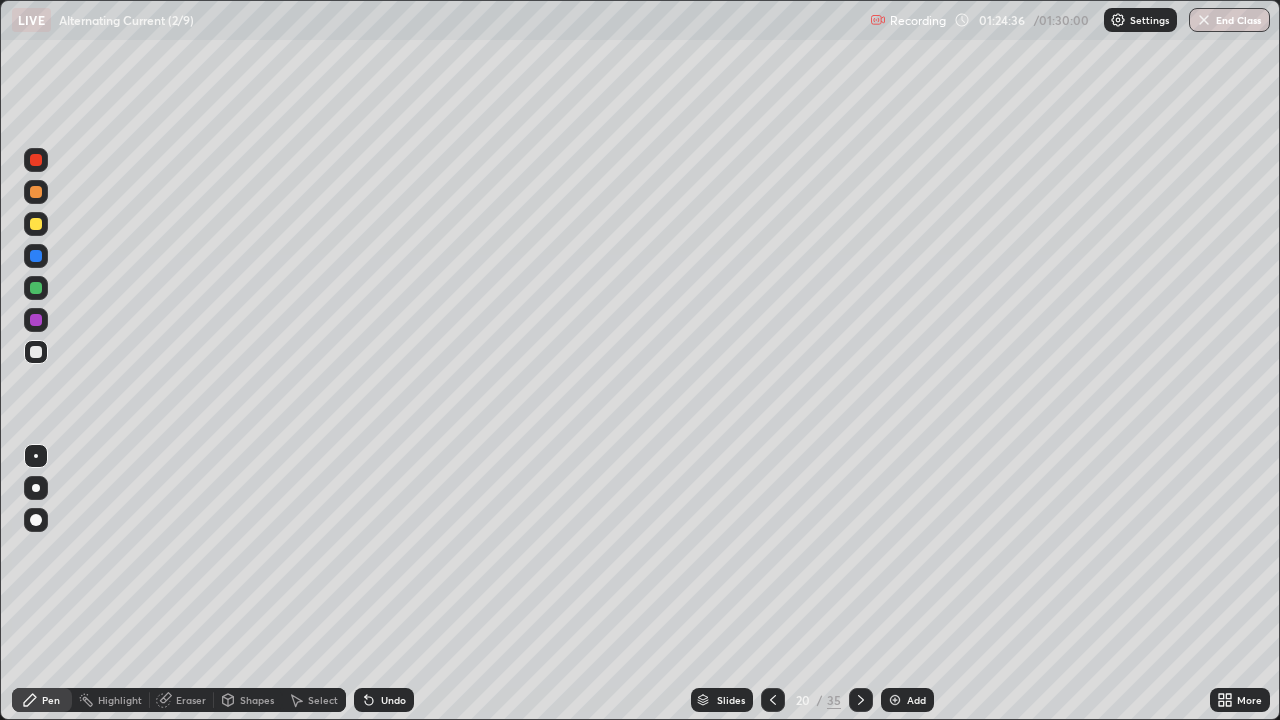 click on "Undo" at bounding box center [384, 700] 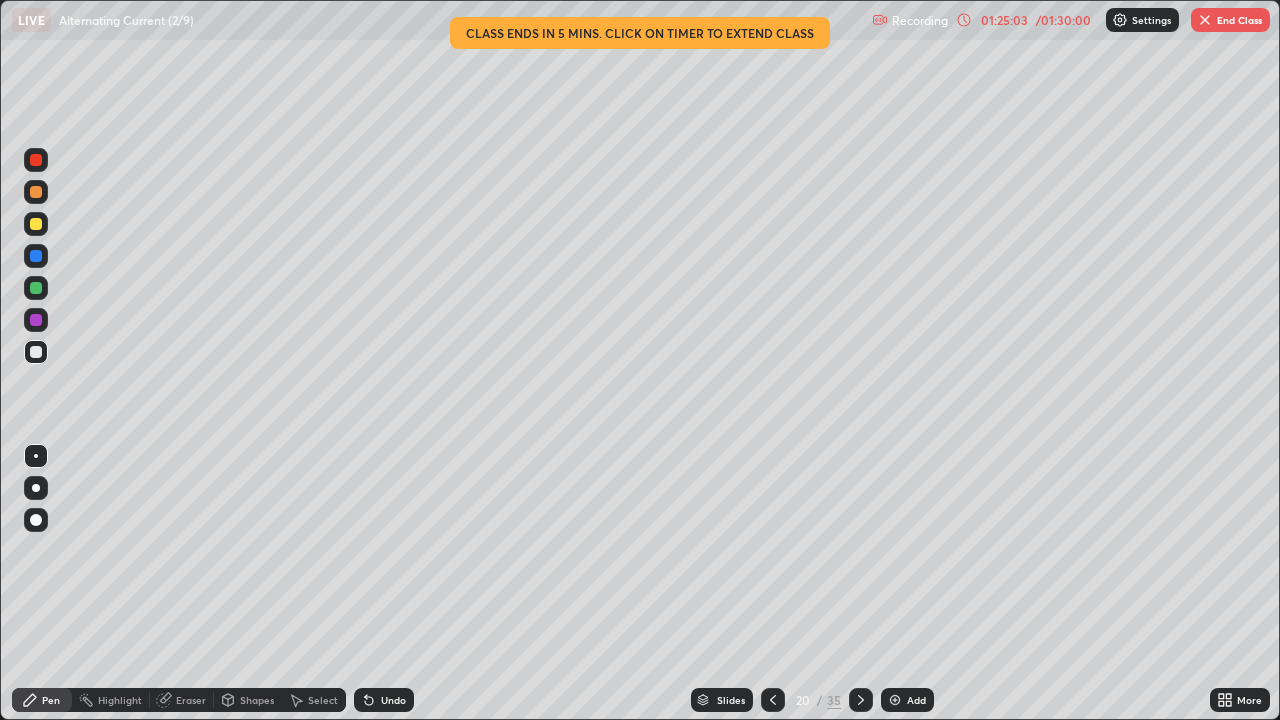 click on "Select" at bounding box center [323, 700] 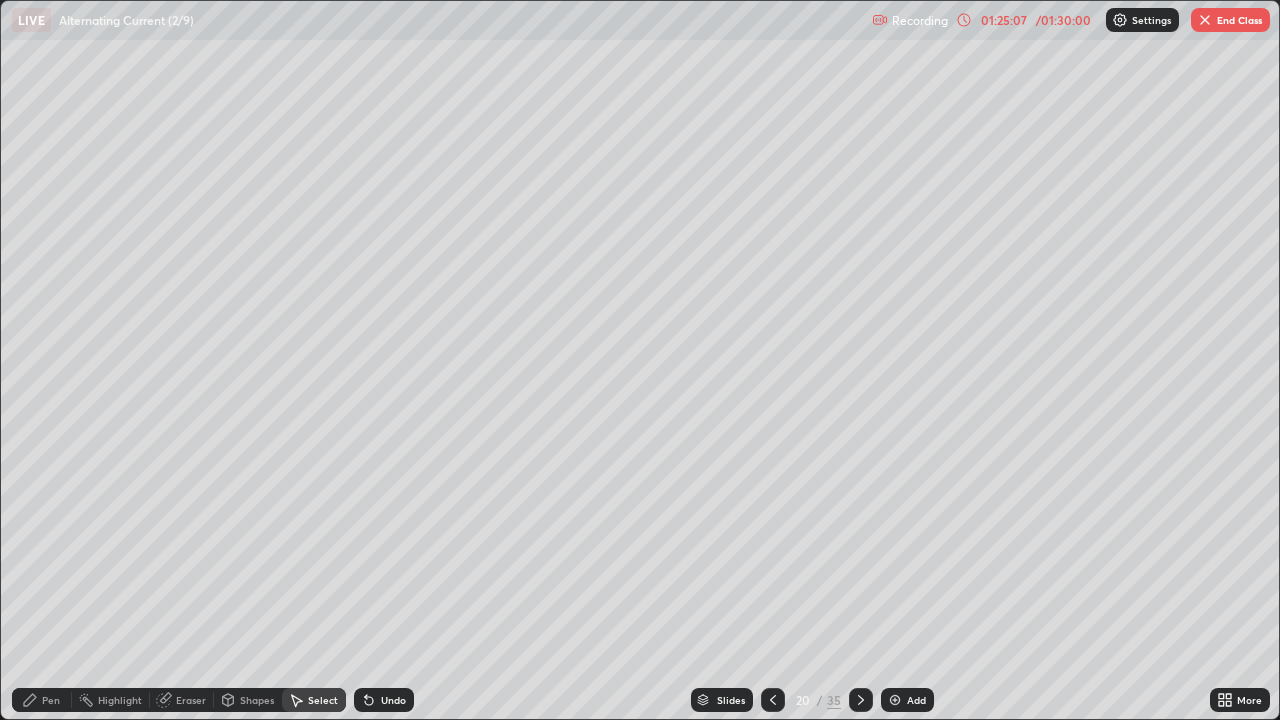 click on "Pen" at bounding box center (51, 700) 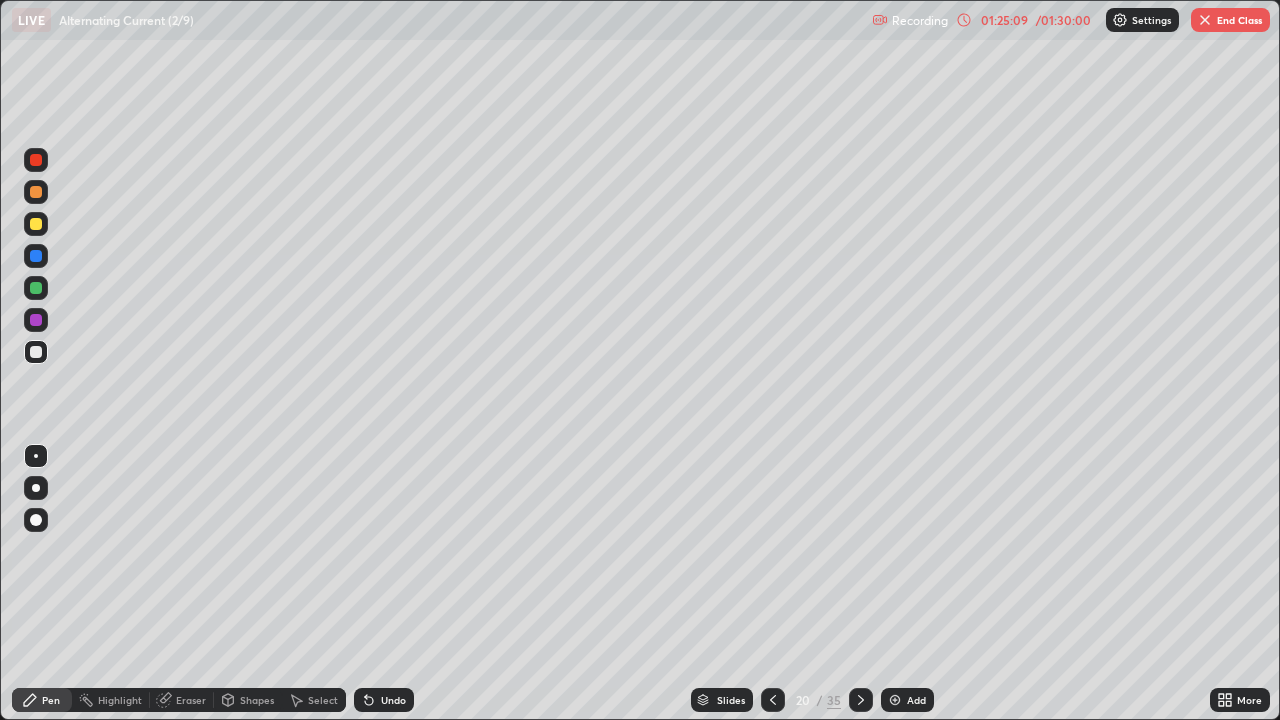 click on "/  01:30:00" at bounding box center (1063, 20) 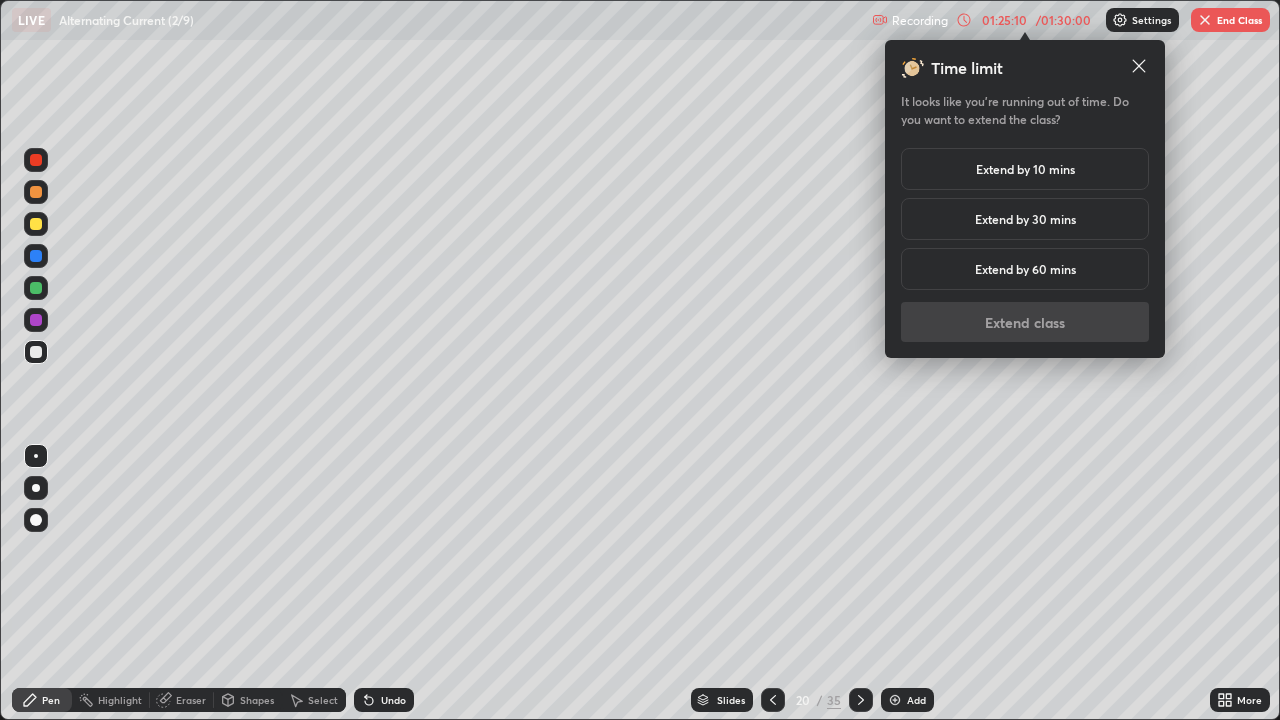 click on "Extend by 10 mins" at bounding box center (1025, 169) 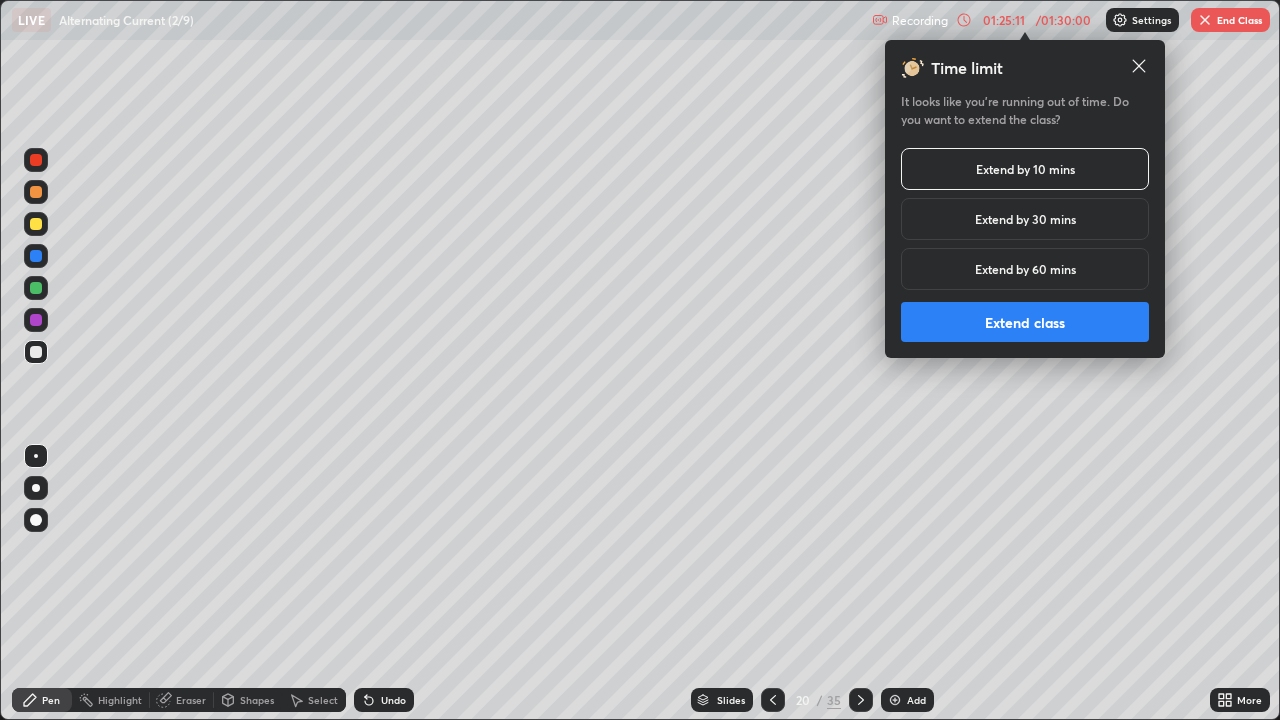 click on "Extend class" at bounding box center [1025, 322] 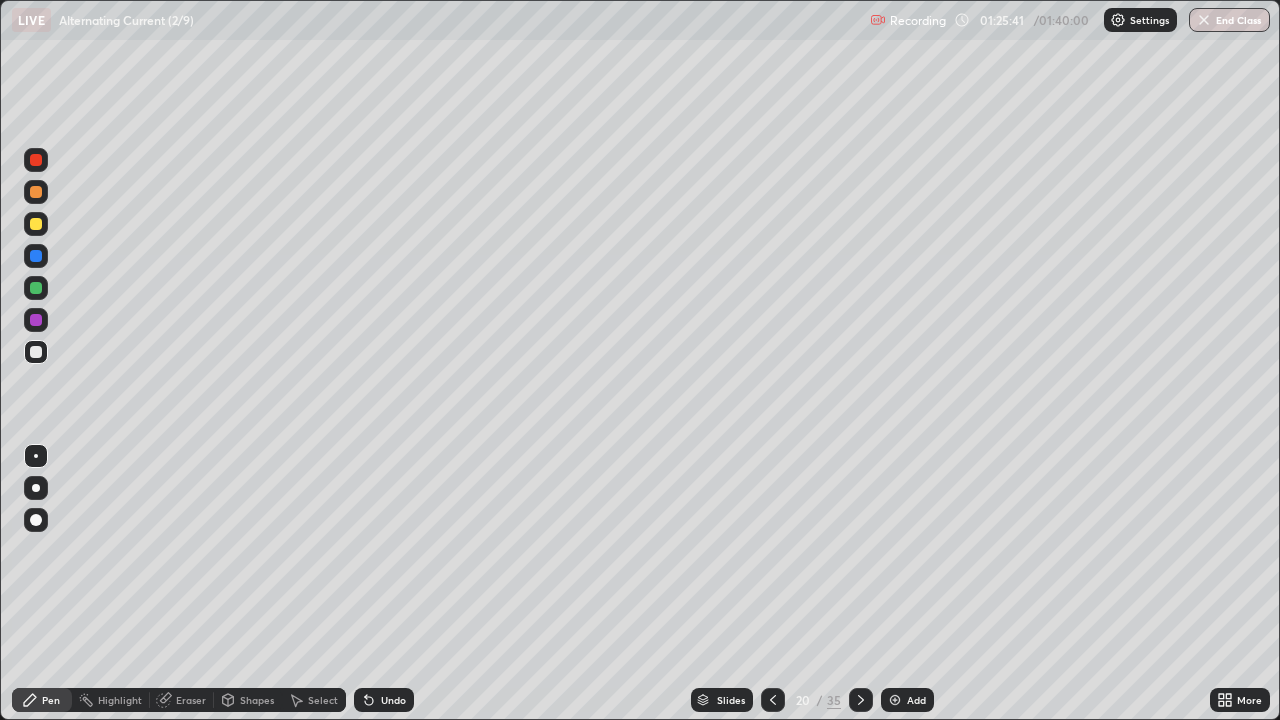 click at bounding box center (36, 320) 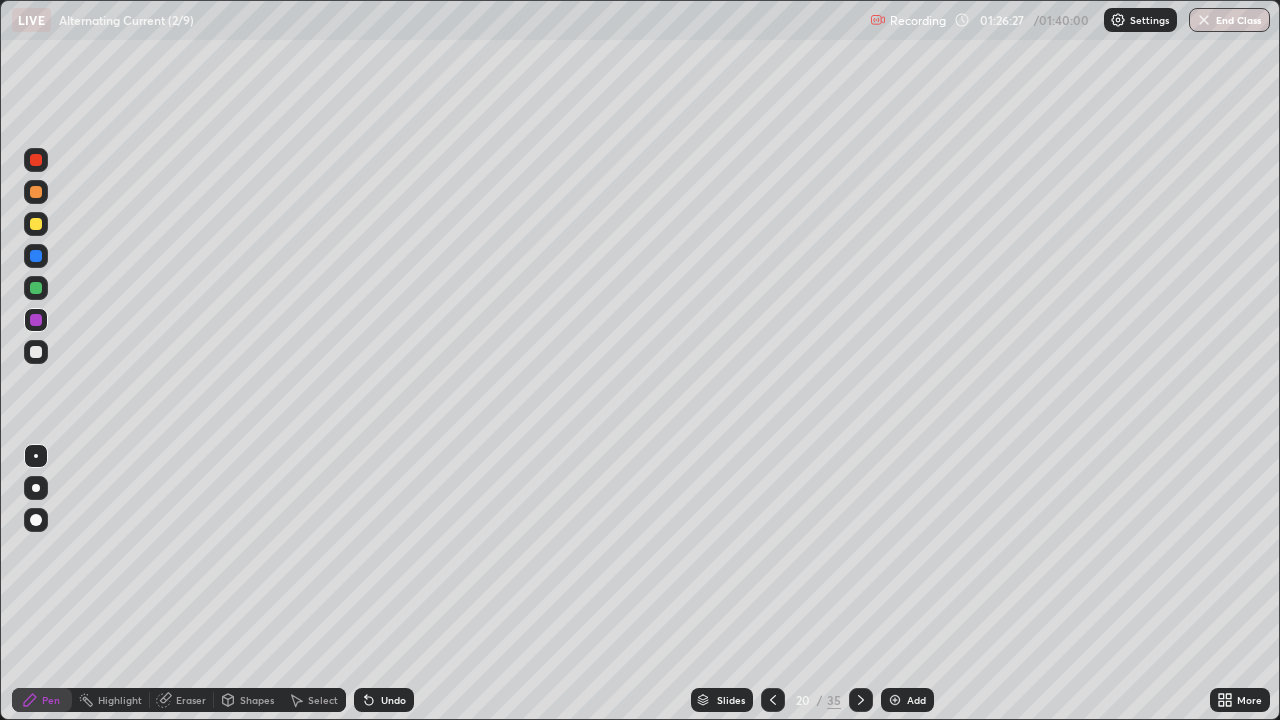 click on "Select" at bounding box center (323, 700) 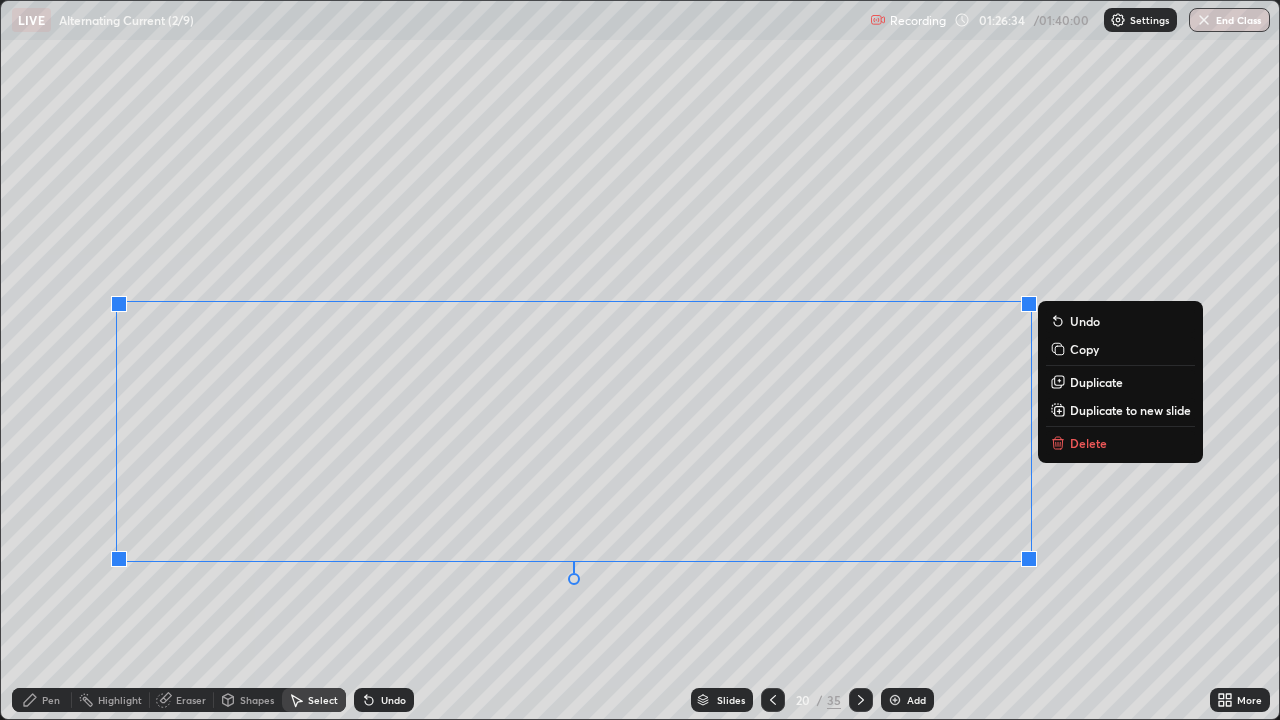 click on "0 ° Undo Copy Duplicate Duplicate to new slide Delete" at bounding box center (640, 360) 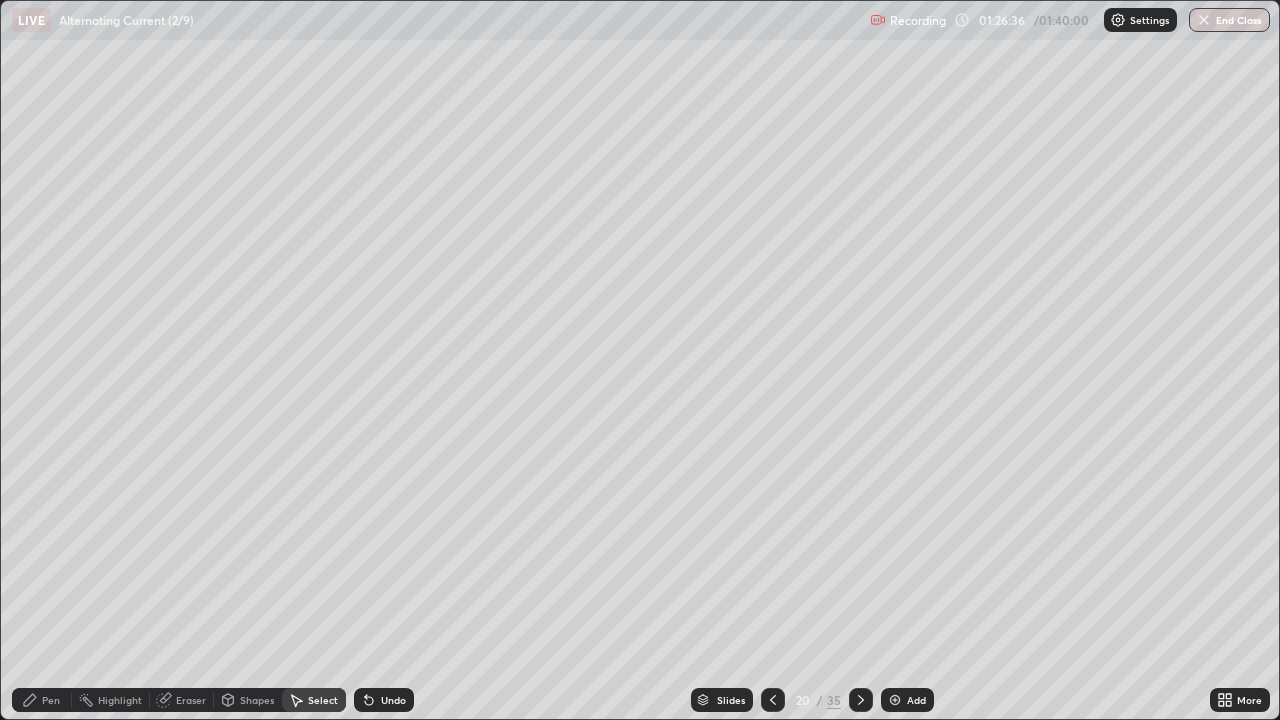 click on "Pen" at bounding box center (51, 700) 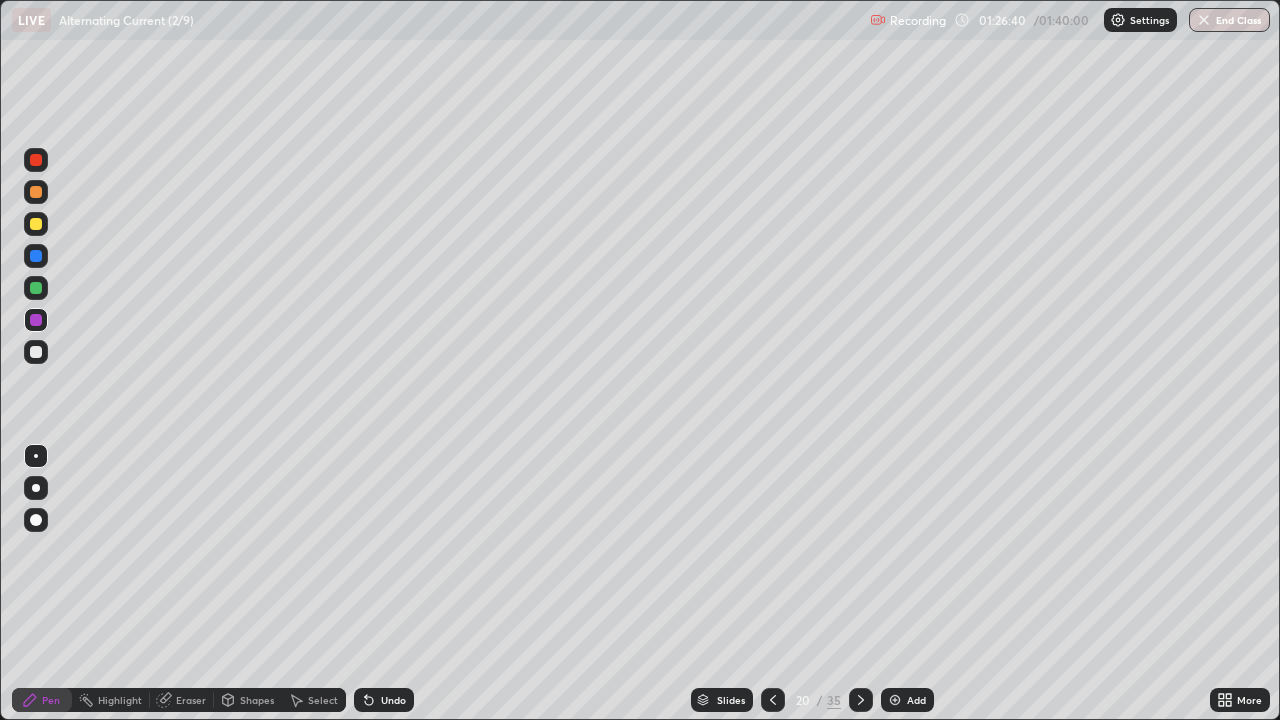 click at bounding box center [36, 352] 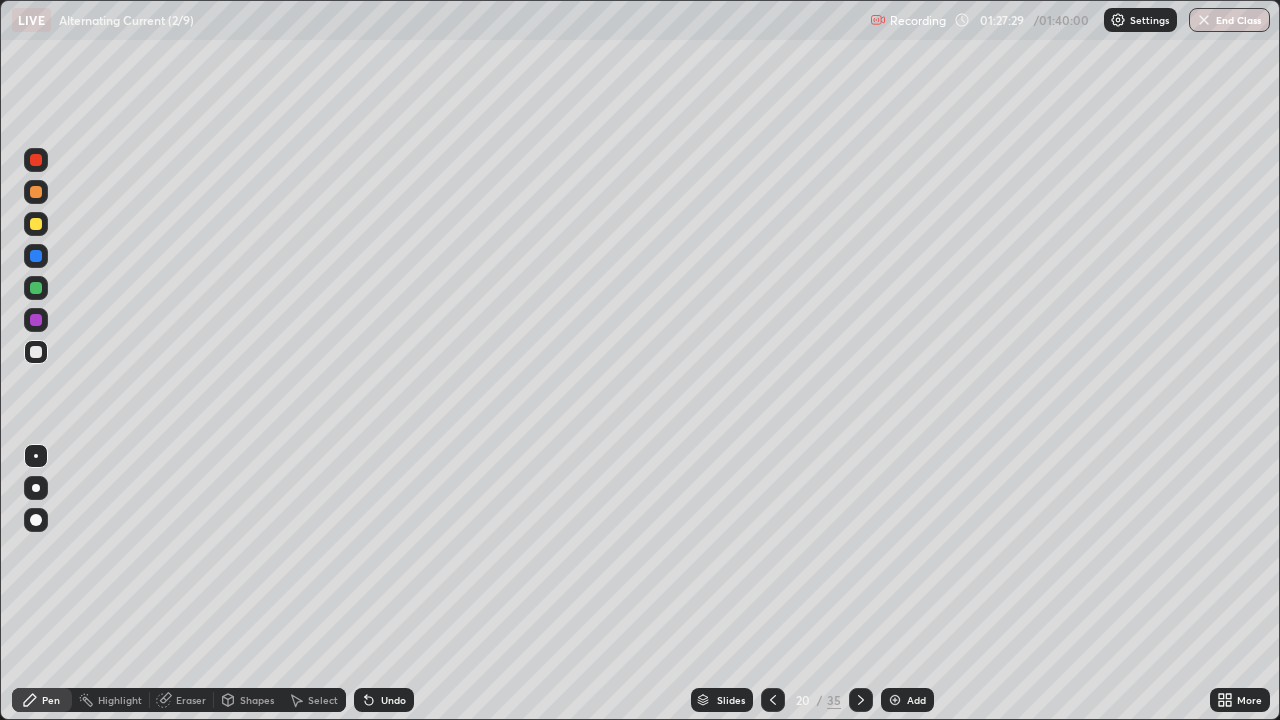 click on "Shapes" at bounding box center [257, 700] 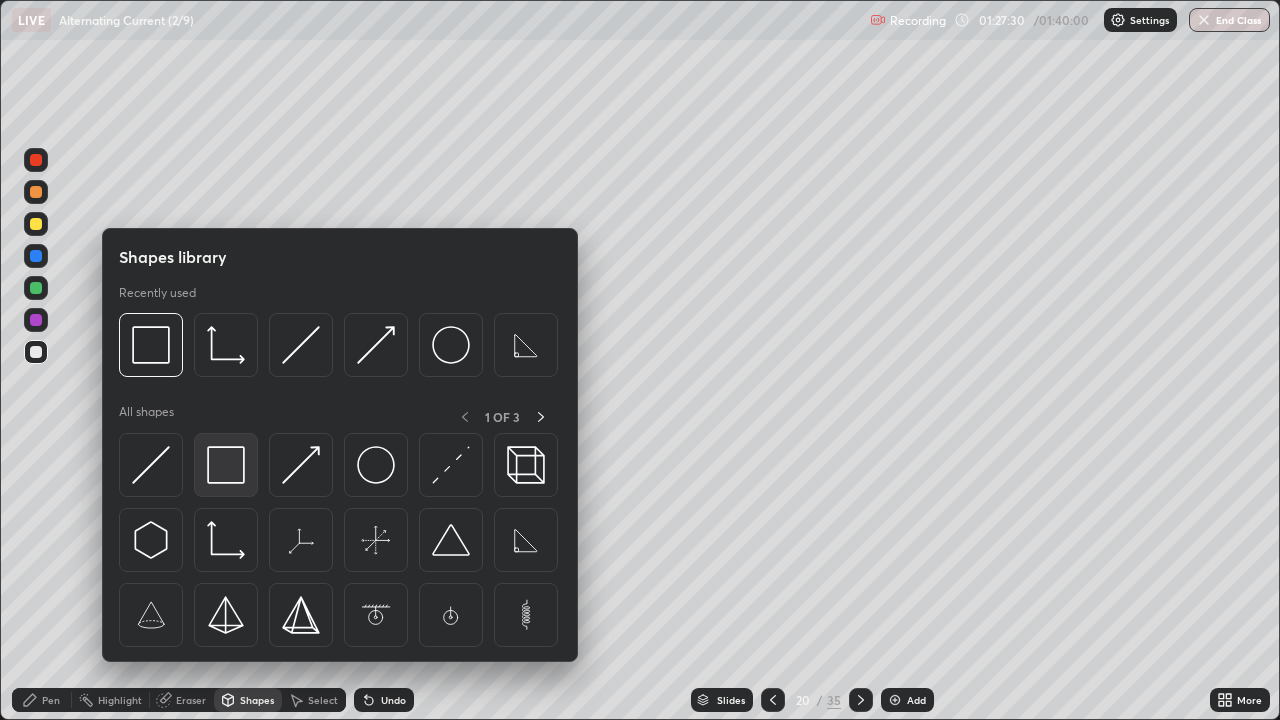 click at bounding box center [226, 465] 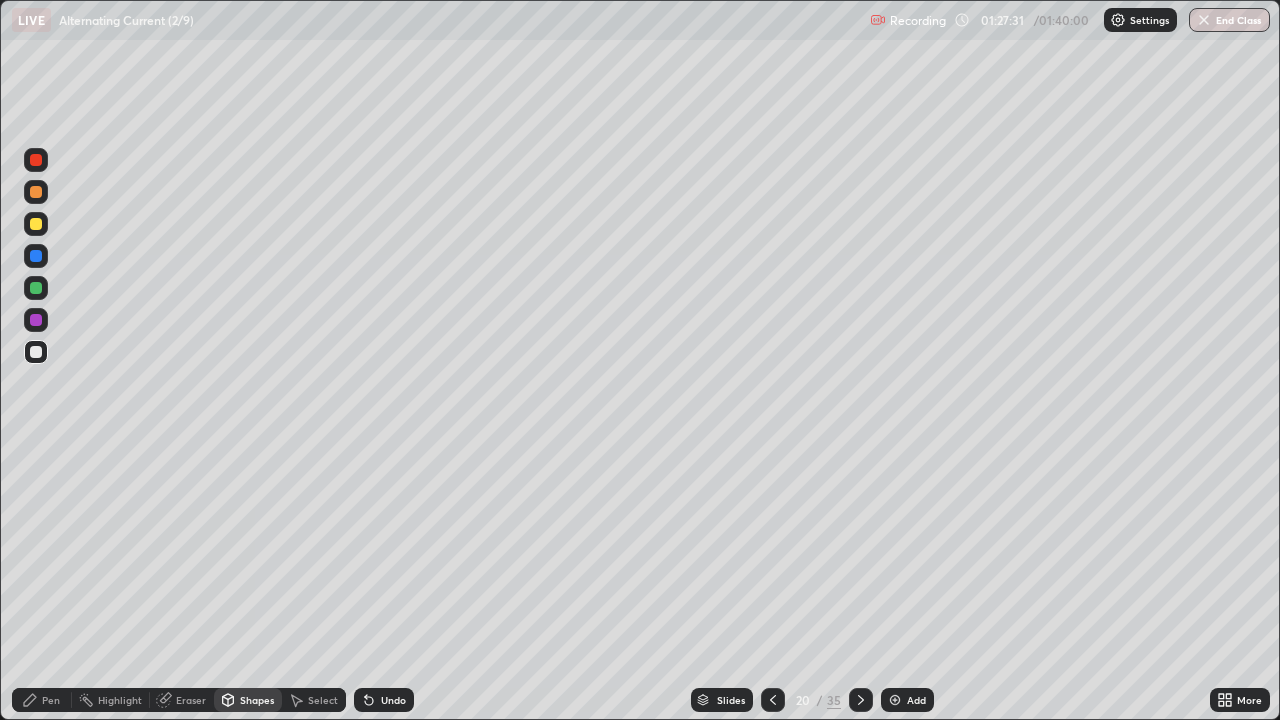 click at bounding box center [36, 288] 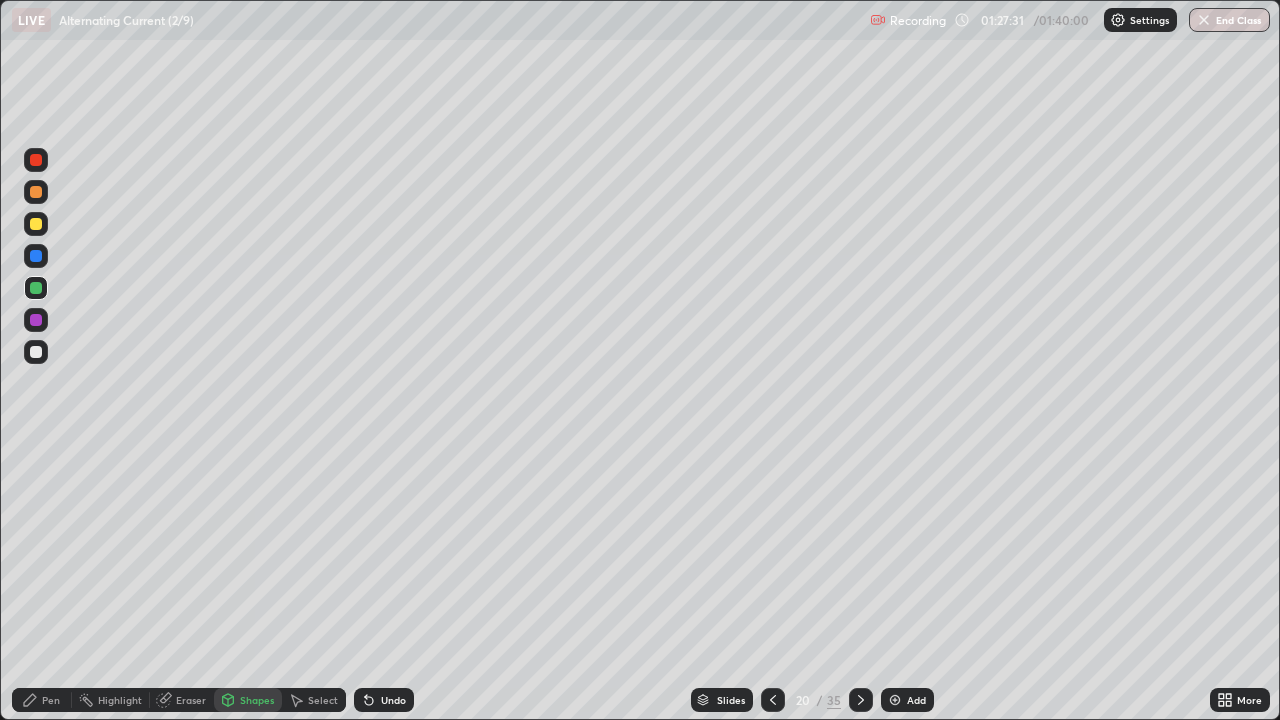click at bounding box center (36, 288) 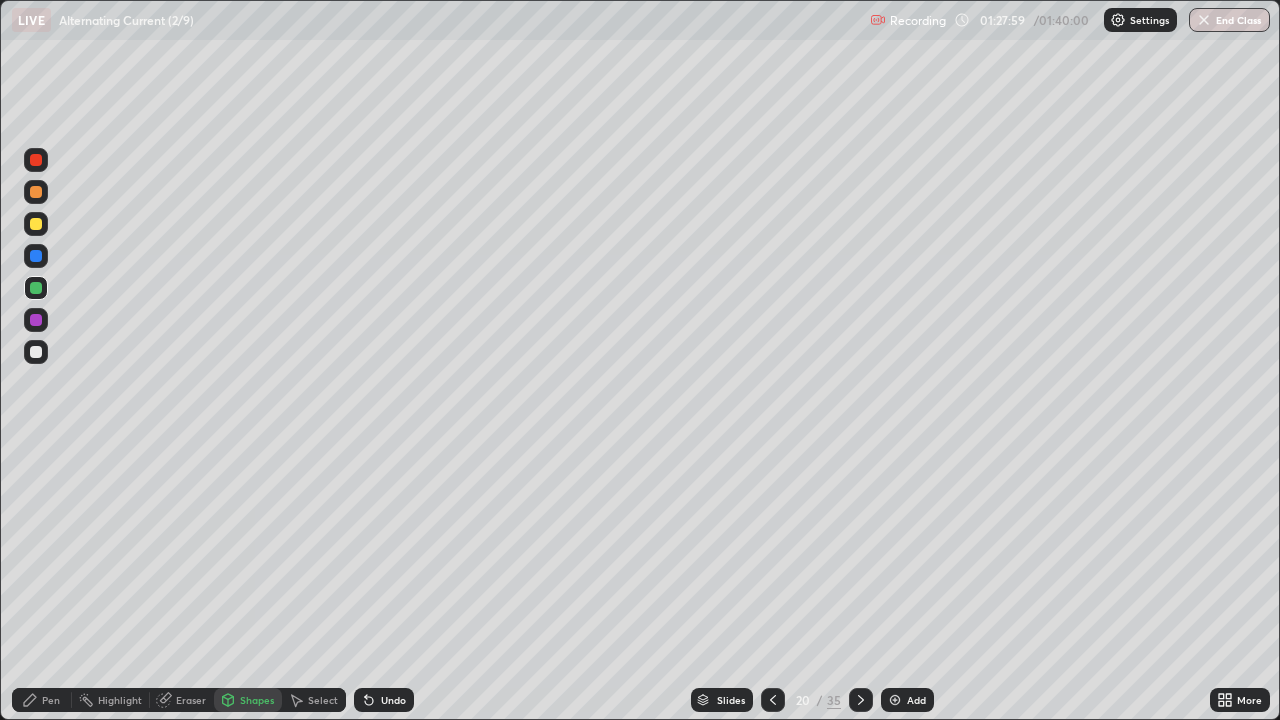 click at bounding box center (895, 700) 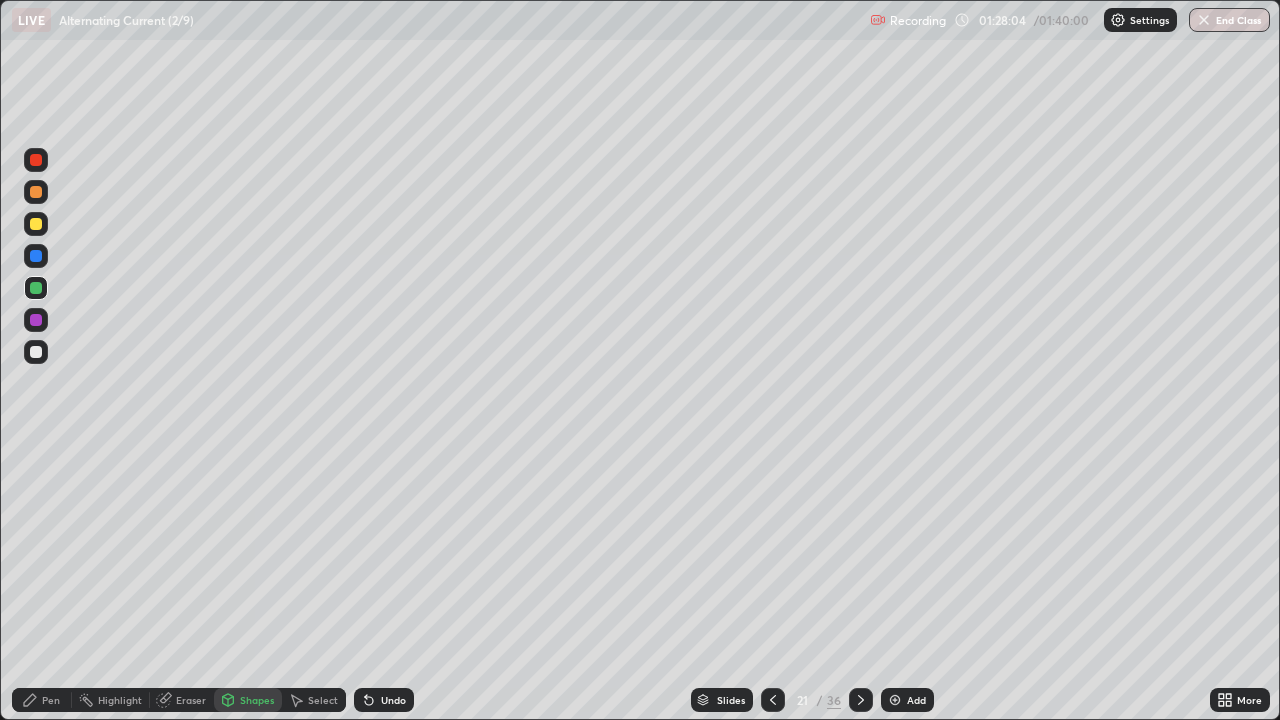 click 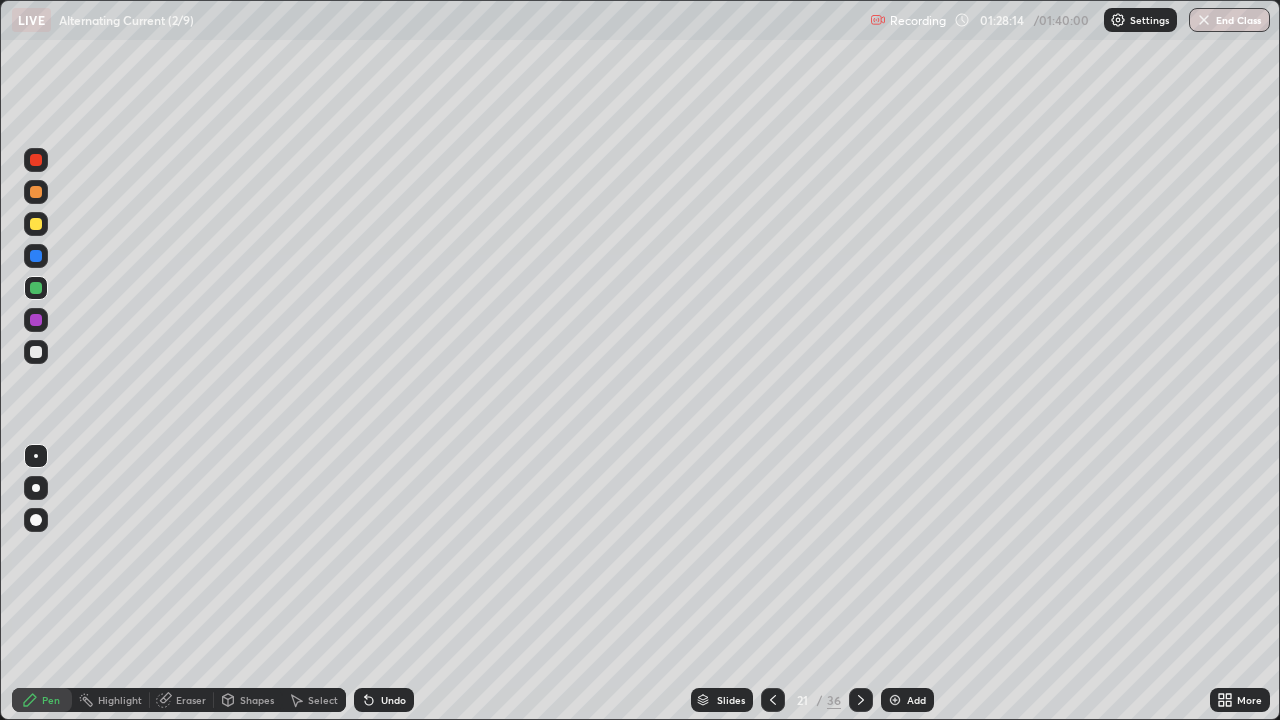 click on "Undo" at bounding box center [384, 700] 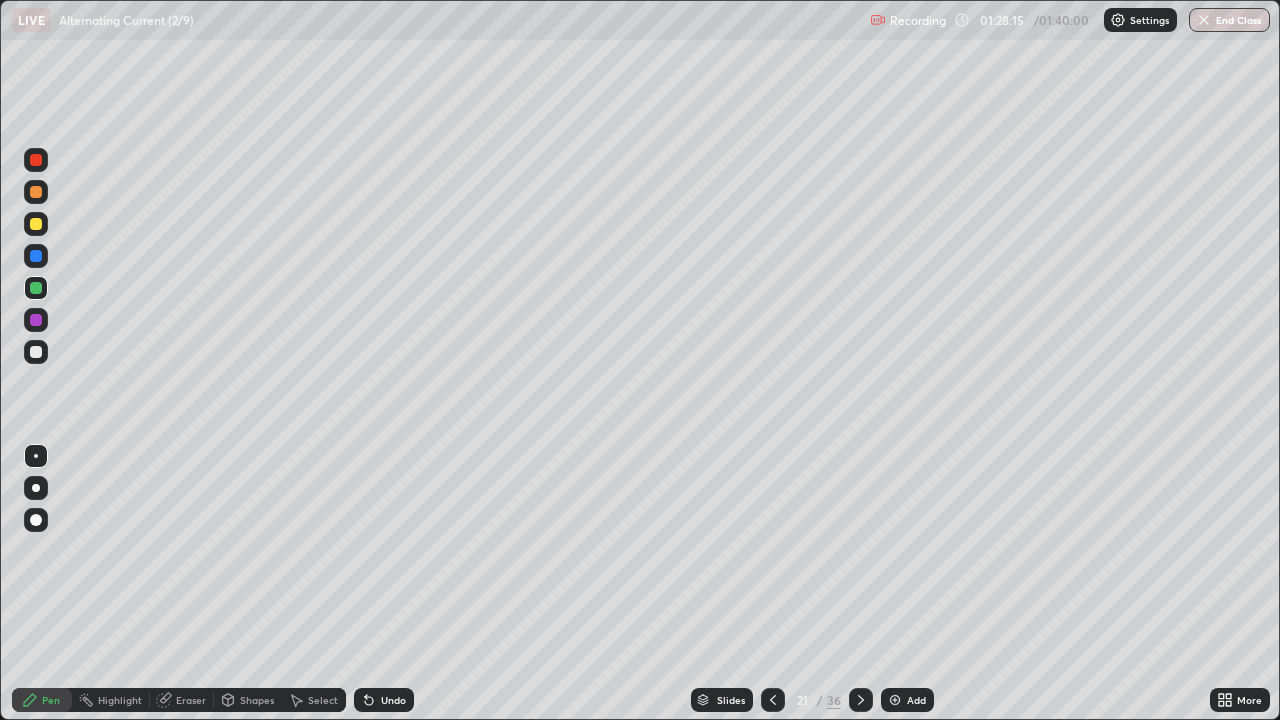 click at bounding box center [36, 352] 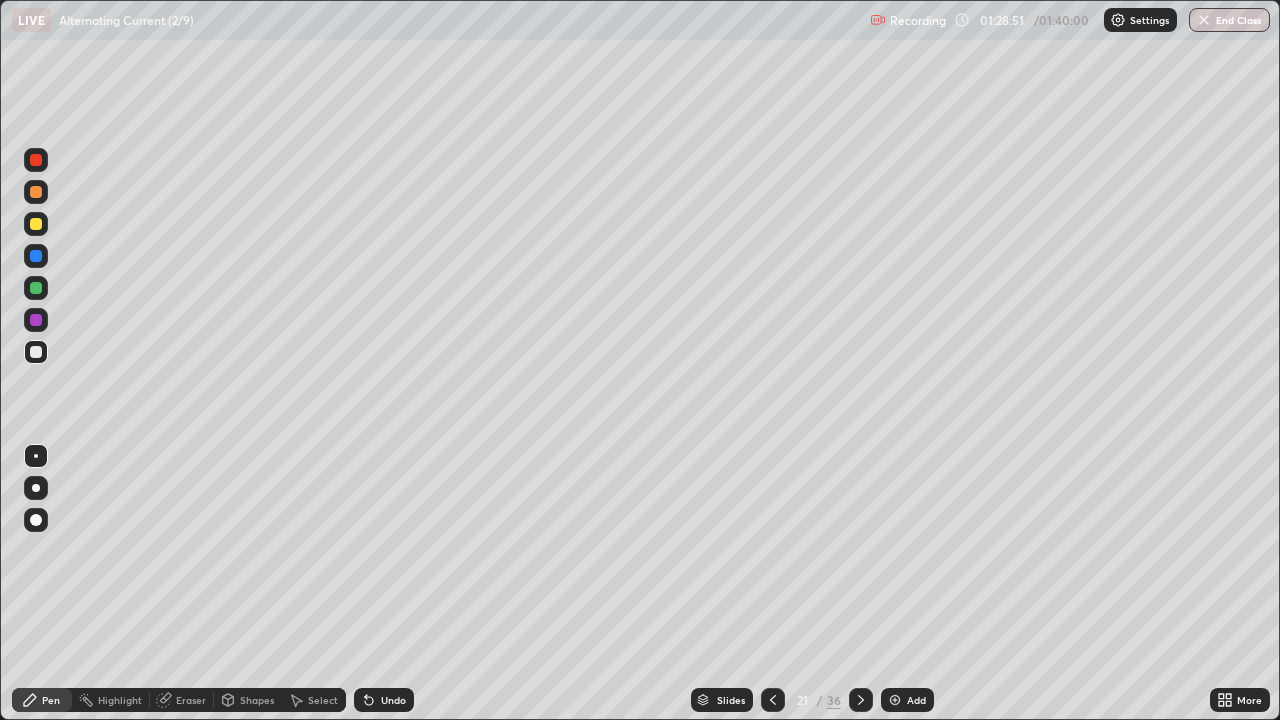 click at bounding box center [773, 700] 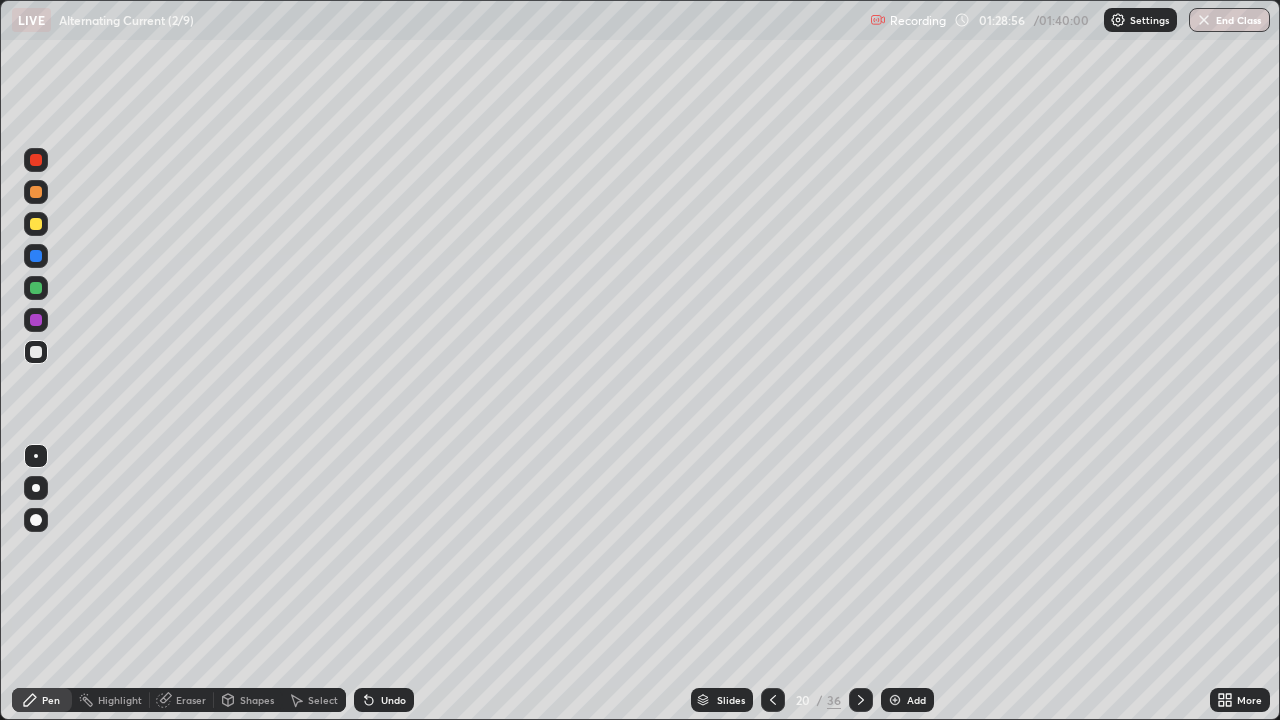 click 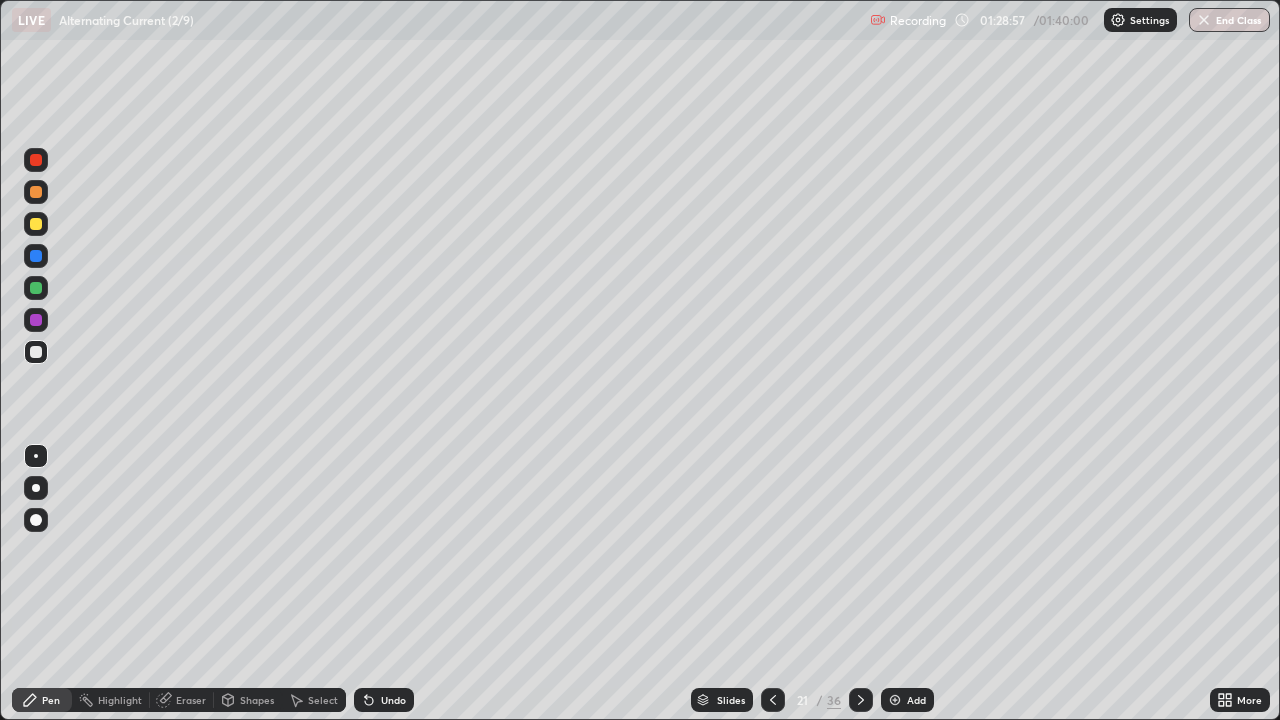 click at bounding box center (36, 224) 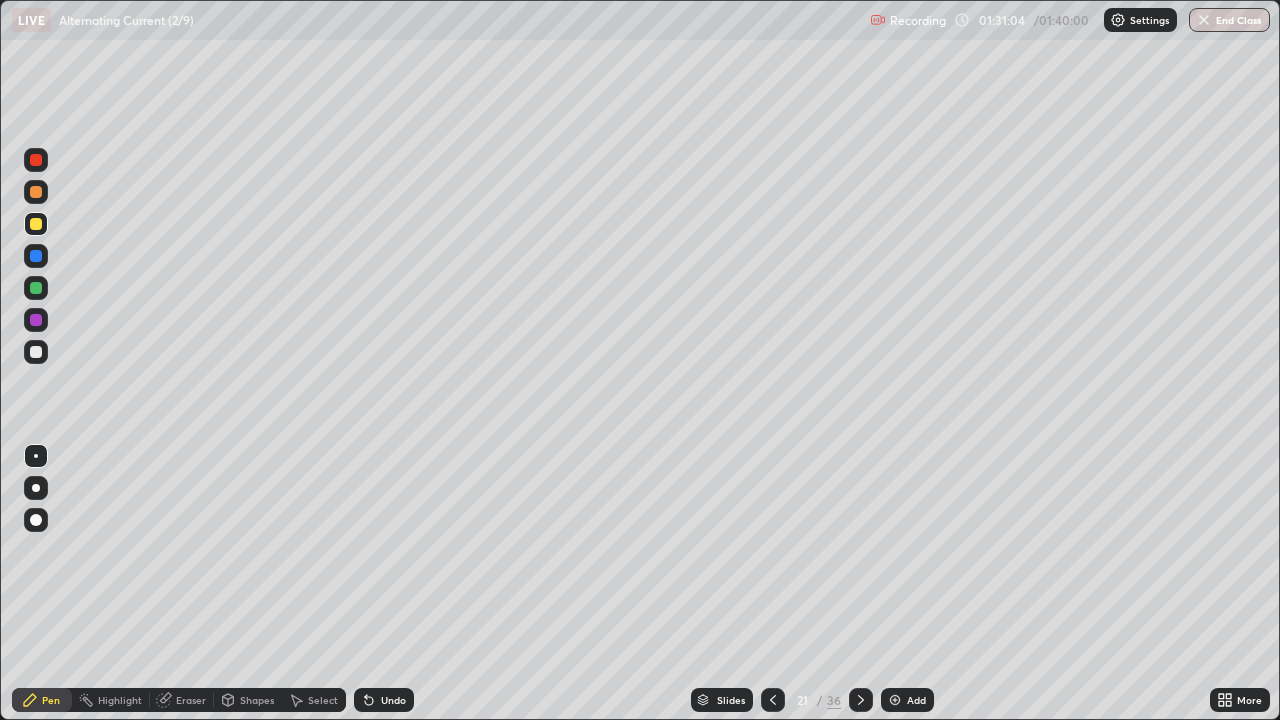 click on "Select" at bounding box center (323, 700) 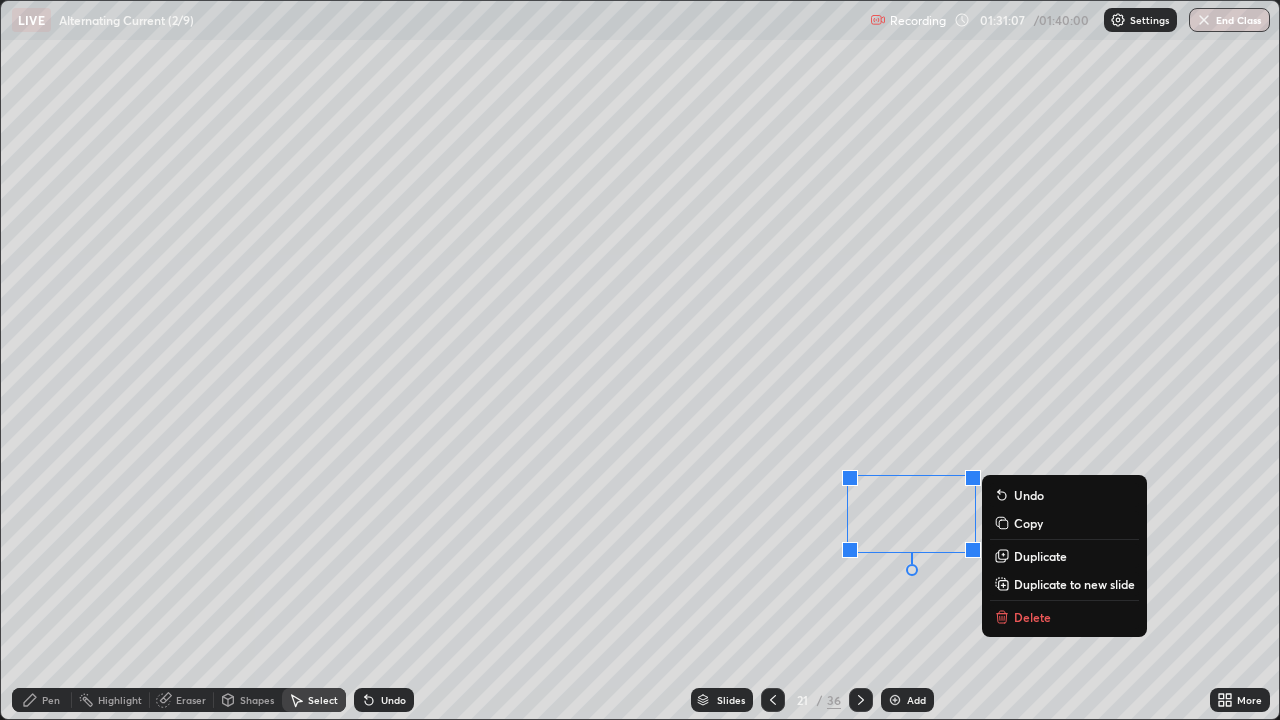 click on "0 ° Undo Copy Duplicate Duplicate to new slide Delete" at bounding box center [640, 360] 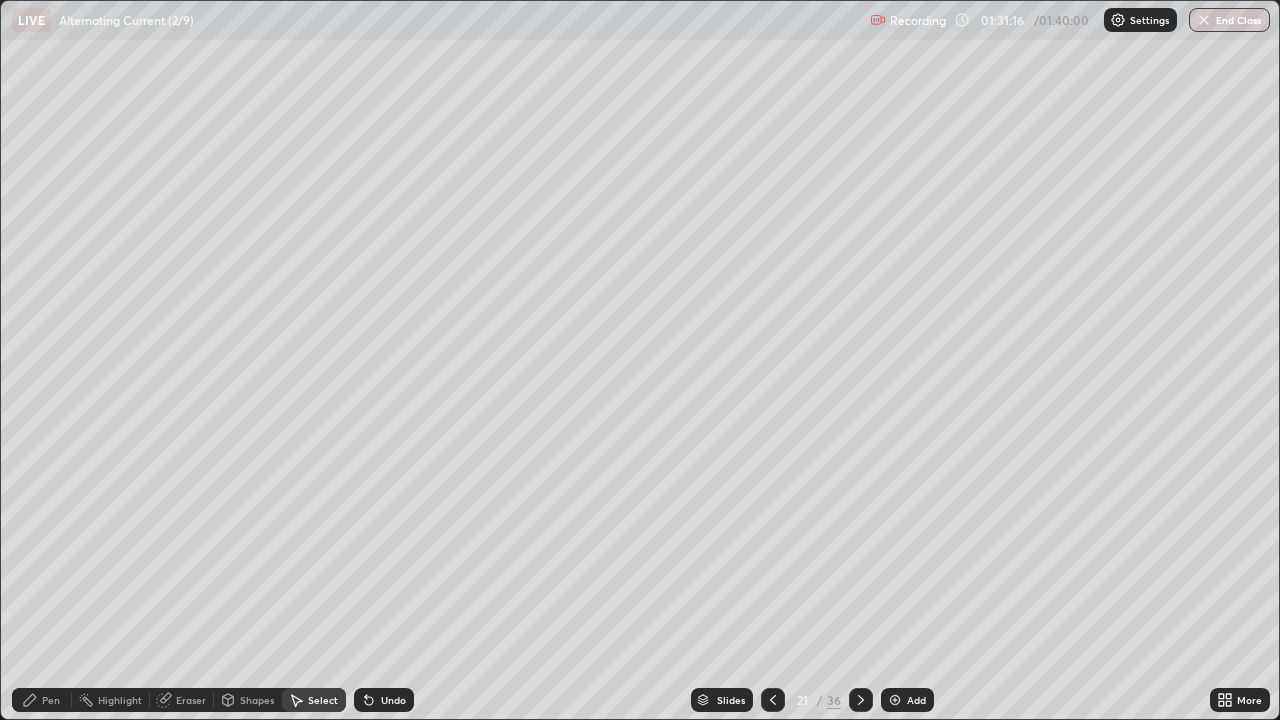 click on "Pen" at bounding box center [51, 700] 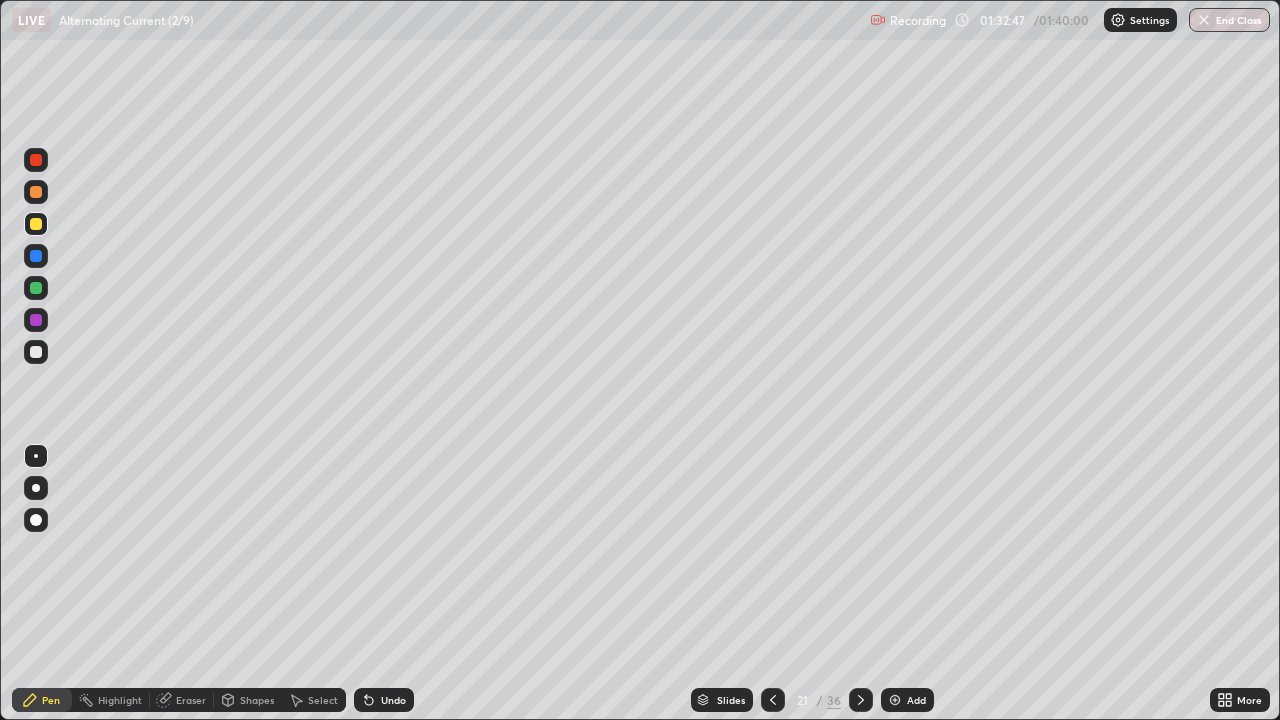 click on "Select" at bounding box center (323, 700) 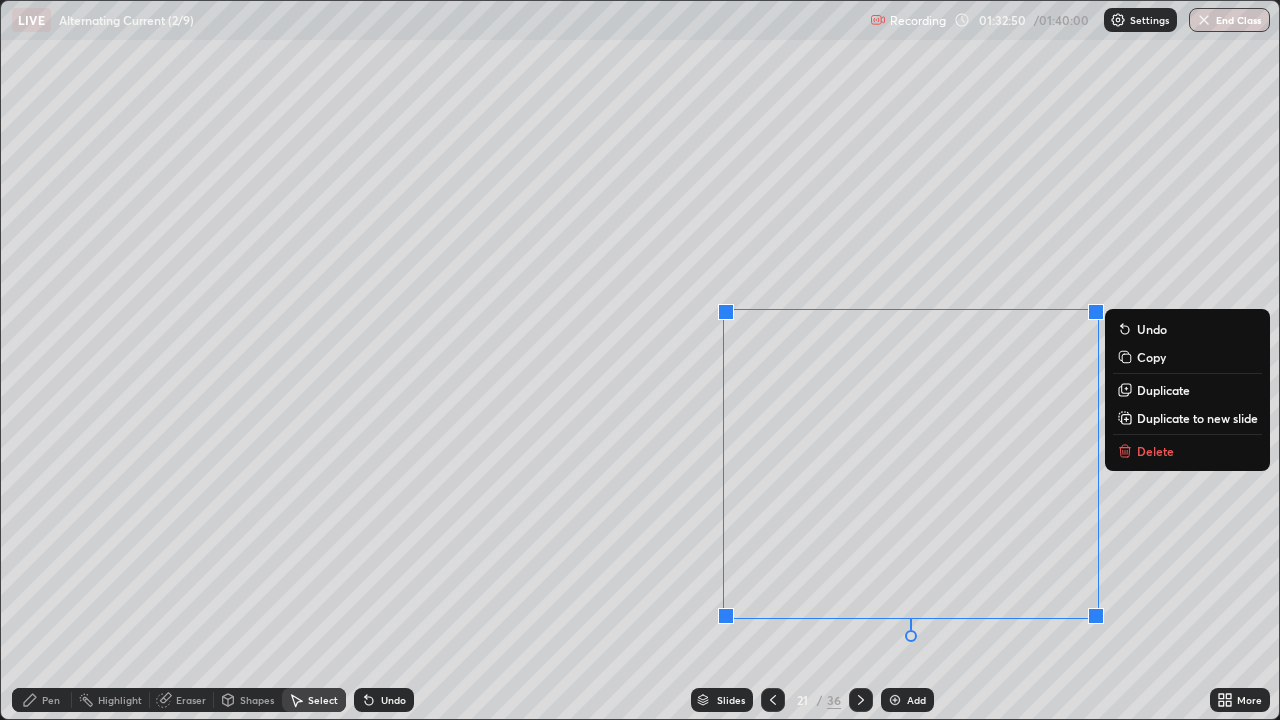 click on "Delete" at bounding box center [1155, 451] 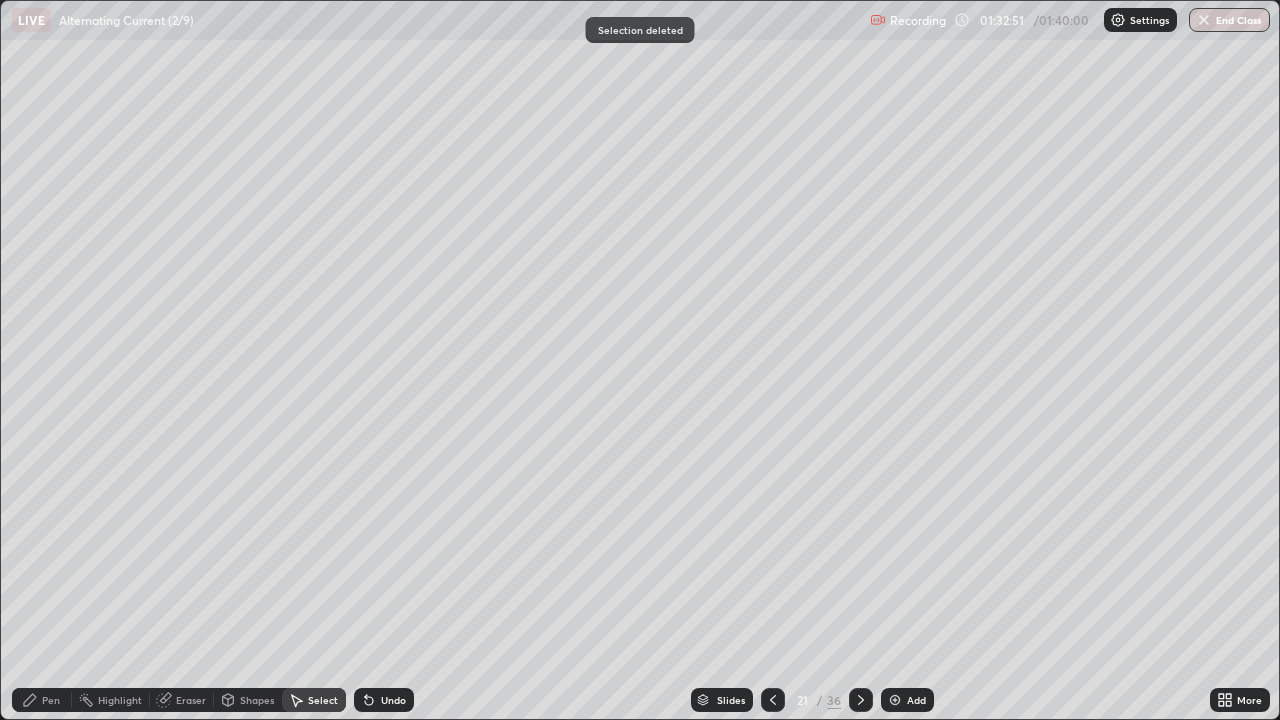click 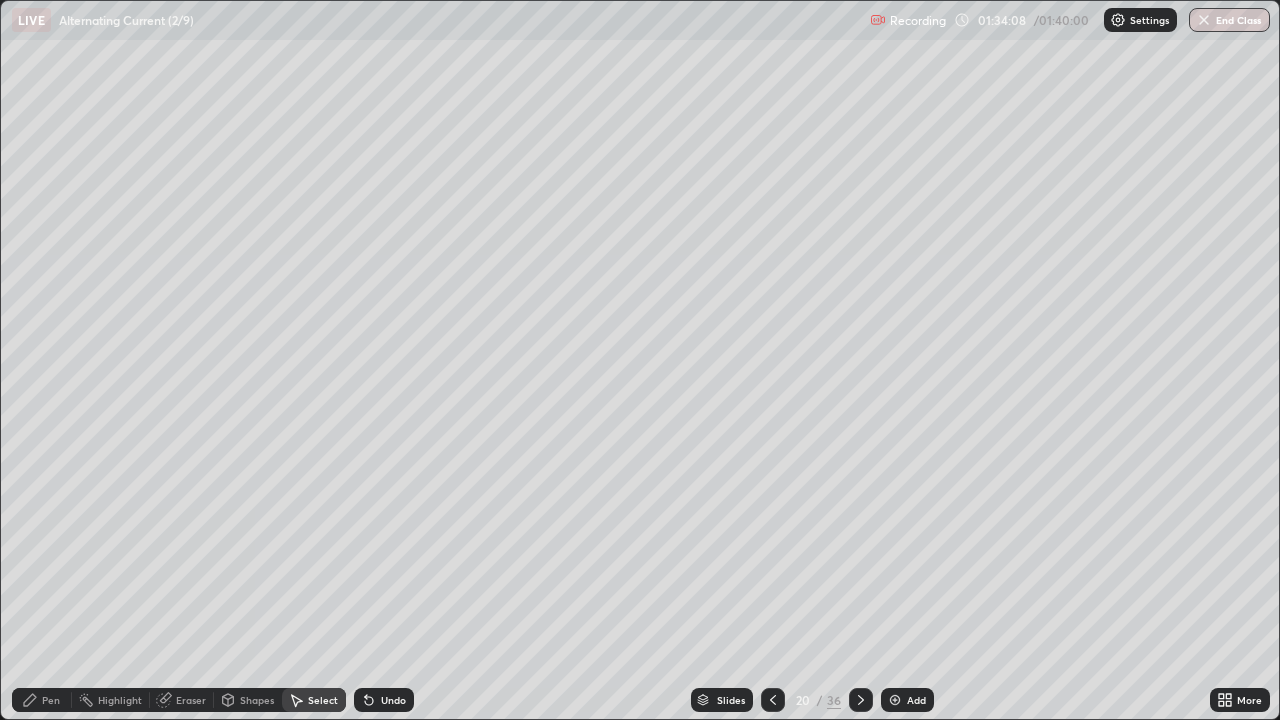 click on "Pen" at bounding box center [51, 700] 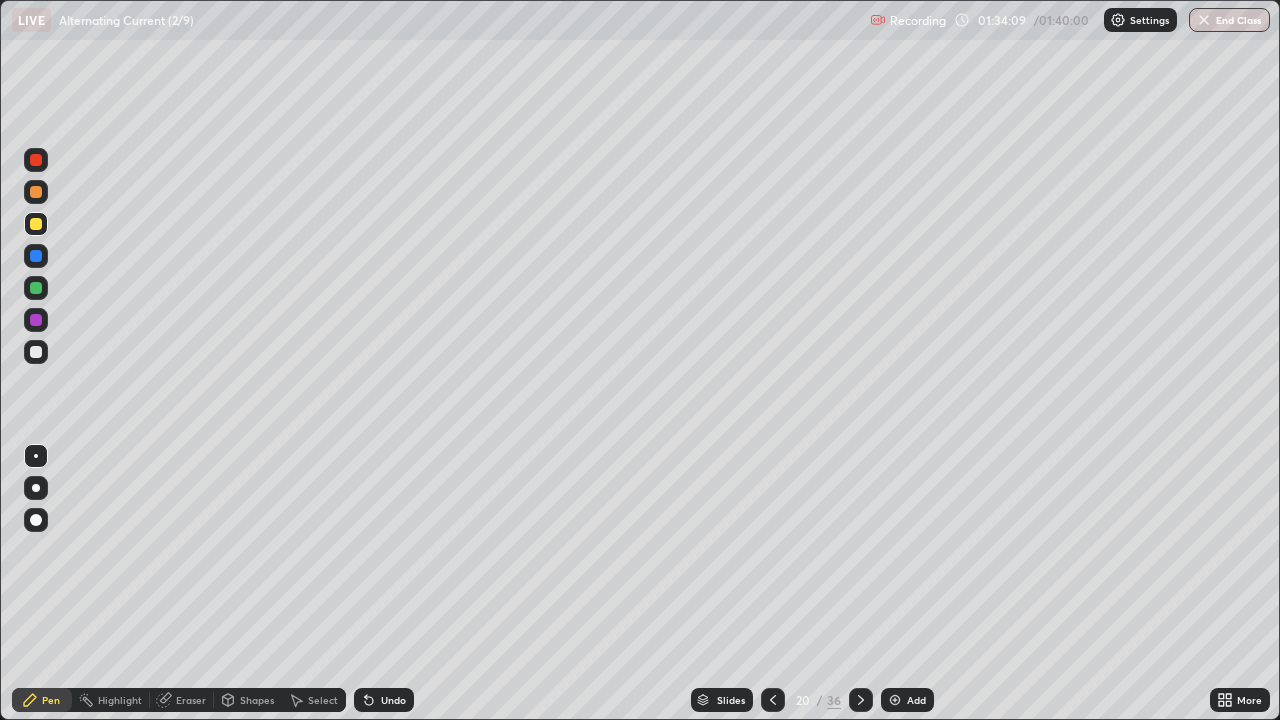 click on "Pen" at bounding box center [51, 700] 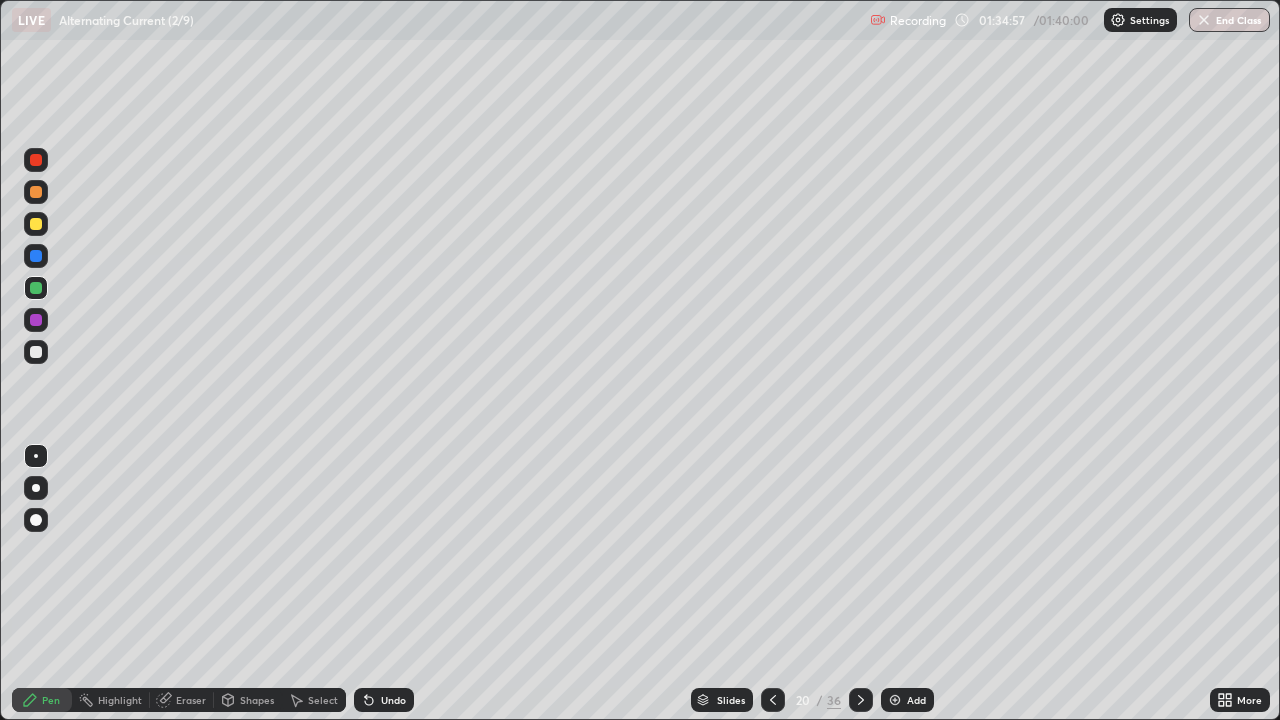 click 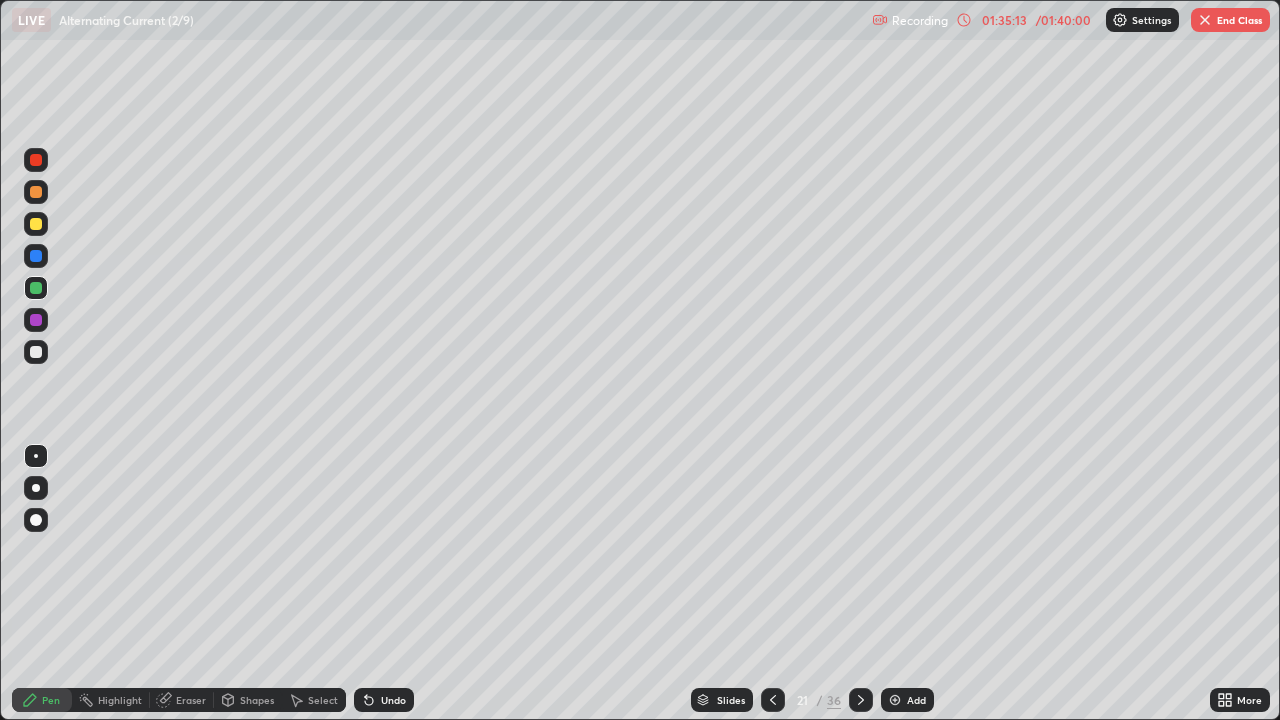 click 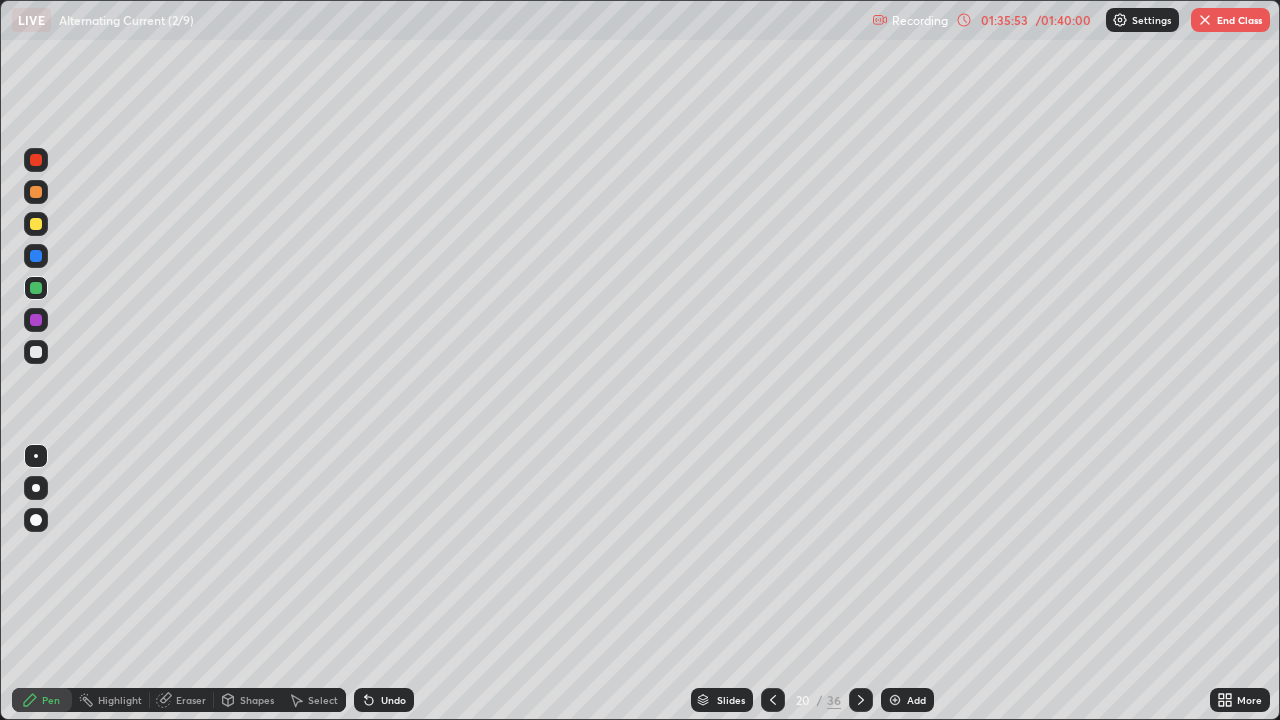 click on "End Class" at bounding box center (1230, 20) 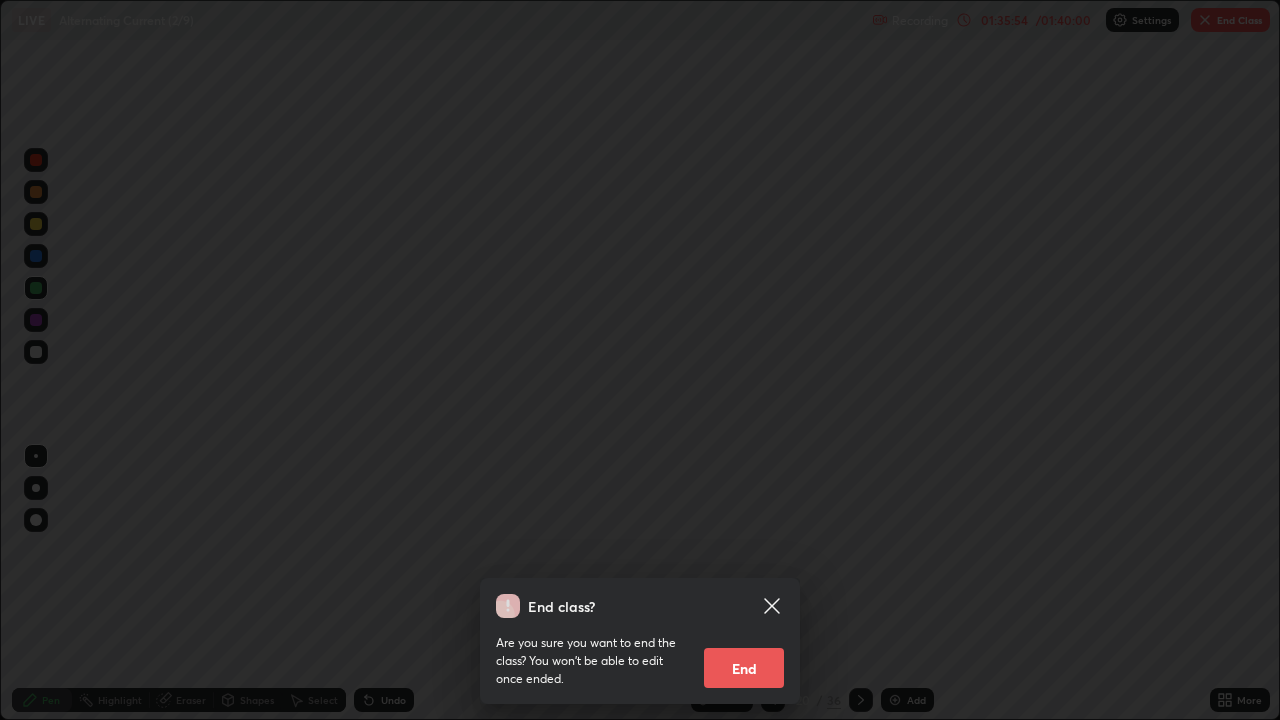 click on "End" at bounding box center [744, 668] 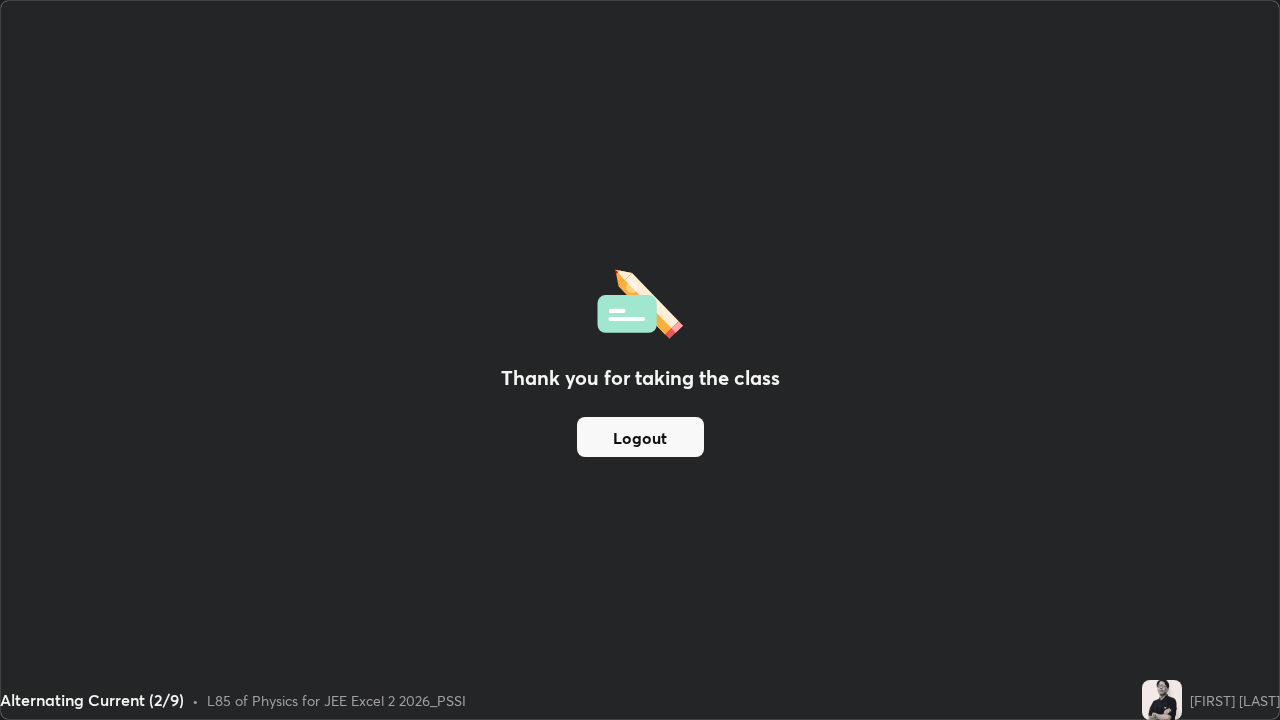 click on "Logout" at bounding box center [640, 437] 